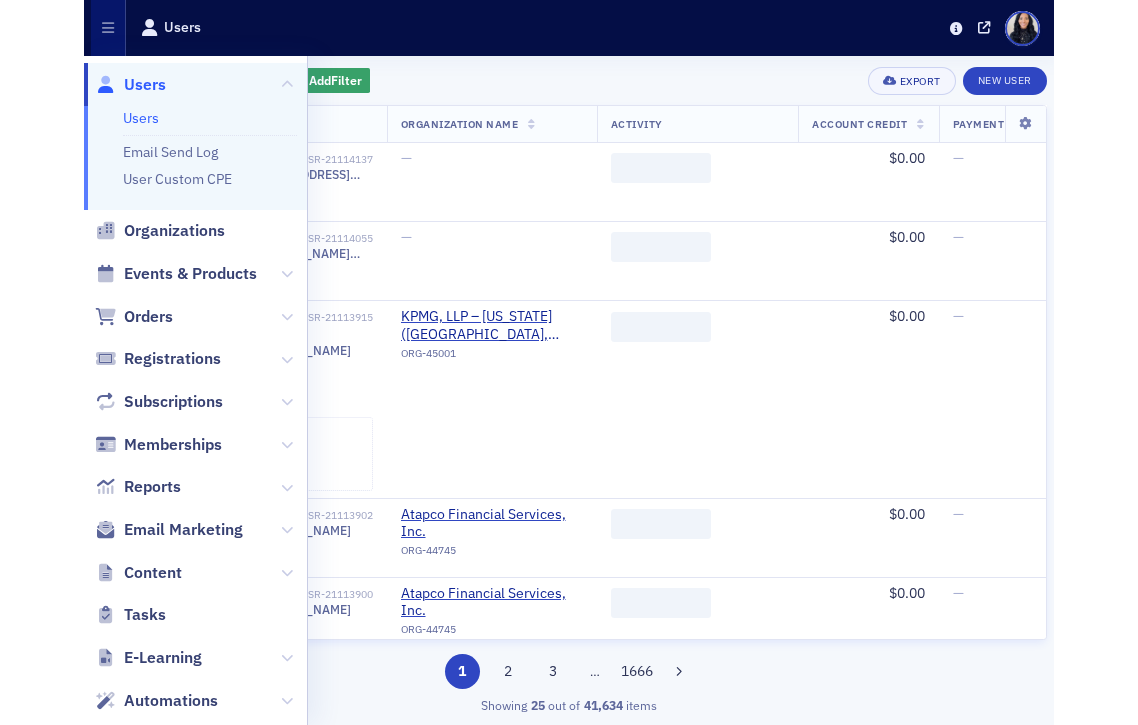 scroll, scrollTop: 0, scrollLeft: 0, axis: both 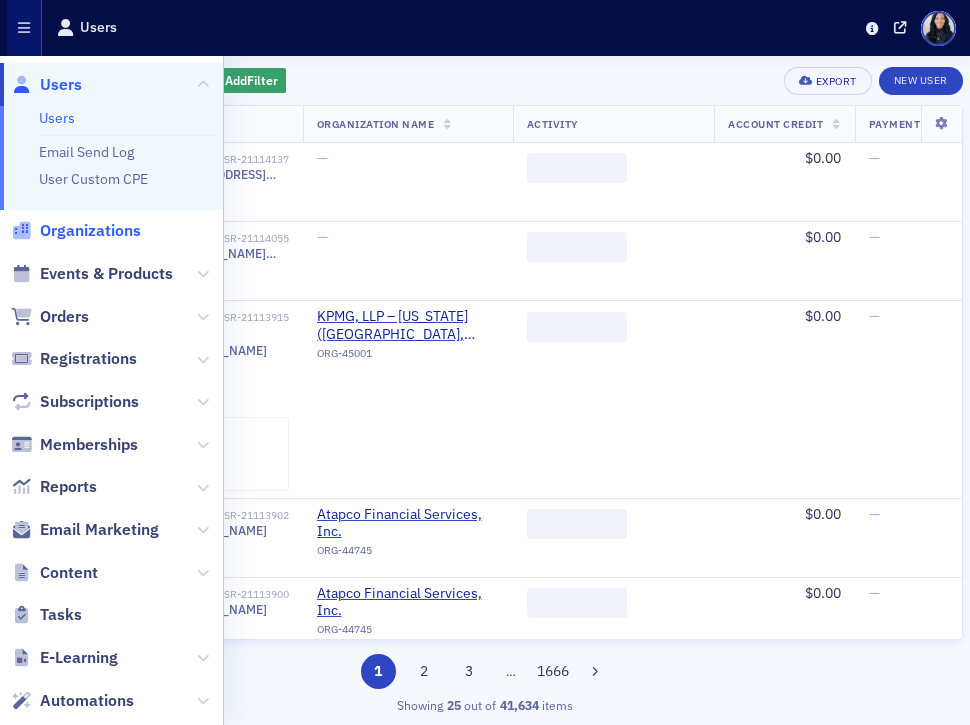 click on "Organizations" 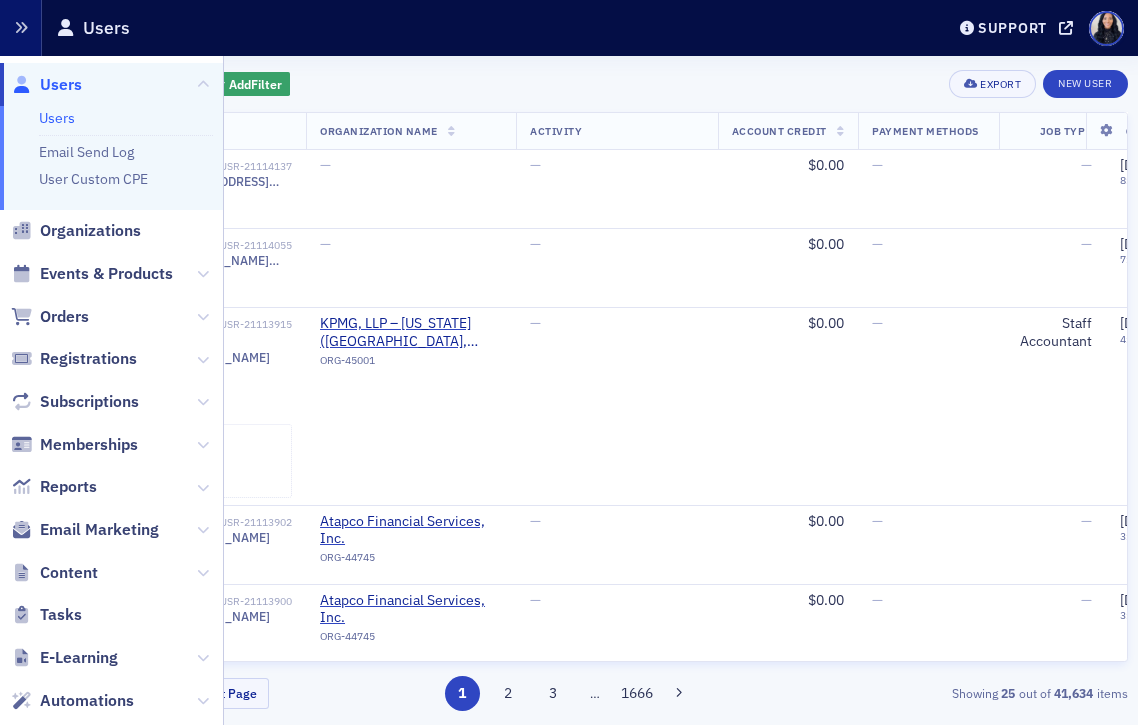 click 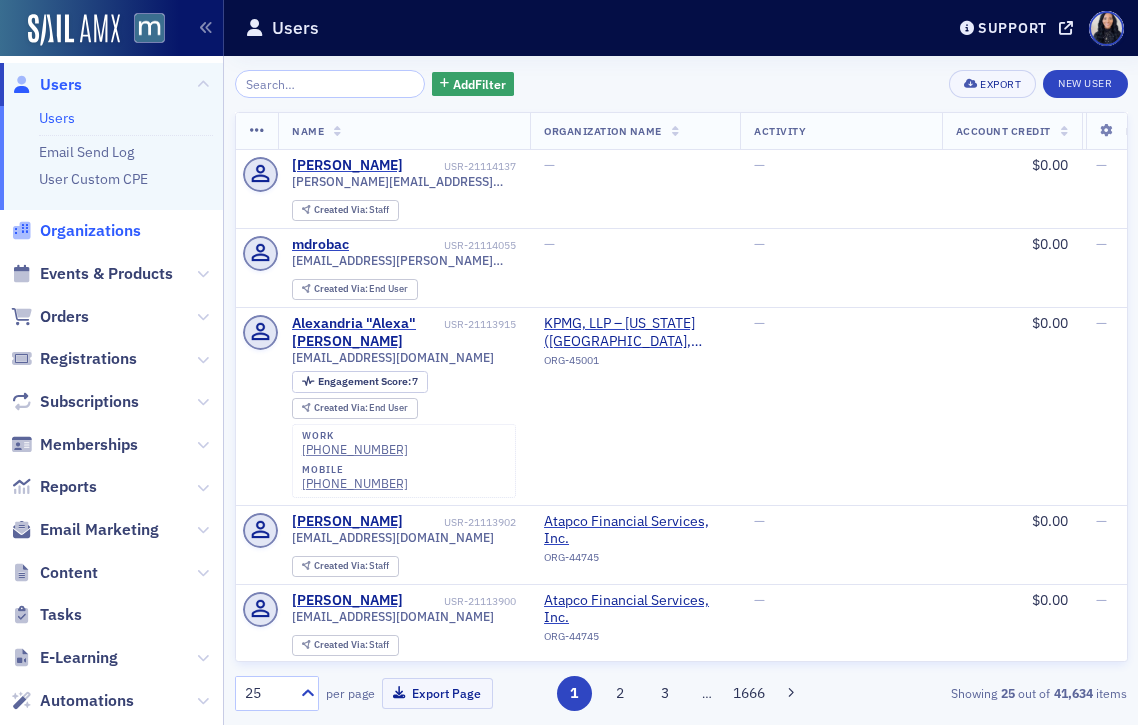 click on "Organizations" 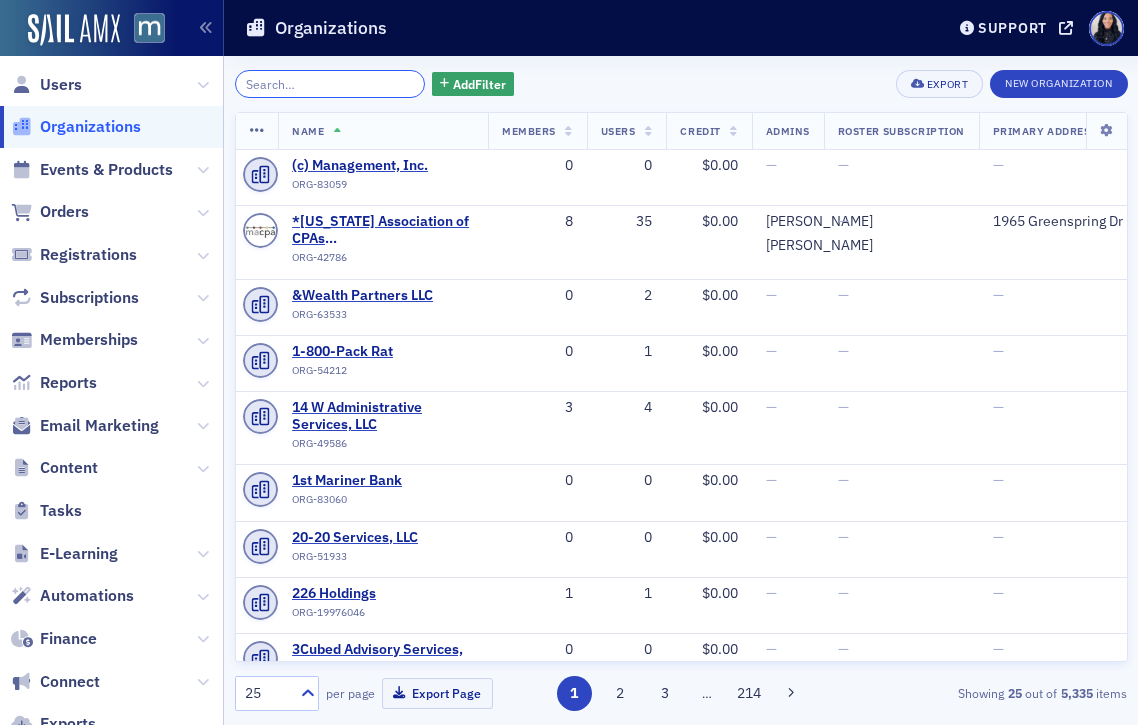 click 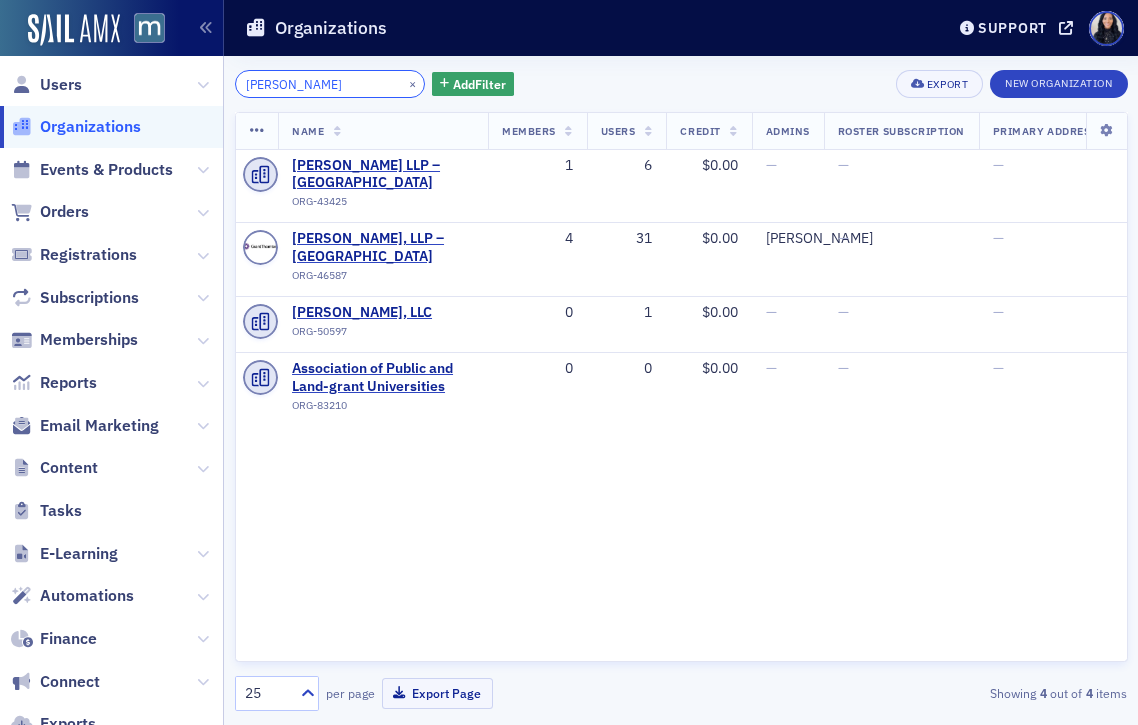 type on "Grant Thornton" 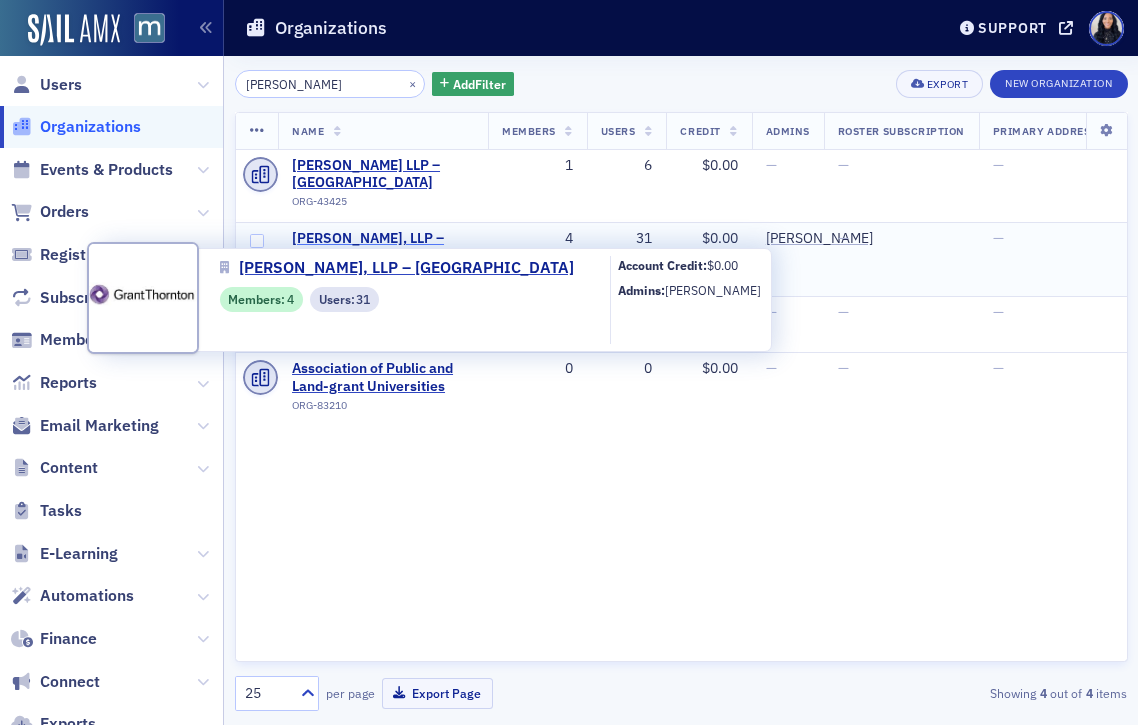 click on "Grant Thornton, LLP – Baltimore" 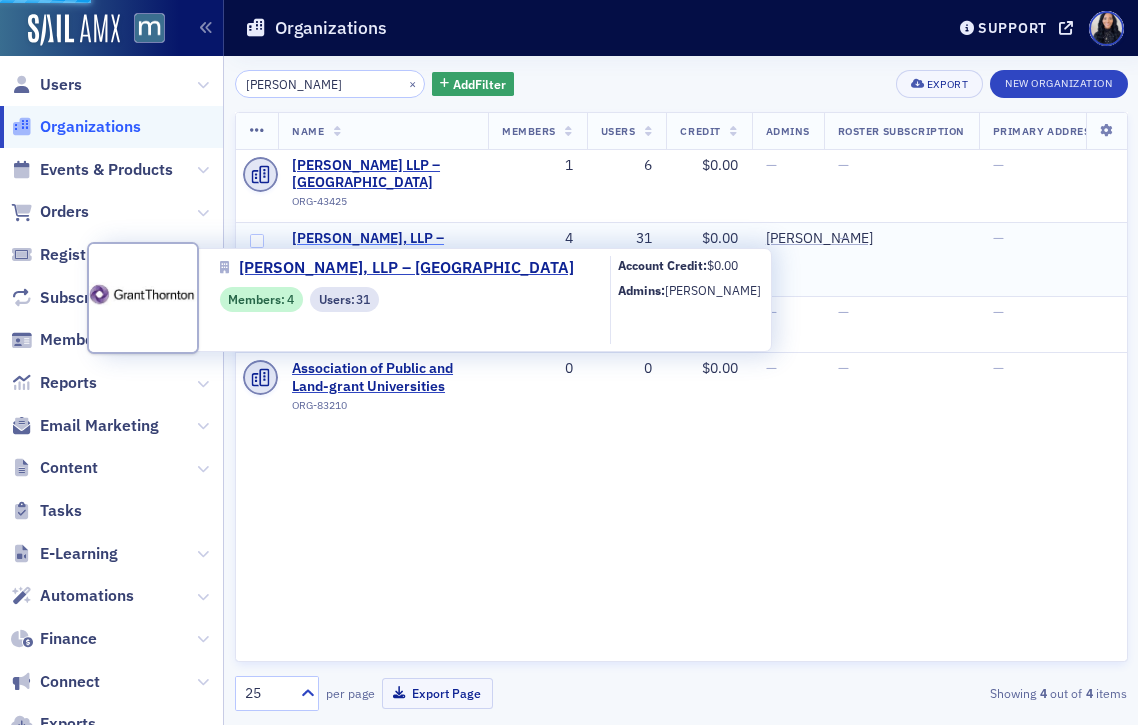 select on "US" 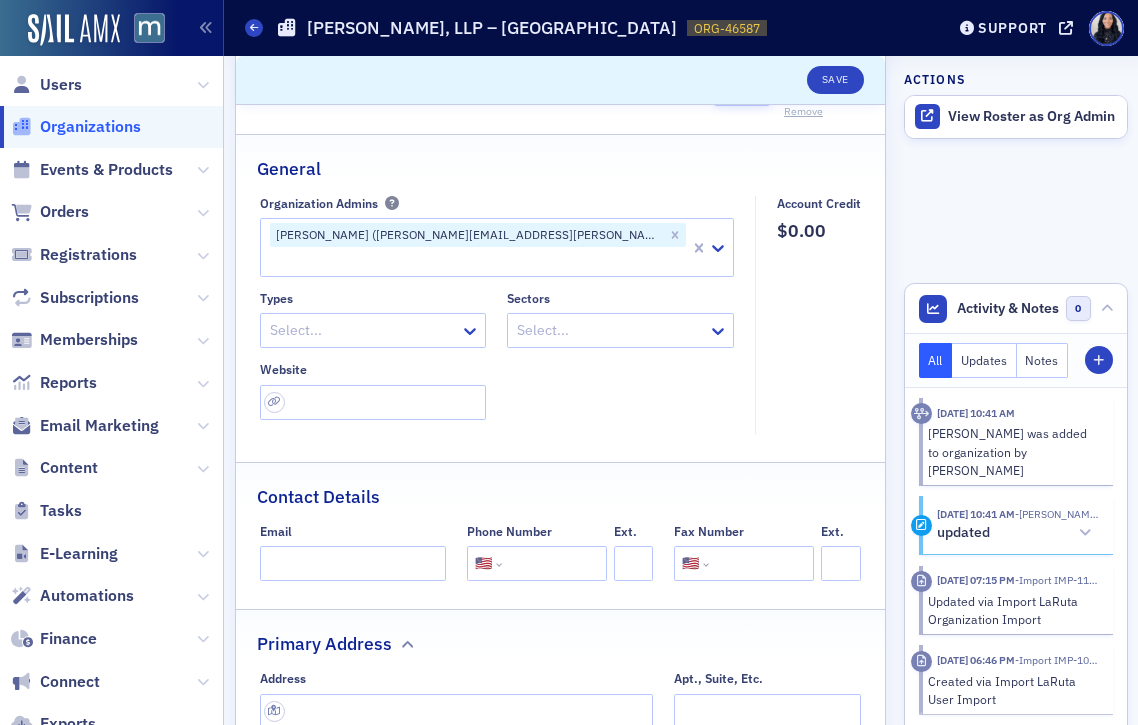 scroll, scrollTop: 173, scrollLeft: 0, axis: vertical 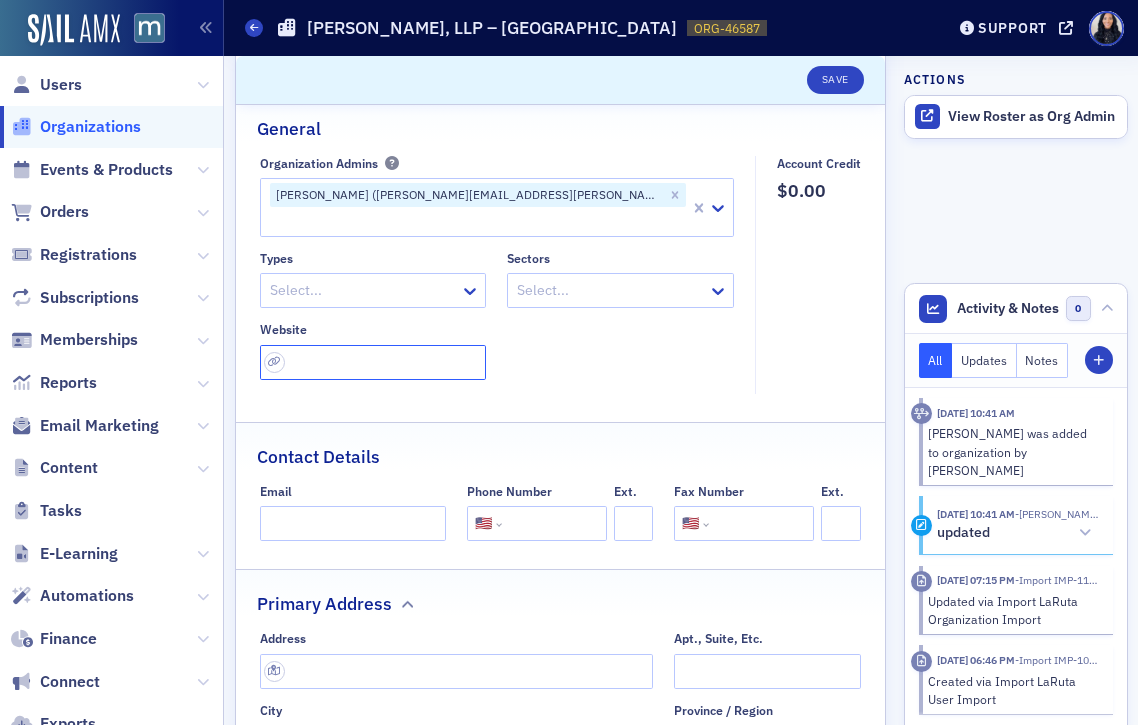 click 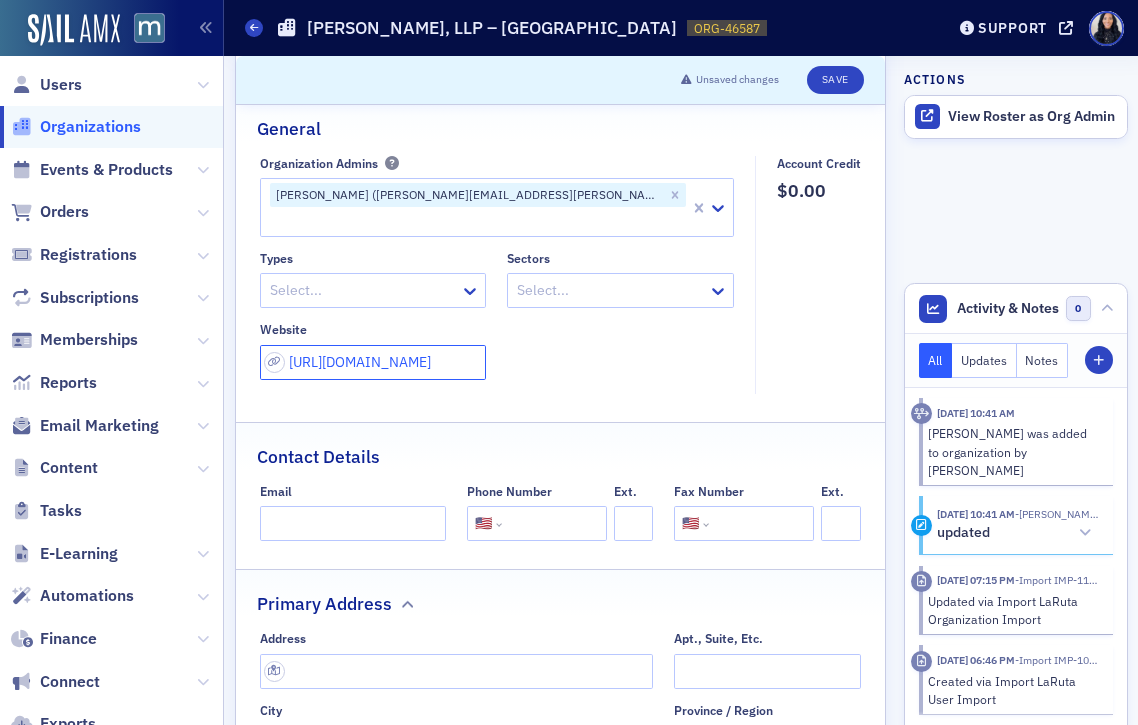 type on "http://grantthornton.com/" 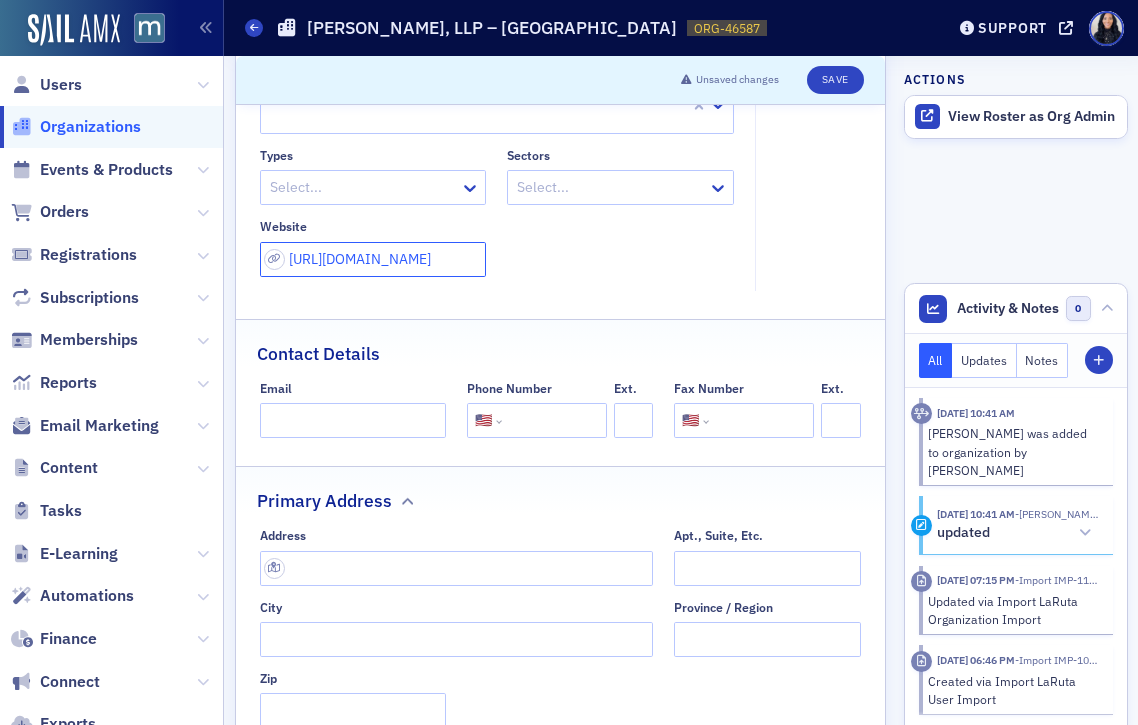 scroll, scrollTop: 309, scrollLeft: 0, axis: vertical 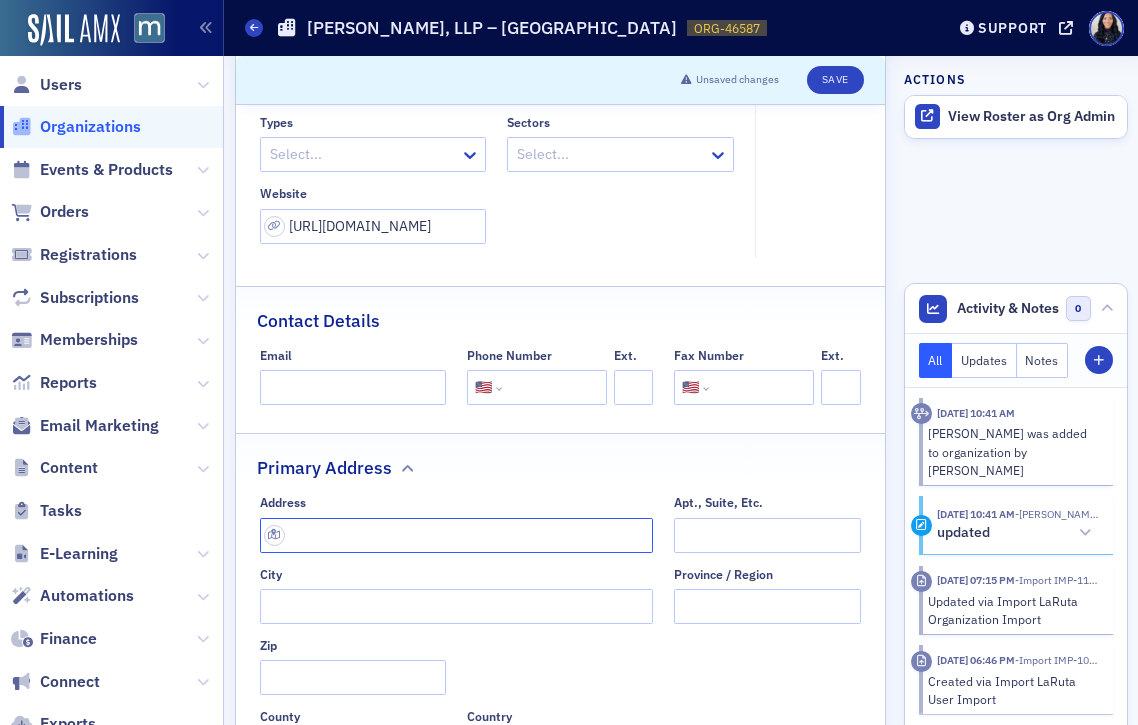click 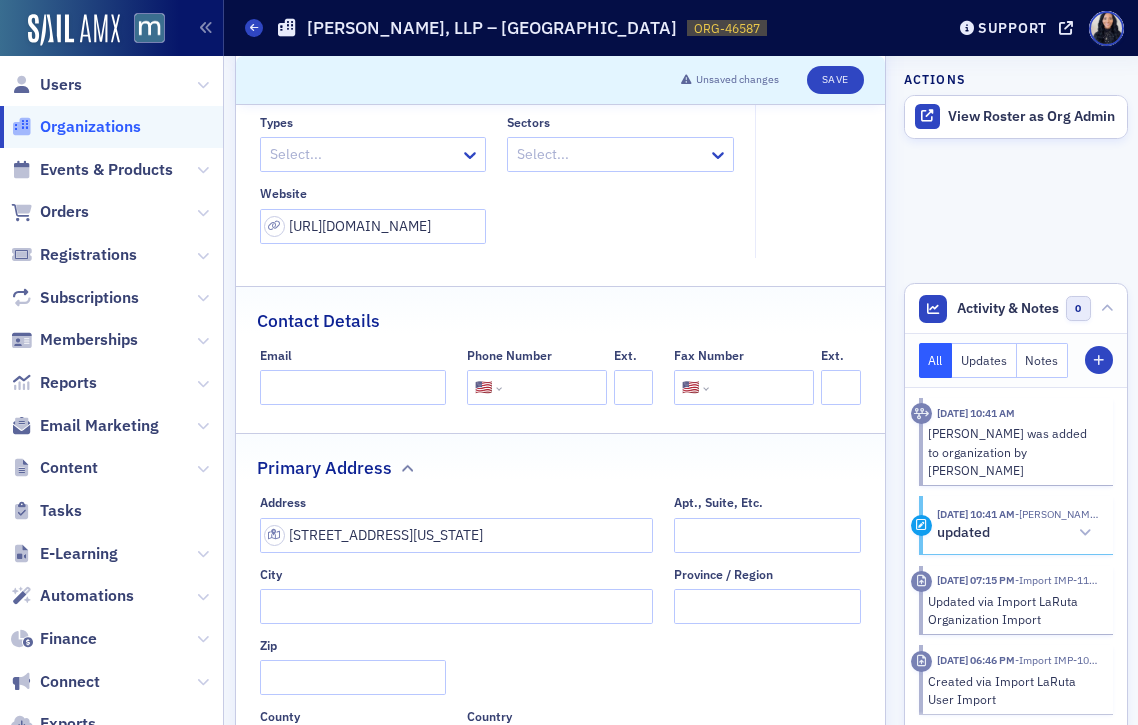 type on "200 Washington Ave" 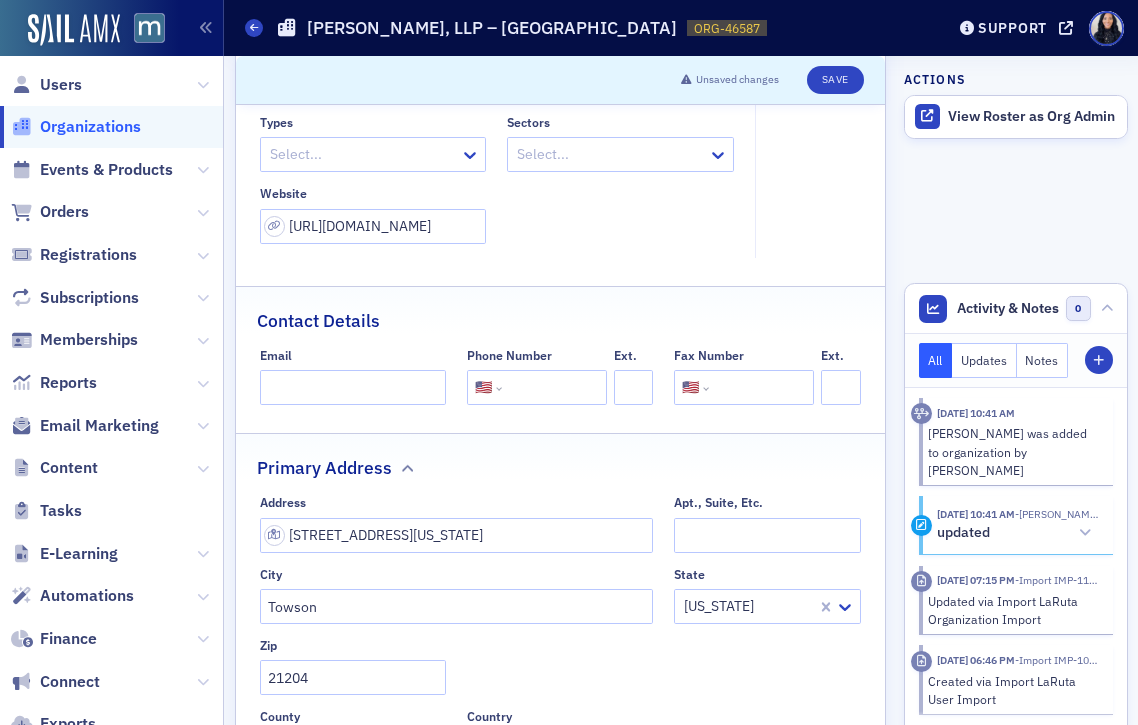 click 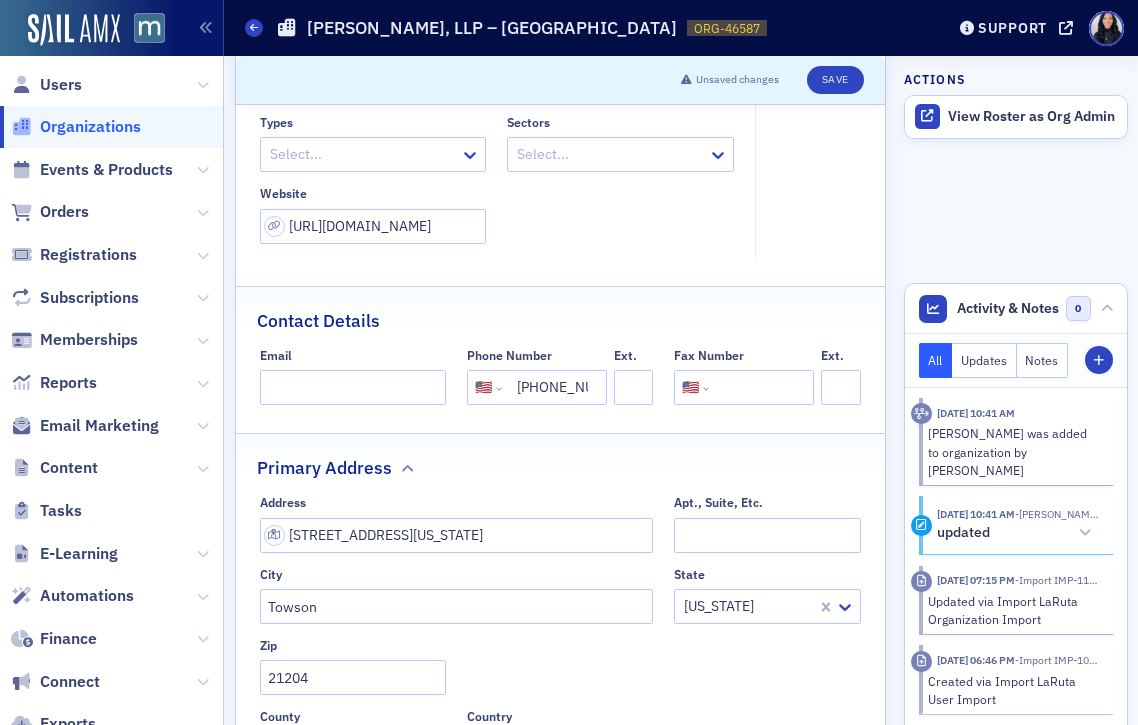 scroll, scrollTop: 0, scrollLeft: 32, axis: horizontal 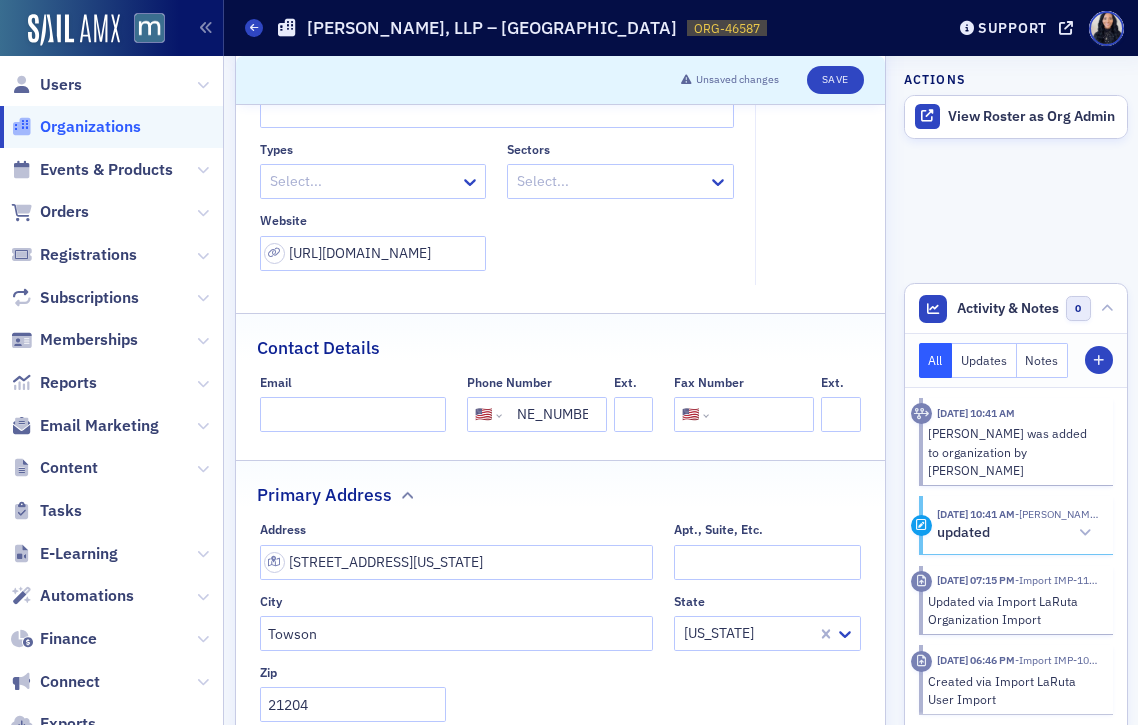 type on "(410) 685-4000" 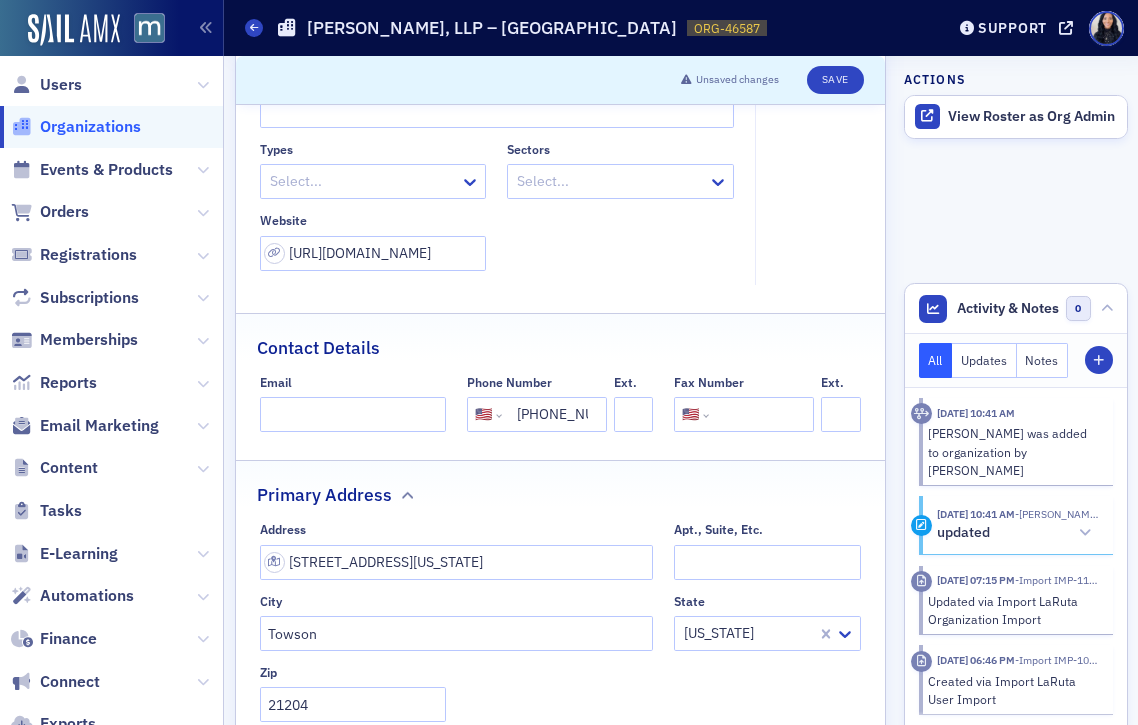 click 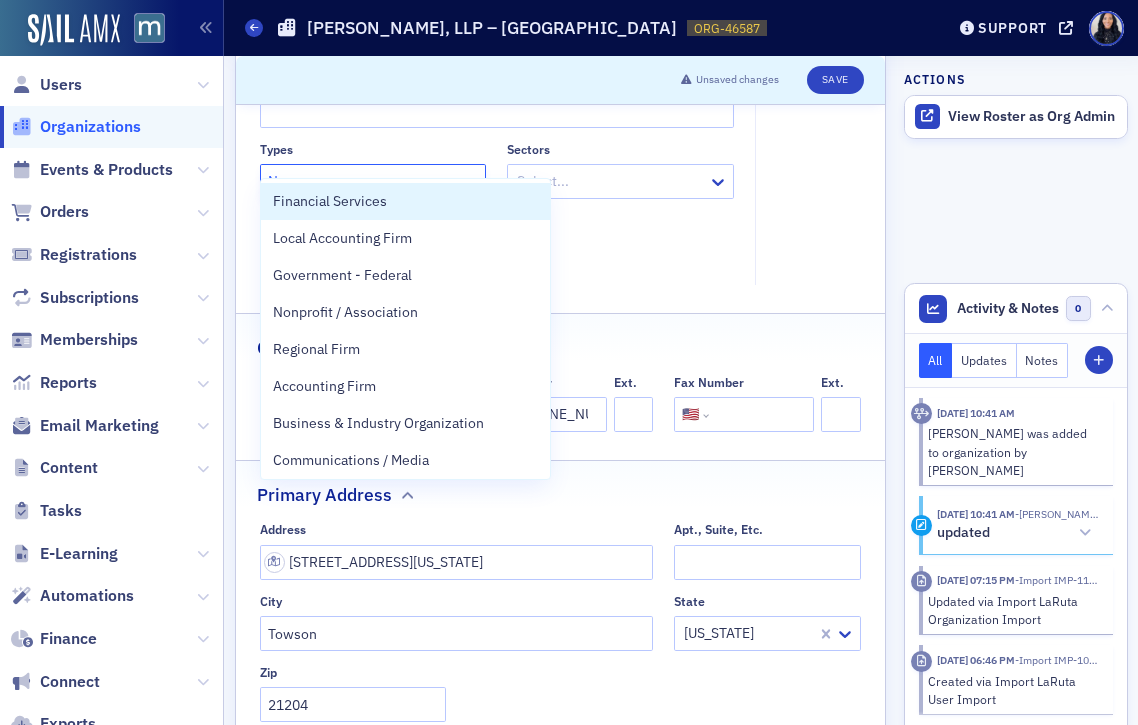 type on "Na" 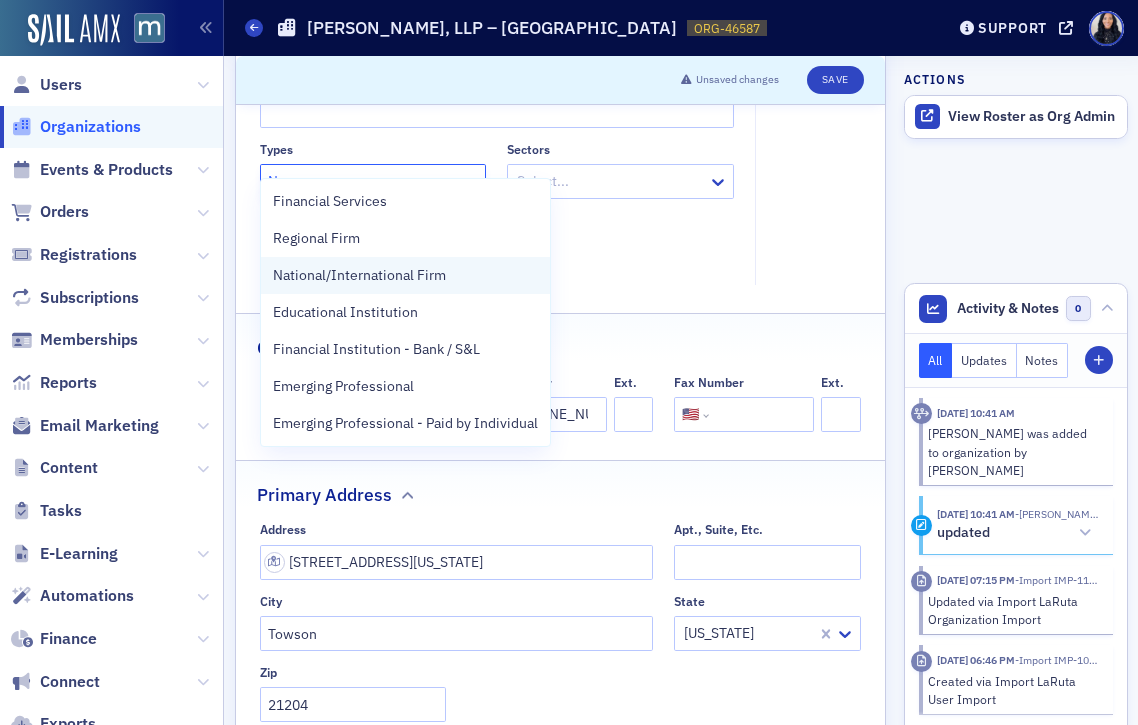 click on "National/International Firm" at bounding box center [359, 275] 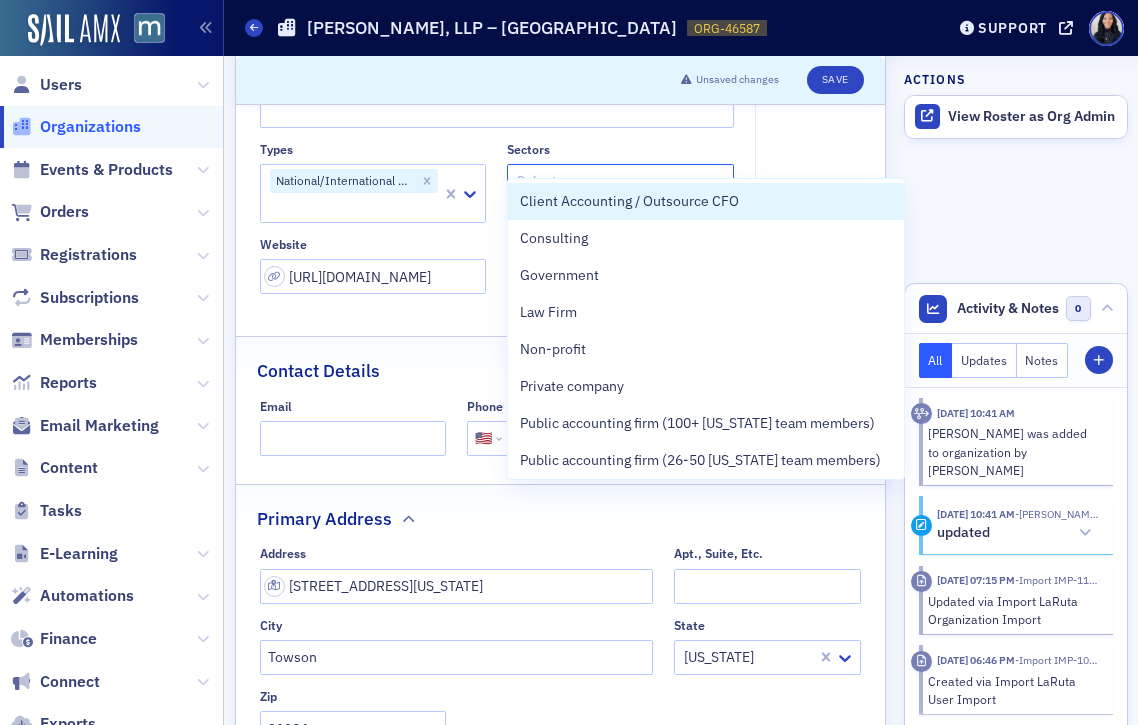 click 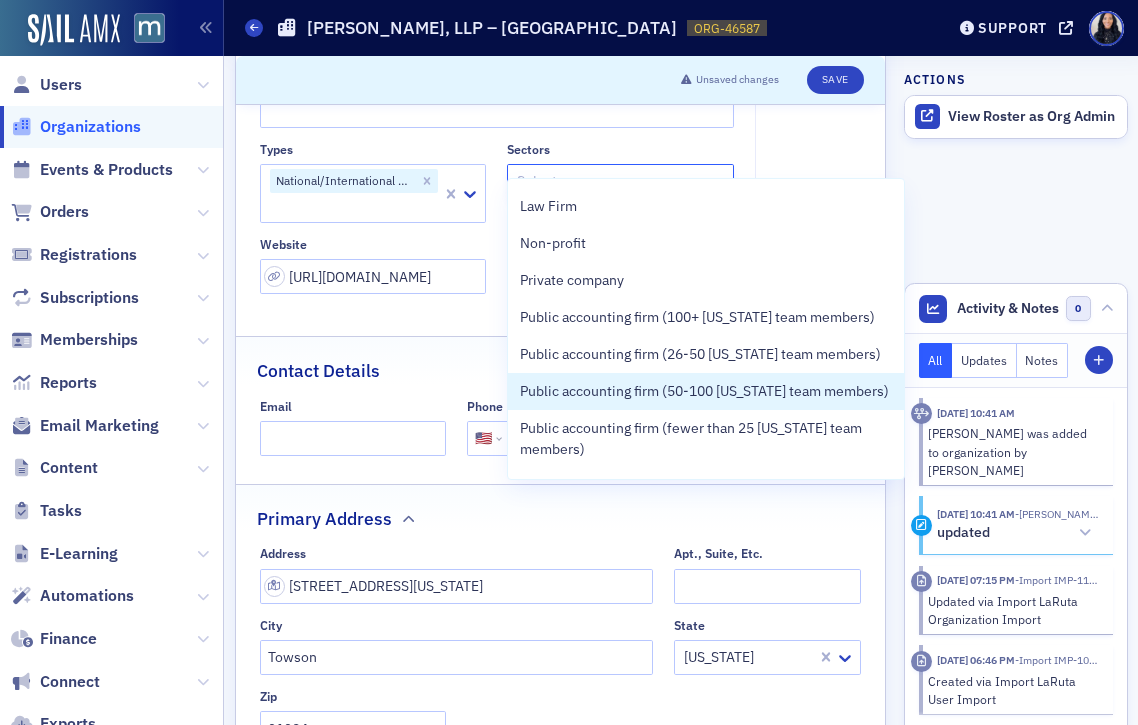 scroll, scrollTop: 102, scrollLeft: 0, axis: vertical 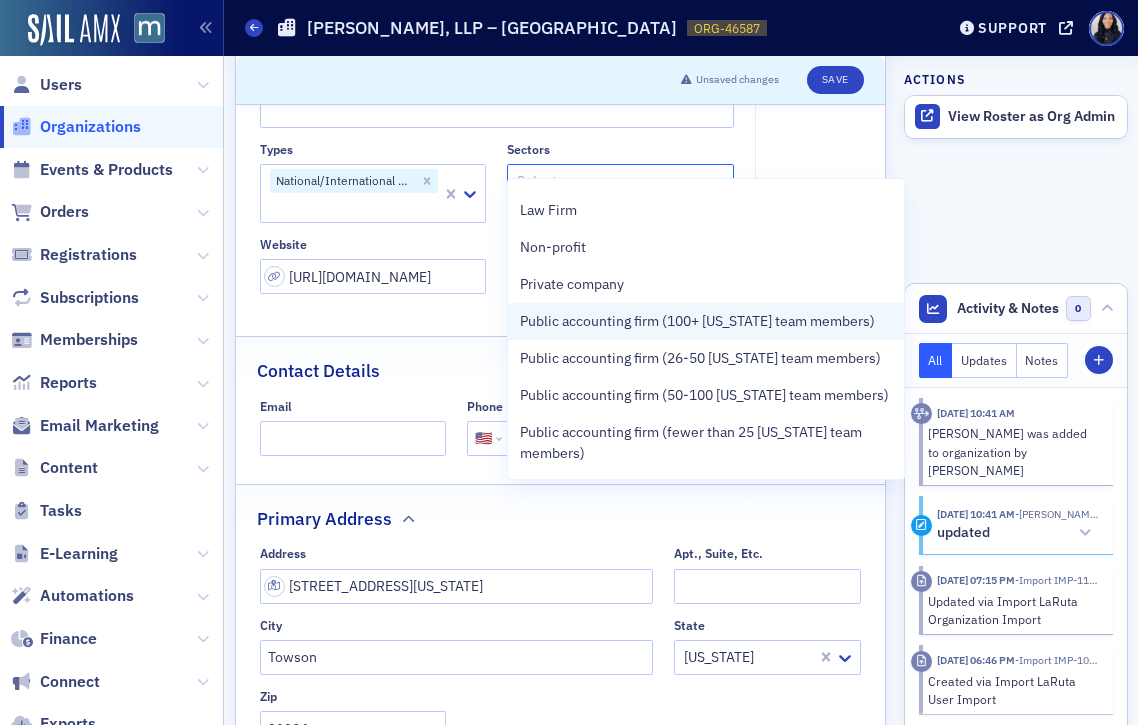 click on "Public accounting firm (100+ [US_STATE] team members)" at bounding box center (697, 321) 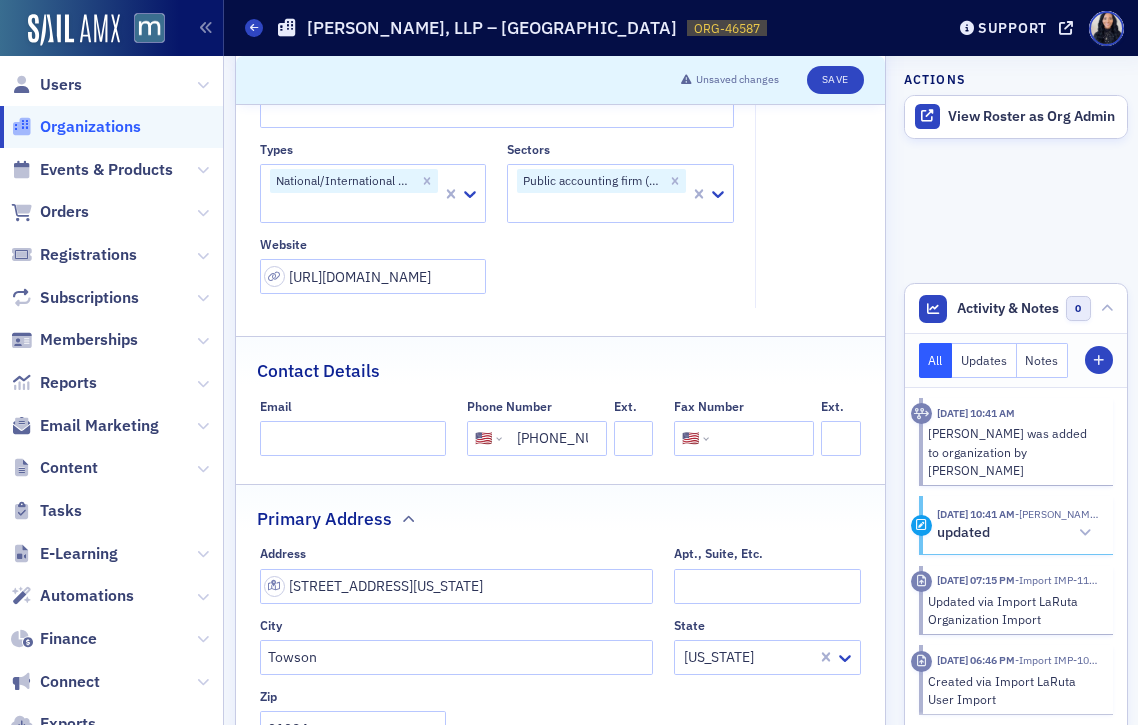 click on "Account Credit $0.00" 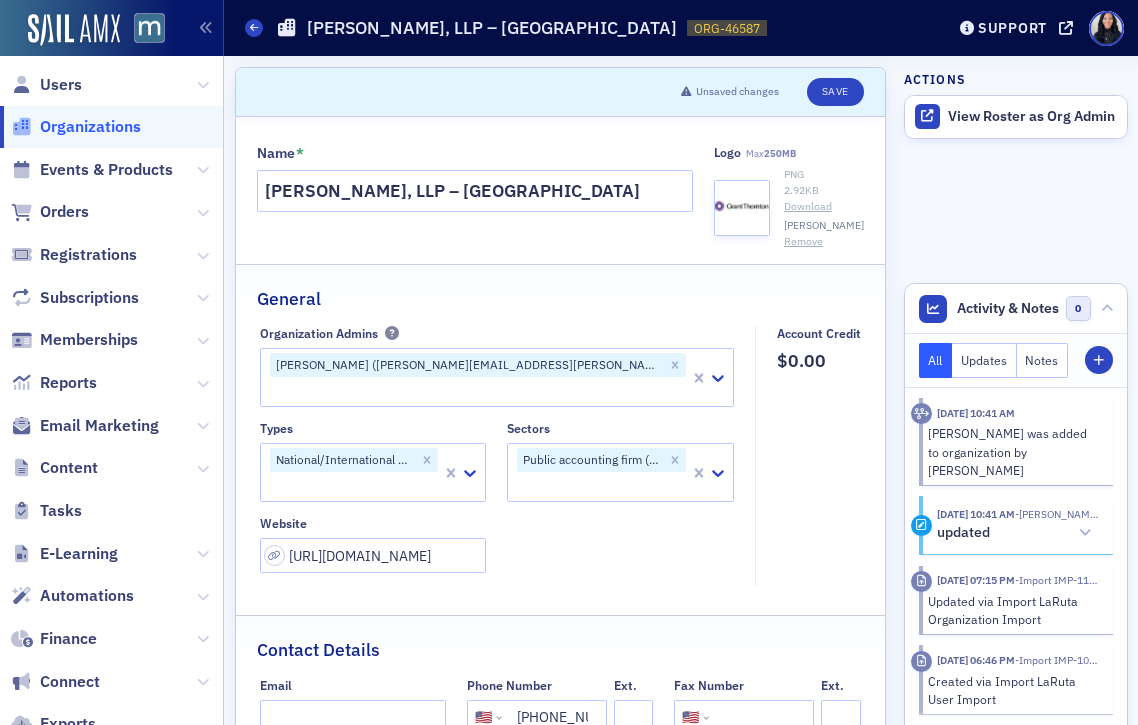 scroll, scrollTop: 0, scrollLeft: 0, axis: both 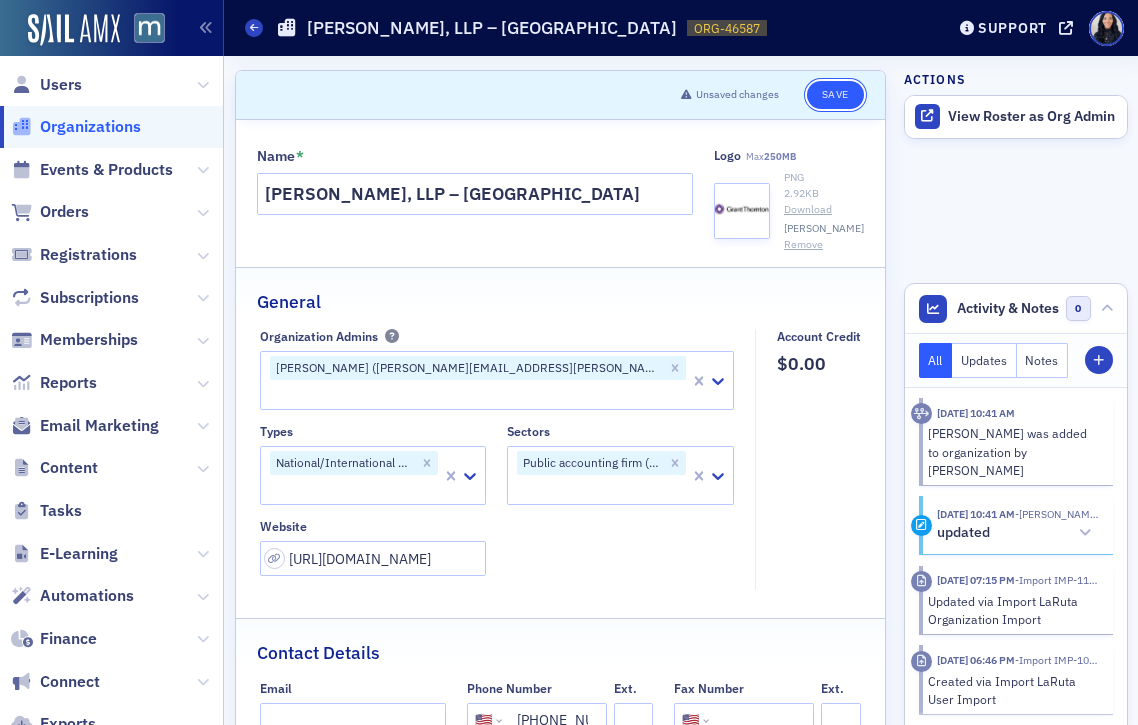 click on "Save" 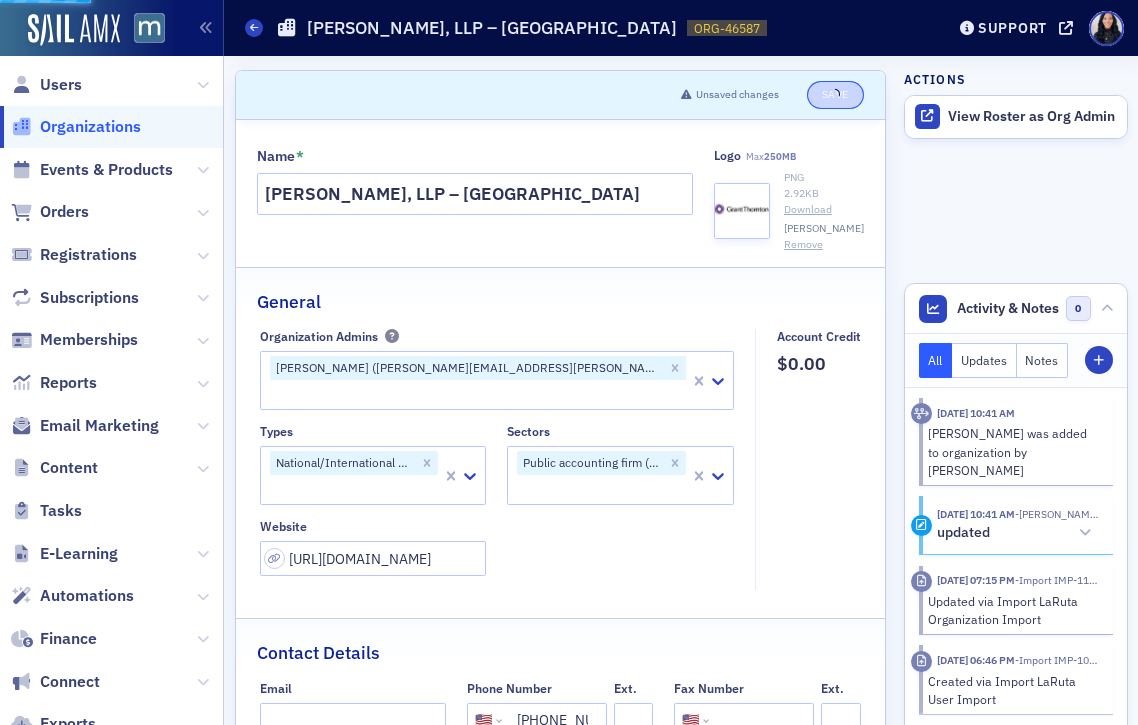 select on "US" 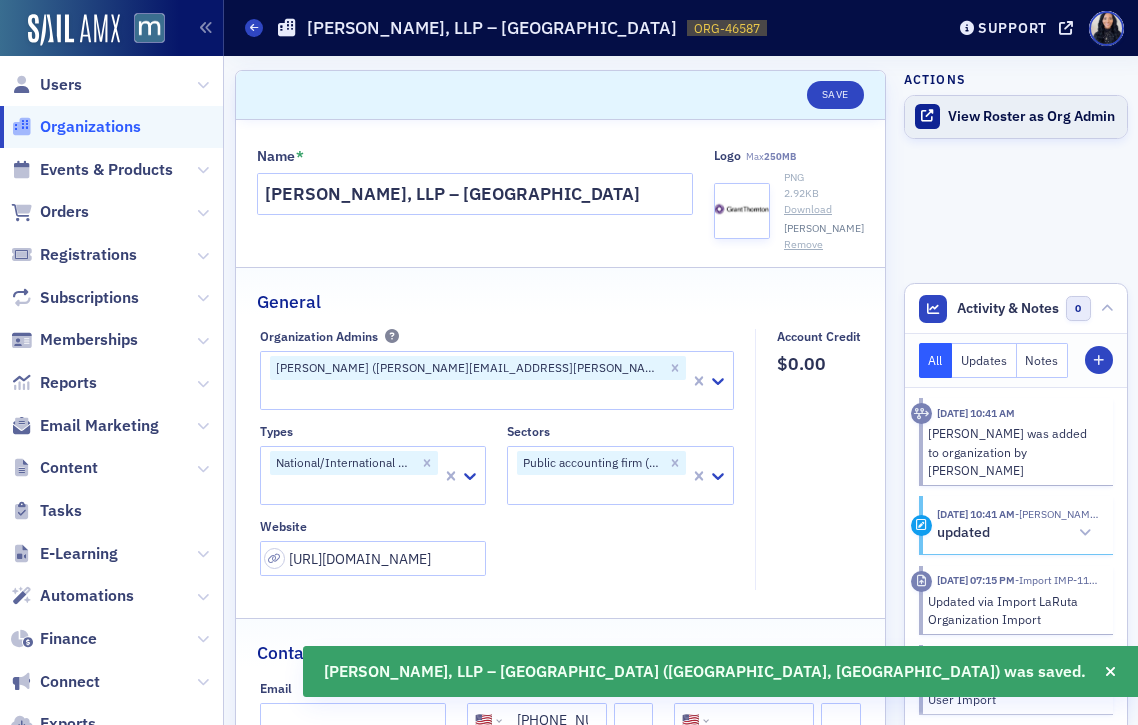 click on "View Roster as Org Admin" 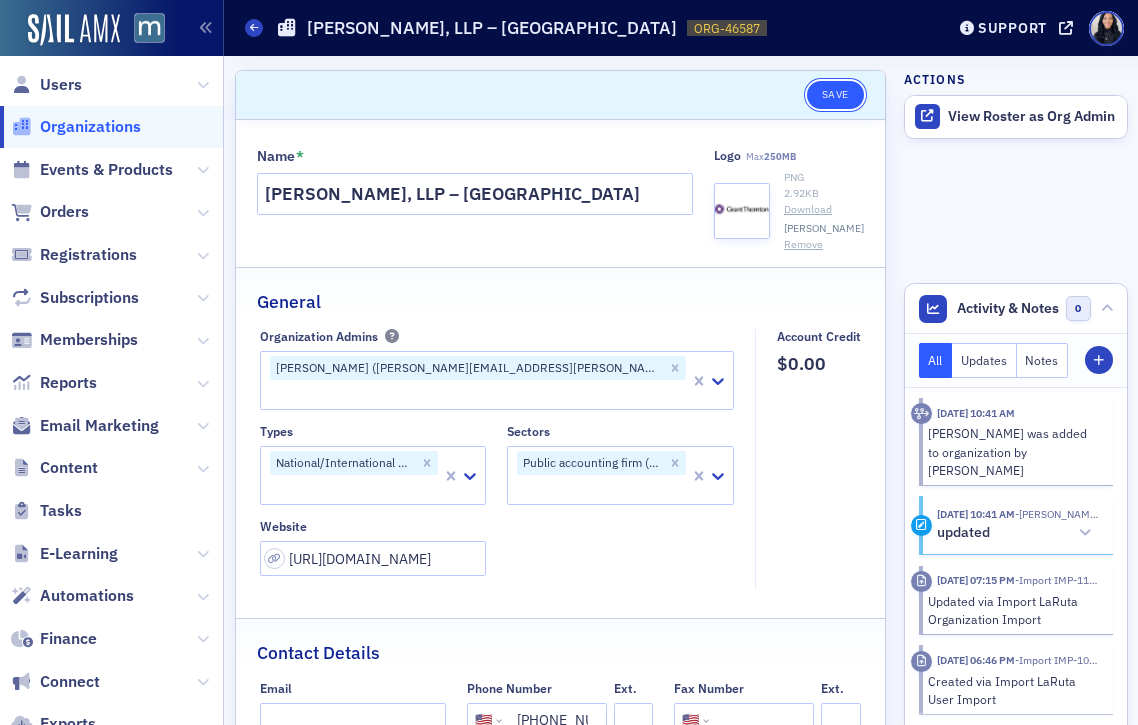 click on "Save" 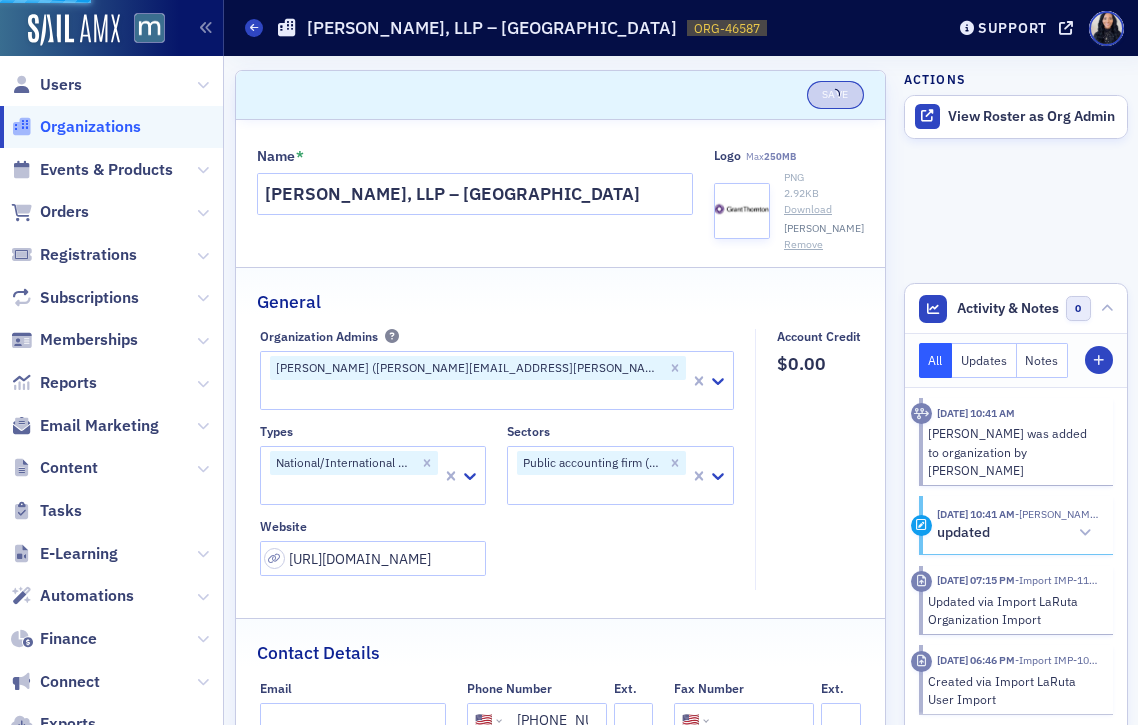 select on "US" 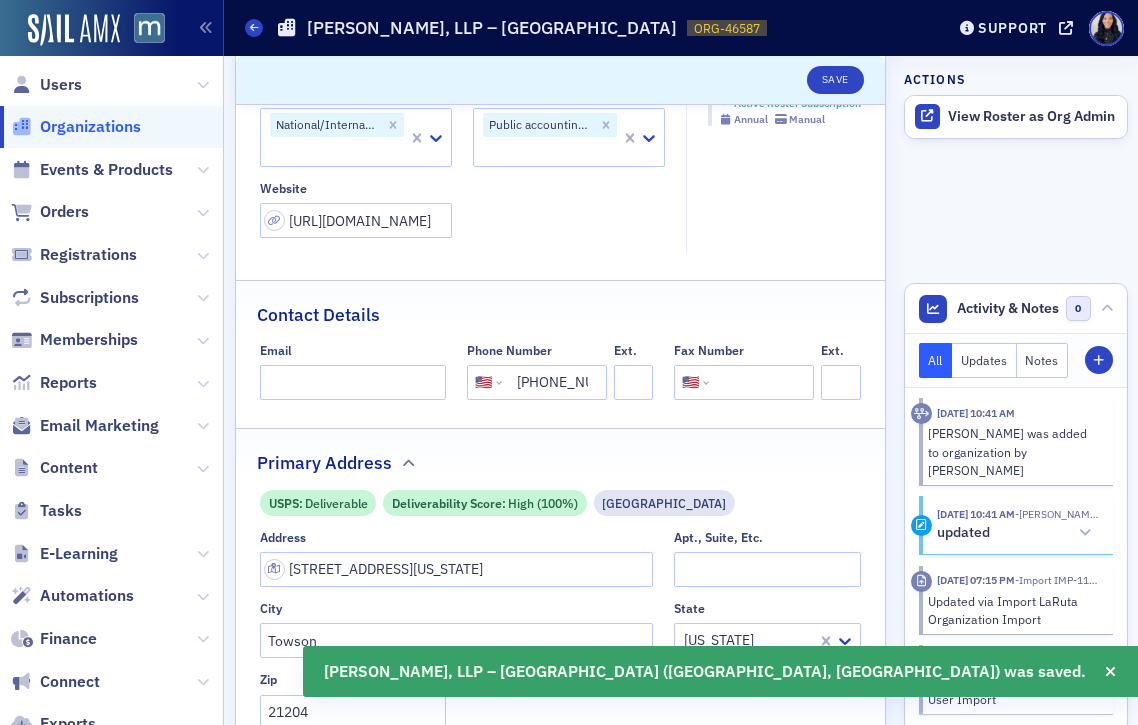 scroll, scrollTop: 334, scrollLeft: 0, axis: vertical 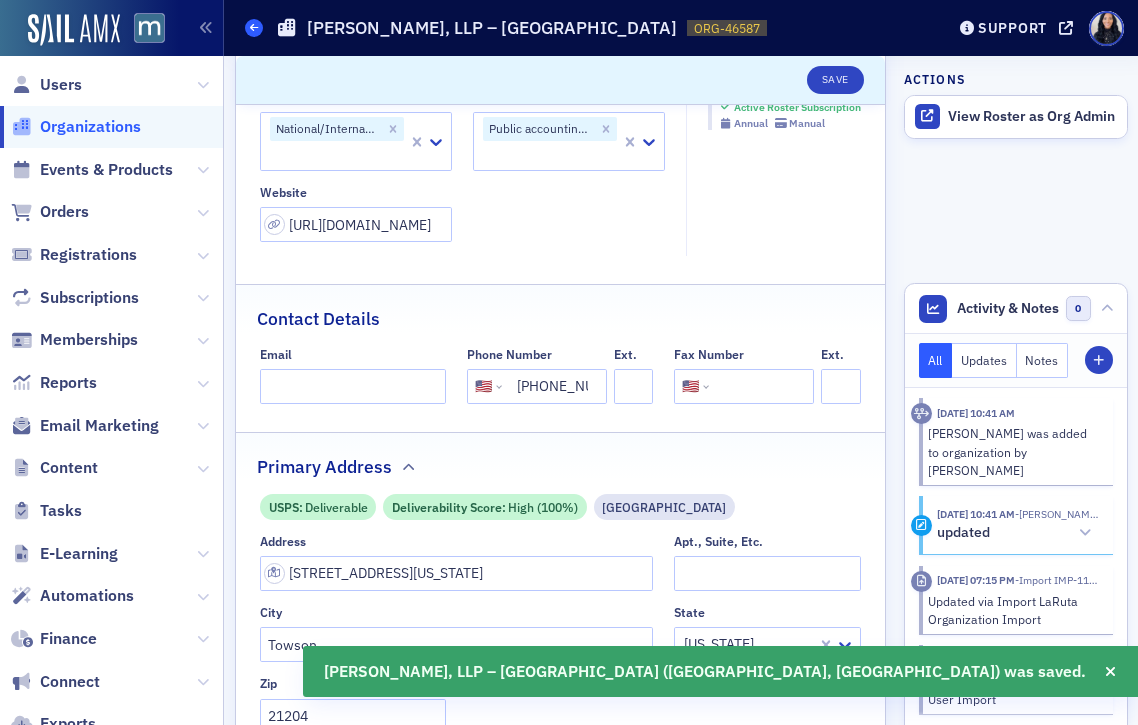 click 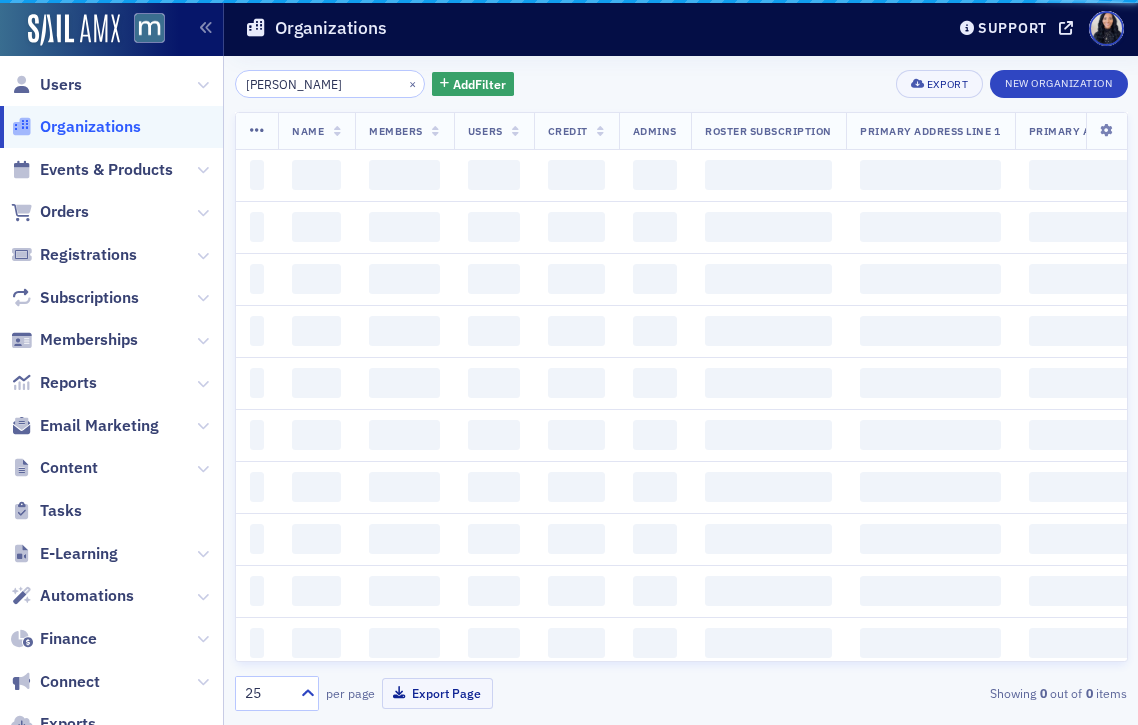 scroll, scrollTop: 0, scrollLeft: 0, axis: both 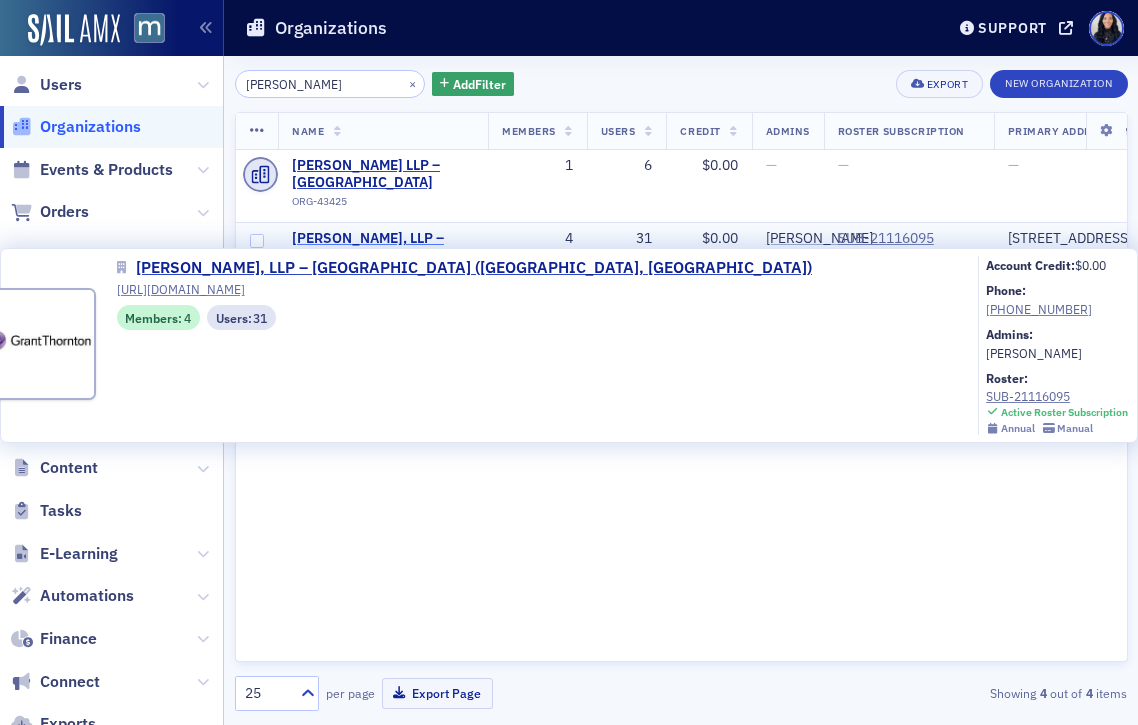 click on "Grant Thornton, LLP – Baltimore (Towson, MD)" 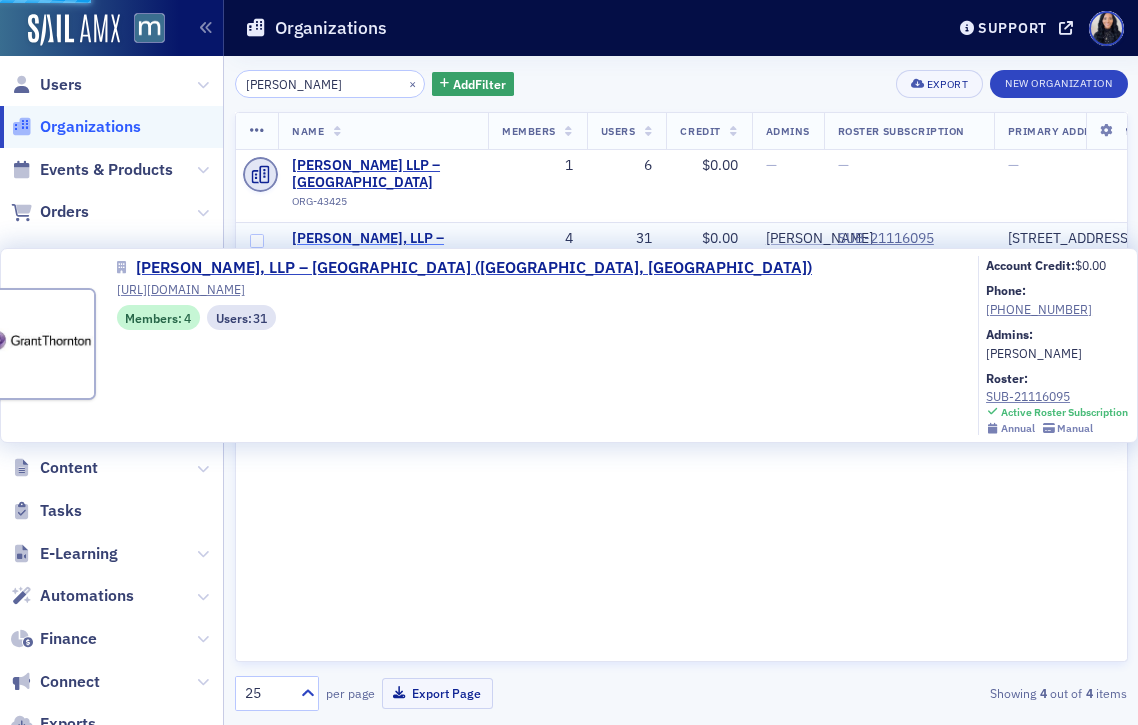 select on "US" 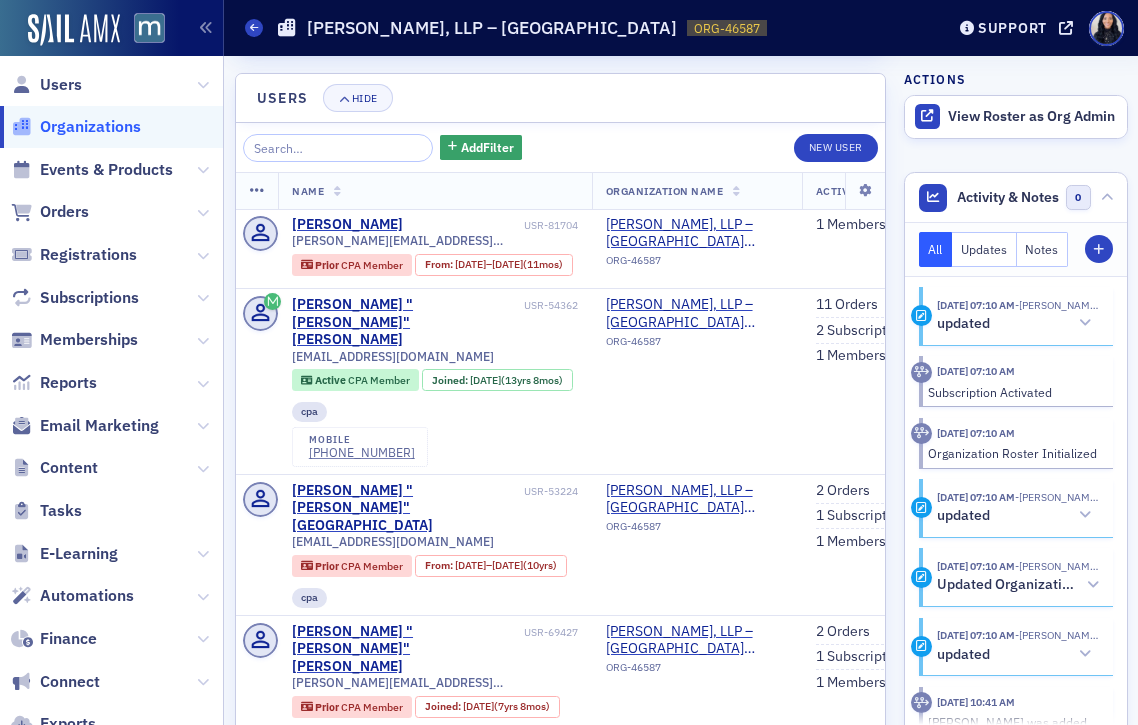 scroll, scrollTop: 1935, scrollLeft: 0, axis: vertical 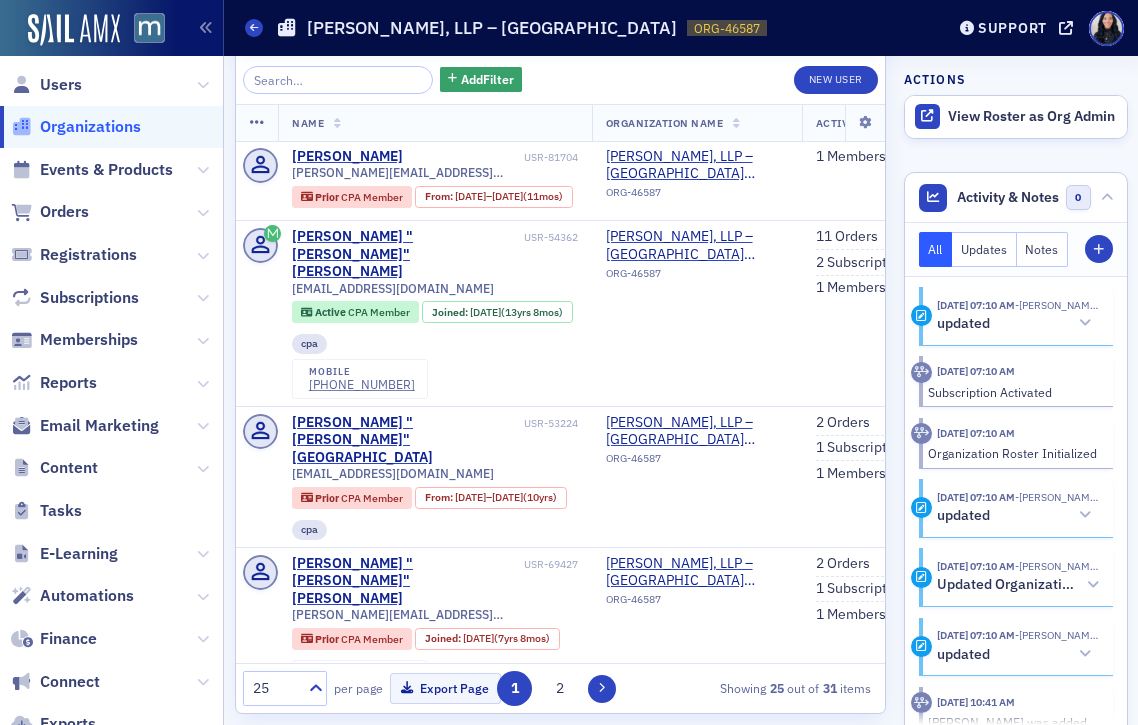 click 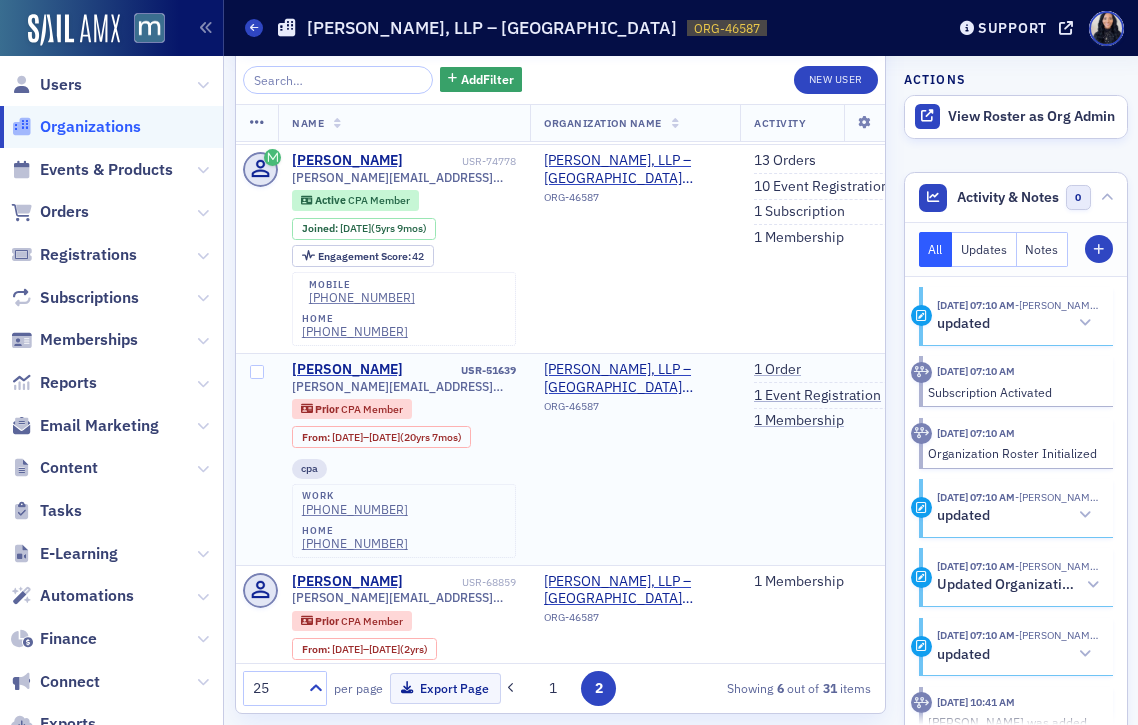scroll, scrollTop: 259, scrollLeft: 0, axis: vertical 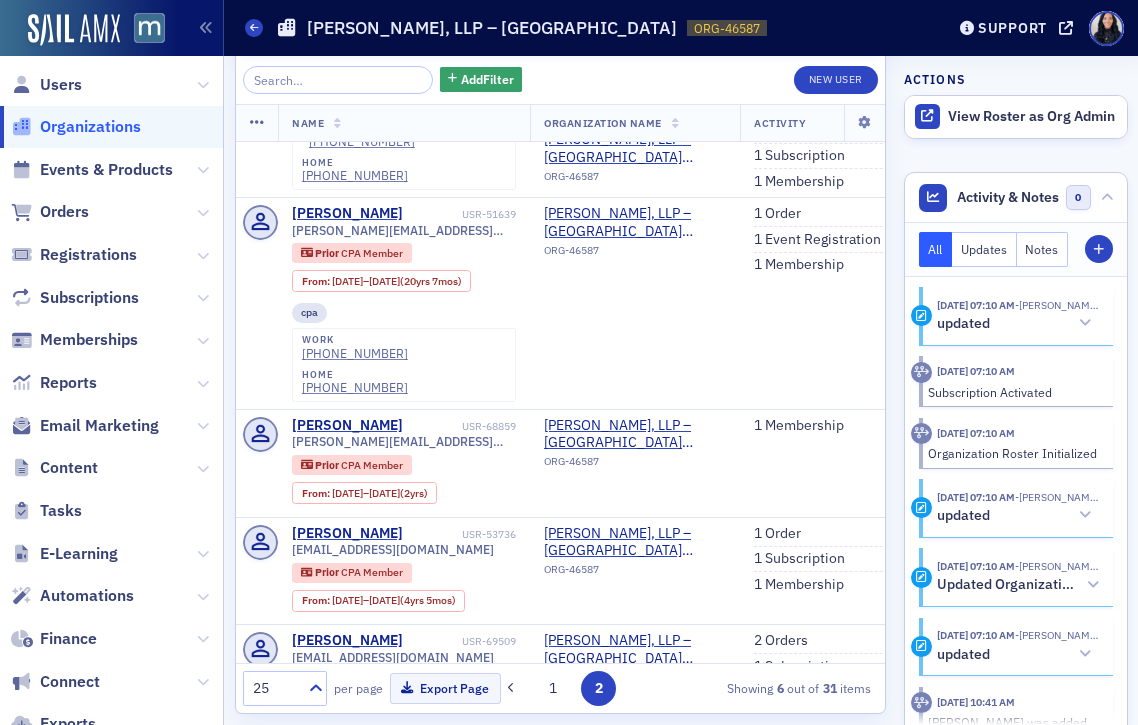 click on "Organizations" 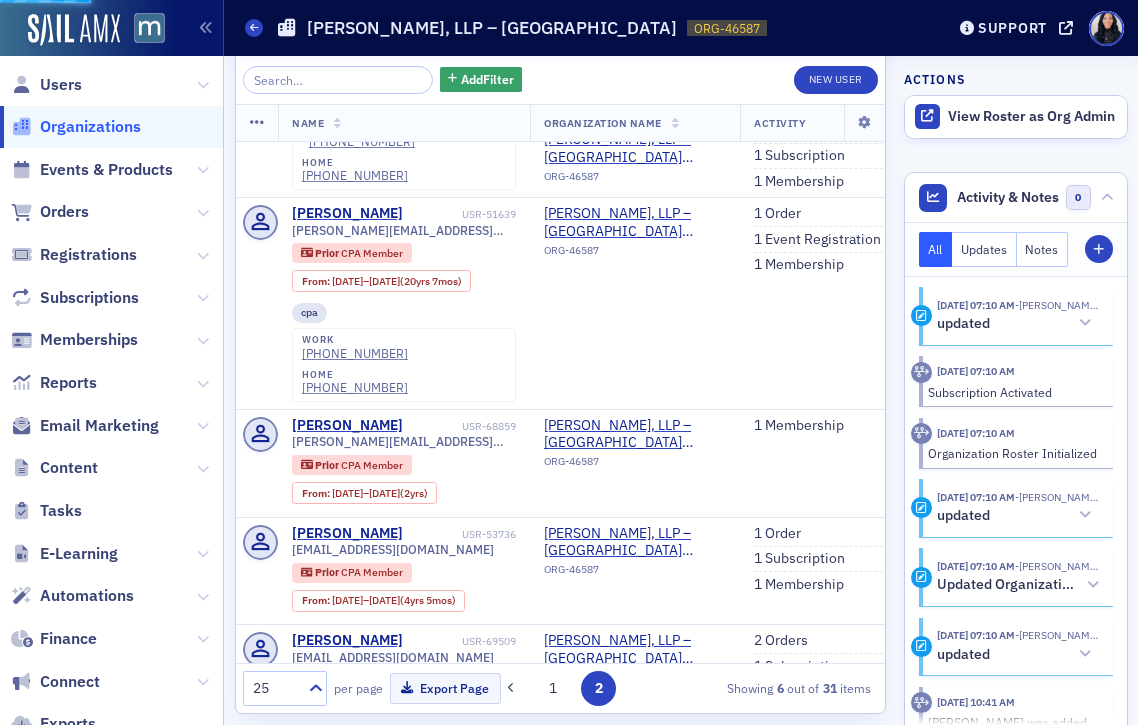 scroll, scrollTop: 0, scrollLeft: 0, axis: both 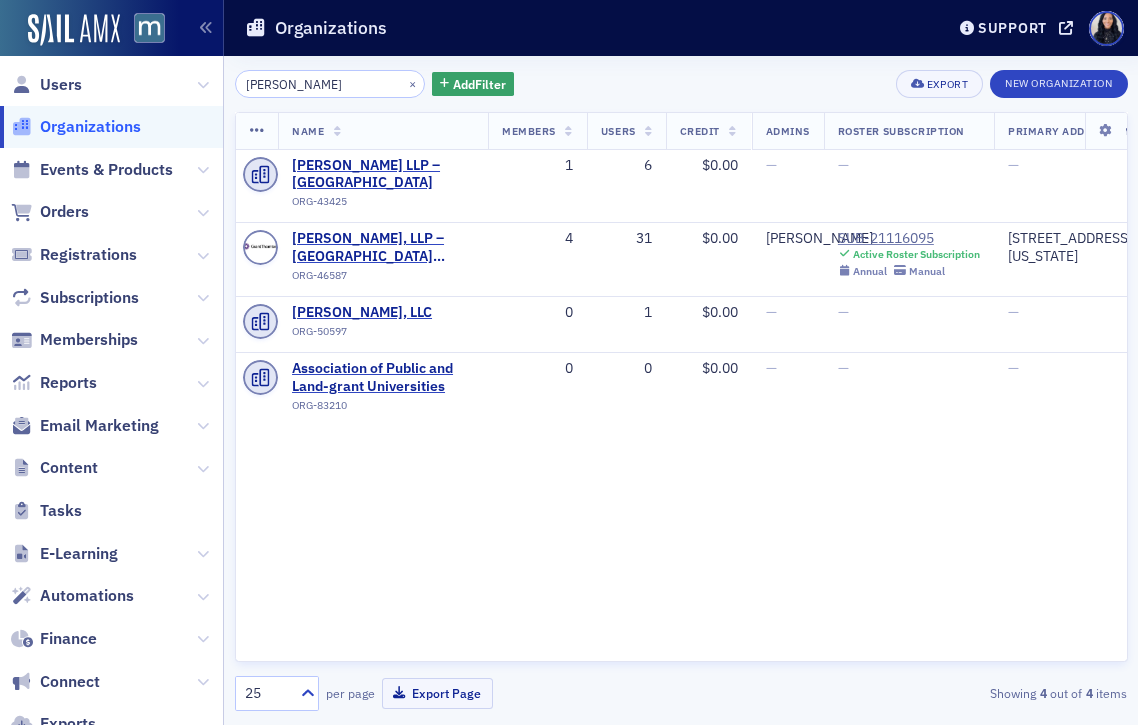 click on "Grant Thornton" 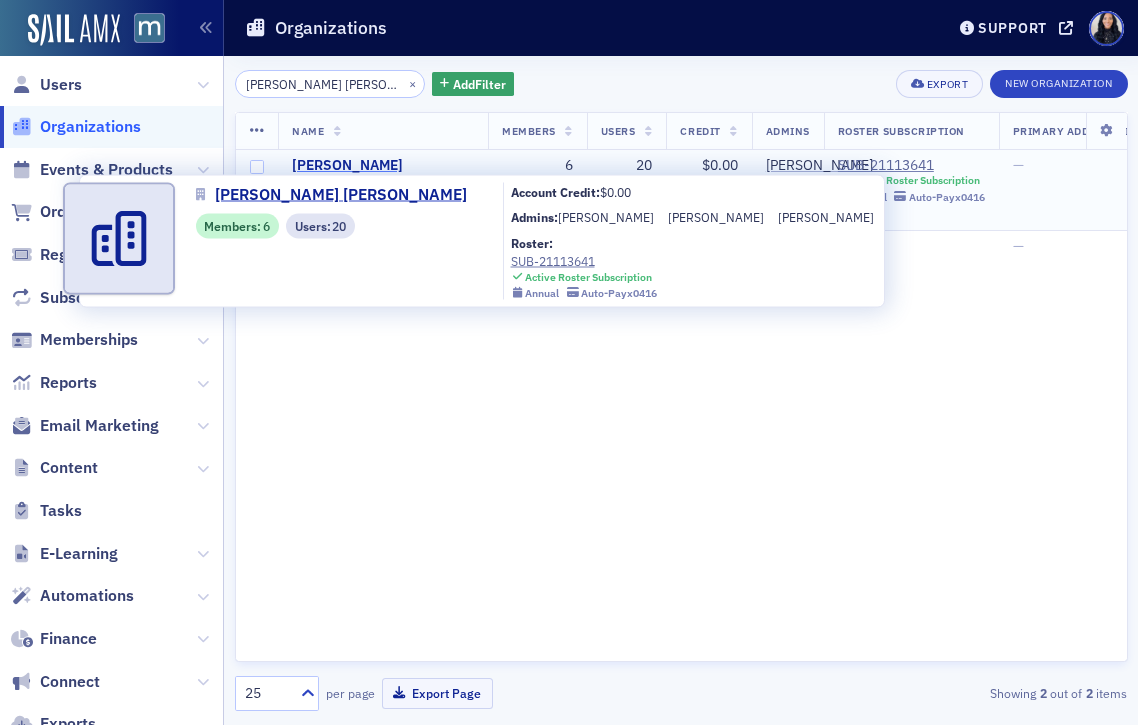 type on "Citrin Cooperman" 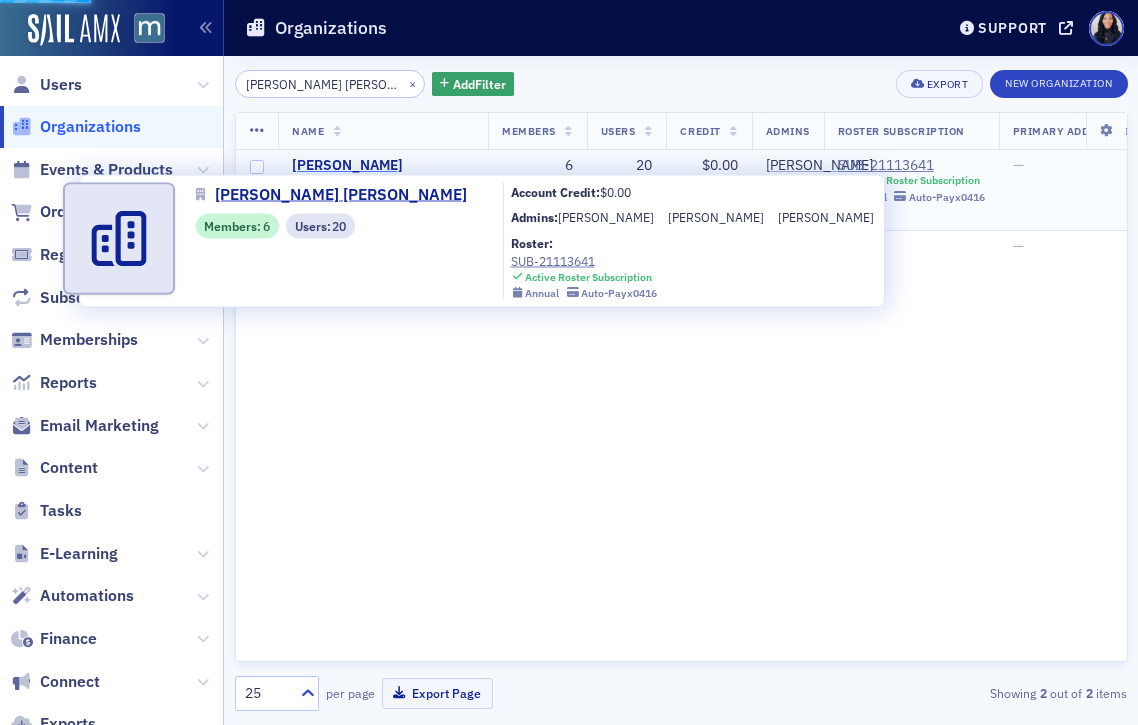 select on "US" 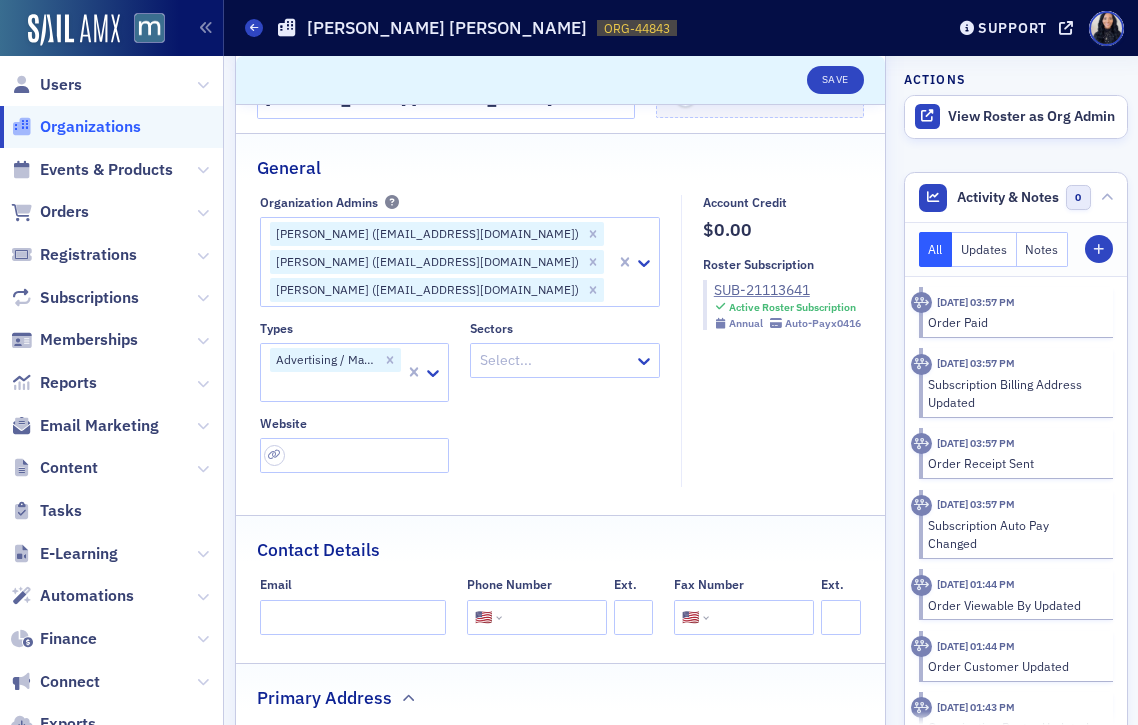 scroll, scrollTop: 97, scrollLeft: 0, axis: vertical 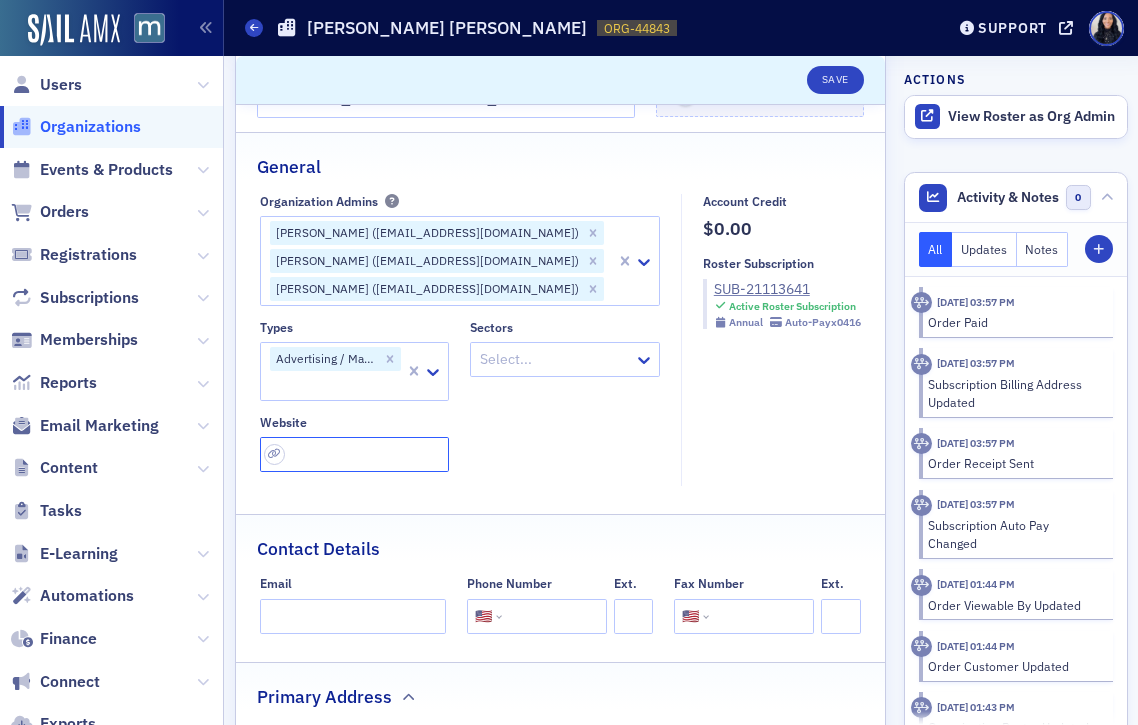 click 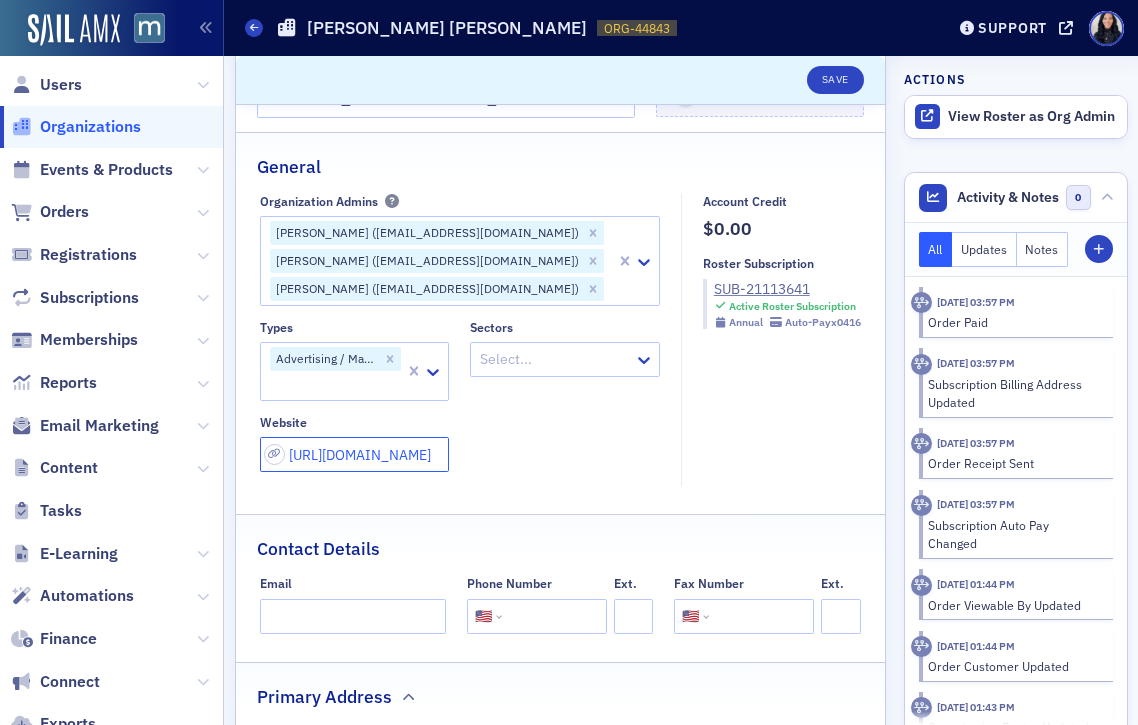scroll, scrollTop: 0, scrollLeft: 27, axis: horizontal 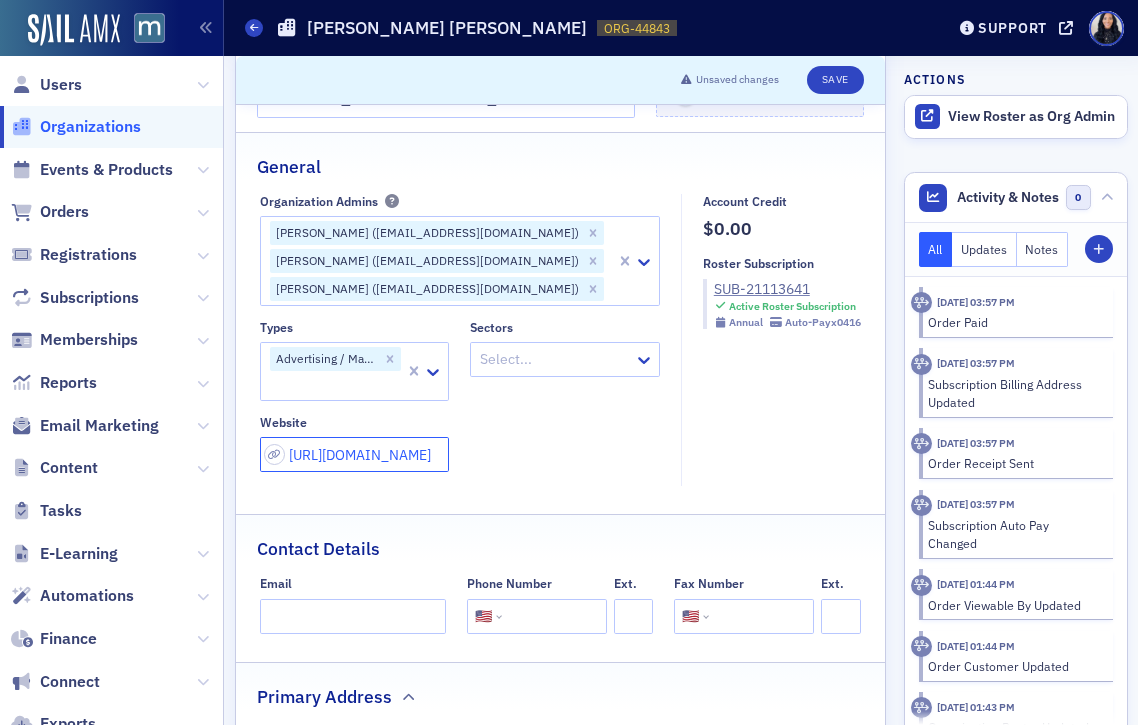 type on "http://citrincooperman.com/" 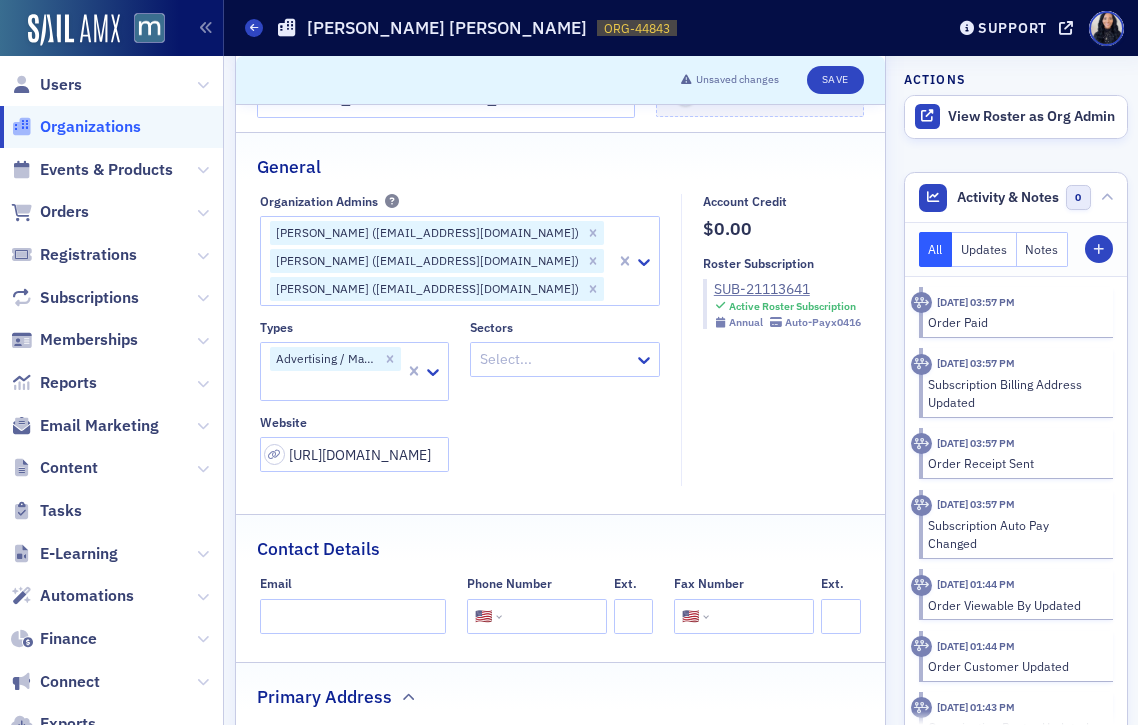 click on "Types Advertising / Marketing Sectors Select... Website http://citrincooperman.com/" 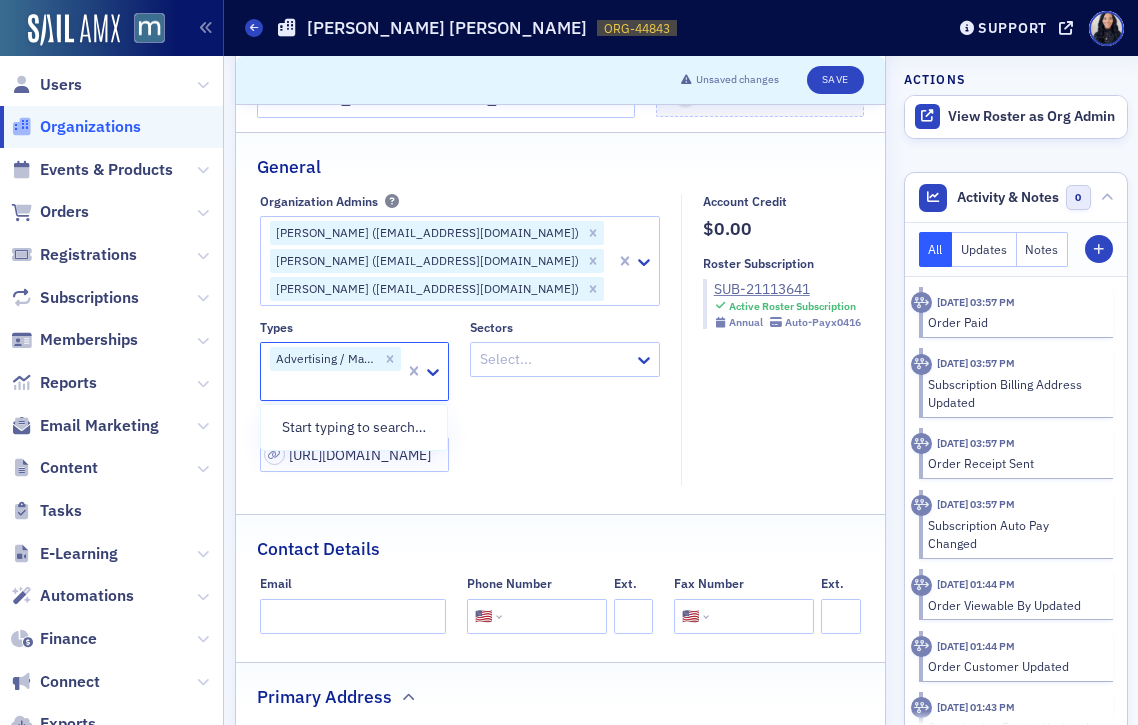 click 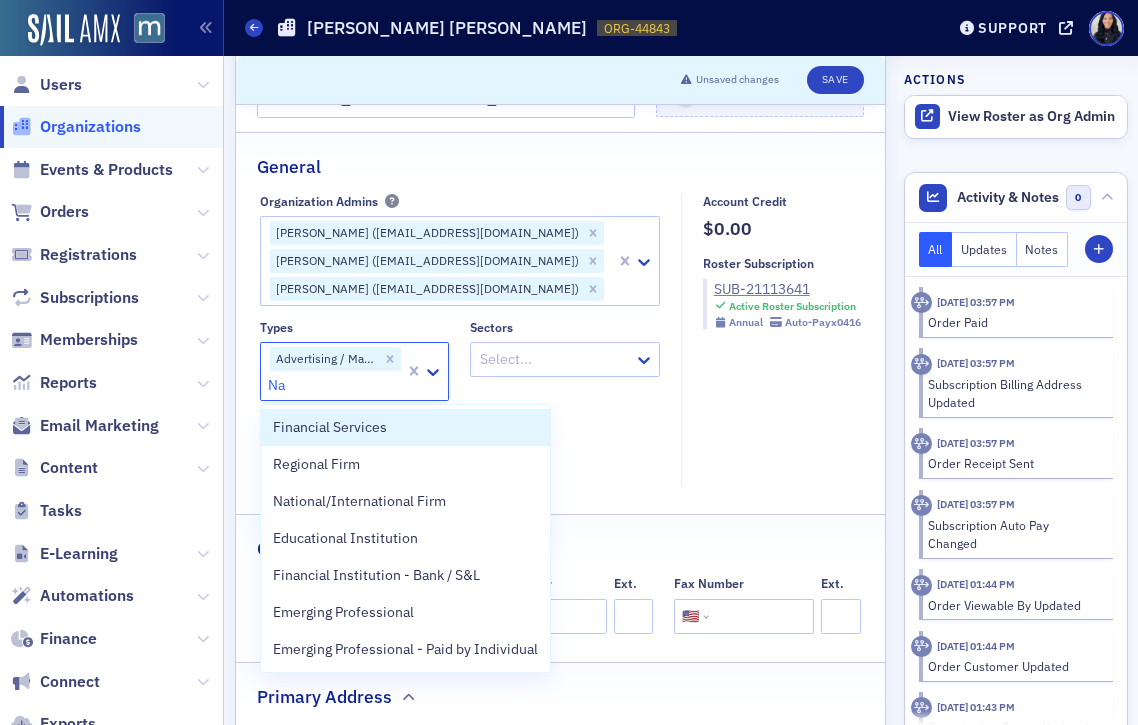 type on "Nat" 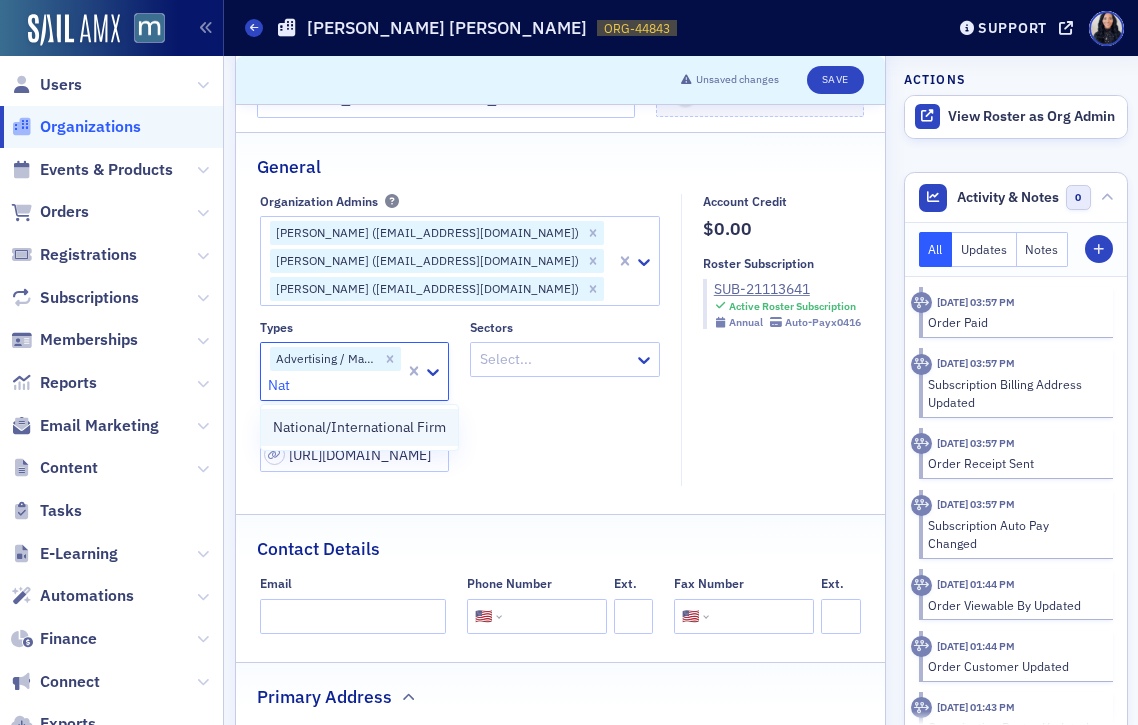 click on "National/International Firm" at bounding box center (359, 427) 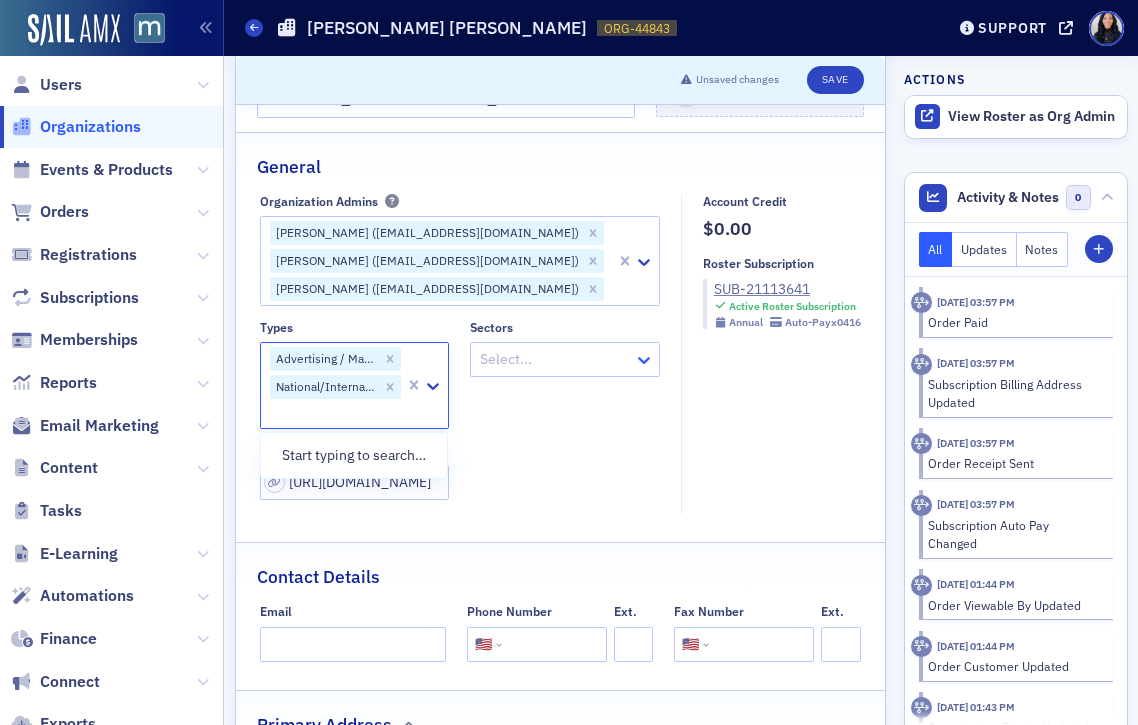 click 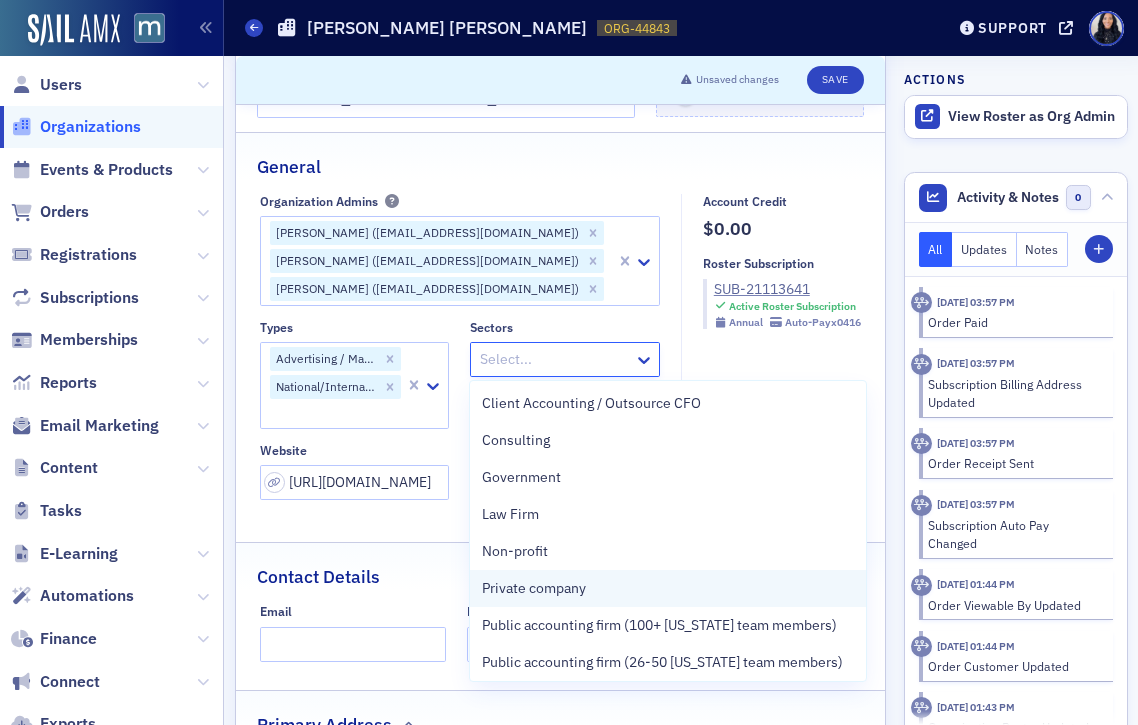 scroll, scrollTop: 17, scrollLeft: 0, axis: vertical 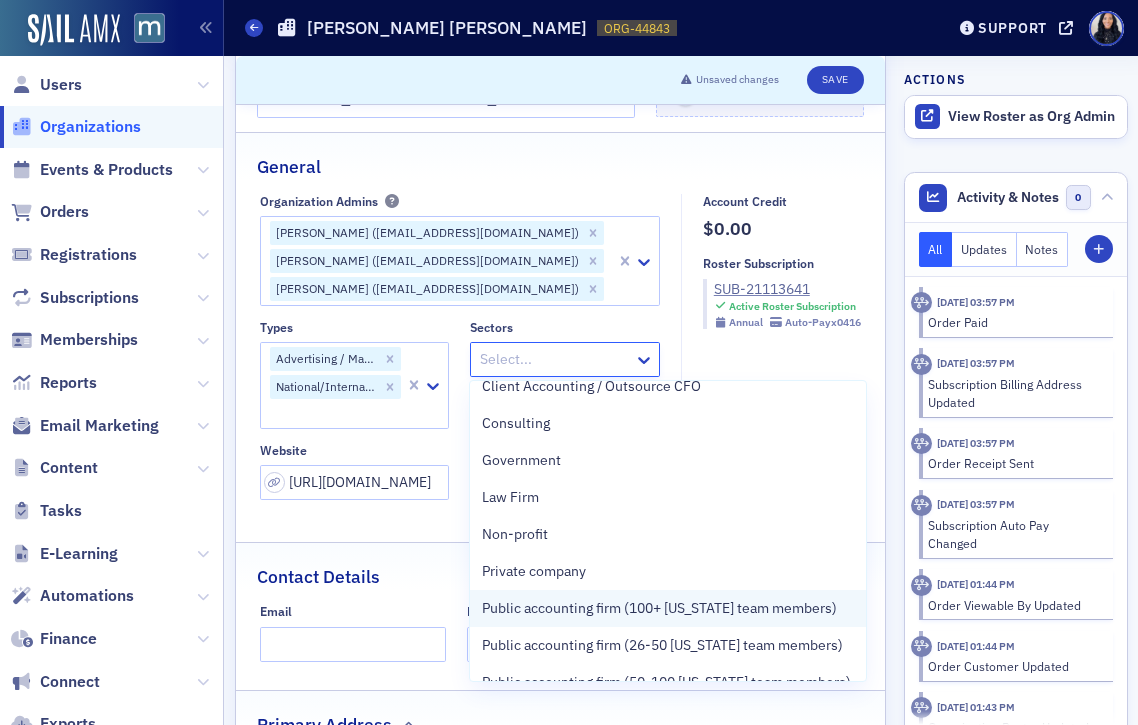 click on "Public accounting firm (100+ [US_STATE] team members)" at bounding box center [659, 608] 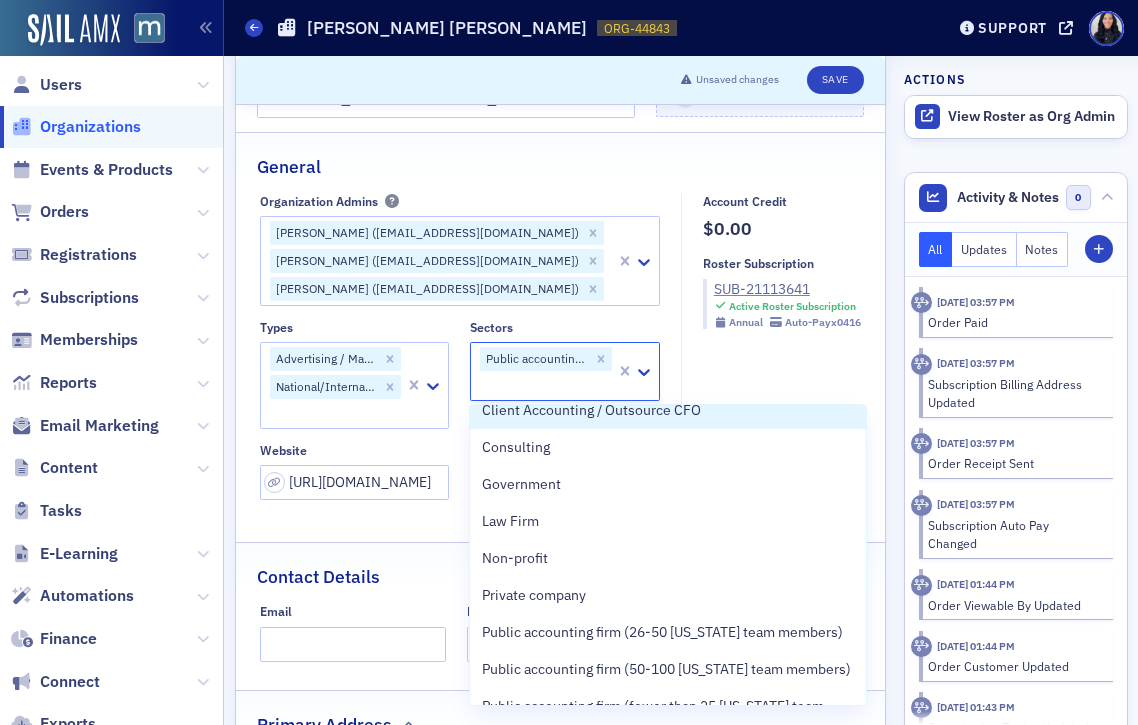click on "Organization Admins Jen Laro (larolooloo@gmail.com) Marla Hiken (mhiken@citrincooperman.com) Dawn Needelman (dneedelman@citrincooperman.com) Types Advertising / Marketing National/International Firm Sectors option Public accounting firm (100+ Maryland team members), selected. Client Accounting / Outsource CFO, 1 of 13. 13 results available. Use Up and Down to choose options, press Enter to select the currently focused option, press Escape to exit the menu, press Tab to select the option and exit the menu. Public accounting firm (100+ Maryland team members) Website http://citrincooperman.com/ Account Credit $0.00 Roster Subscription SUB-21113641 Active Roster Subscription Annual   Auto-Pay  x0416" 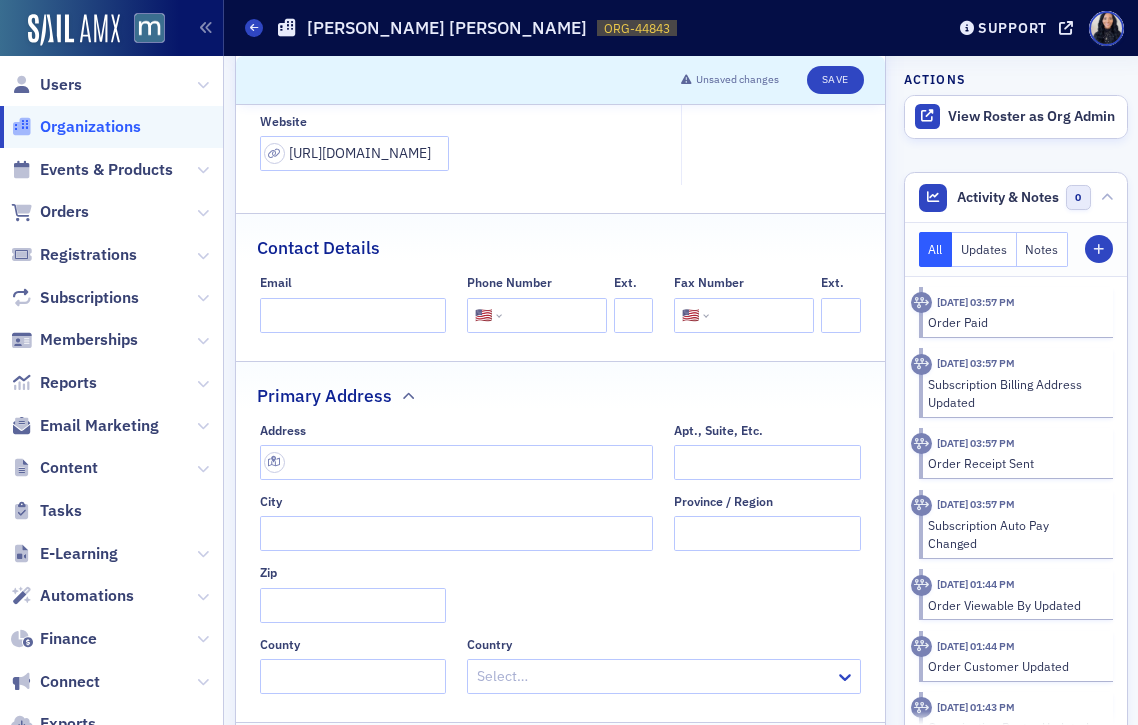 scroll, scrollTop: 499, scrollLeft: 0, axis: vertical 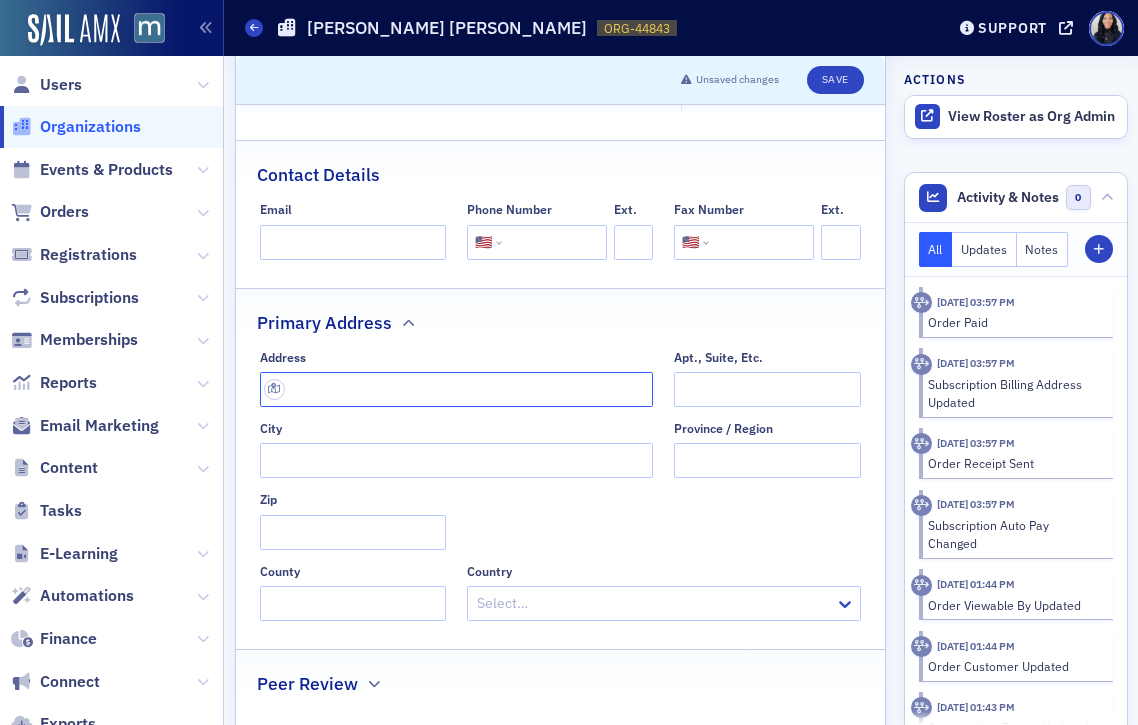 click 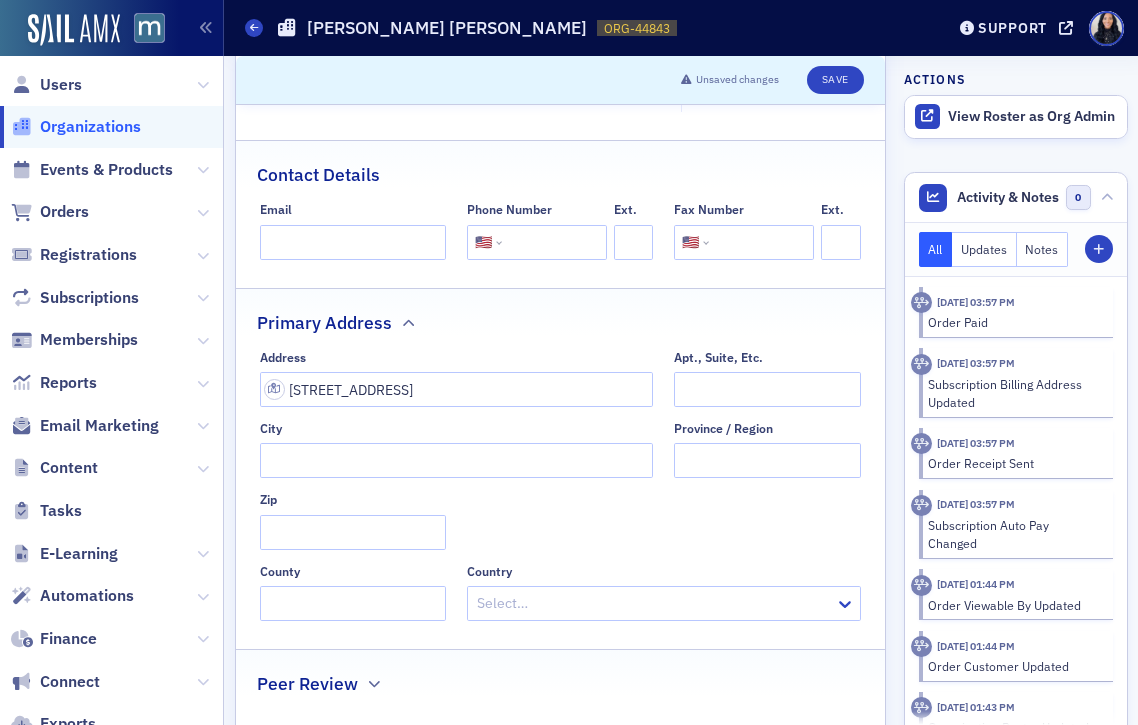type on "11155 Red Run Blvd" 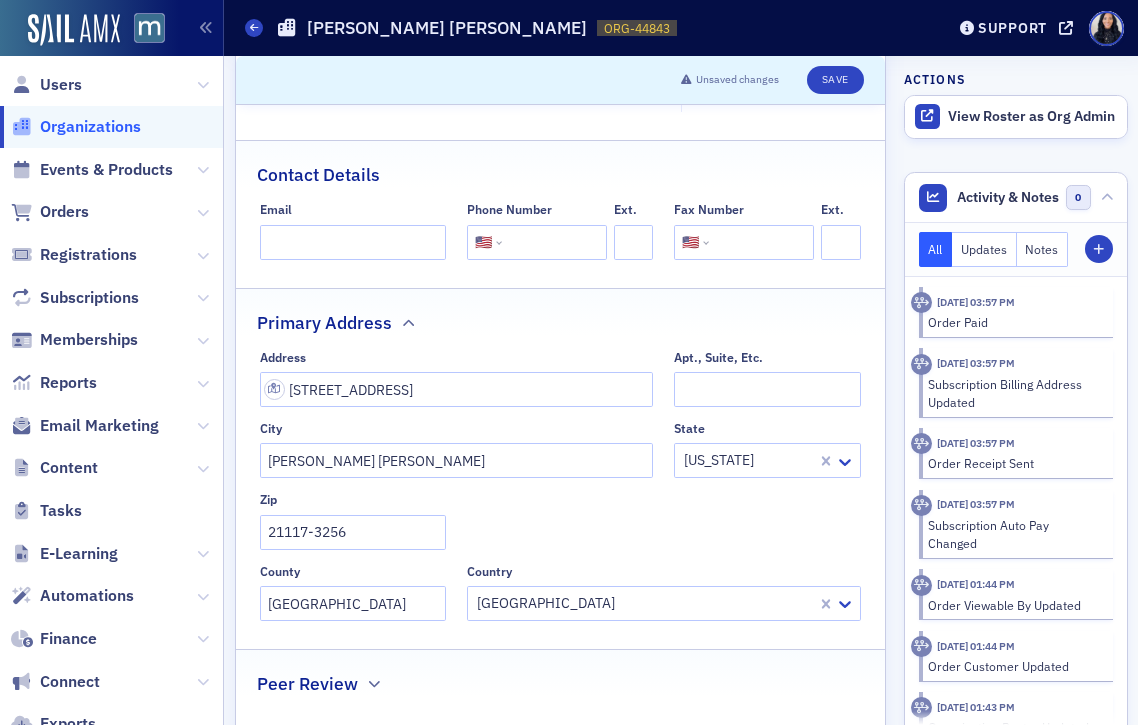 click 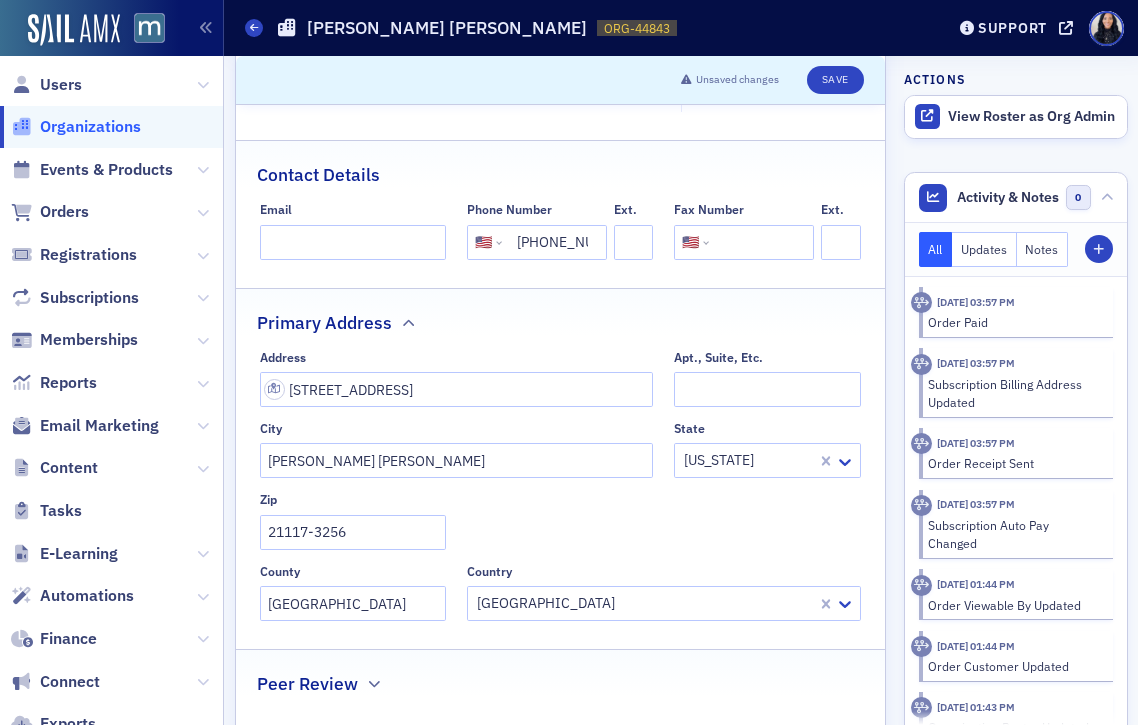 scroll, scrollTop: 0, scrollLeft: 32, axis: horizontal 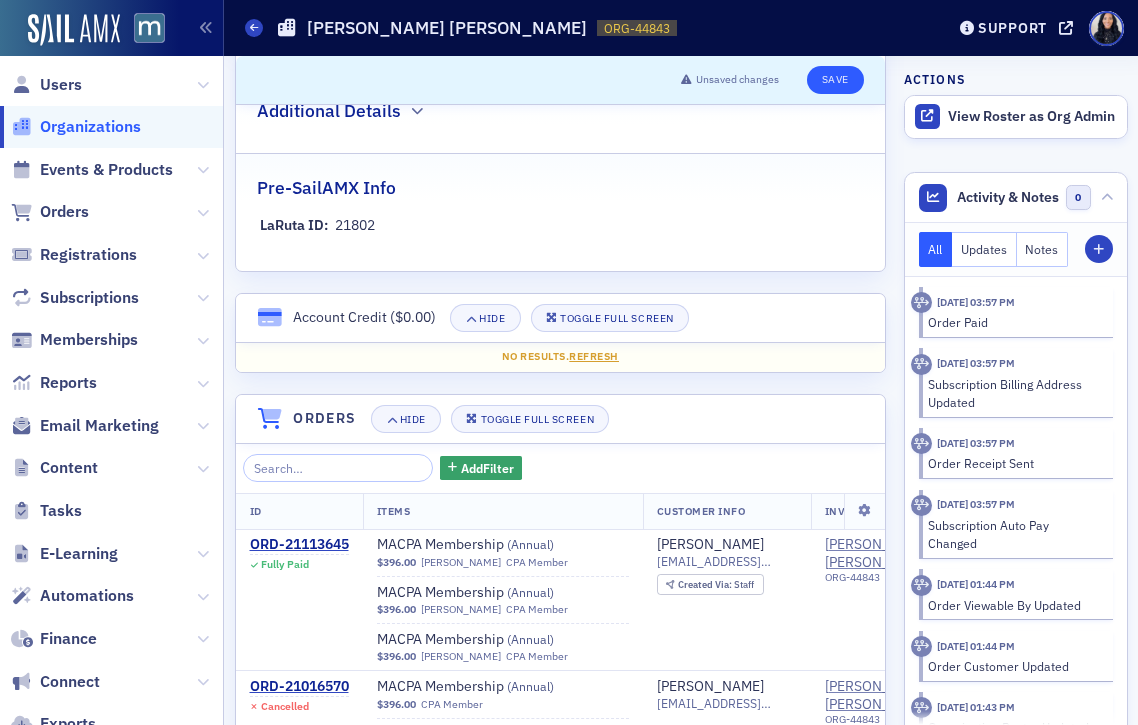 type on "(410) 415-9700" 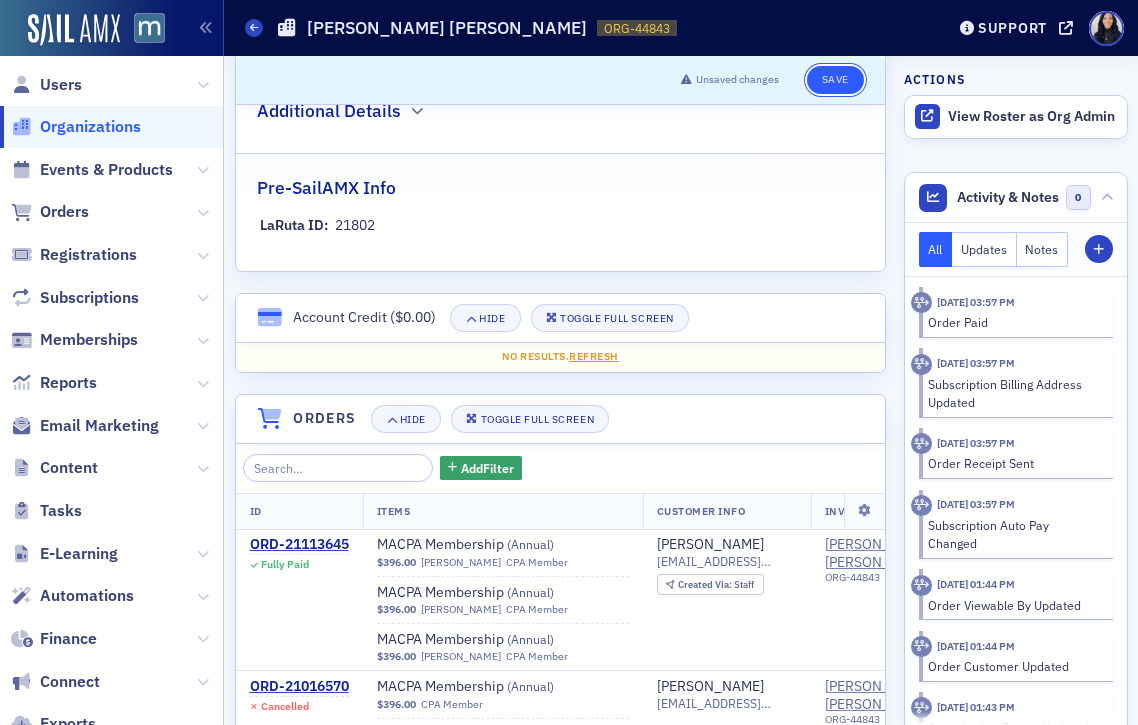 scroll, scrollTop: 0, scrollLeft: 0, axis: both 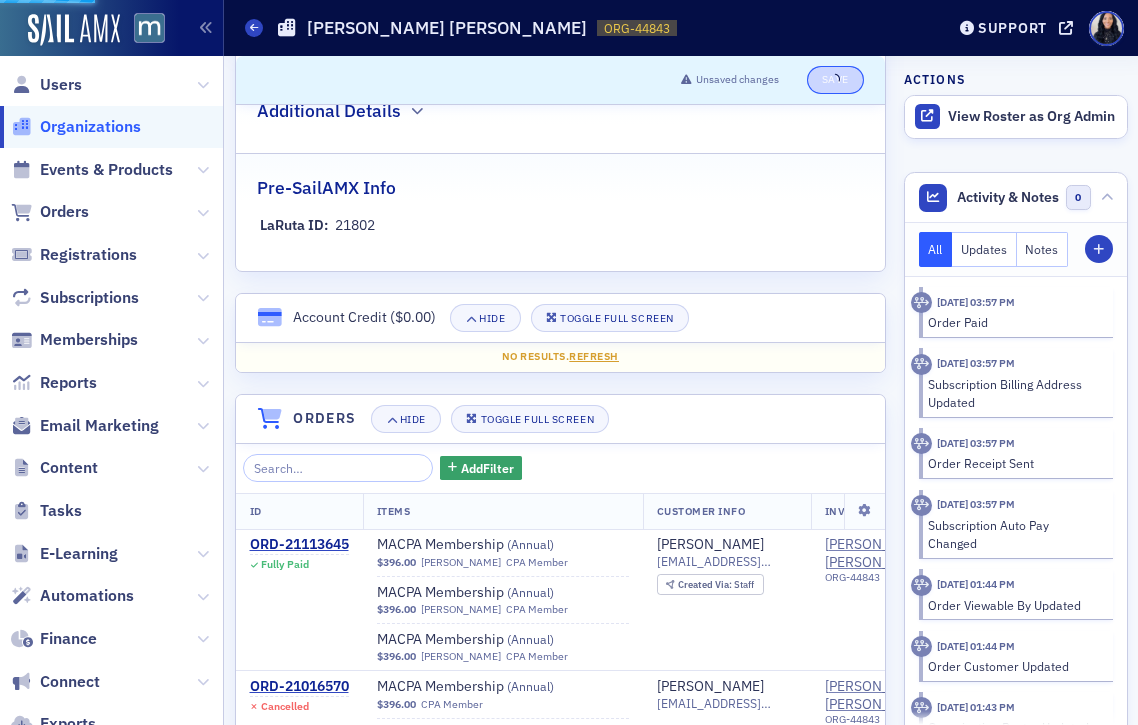 select on "US" 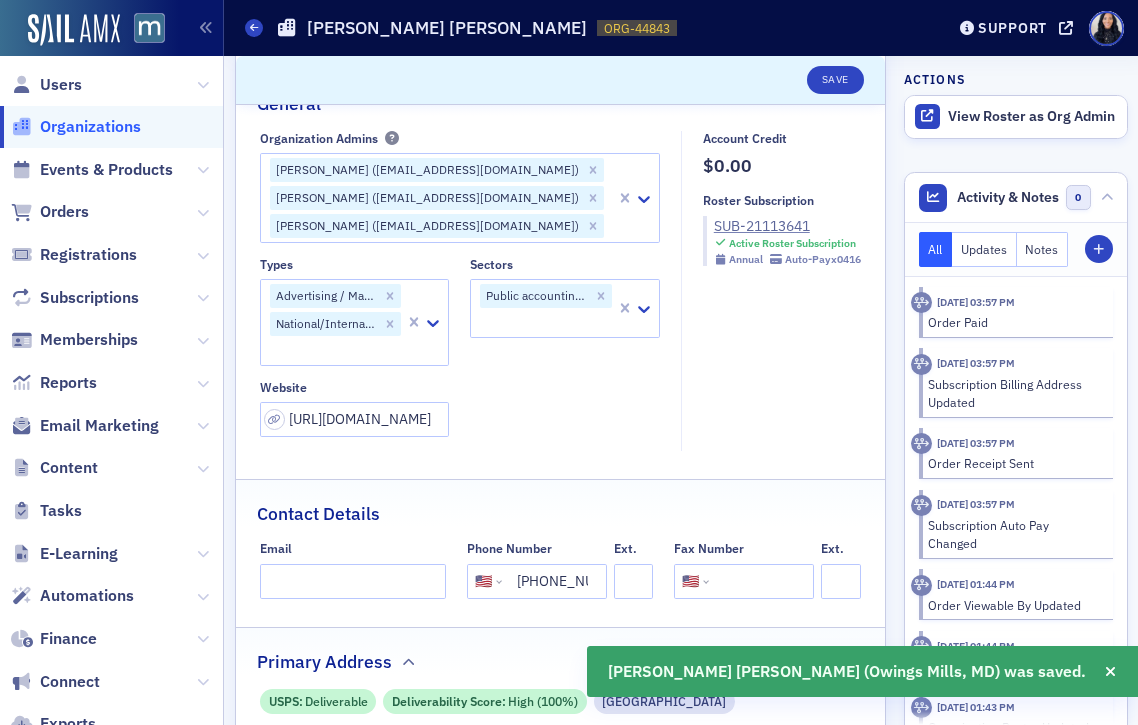 scroll, scrollTop: 159, scrollLeft: 0, axis: vertical 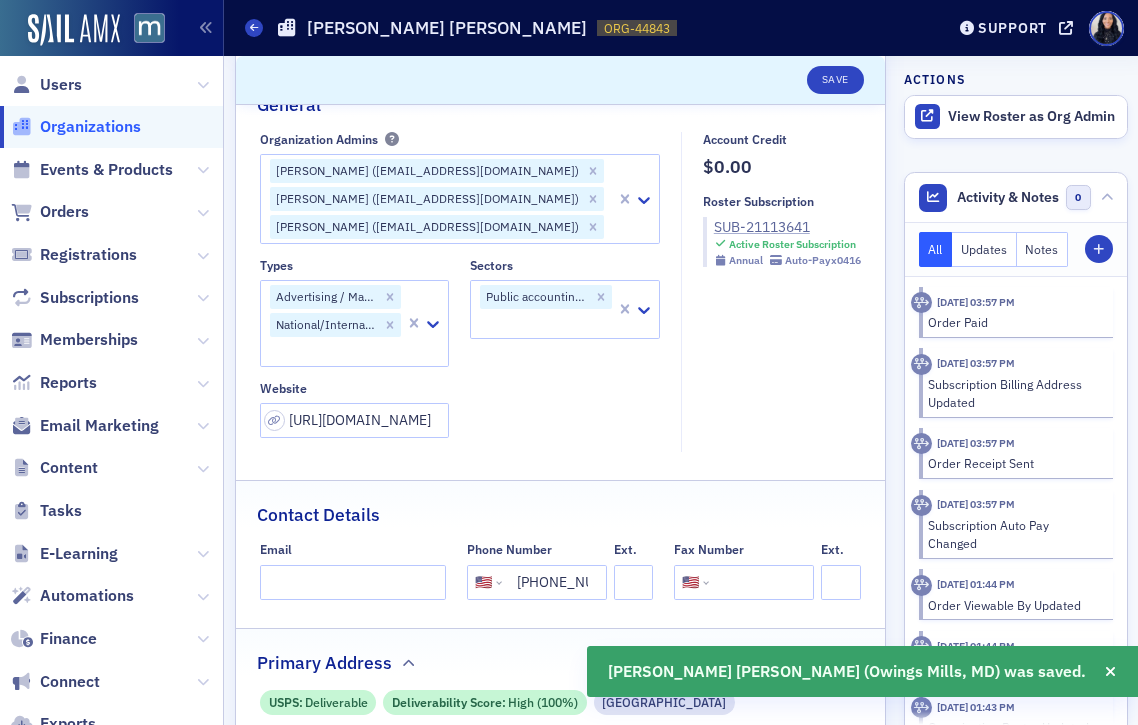 click on "SUB-21113641" 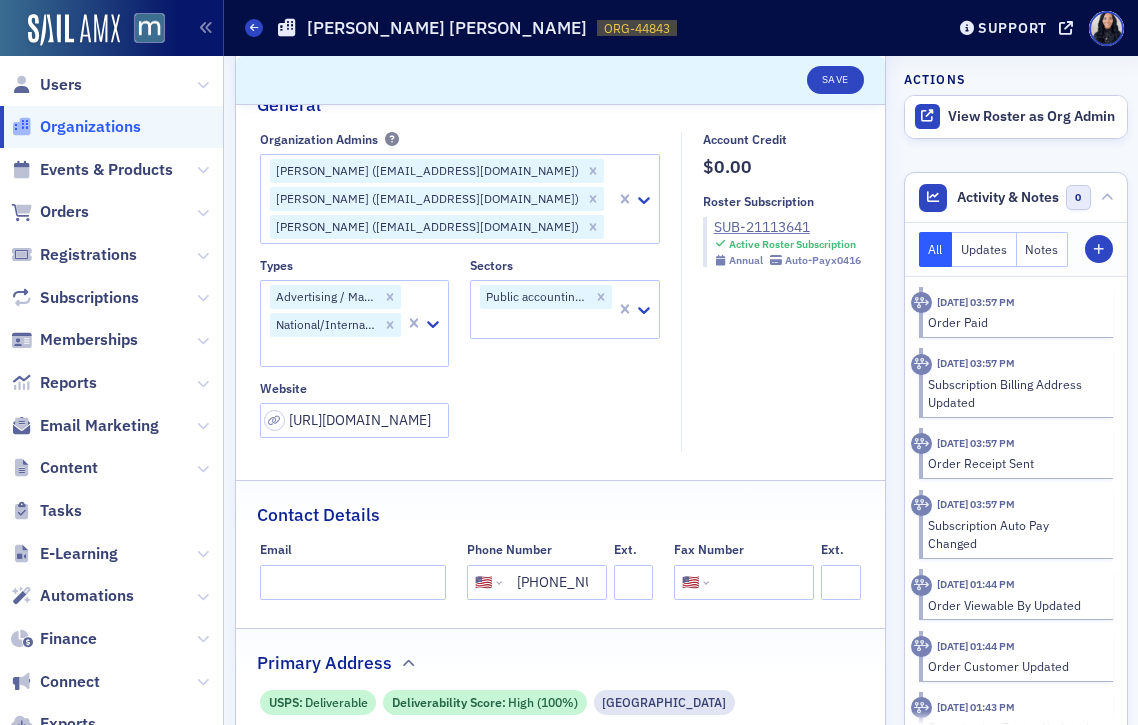 click on "Organizations" 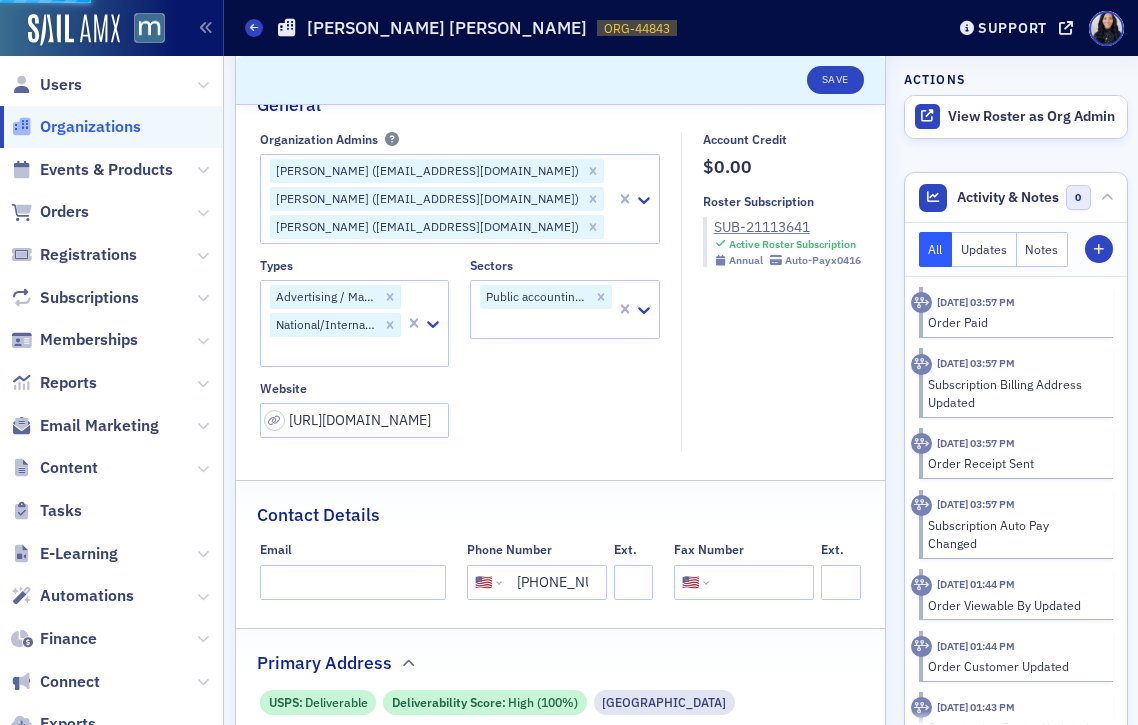 scroll, scrollTop: 0, scrollLeft: 0, axis: both 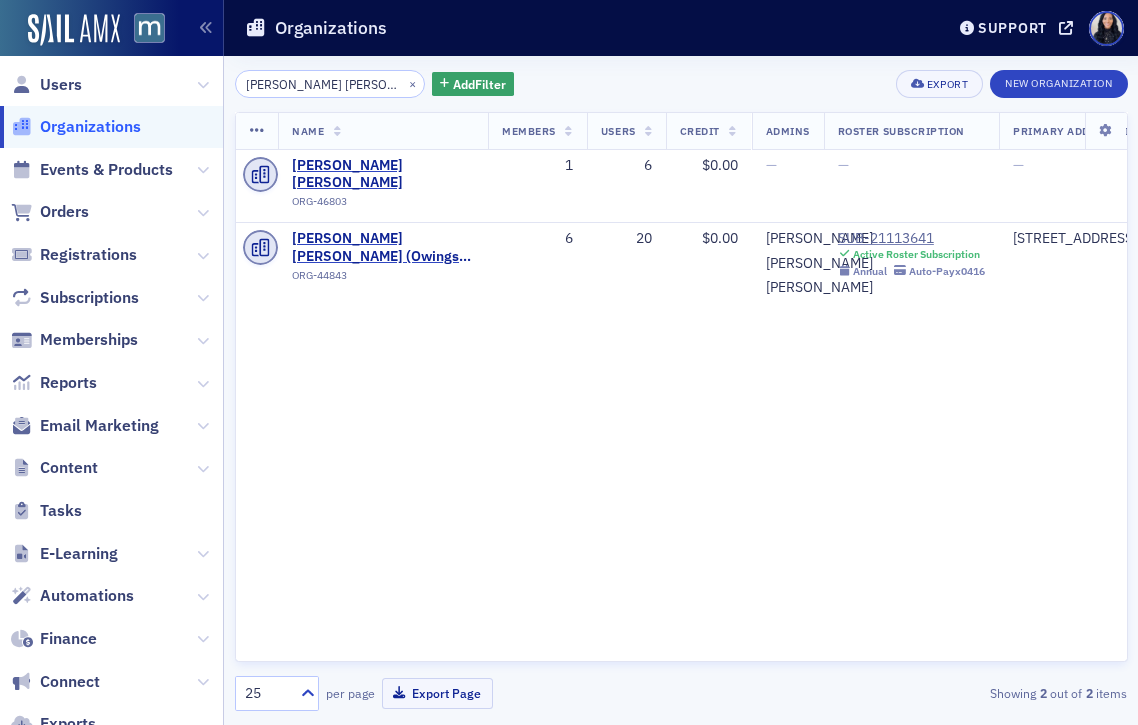 click on "Citrin Cooperman" 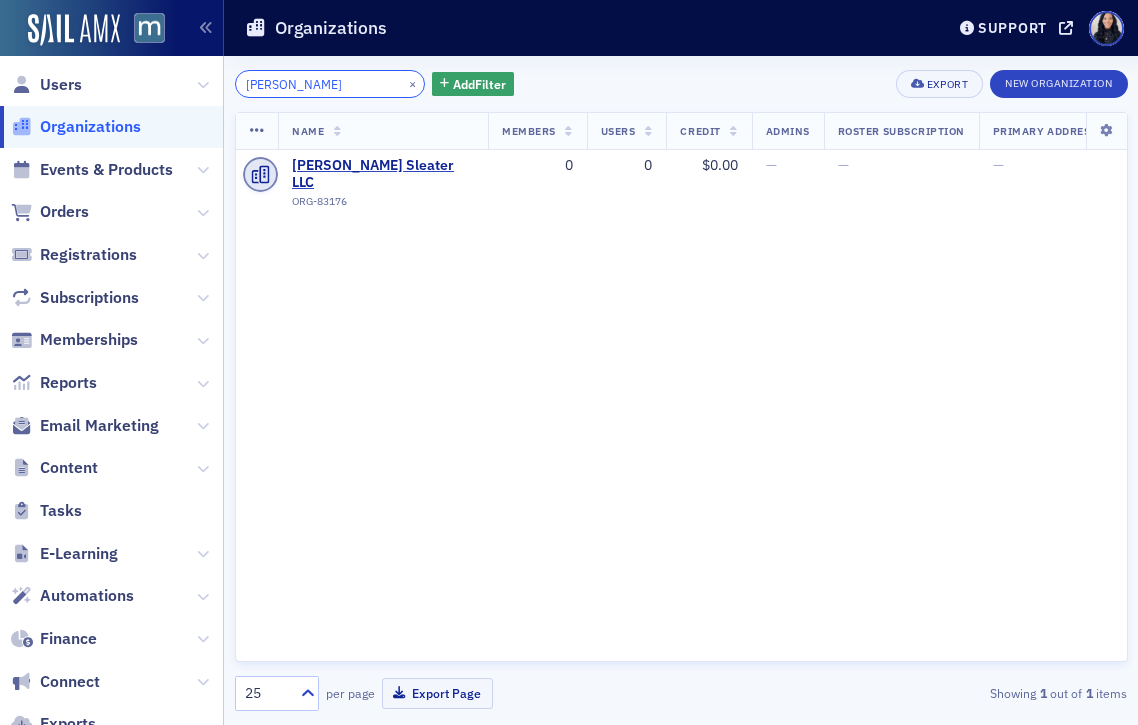 click on "Andersen" 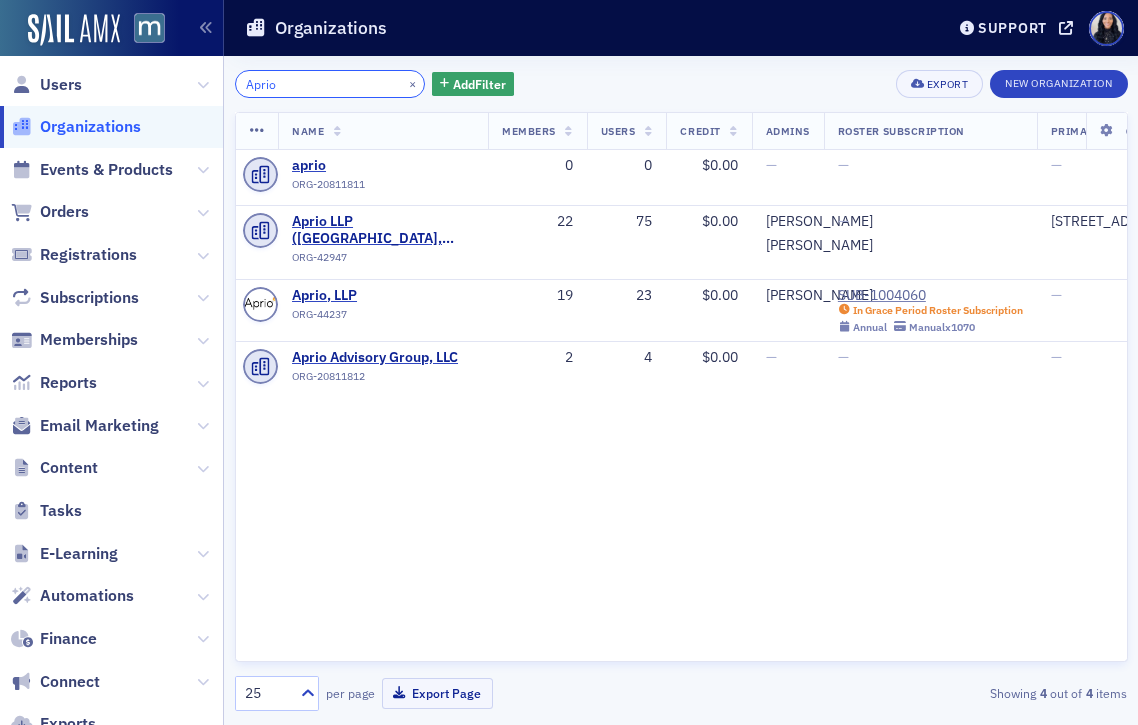 type on "Aprio" 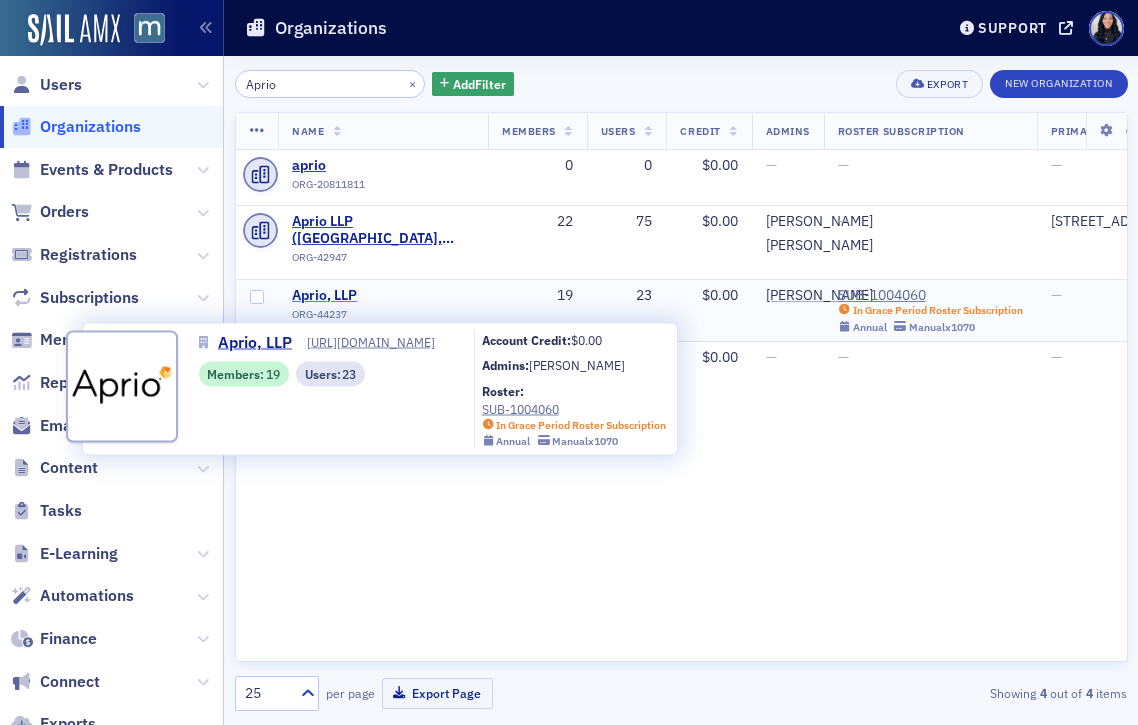 click on "Aprio, LLP" 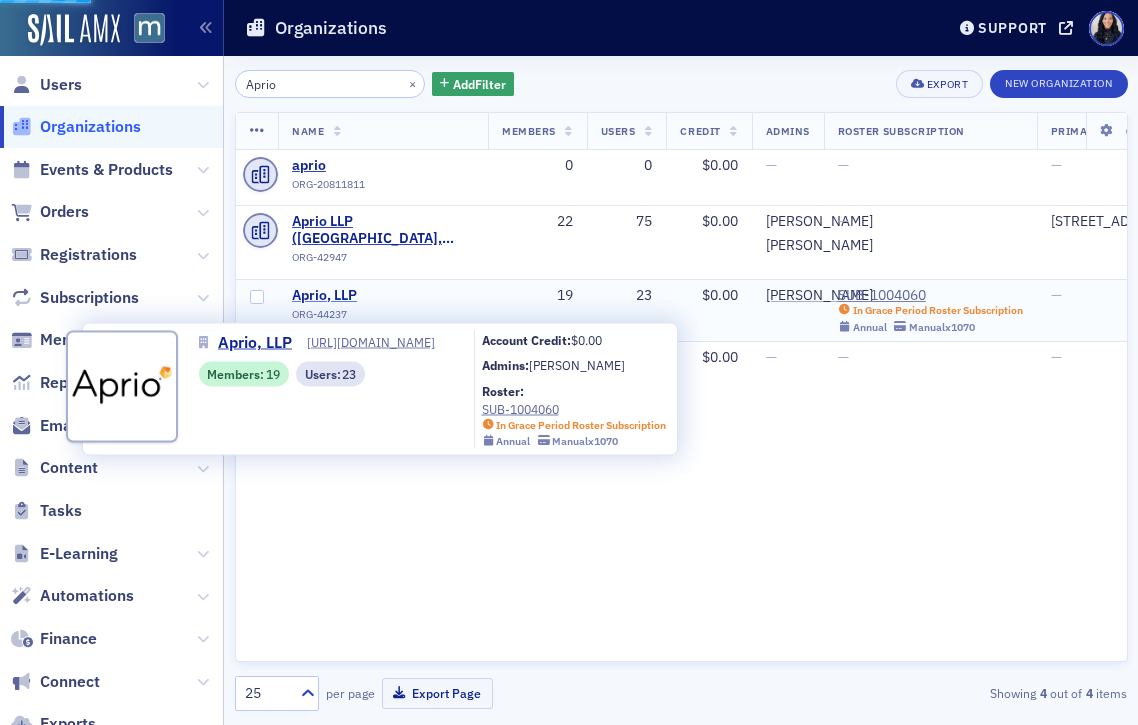 select on "US" 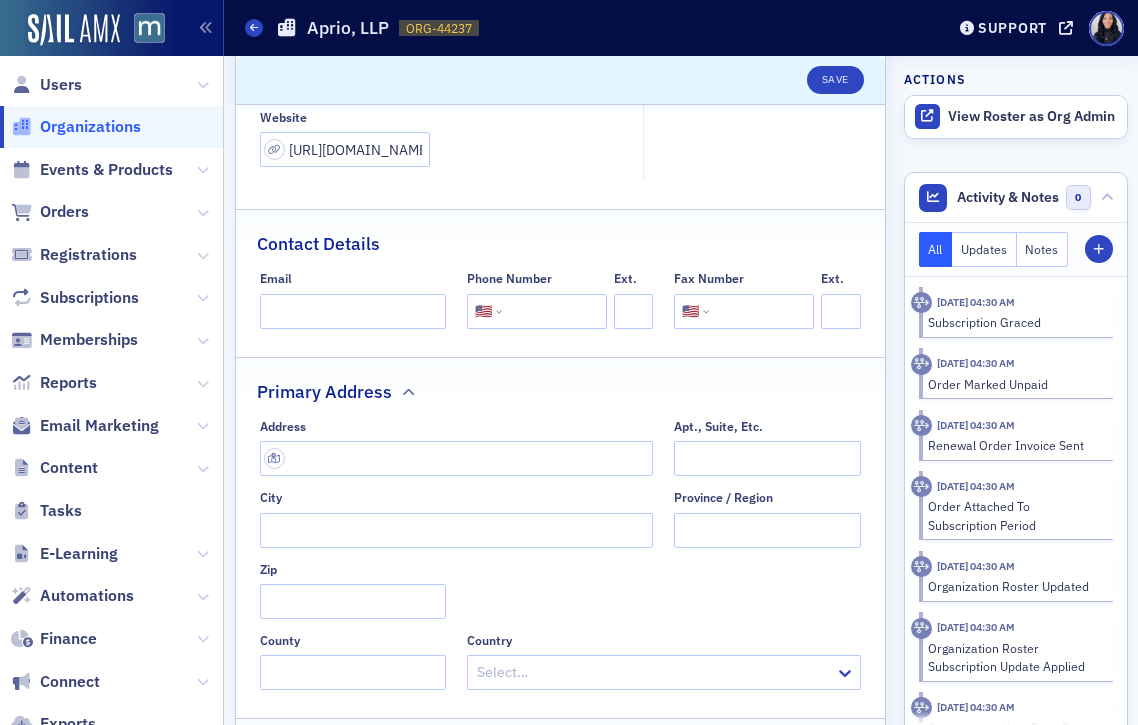 scroll, scrollTop: 470, scrollLeft: 0, axis: vertical 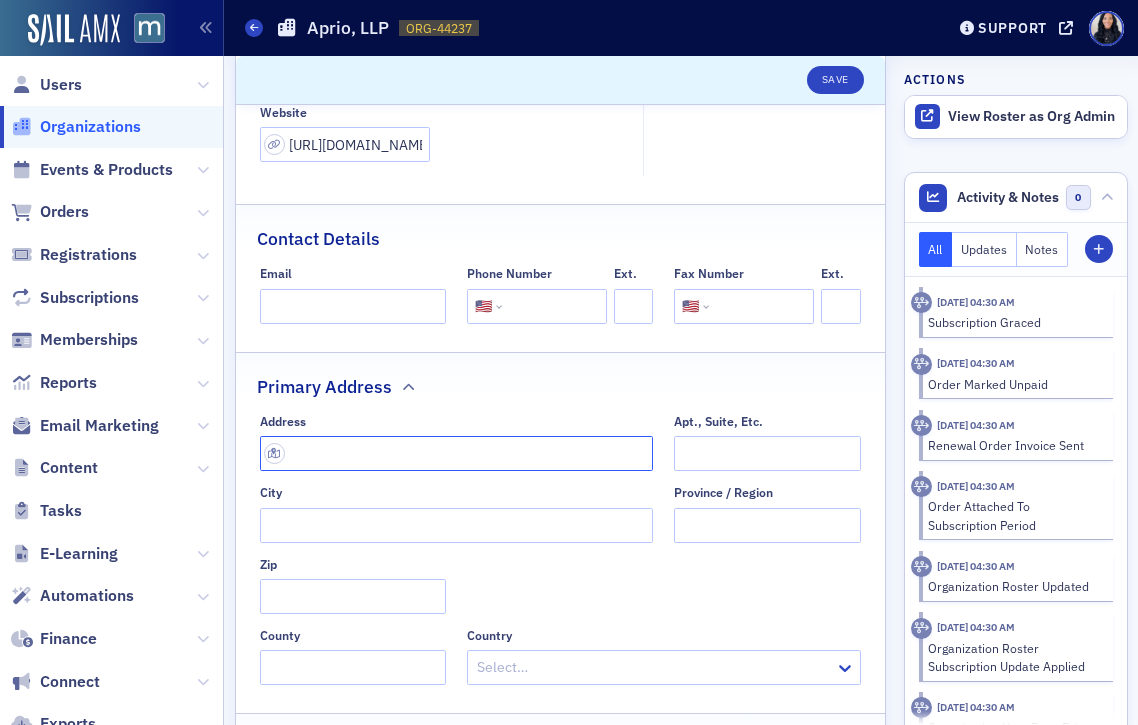 click 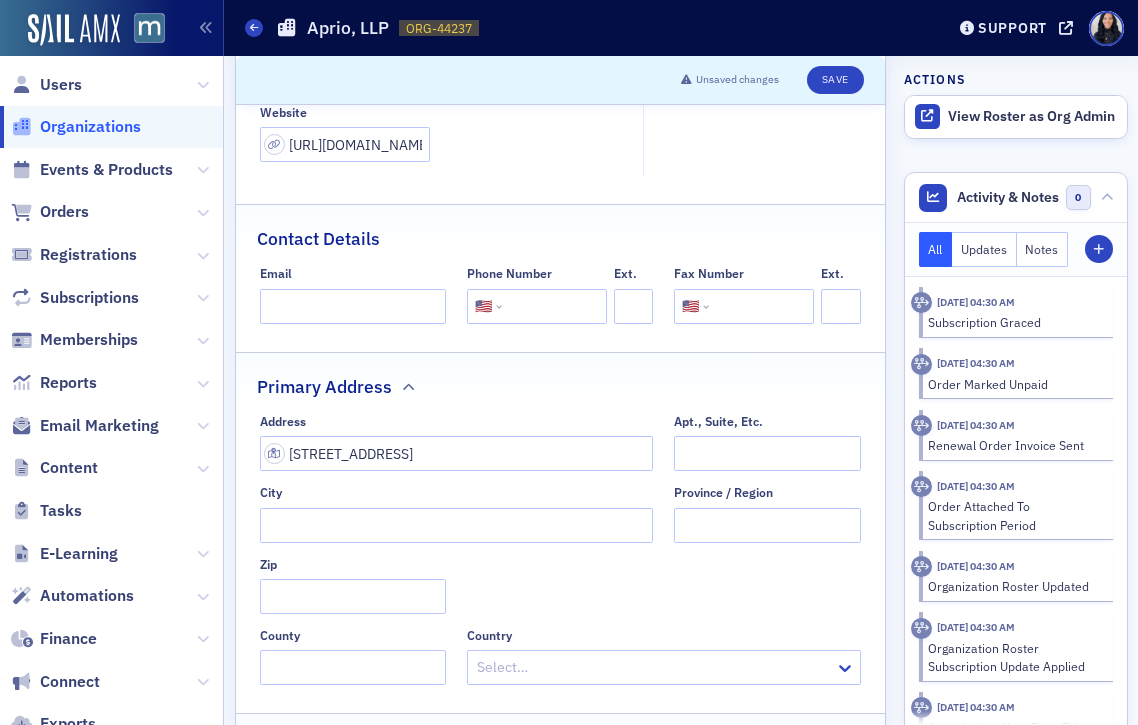 type on "201 W Padonia Rd" 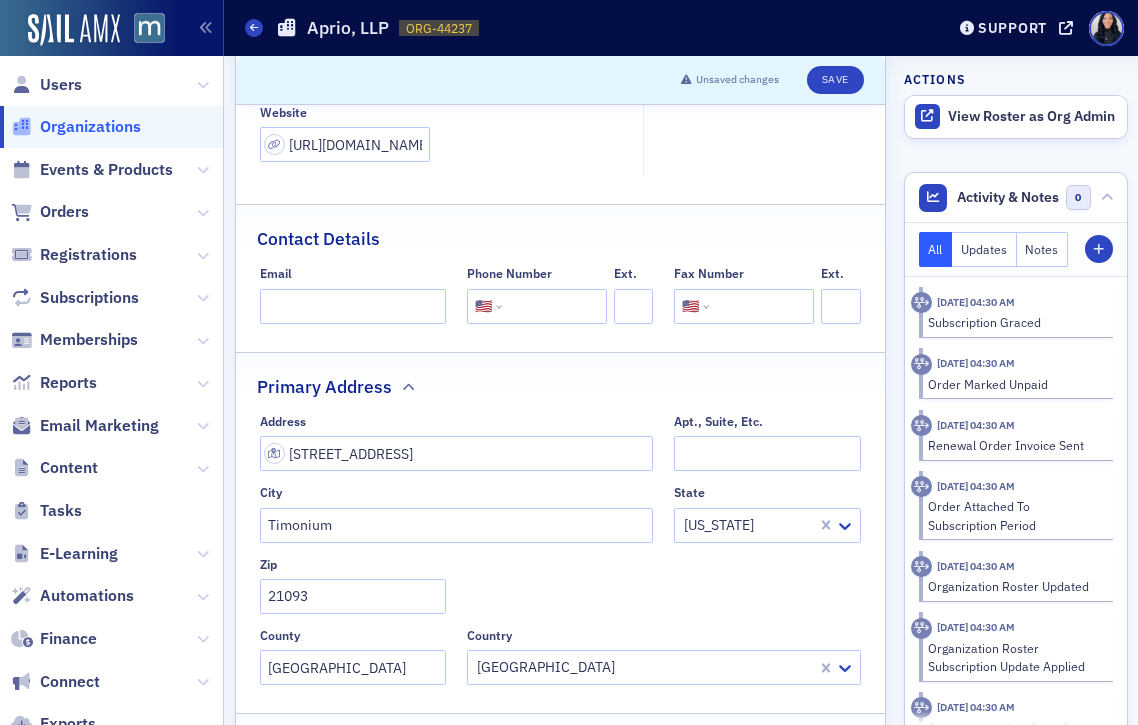 click 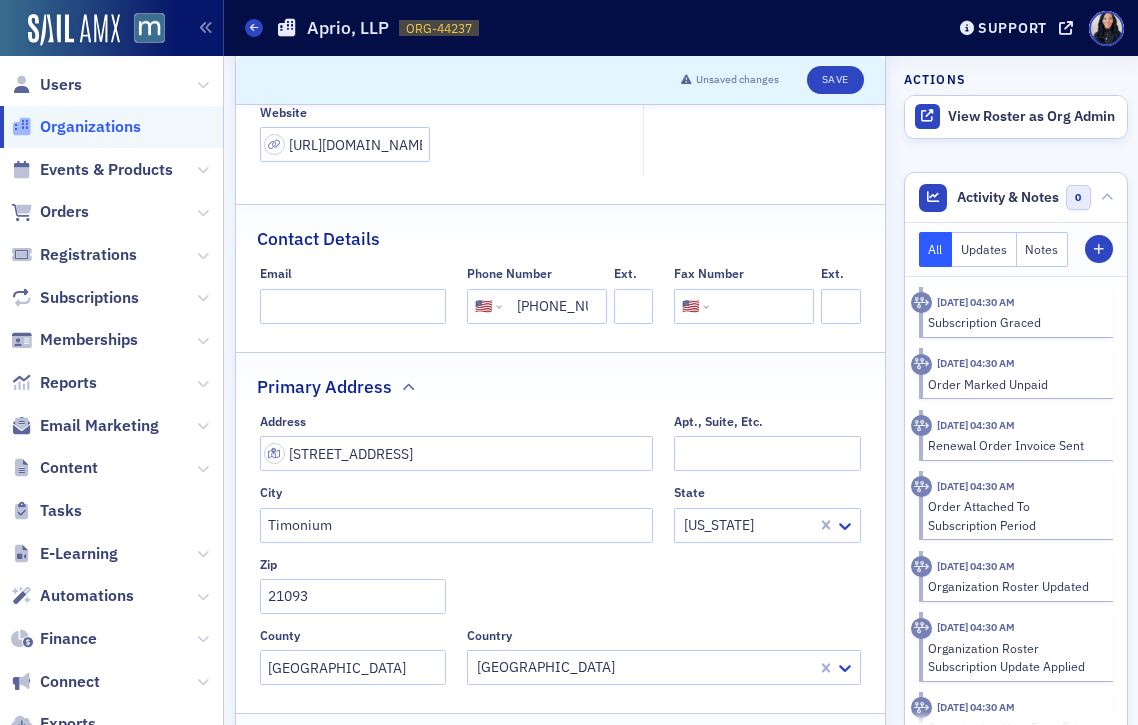 scroll, scrollTop: 0, scrollLeft: 32, axis: horizontal 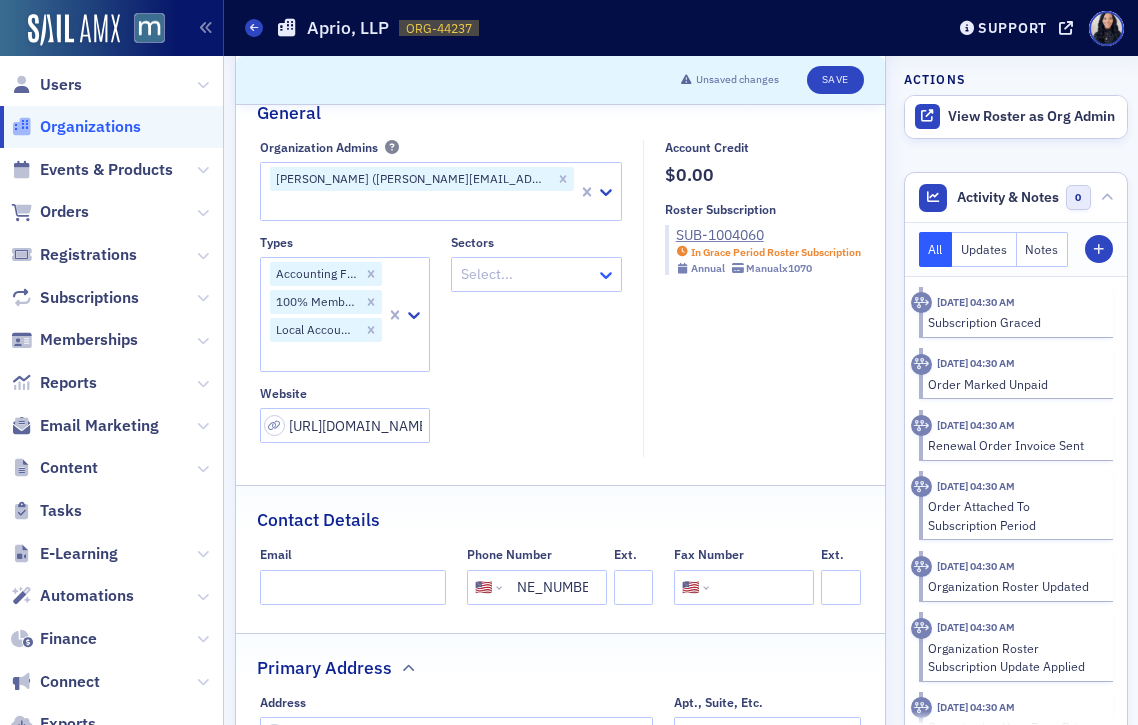 type on "(404) 892-9651" 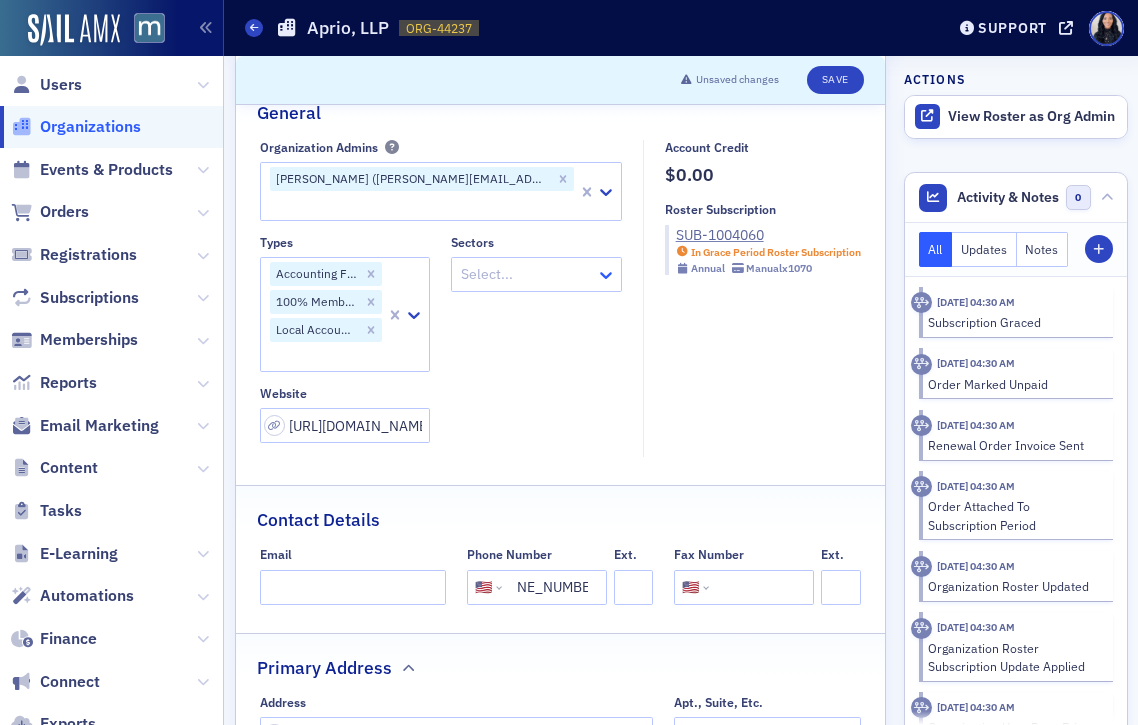 click 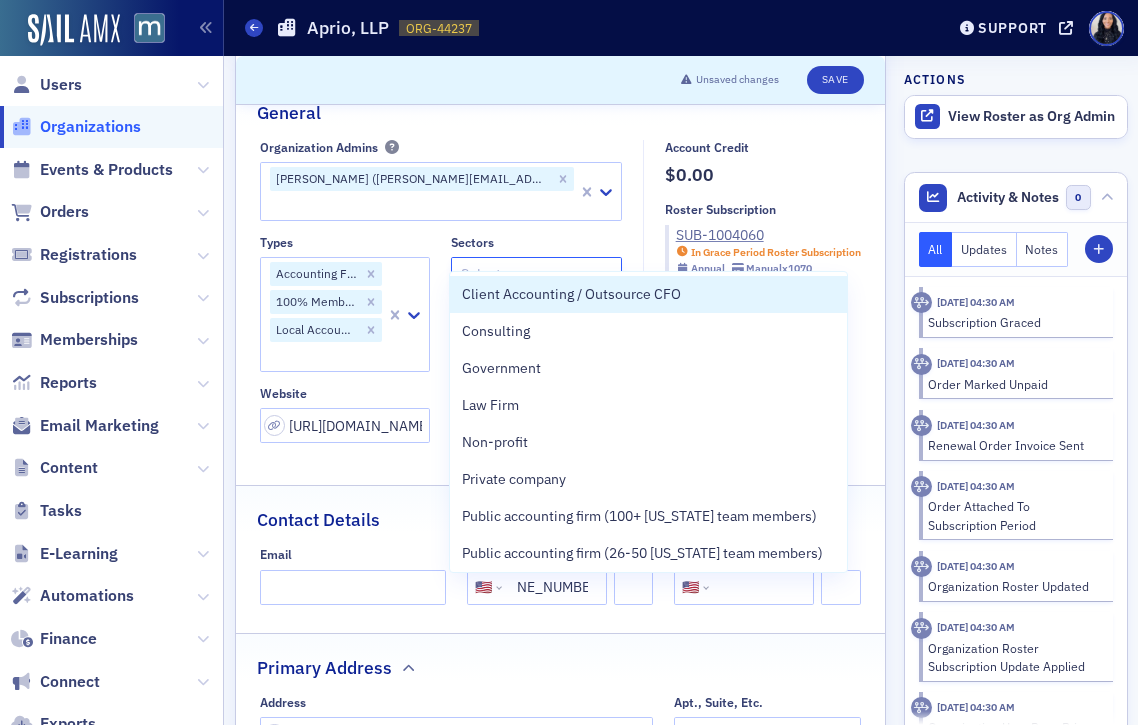 scroll, scrollTop: 0, scrollLeft: 0, axis: both 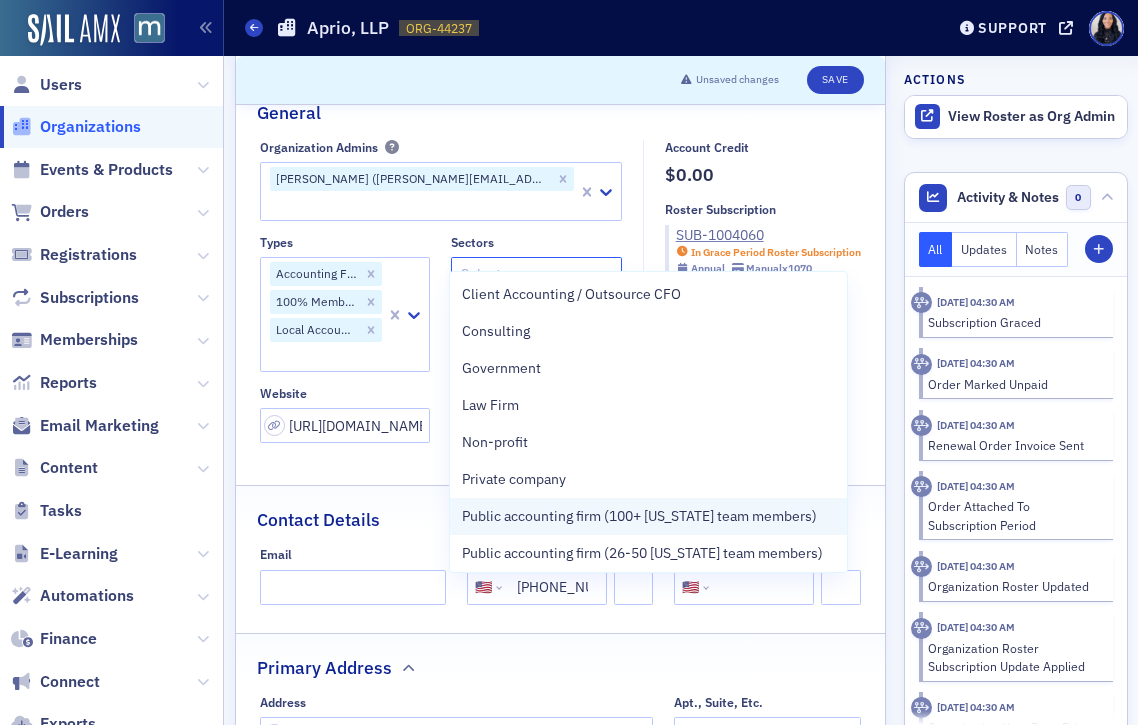 click on "Public accounting firm (100+ [US_STATE] team members)" at bounding box center [639, 516] 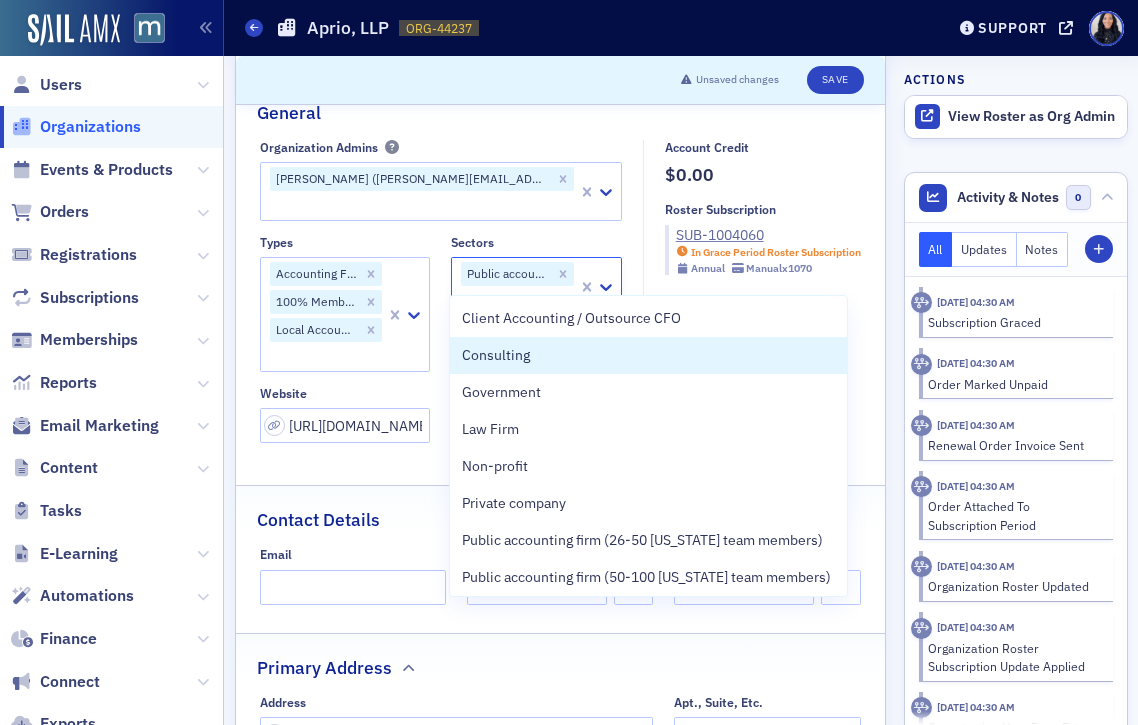 click on "Types Accounting Firm 100% Member Firm Local Accounting Firm Sectors option Public accounting firm (100+ Maryland team members), selected. Consulting, 2 of 13. 13 results available. Use Up and Down to choose options, press Enter to select the currently focused option, press Escape to exit the menu, press Tab to select the option and exit the menu. Public accounting firm (100+ Maryland team members) Website https://www.aprio.com/" 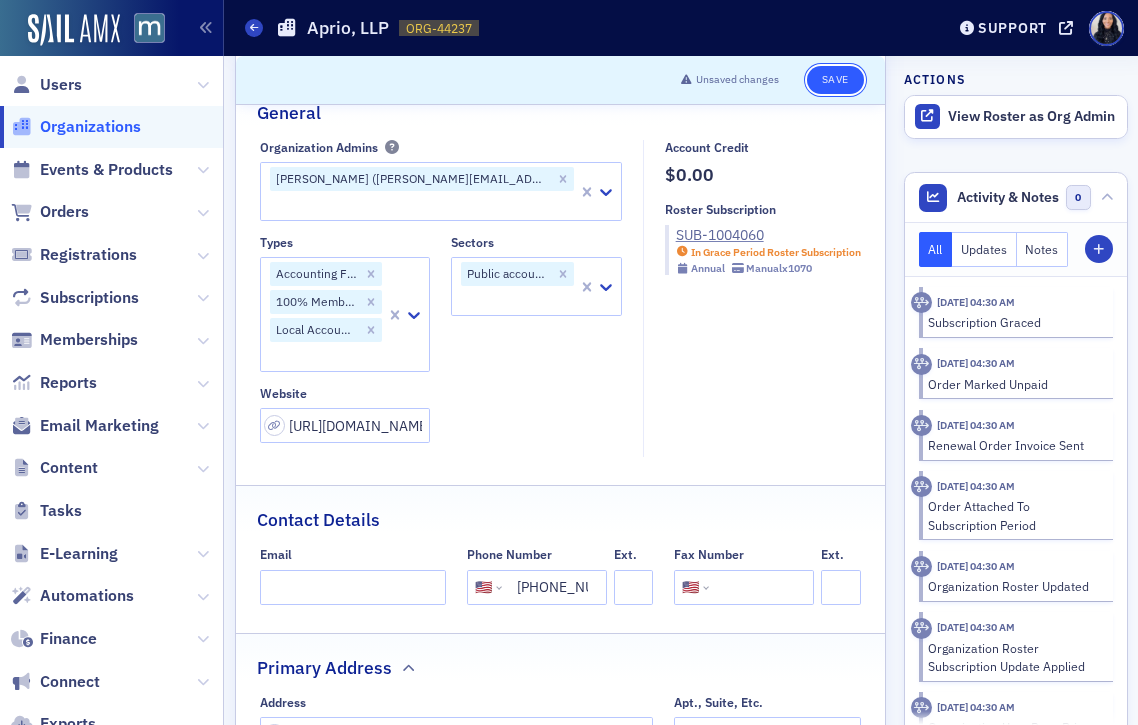 click on "Save" 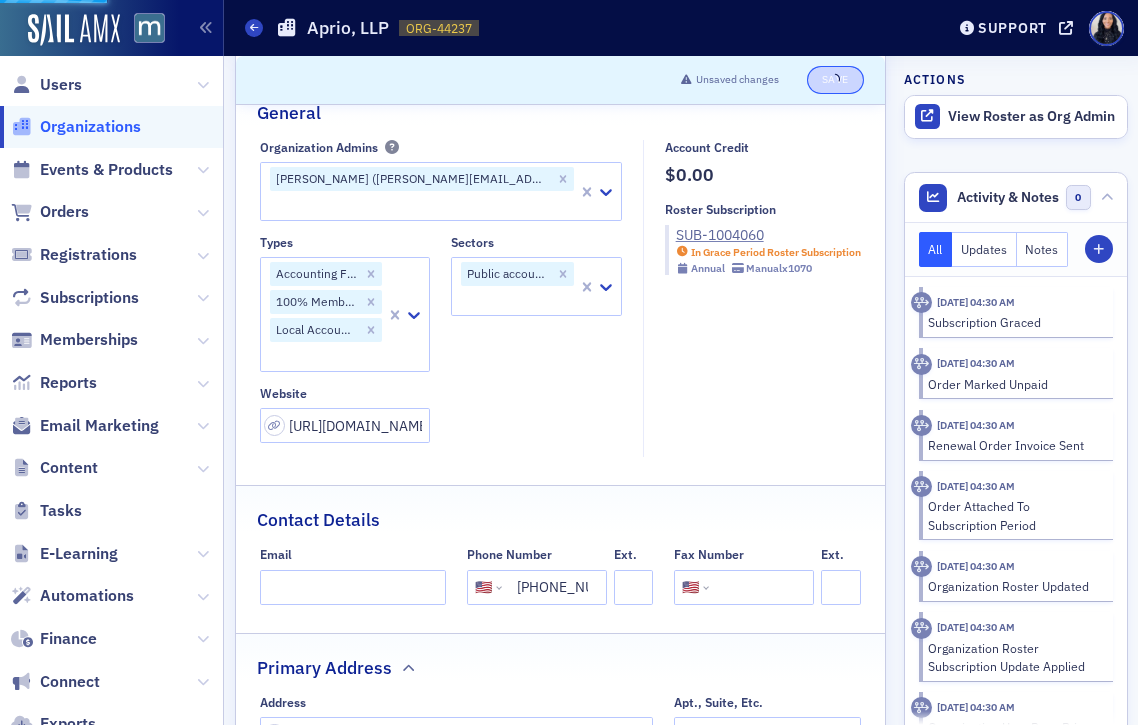 select on "US" 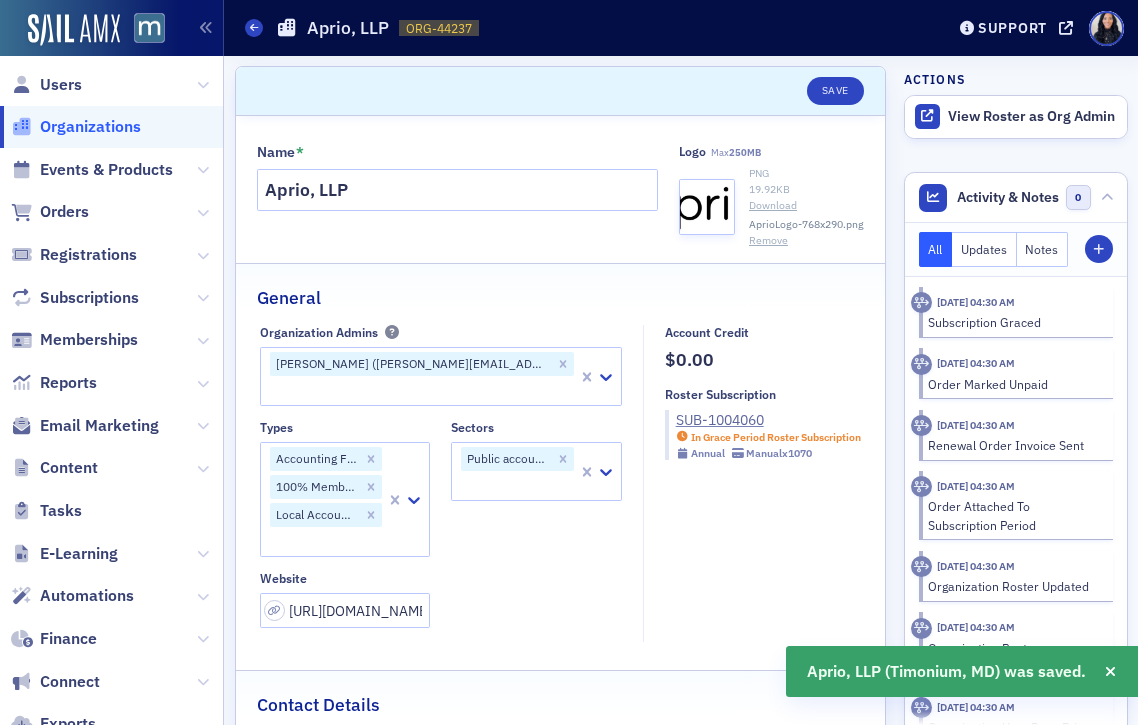 scroll, scrollTop: 0, scrollLeft: 0, axis: both 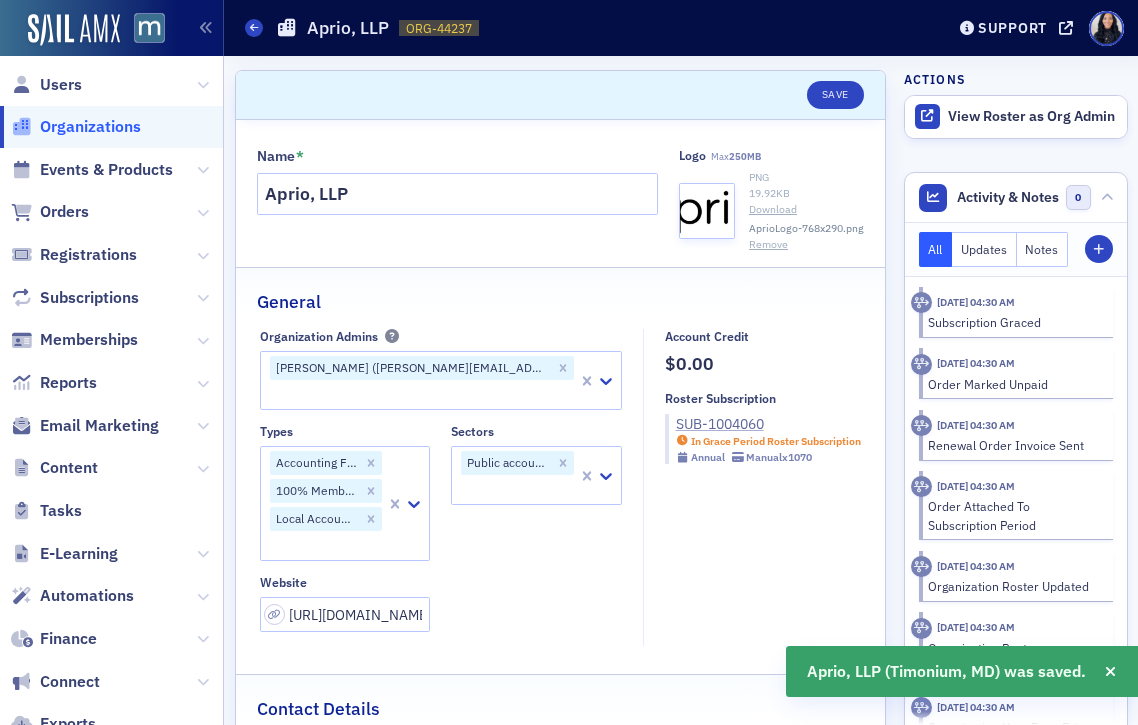 click on "SUB-1004060" 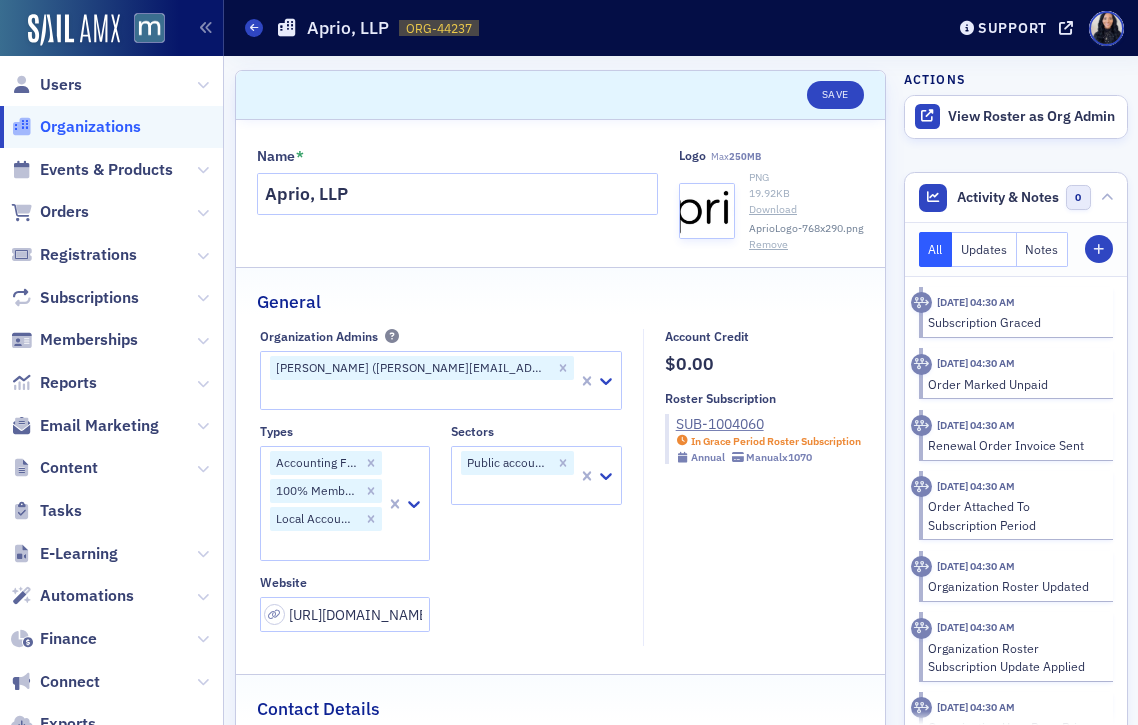 click on "Types Accounting Firm 100% Member Firm Local Accounting Firm Sectors Public accounting firm (100+ Maryland team members) Website https://www.aprio.com/" 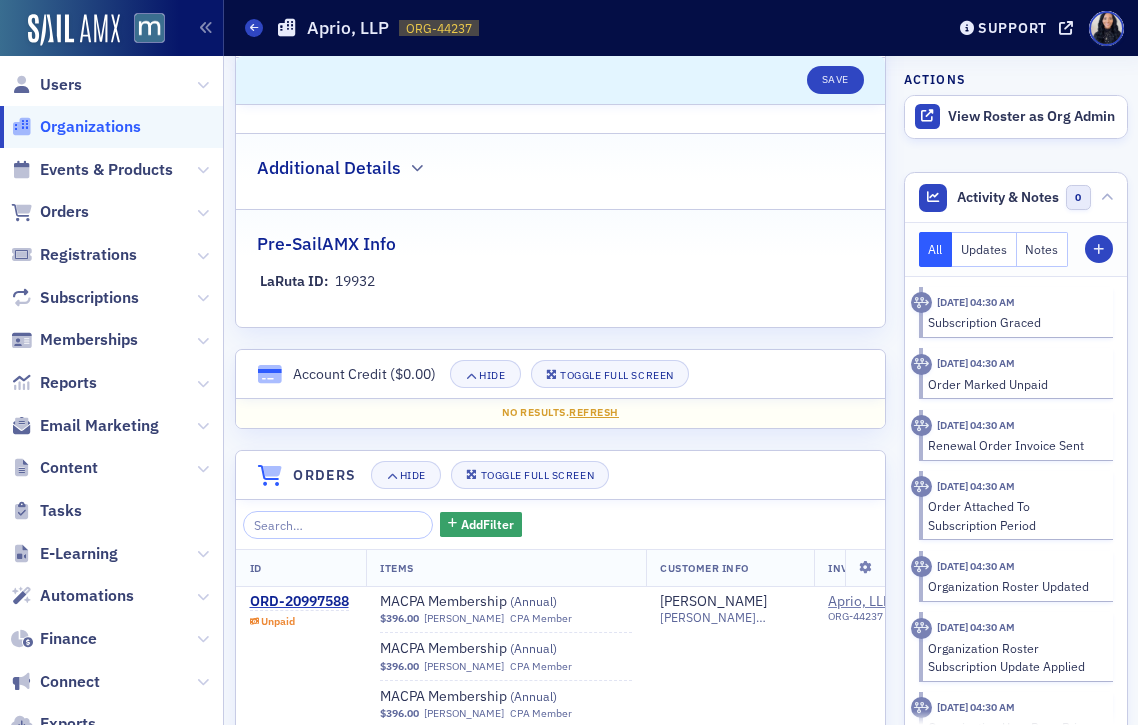 scroll, scrollTop: 1170, scrollLeft: 0, axis: vertical 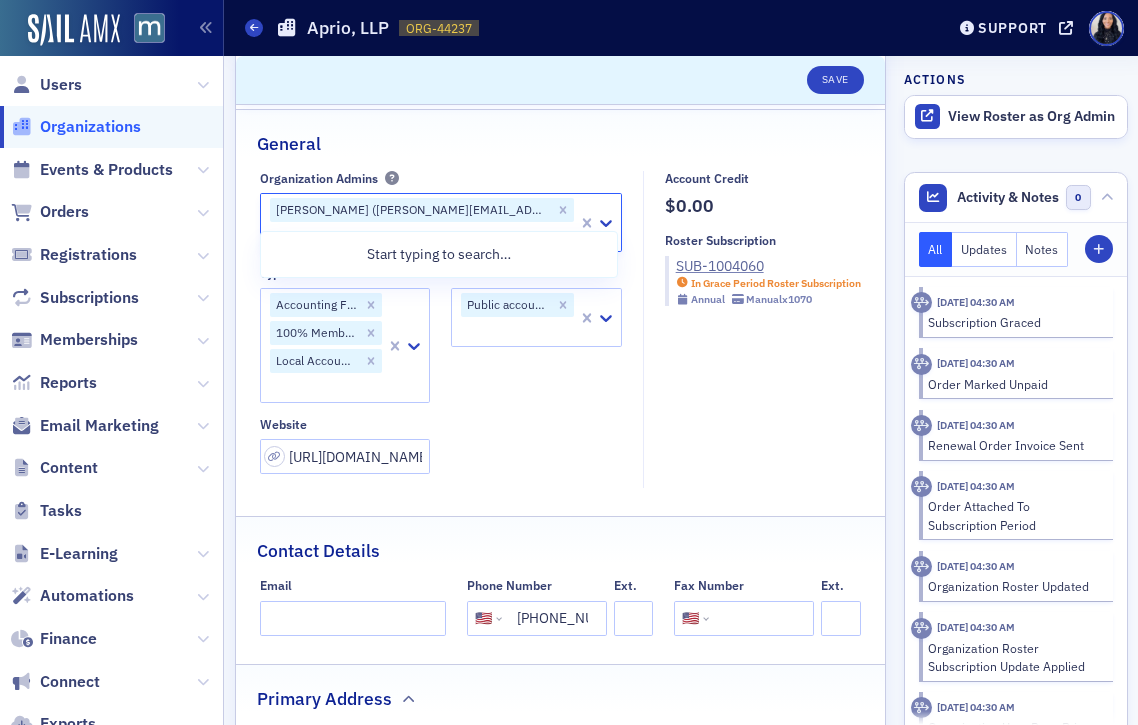 click 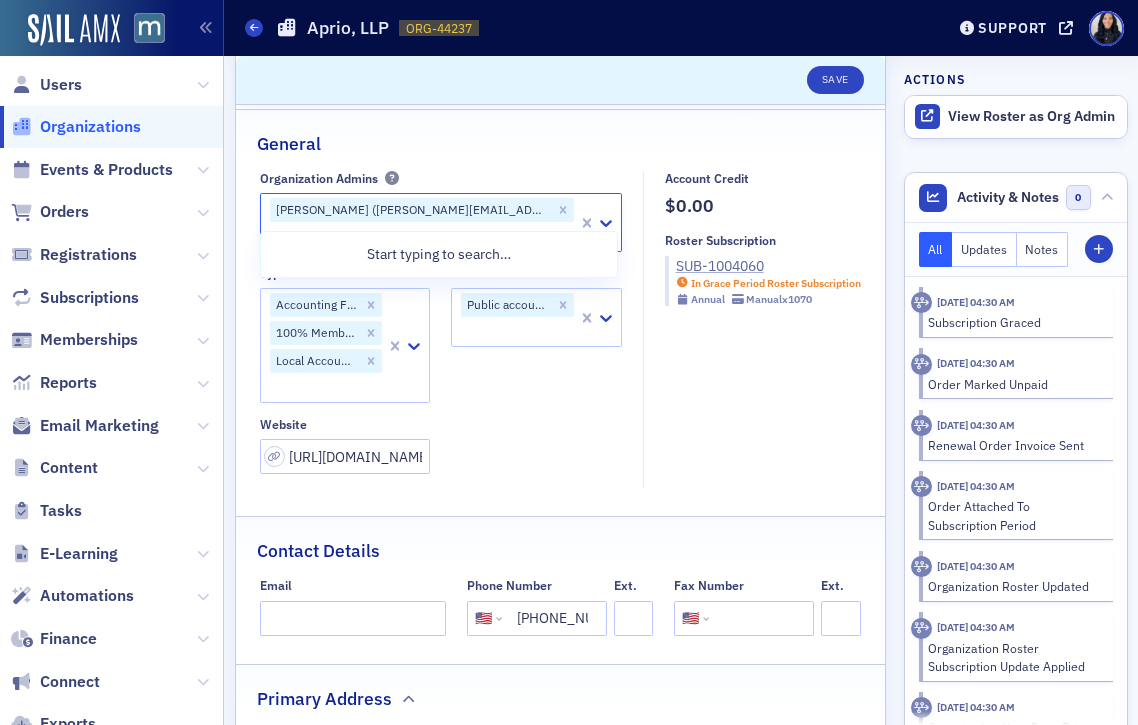 click on "SUB-1004060" 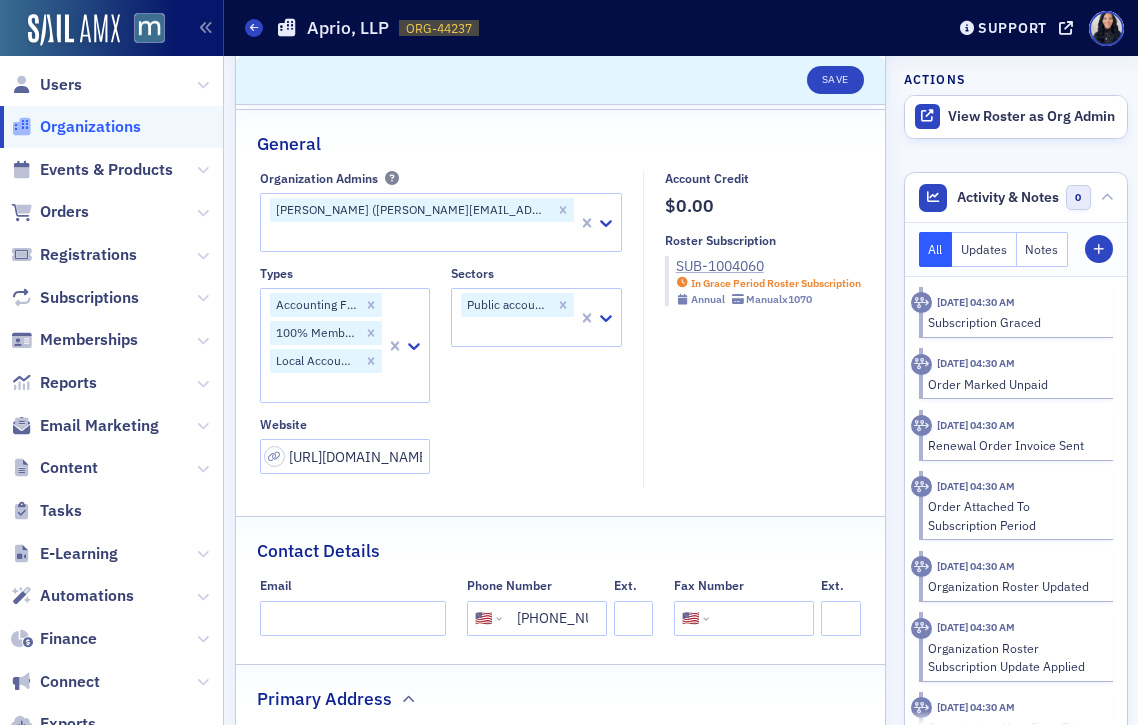 click on "SUB-1004060" 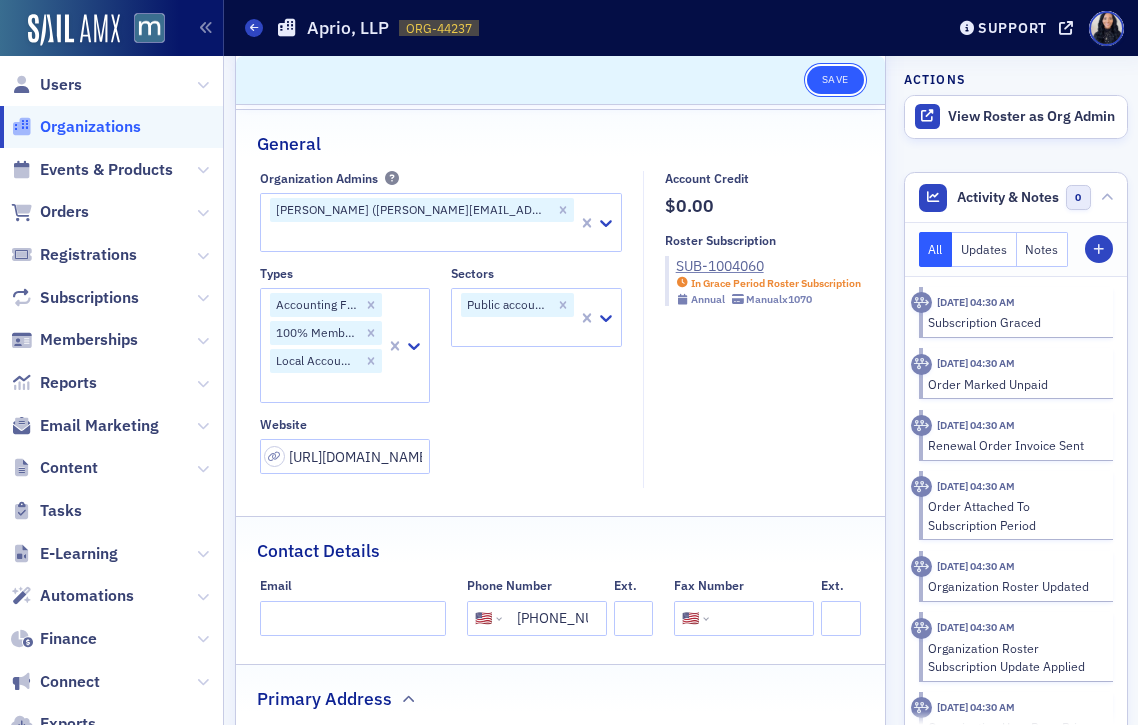 click on "Save" 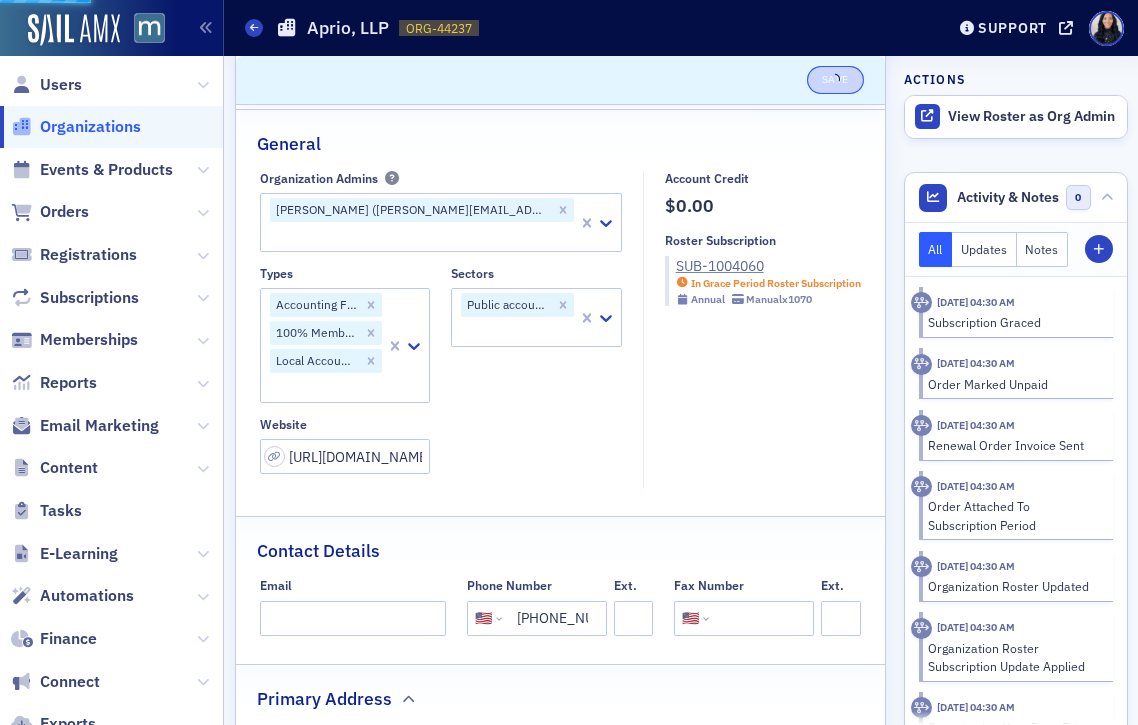 select on "US" 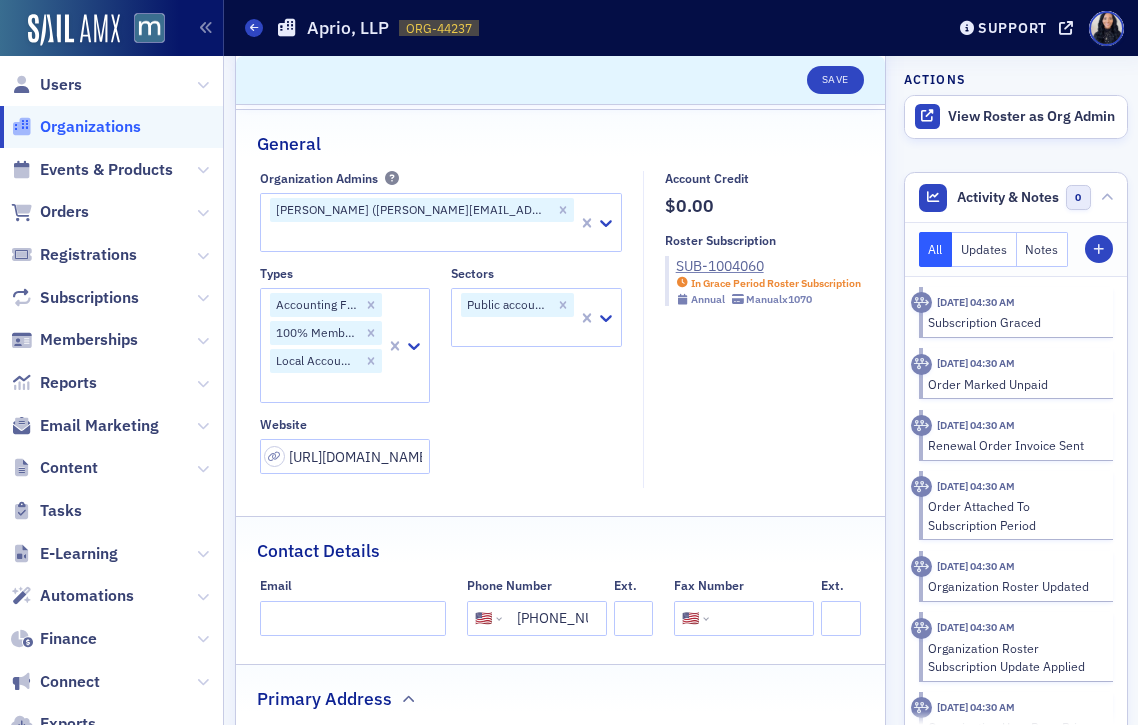 click on "Organizations" 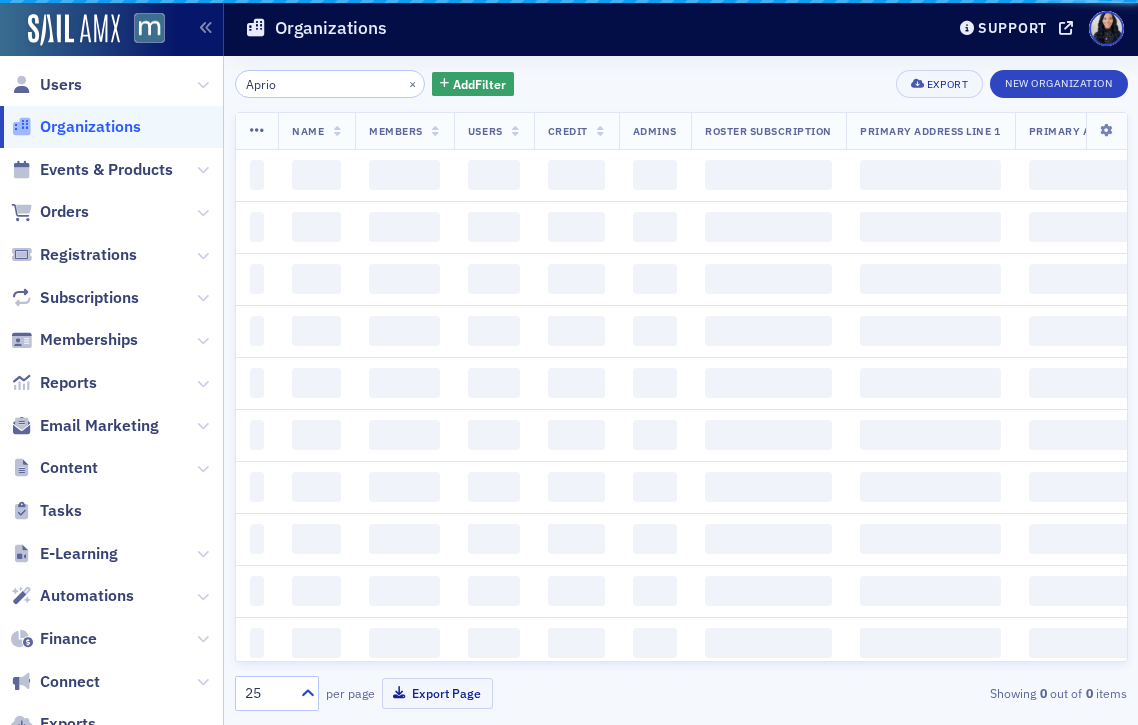 scroll, scrollTop: 0, scrollLeft: 0, axis: both 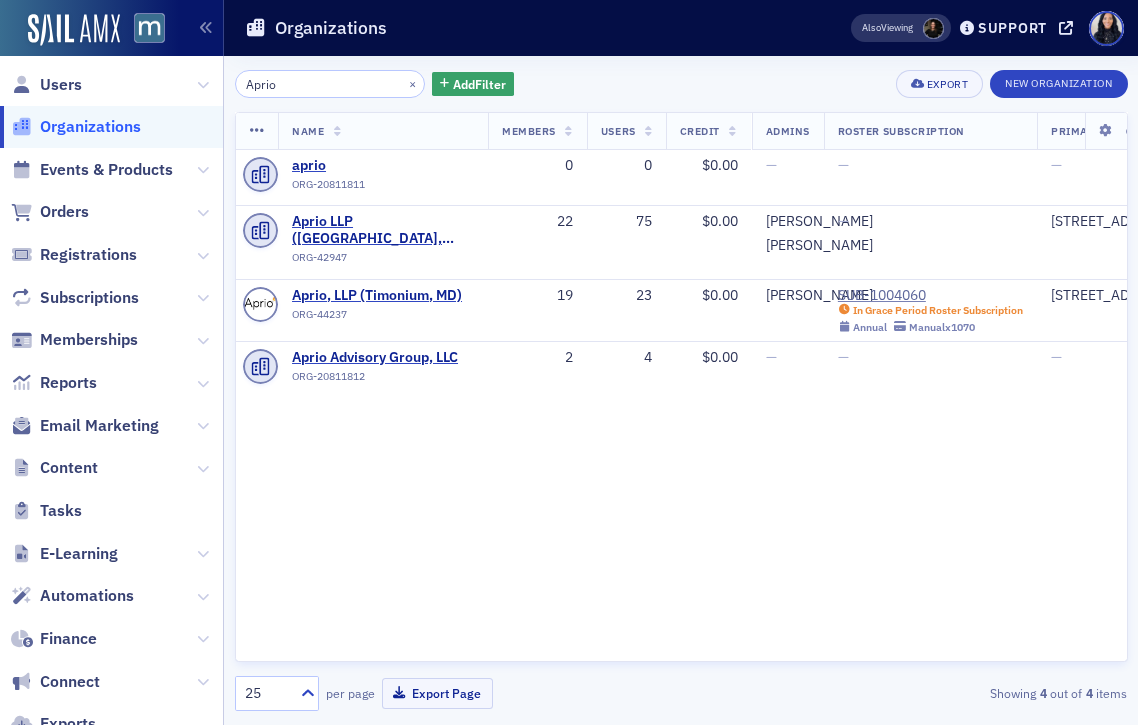 click on "Aprio" 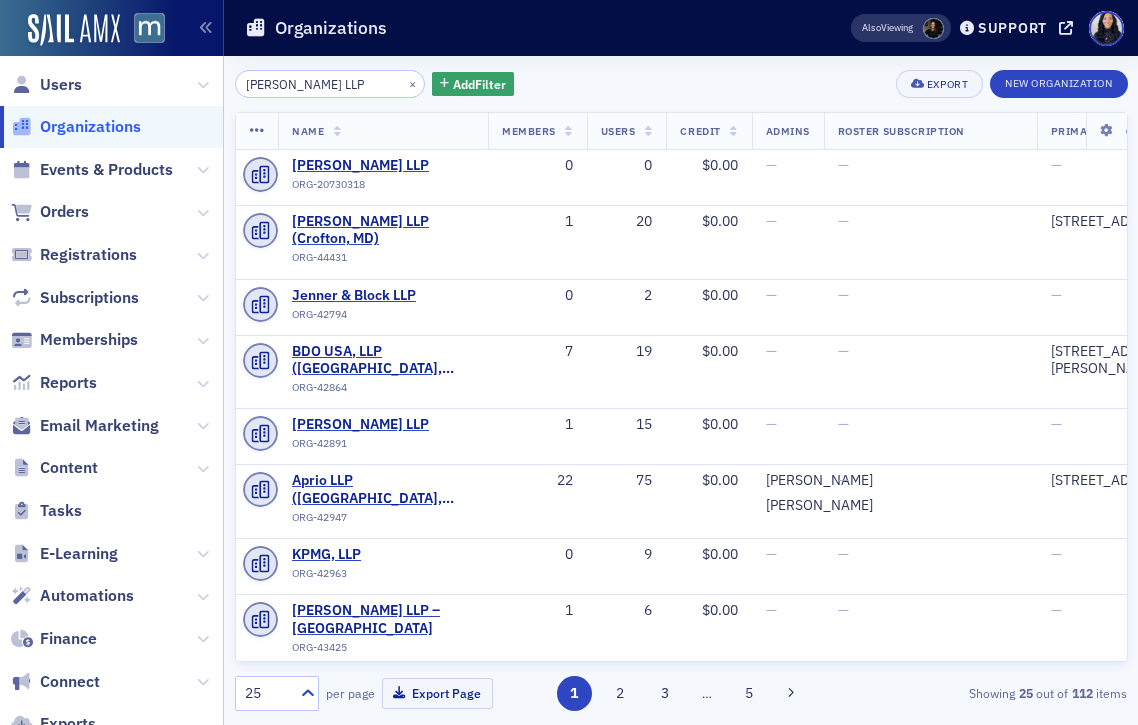 type on "Sikich LLP" 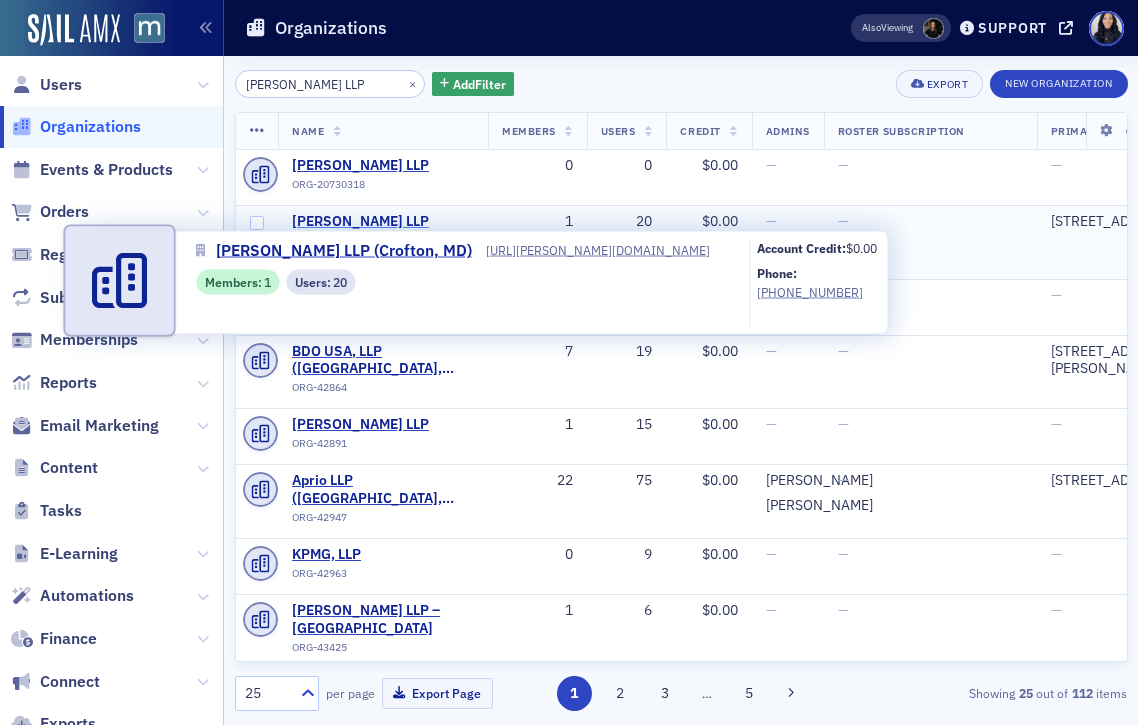 click on "Sikich LLP (Crofton, MD)" 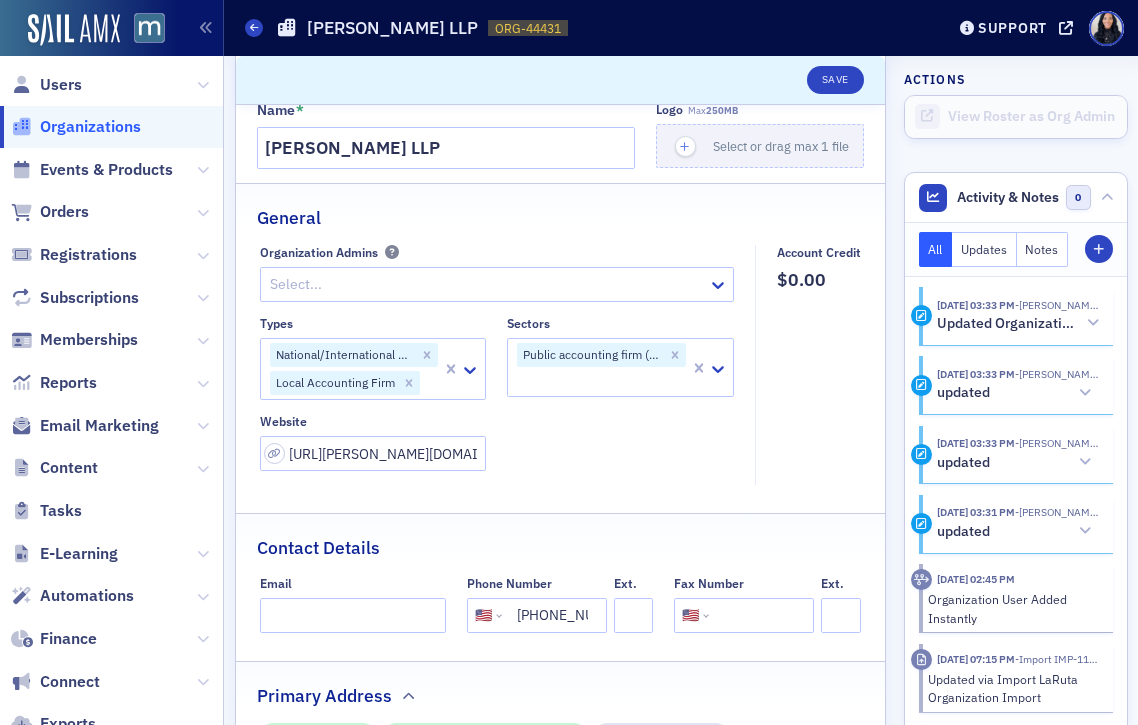 scroll, scrollTop: 0, scrollLeft: 0, axis: both 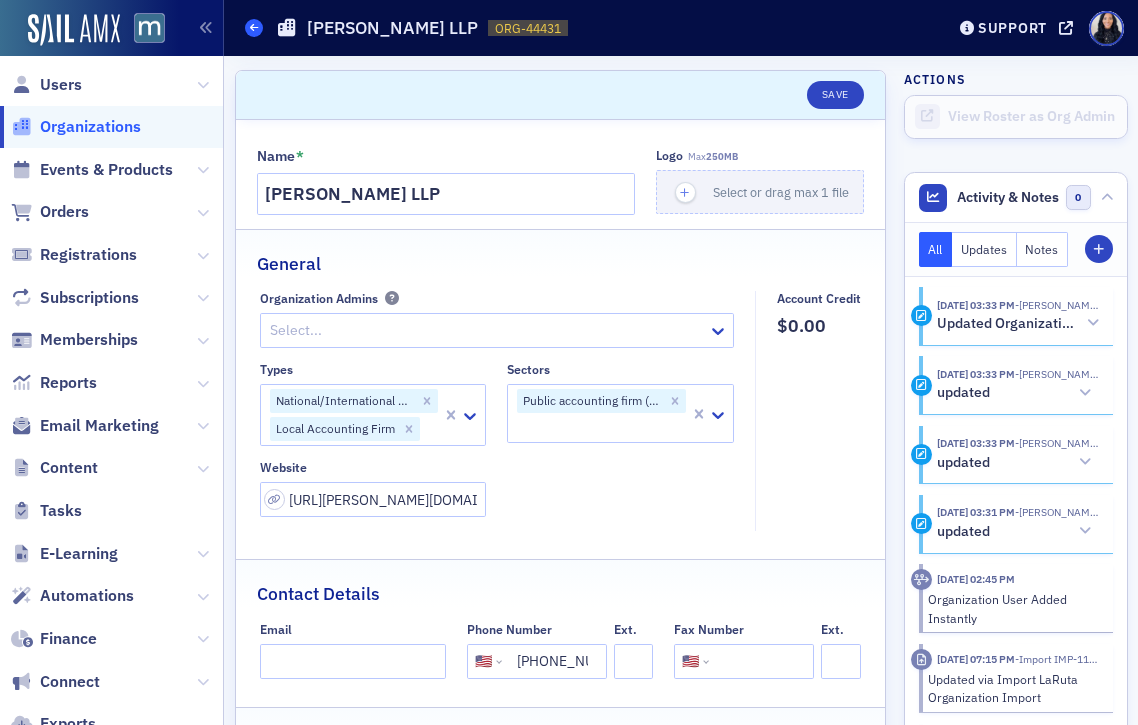 click 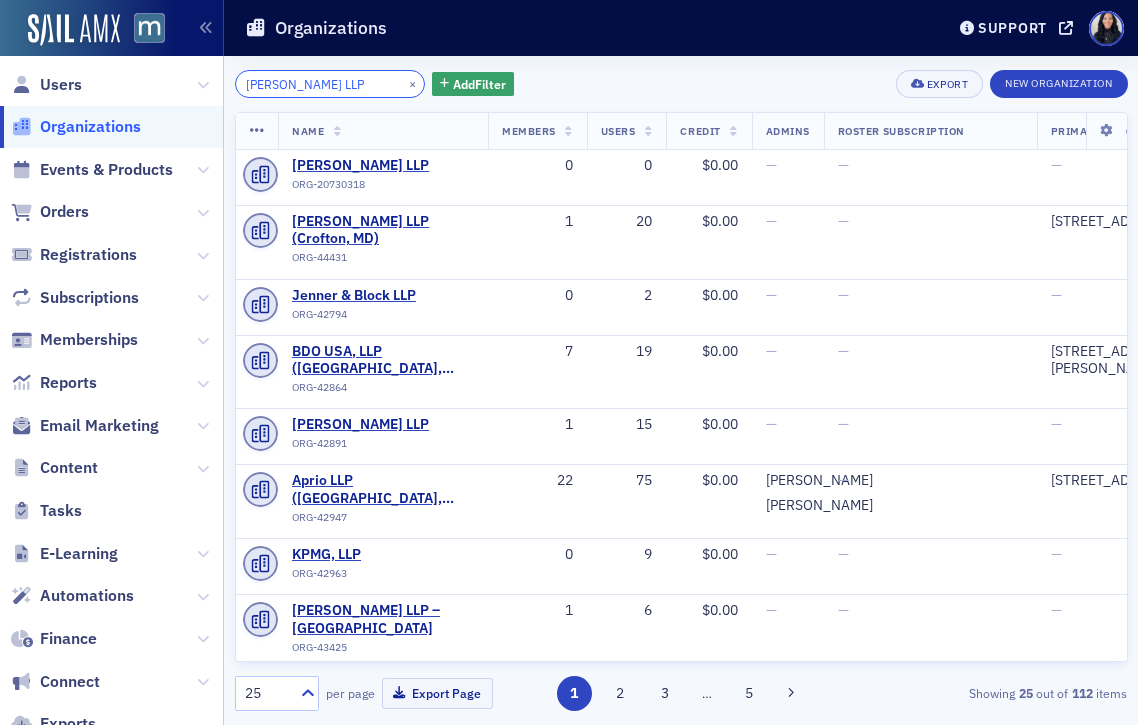 click on "Sikich LLP" 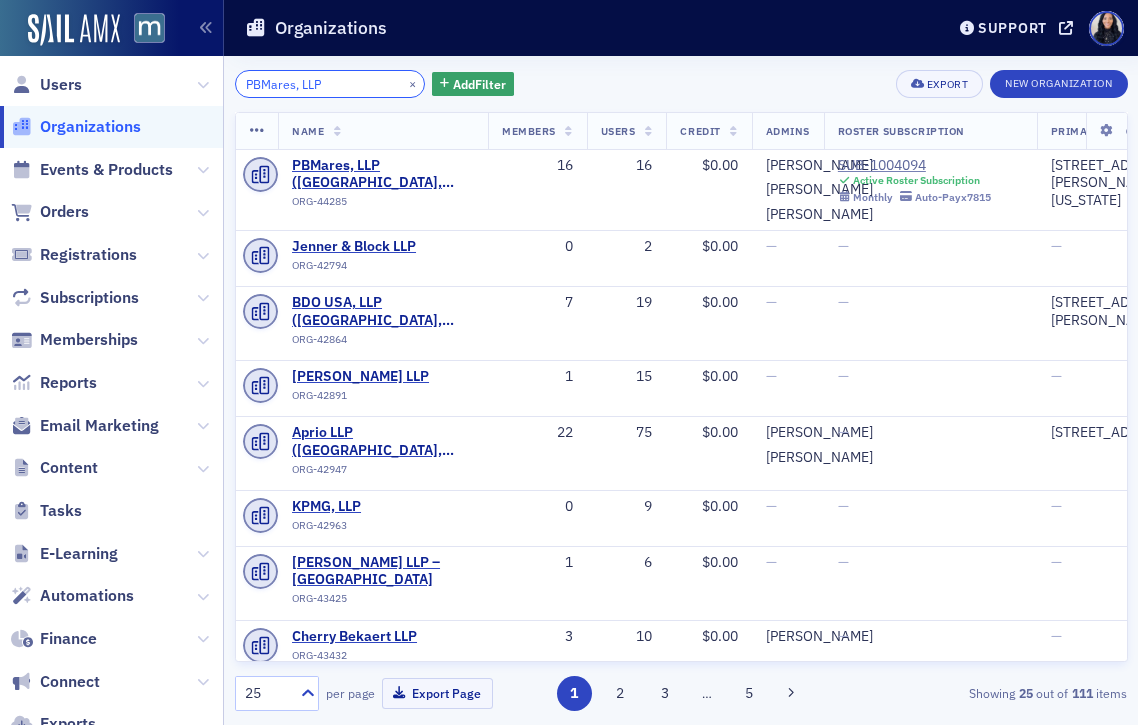 type on "PBMares, LLP" 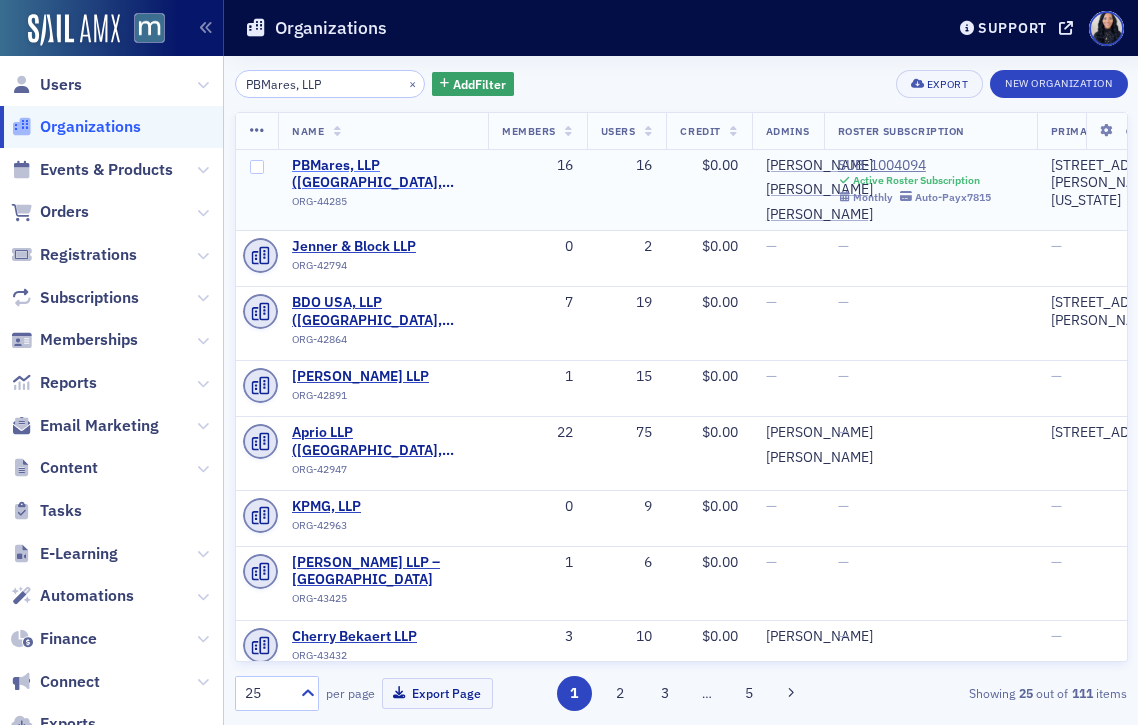 click on "PBMares, LLP (Rockville, MD)" 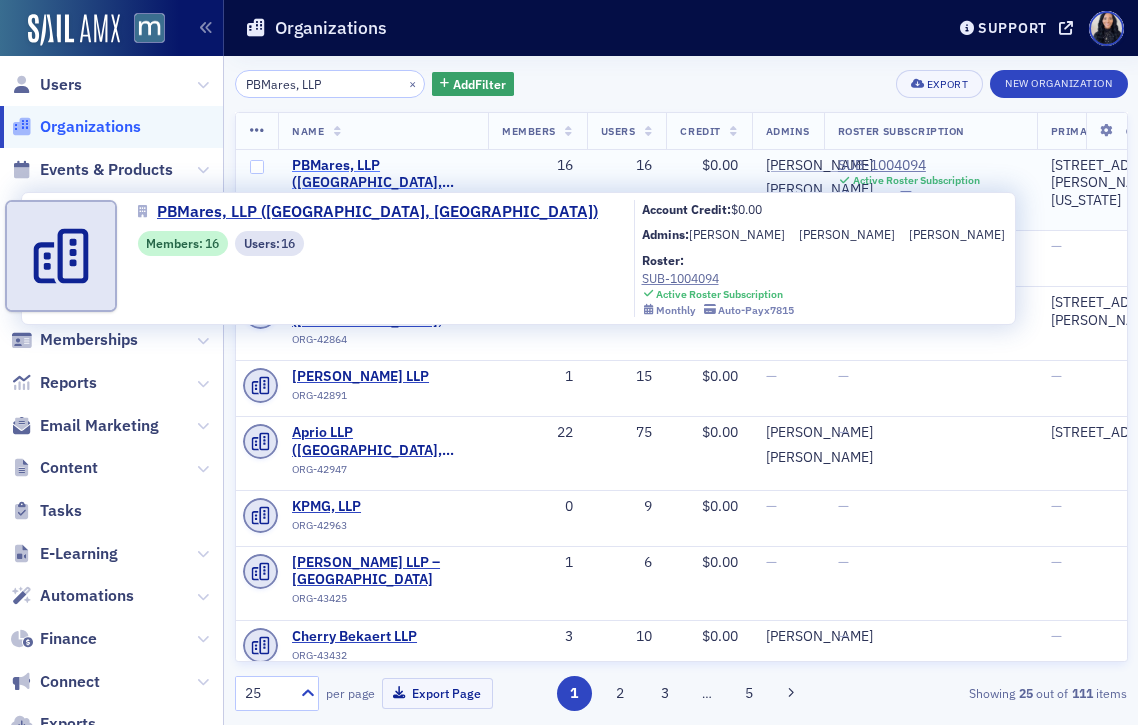 select on "US" 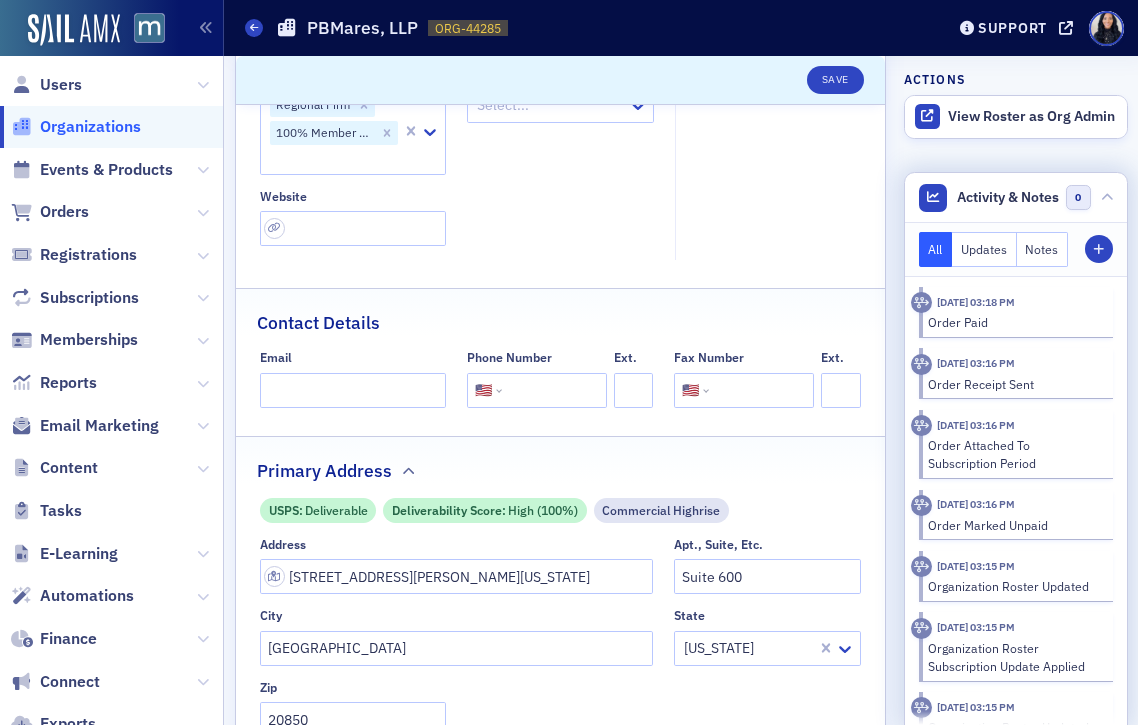scroll, scrollTop: 363, scrollLeft: 0, axis: vertical 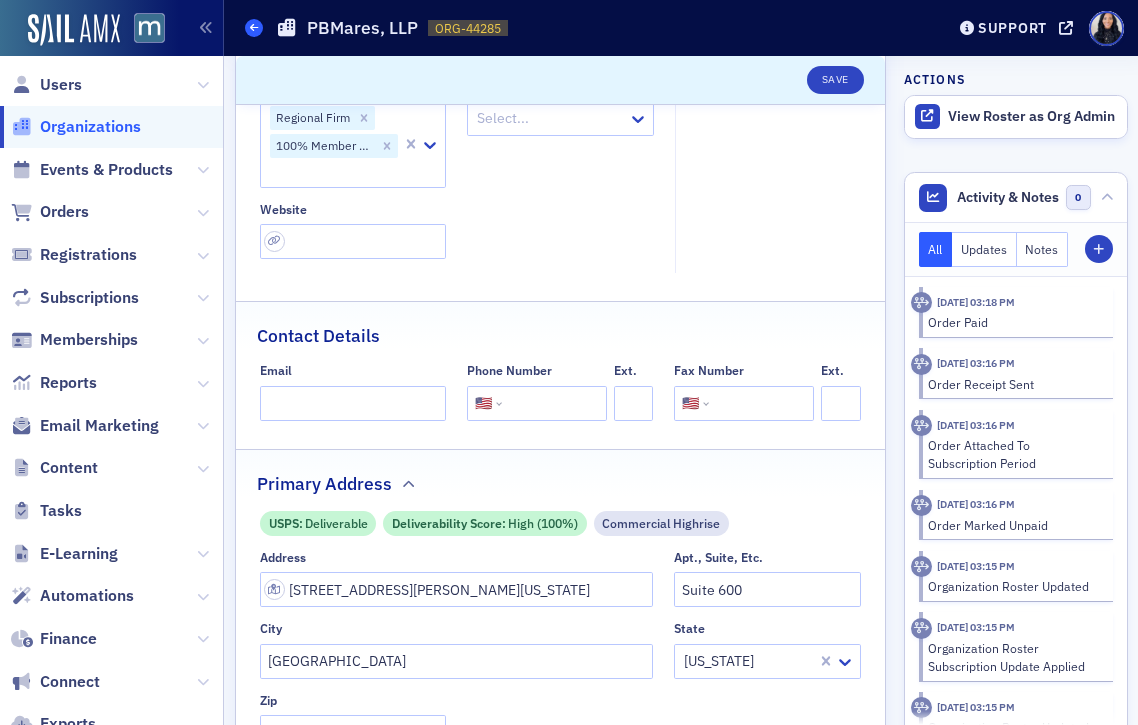 click 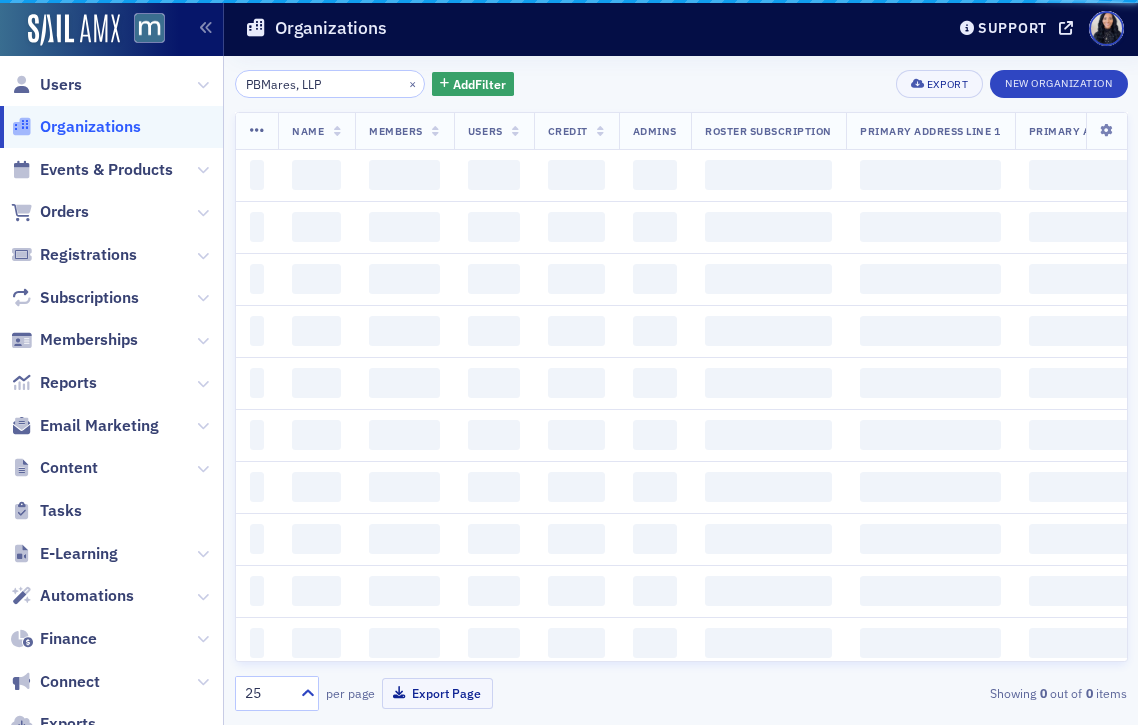 scroll, scrollTop: 0, scrollLeft: 0, axis: both 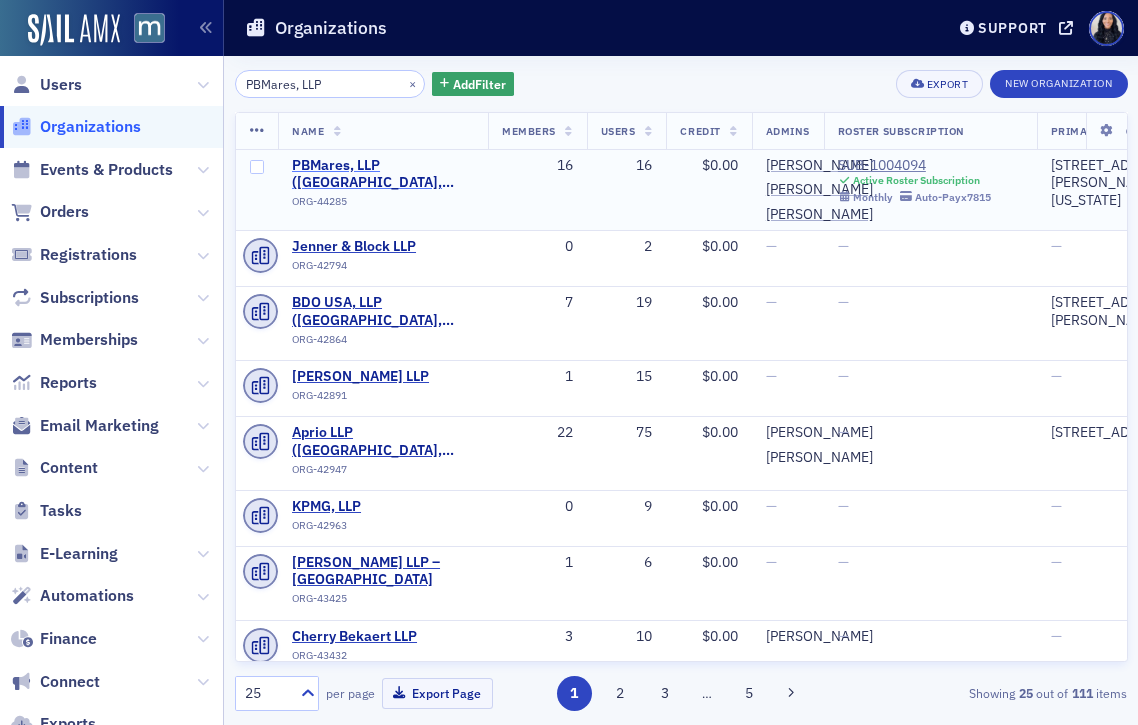 click on "PBMares, LLP (Rockville, MD)" 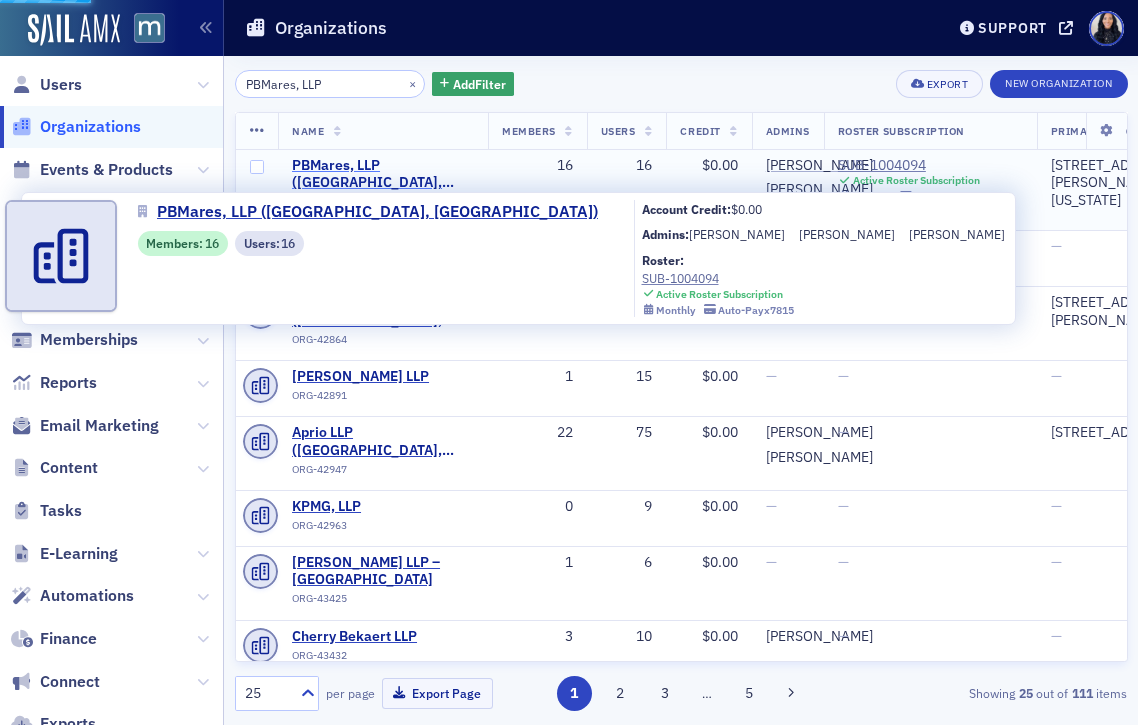 select on "US" 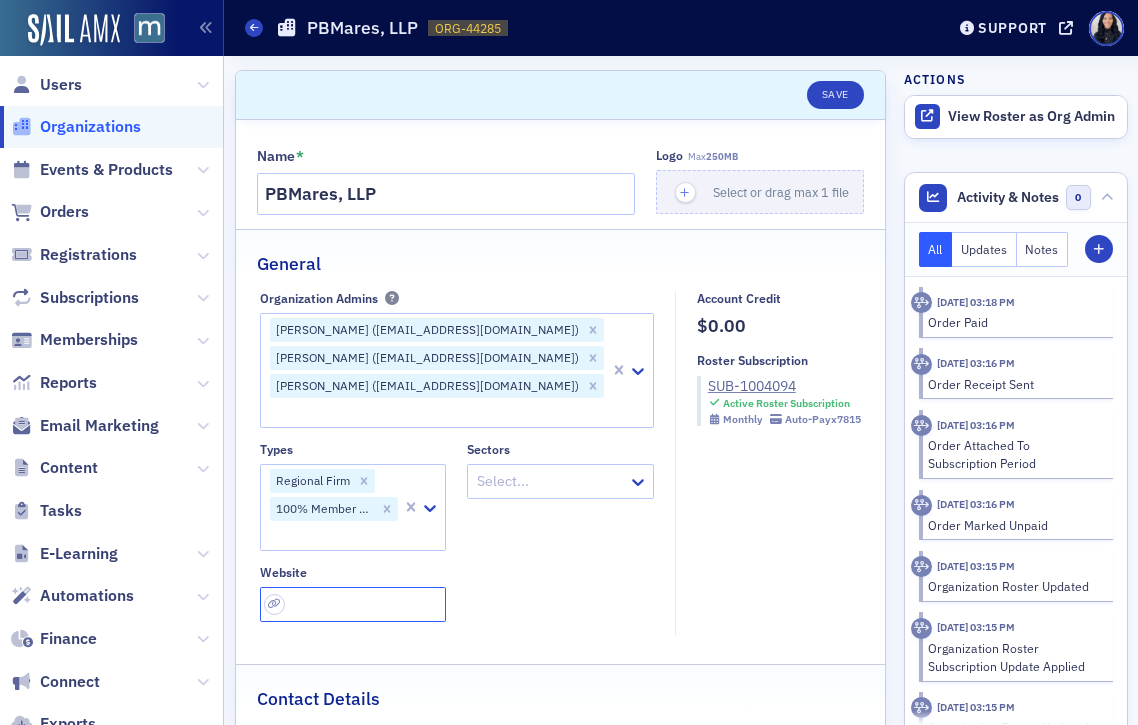 click 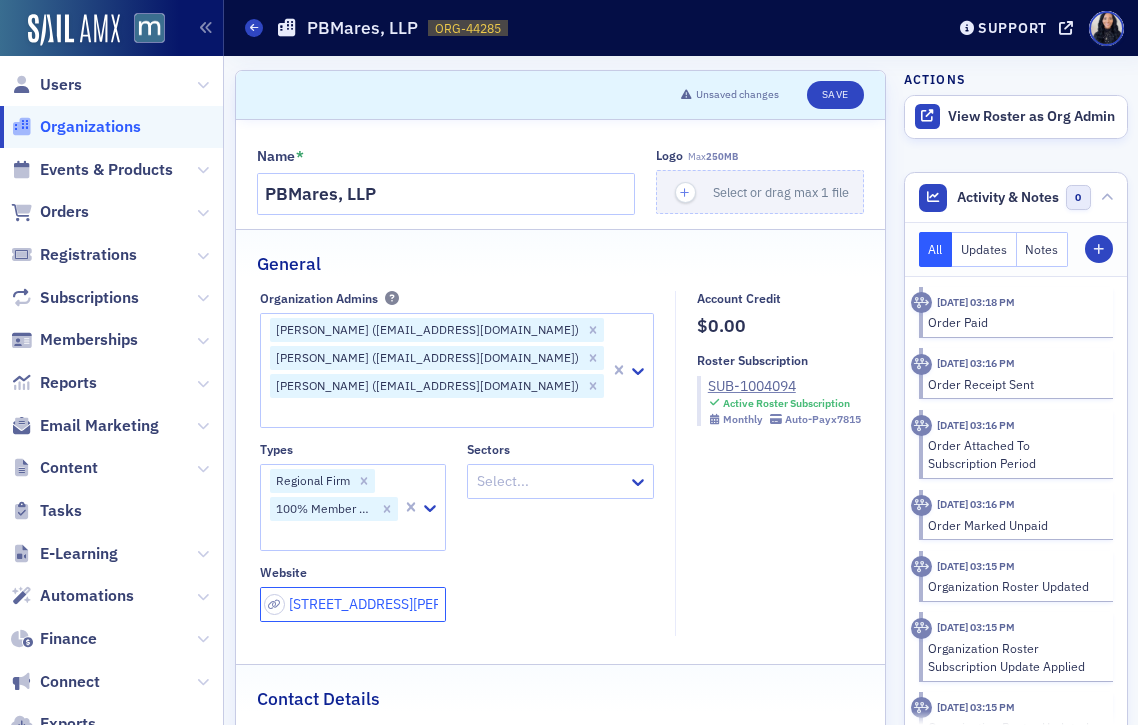 click on "500 E. Pratt St. #525" 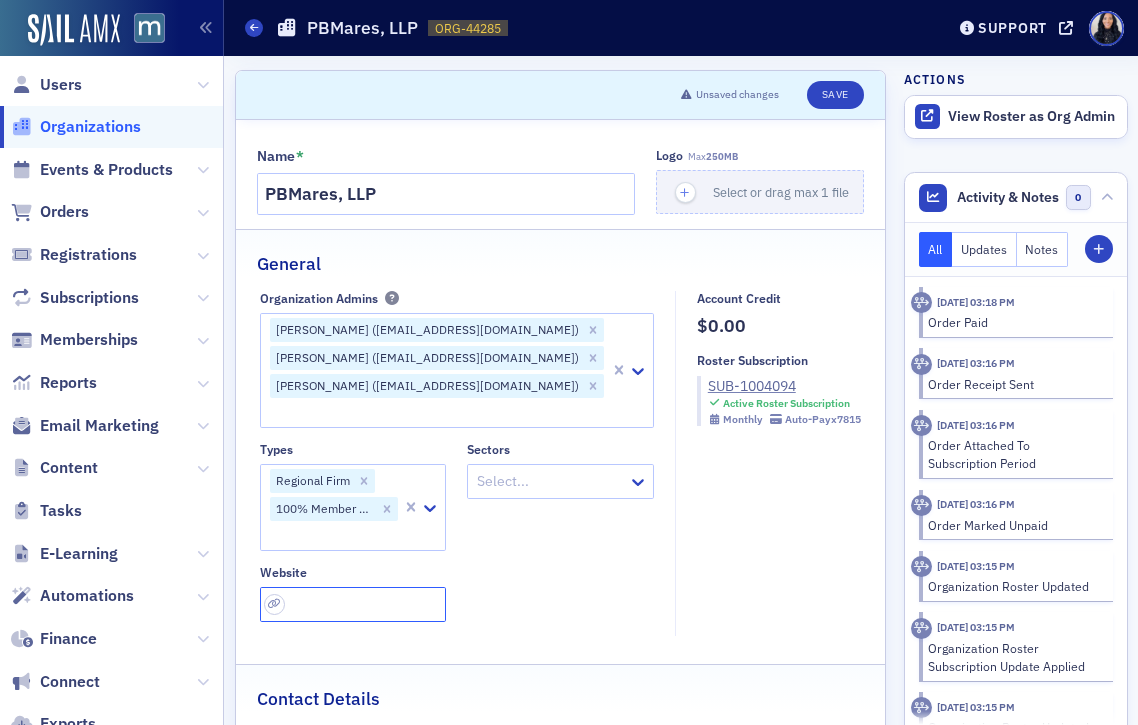 click 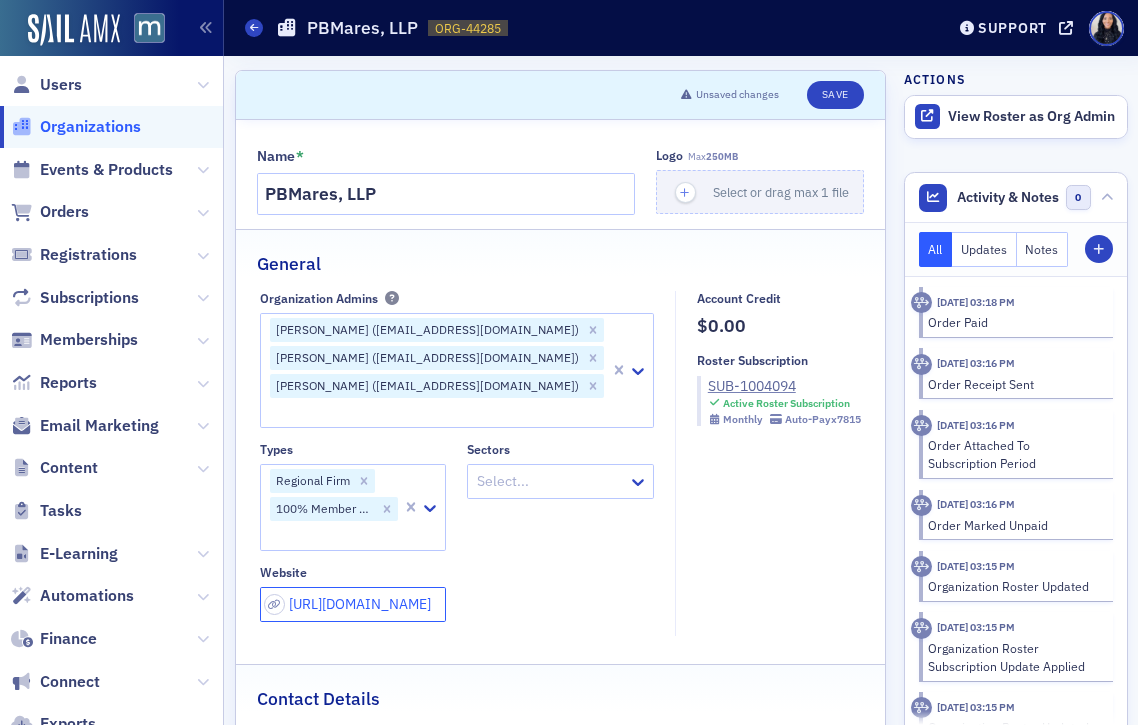 type on "http://pbmares.com/" 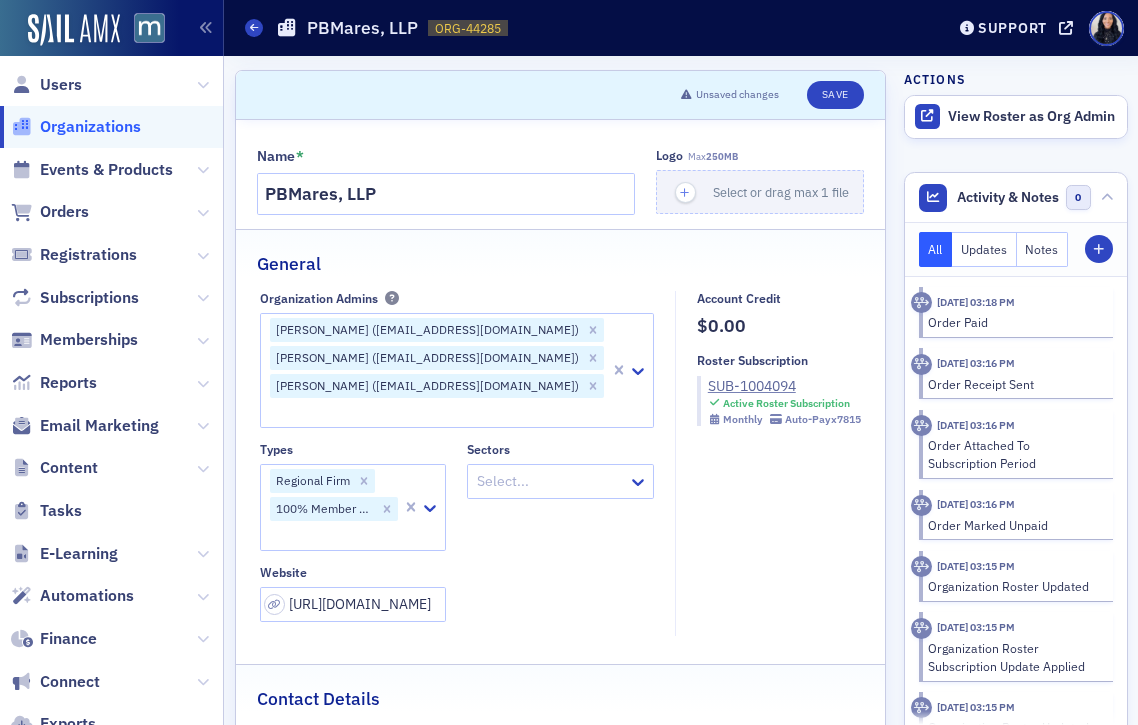 click on "Types Regional Firm 100% Member Firm Sectors Select... Website http://pbmares.com/" 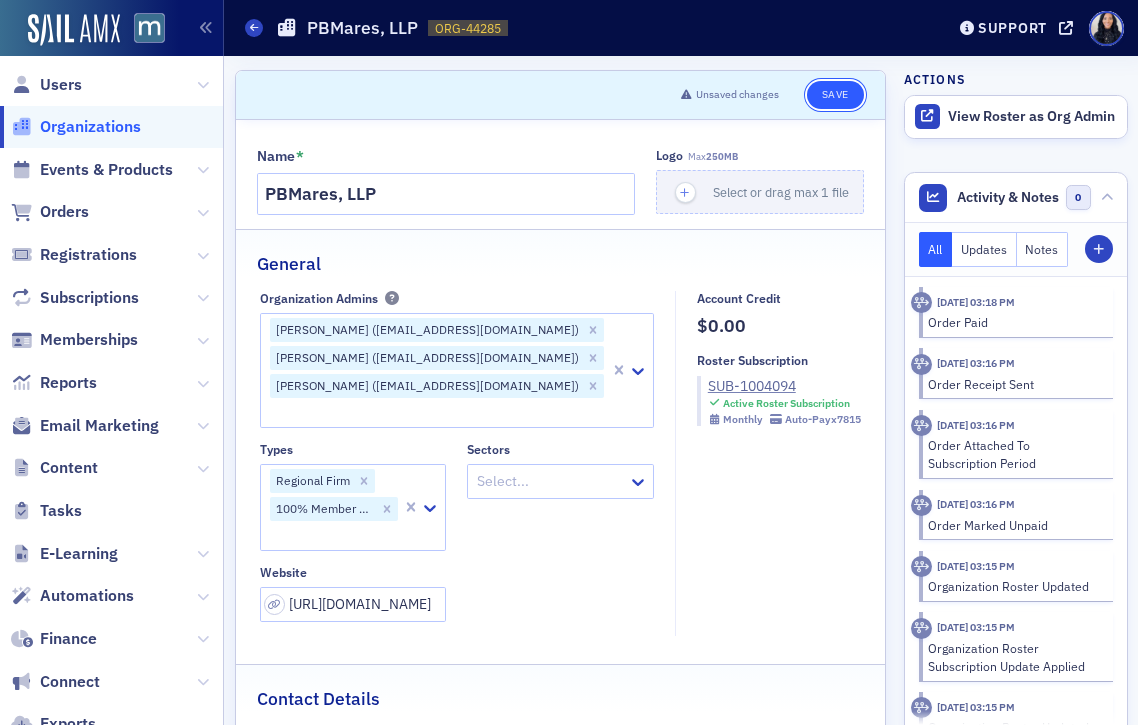 click on "Save" 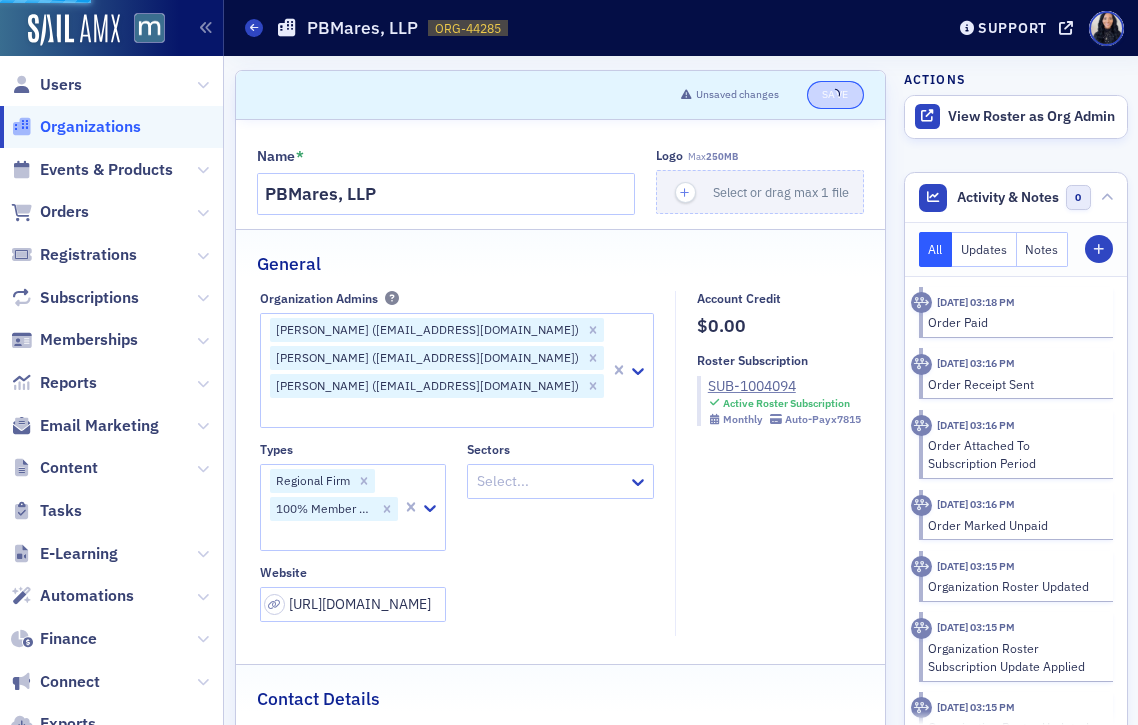 select on "US" 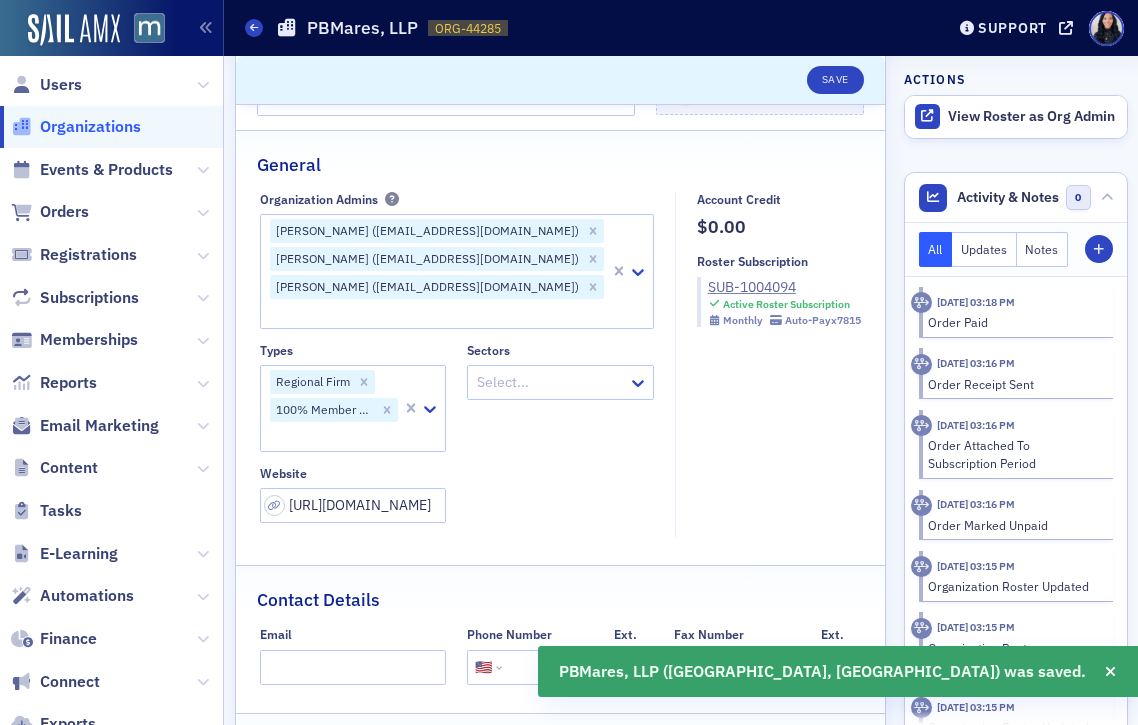 scroll, scrollTop: 111, scrollLeft: 0, axis: vertical 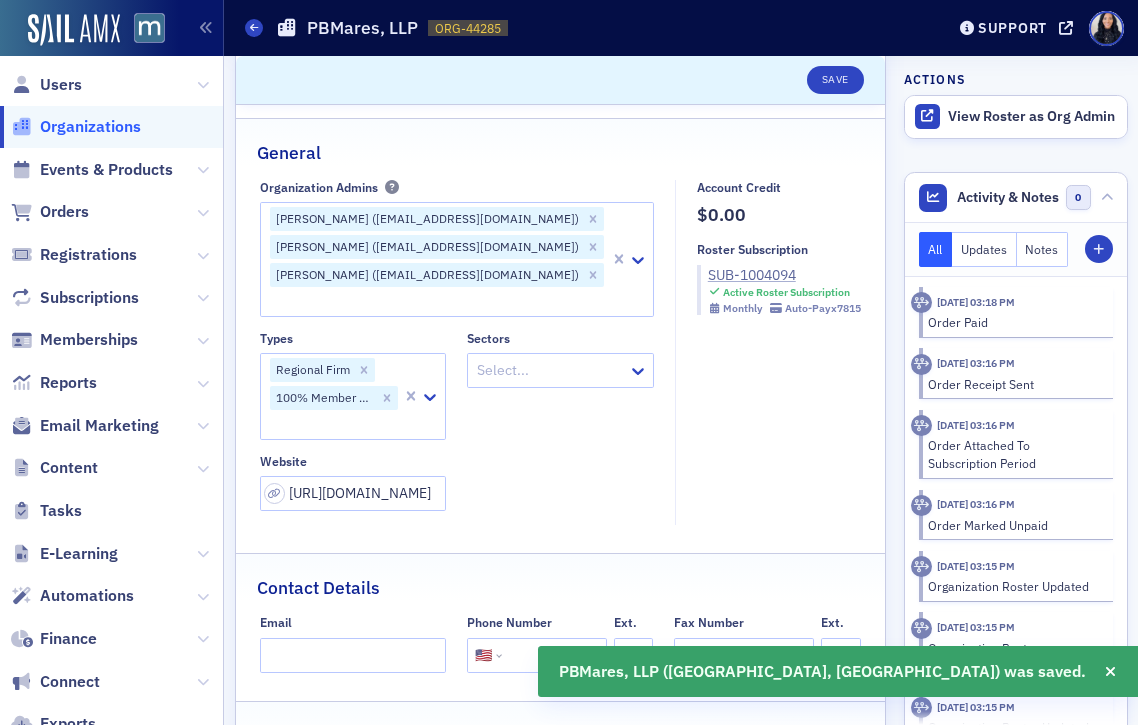 click on "SUB-1004094" 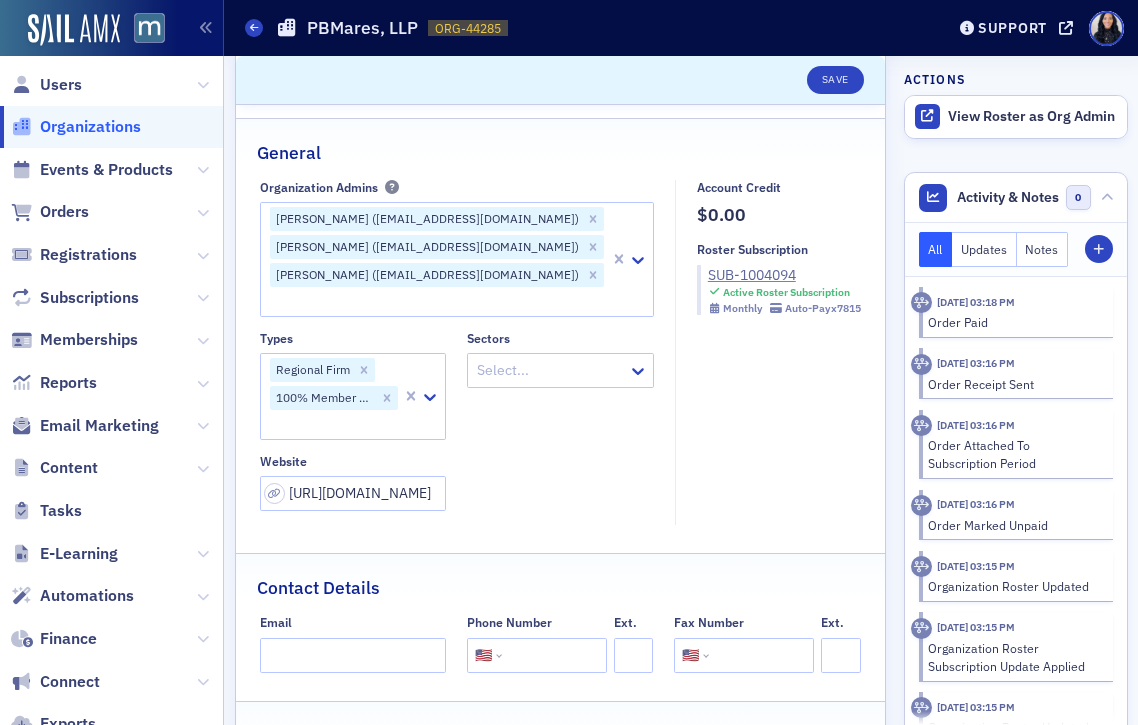 click on "Angela Treosti (amtreosti@pbmares.com)" 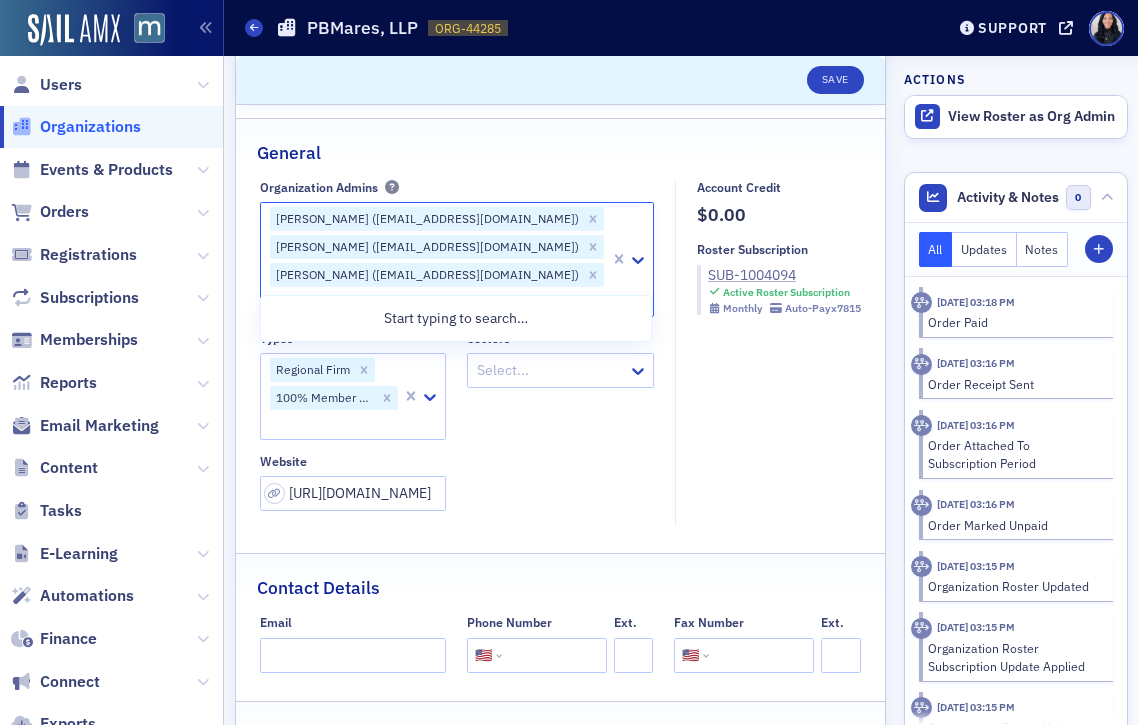click on "SUB-1004094" 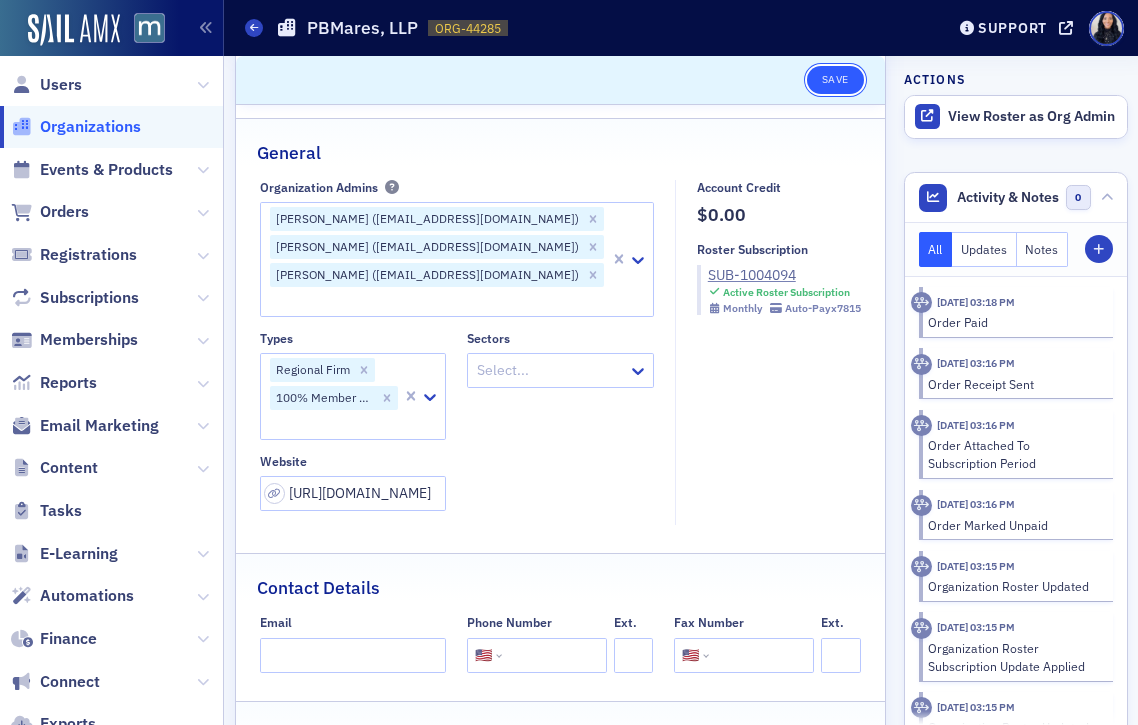 click on "Save" 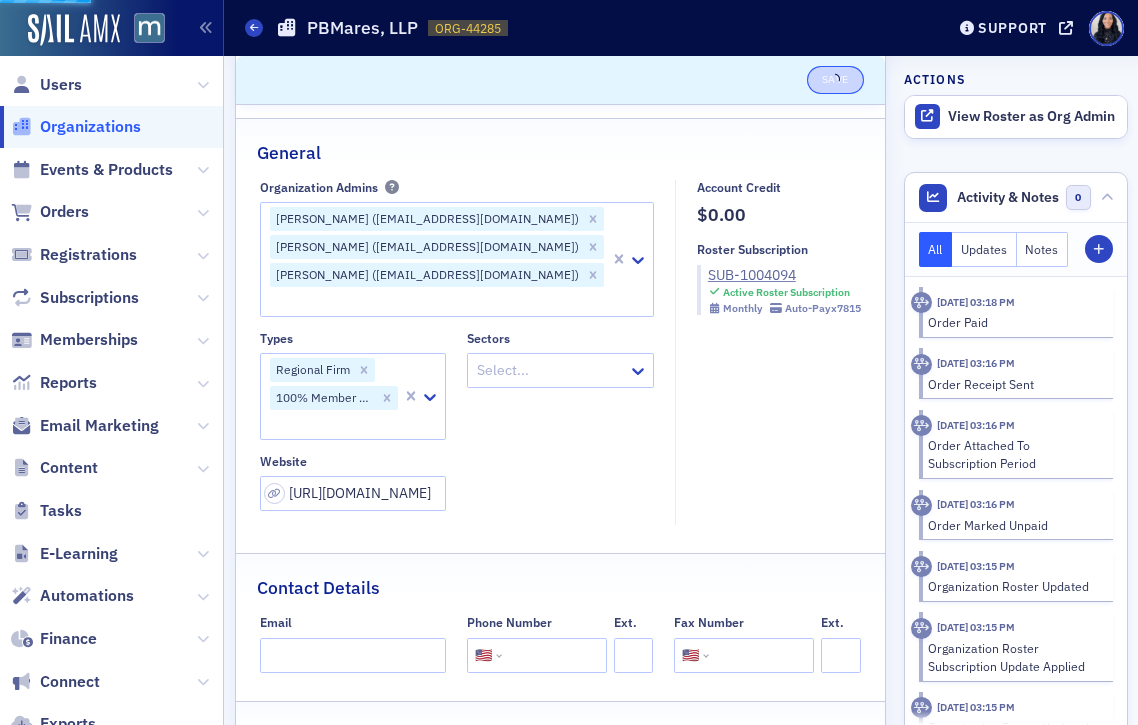 select on "US" 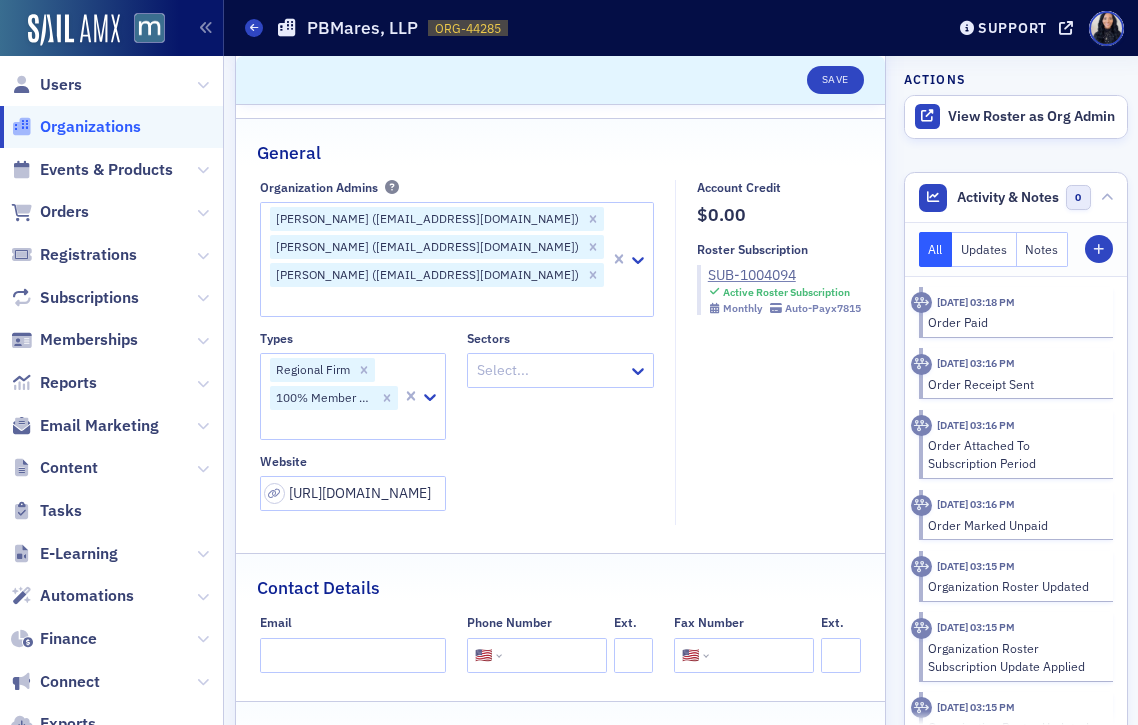 click on "Organizations" 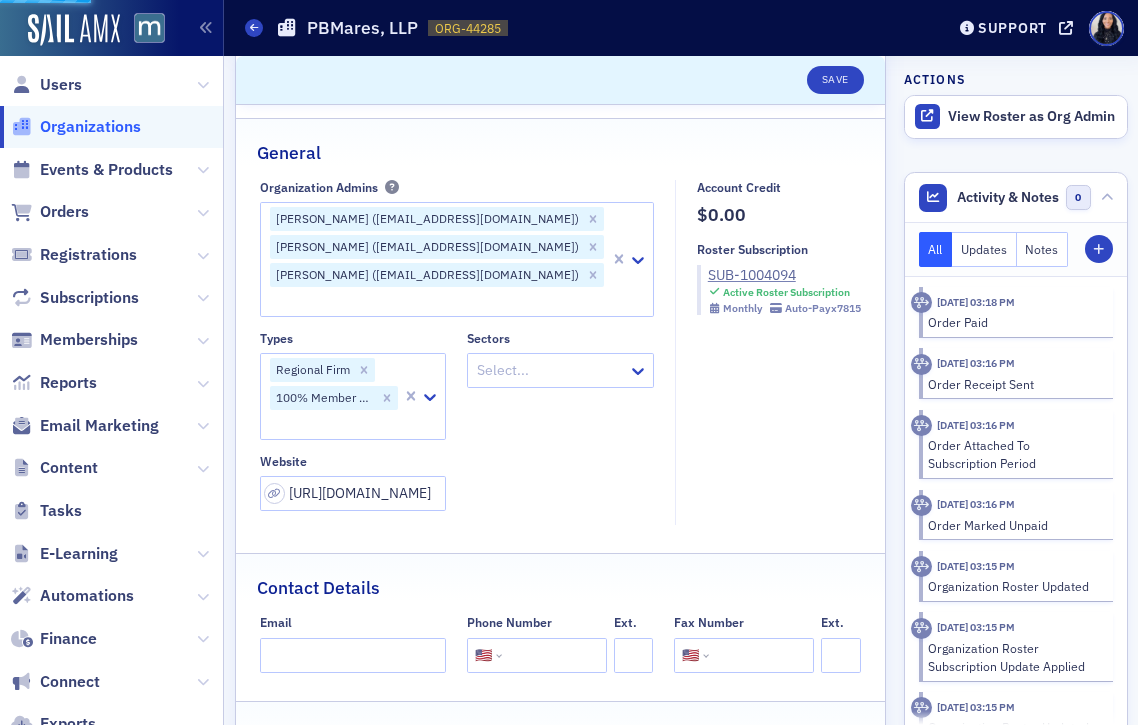 scroll, scrollTop: 0, scrollLeft: 0, axis: both 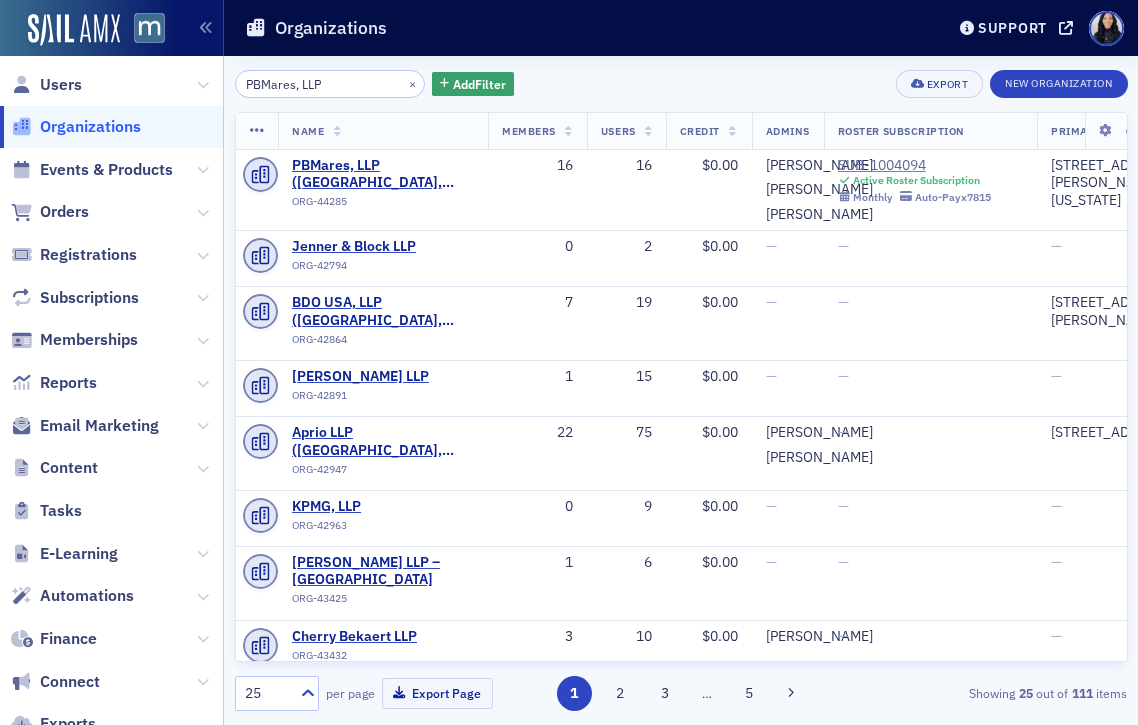 click on "PBMares, LLP" 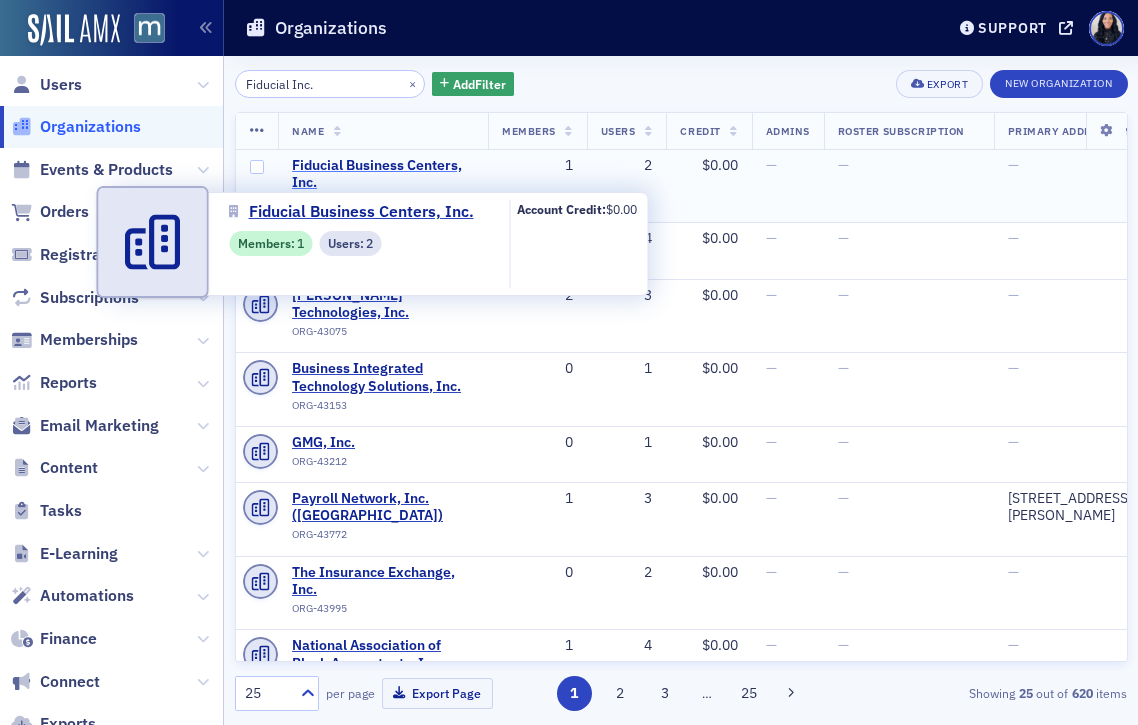 type on "Fiducial Inc." 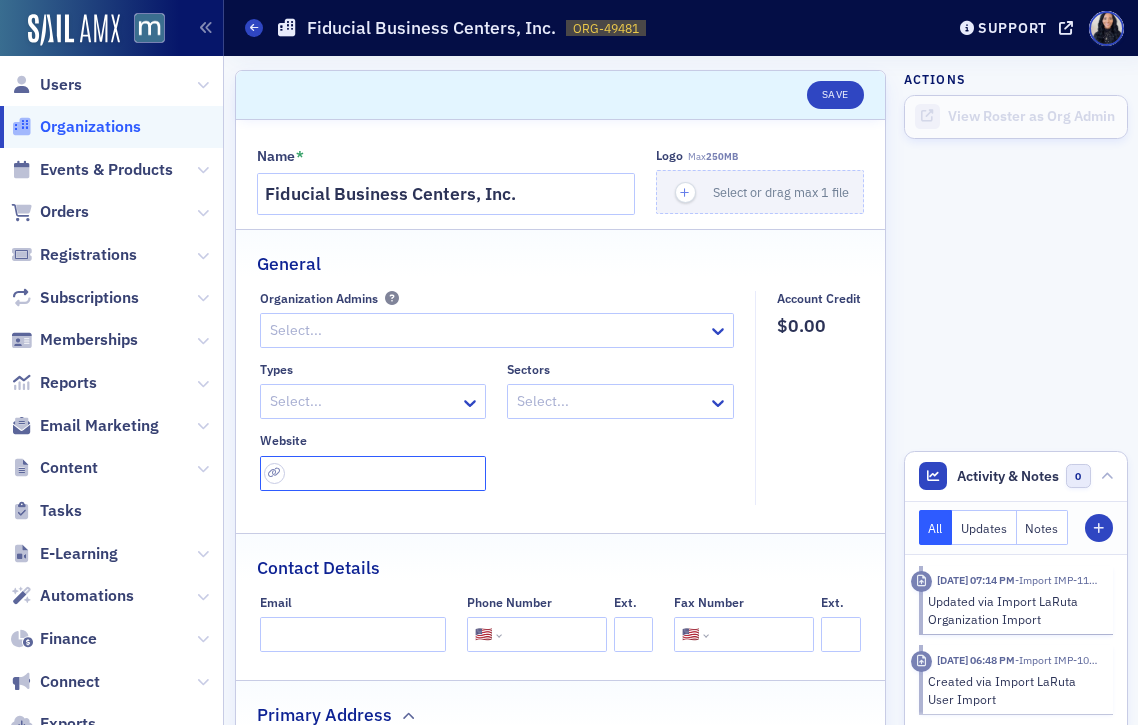 click 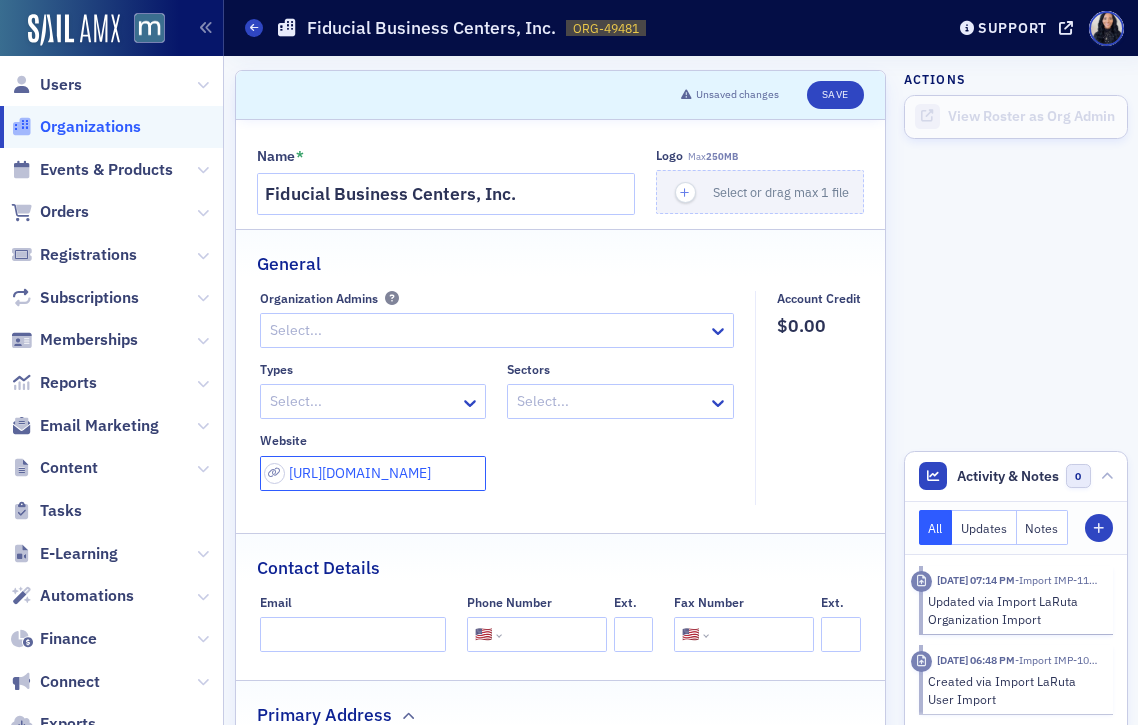 type on "http://fiducial.com/" 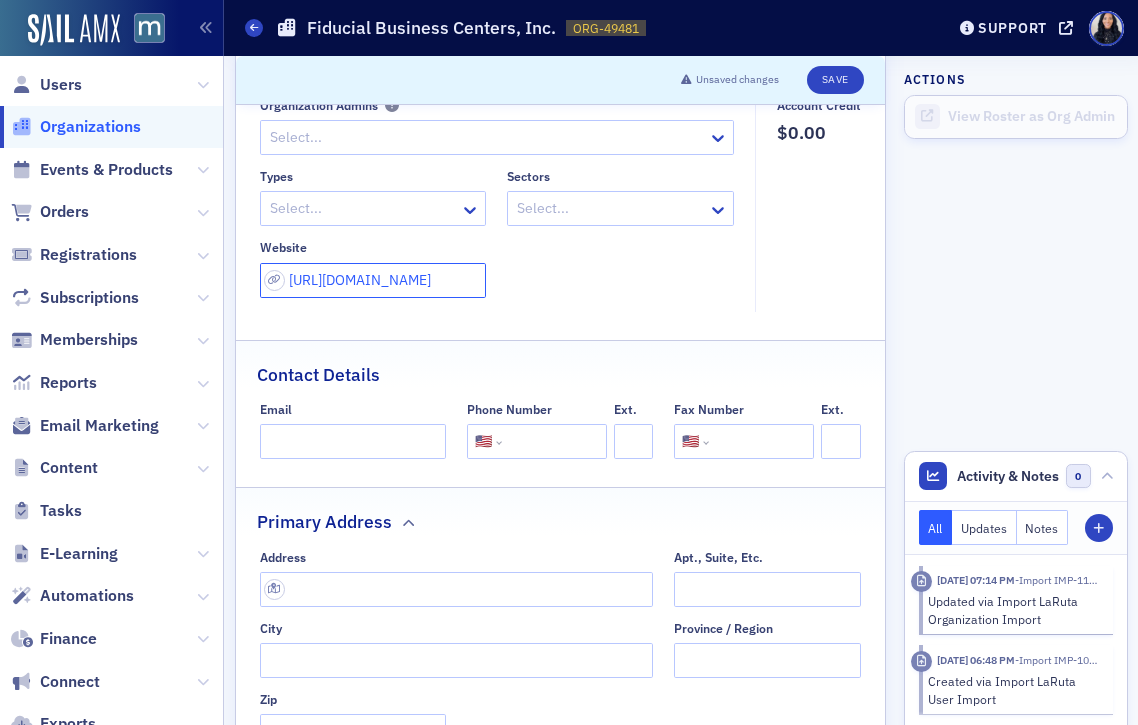 scroll, scrollTop: 223, scrollLeft: 0, axis: vertical 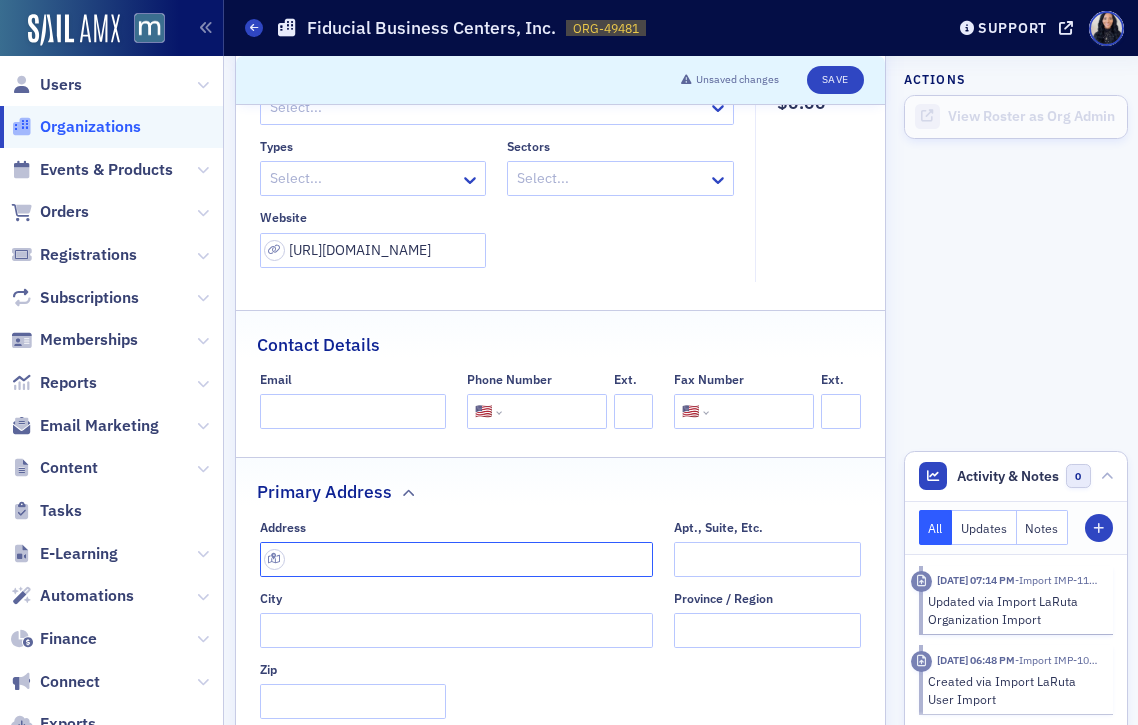 click 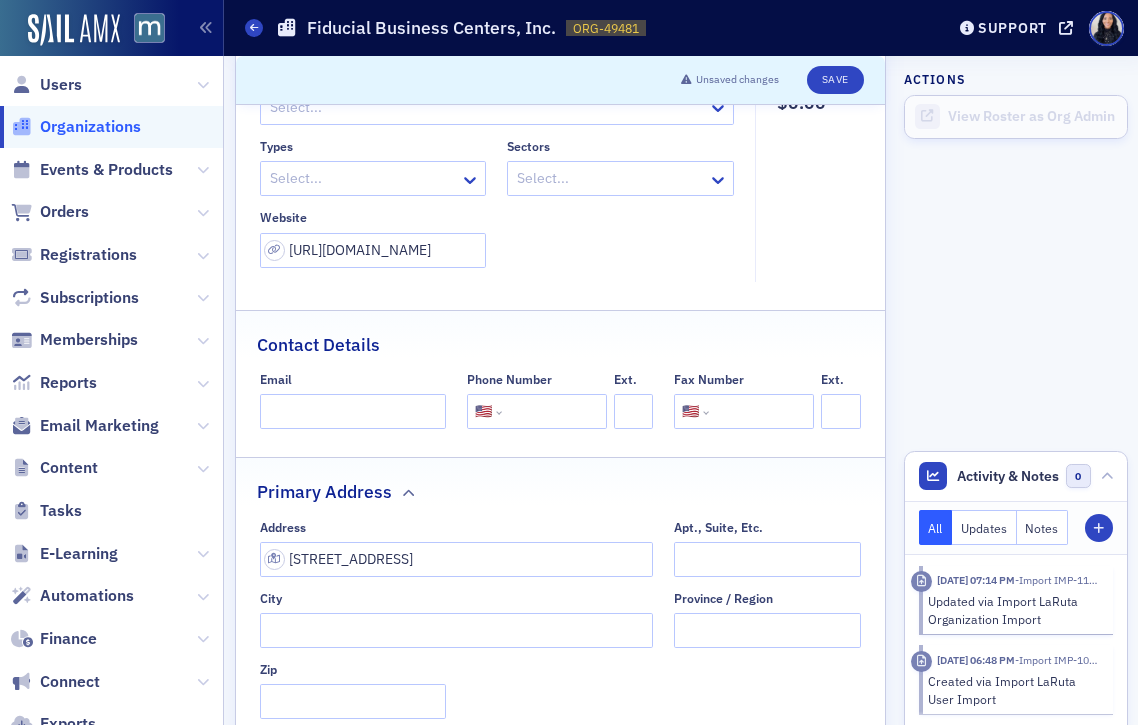 type on "10100 Old Columbia Rd" 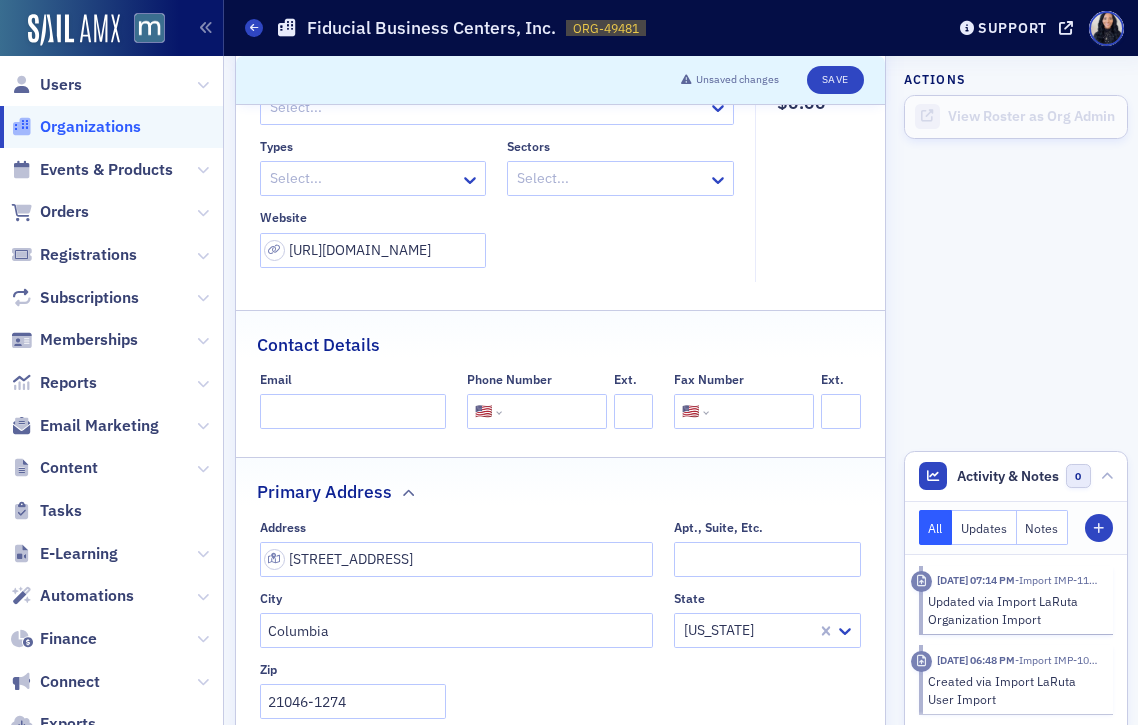 click 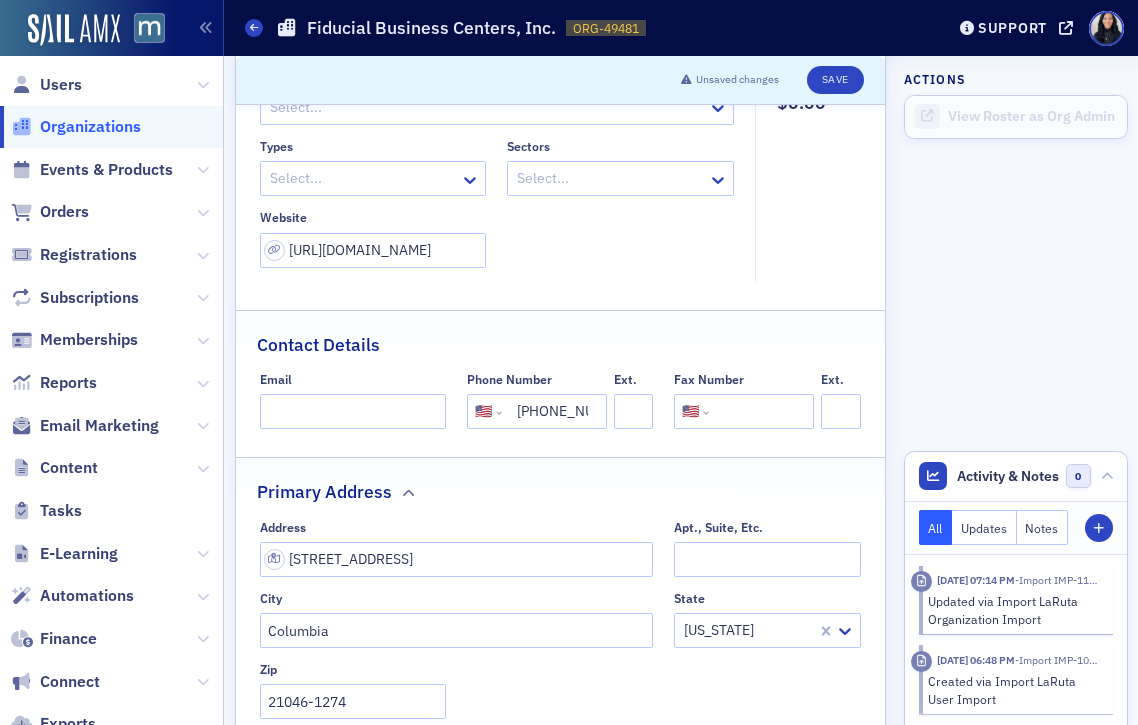 scroll, scrollTop: 0, scrollLeft: 32, axis: horizontal 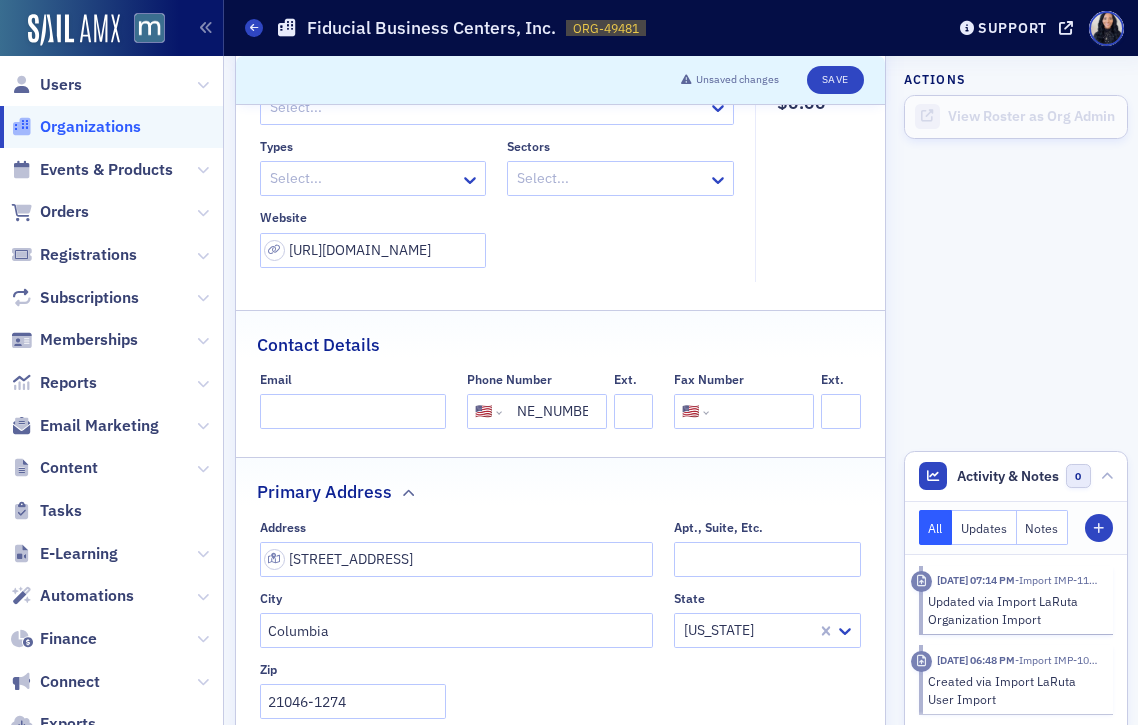 type on "(410) 910-5857" 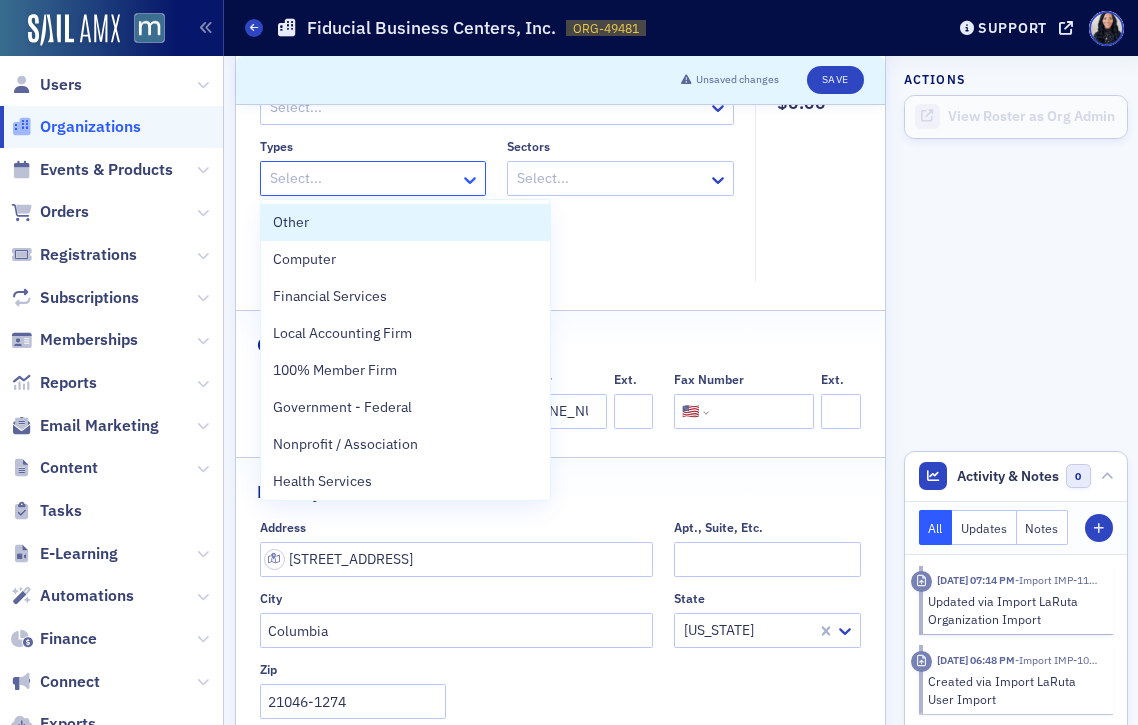 click 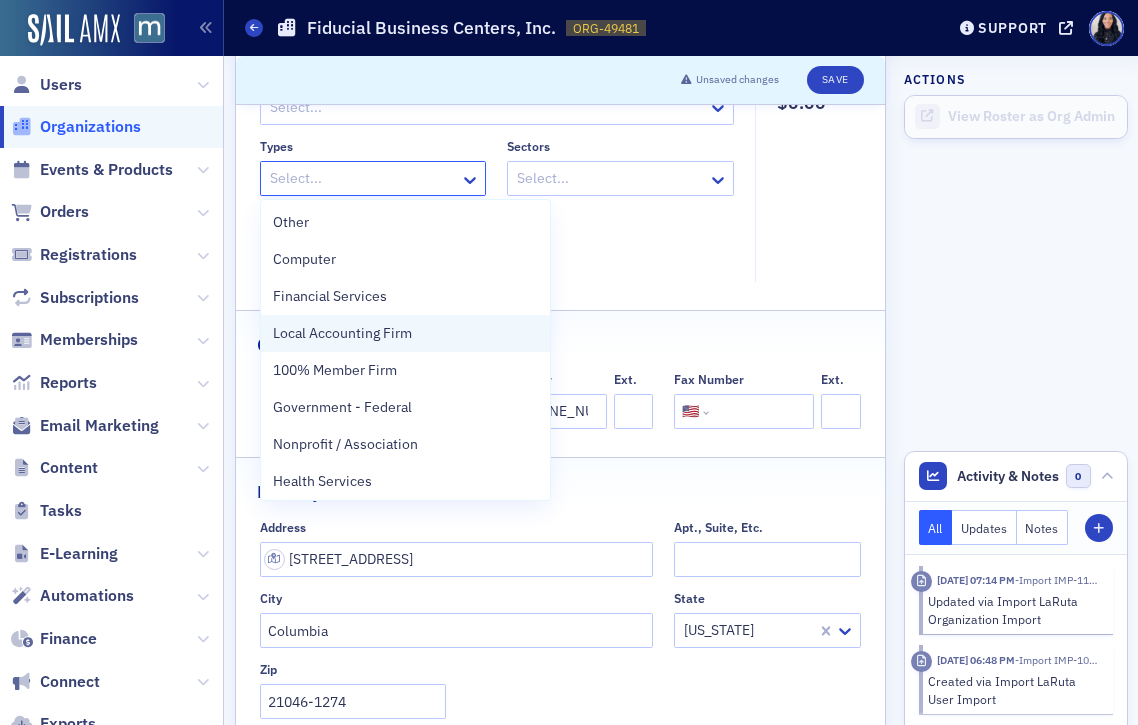 click on "Local Accounting Firm" at bounding box center [405, 333] 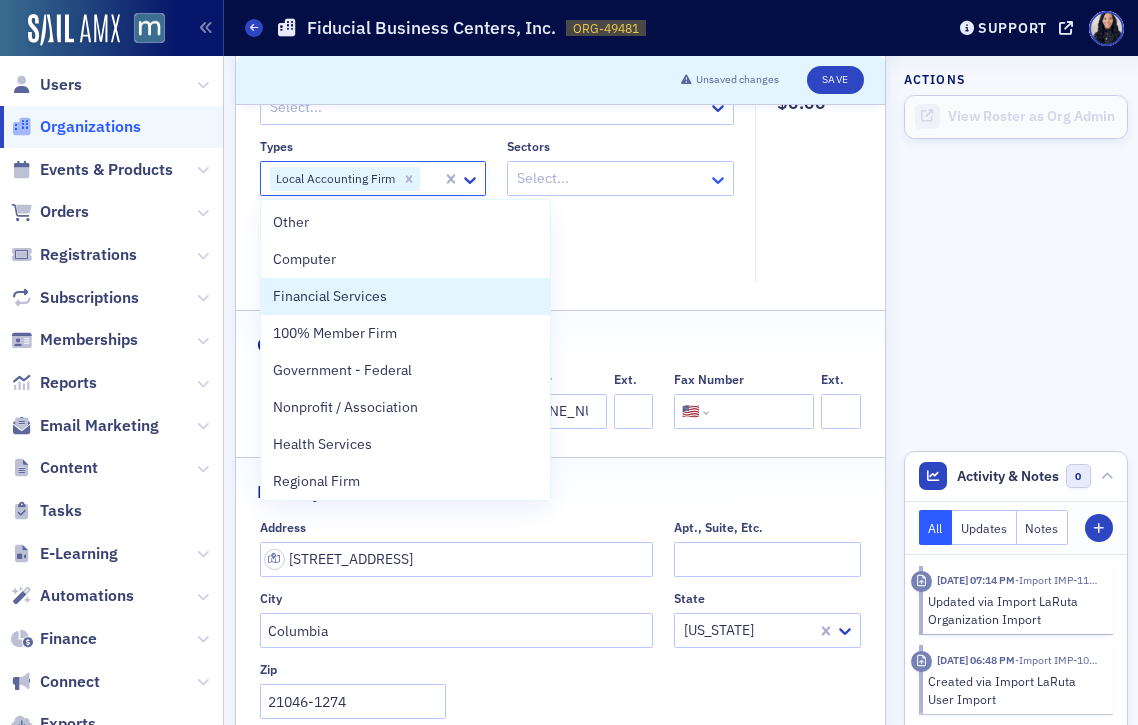 click 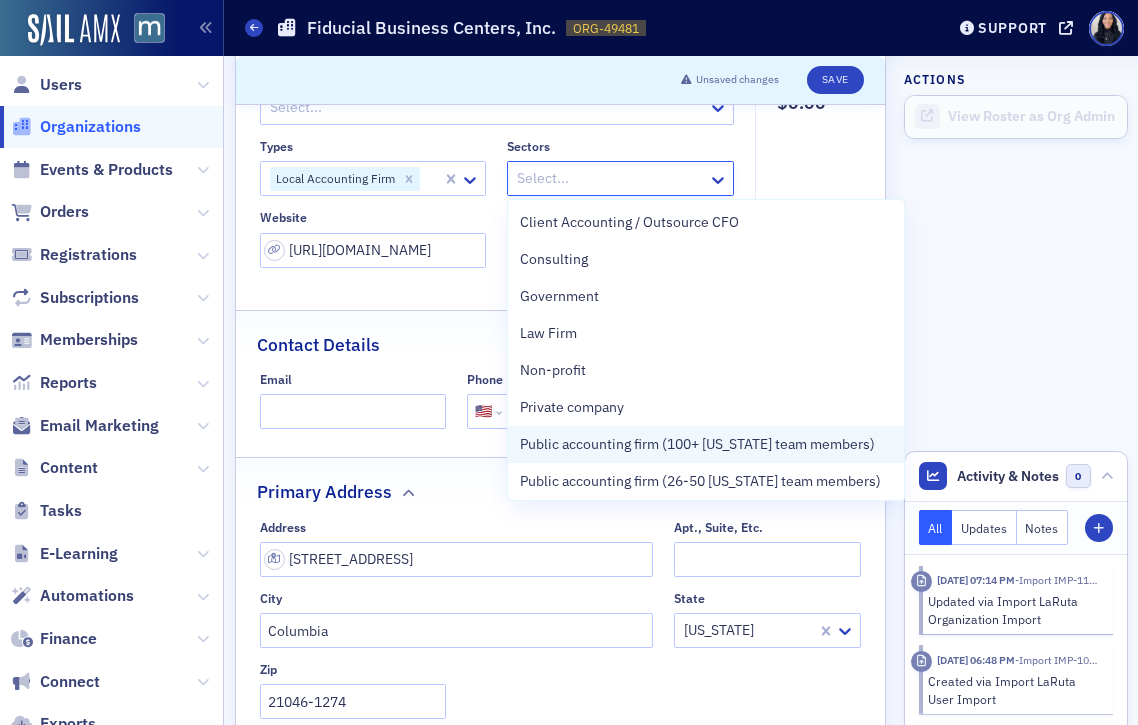 click on "Public accounting firm (100+ [US_STATE] team members)" at bounding box center (697, 444) 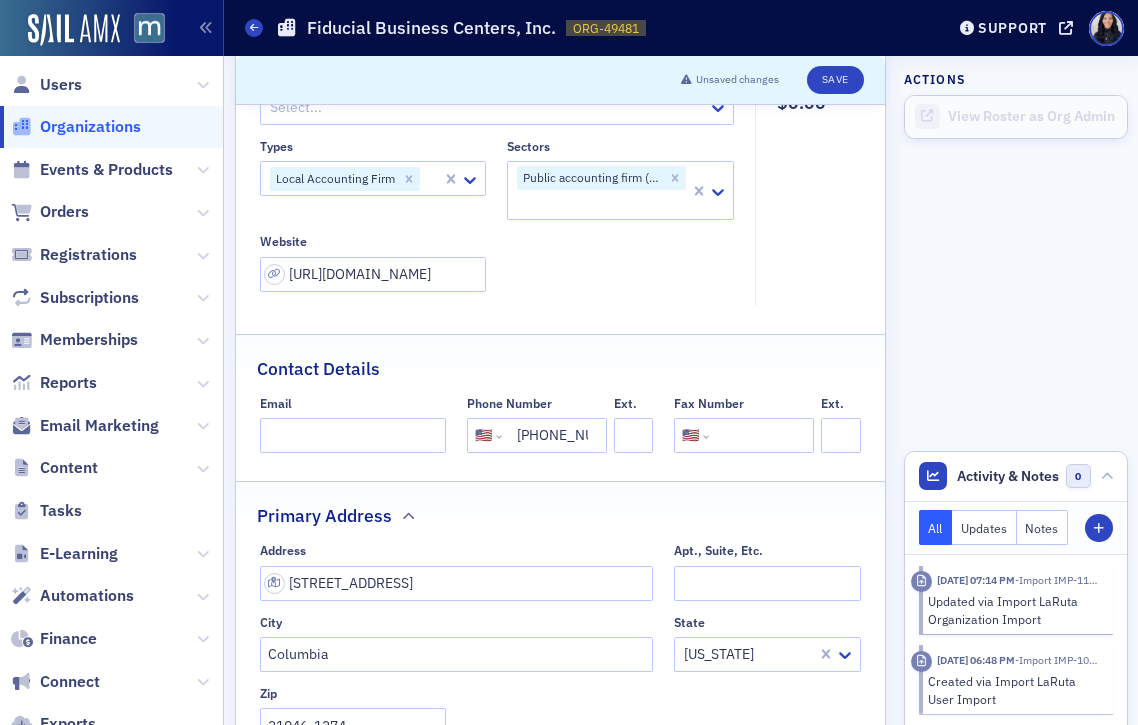 click on "Types Local Accounting Firm Sectors Public accounting firm (100+ Maryland team members) Website http://fiducial.com/" 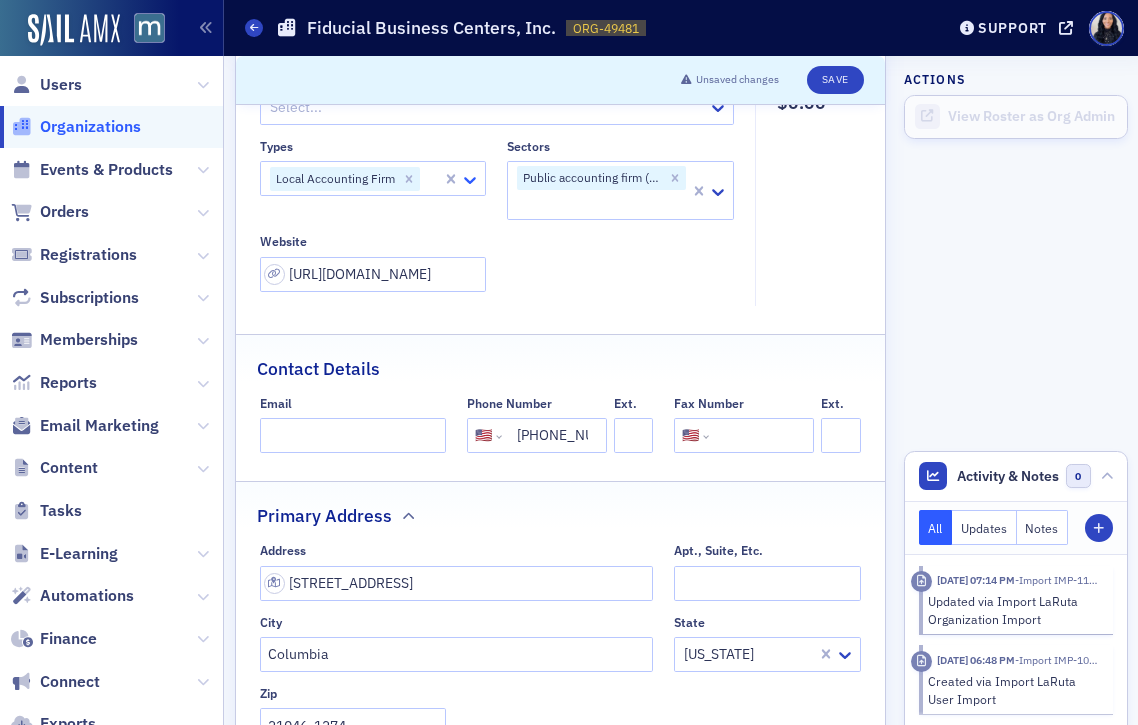 click 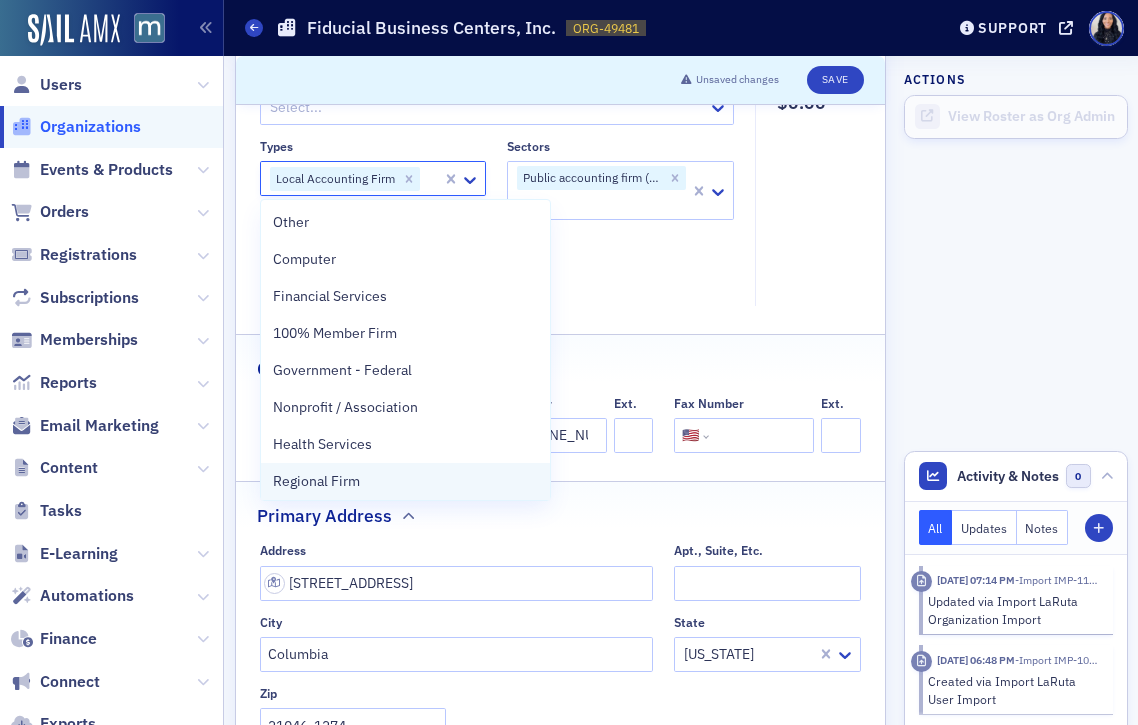 click on "Regional Firm" at bounding box center (405, 481) 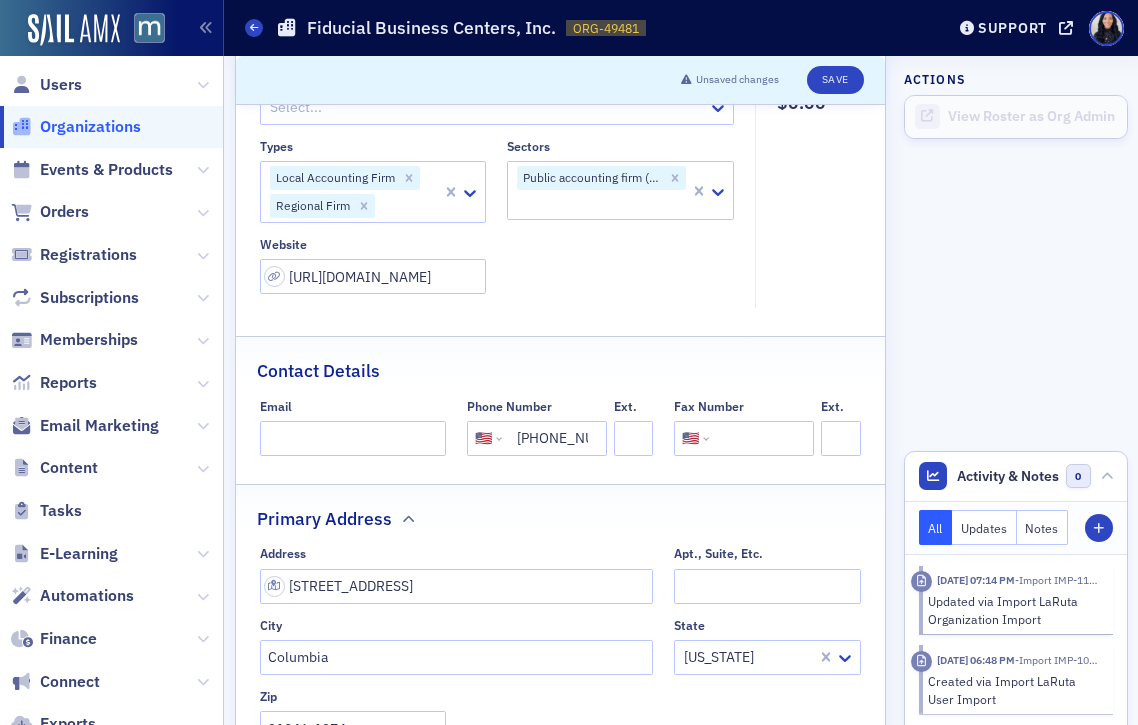 click on "Types Local Accounting Firm Regional Firm Sectors Public accounting firm (100+ Maryland team members) Website http://fiducial.com/" 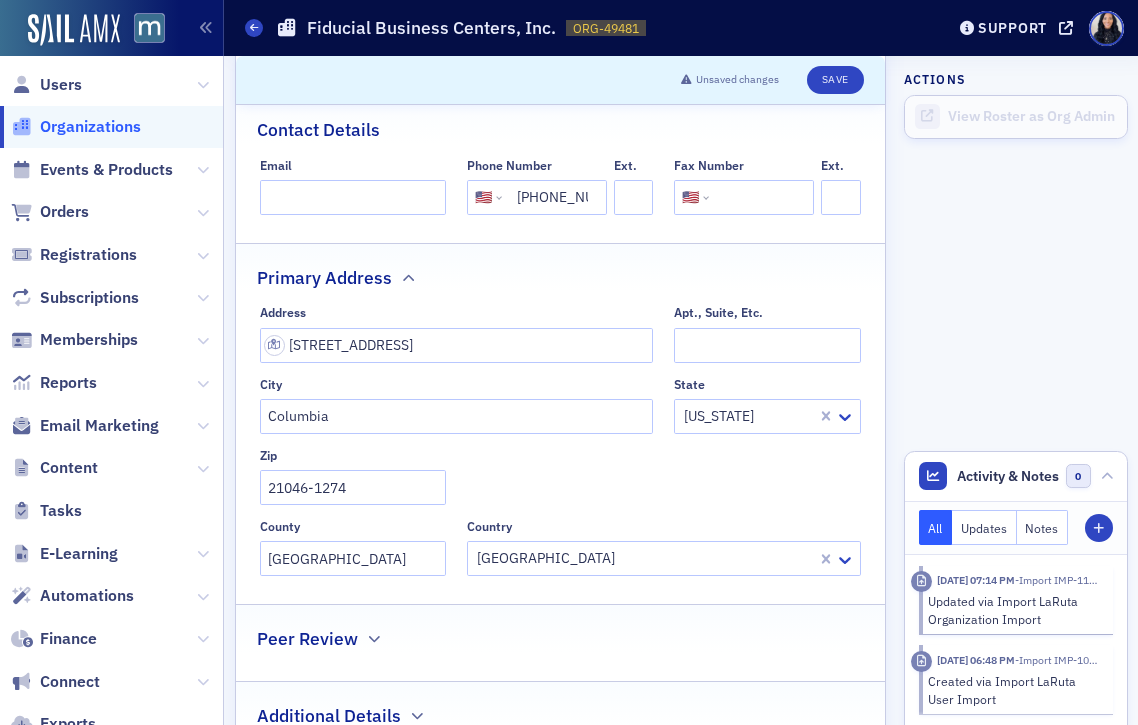 scroll, scrollTop: 0, scrollLeft: 0, axis: both 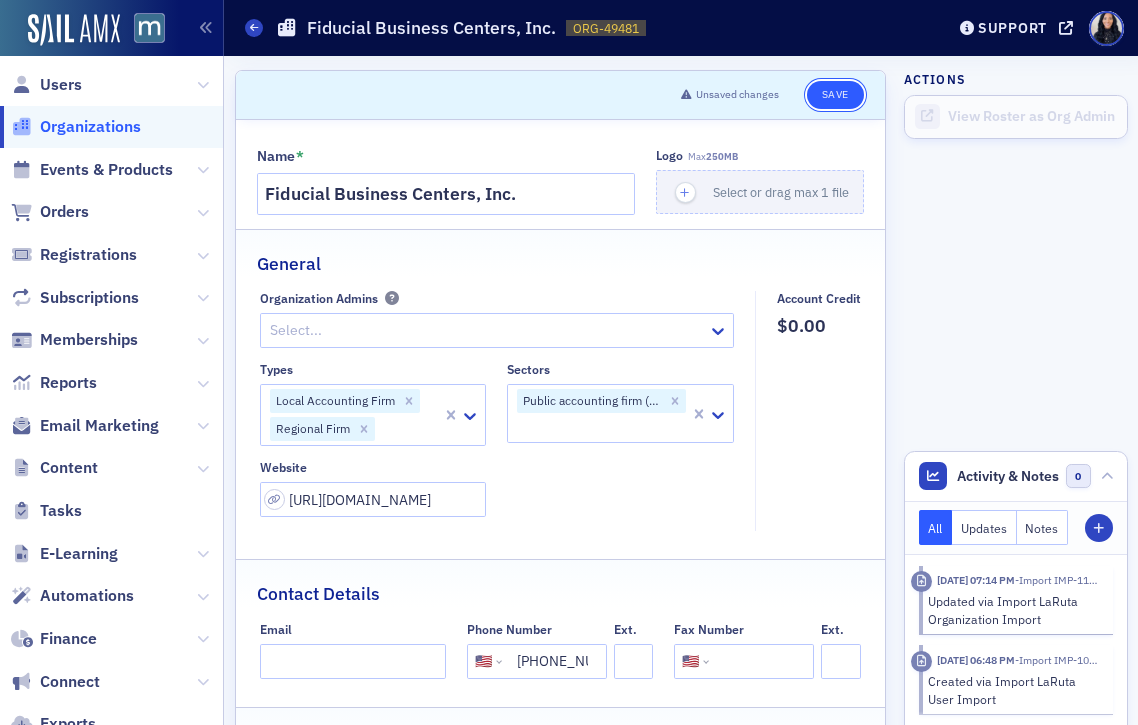 click on "Save" 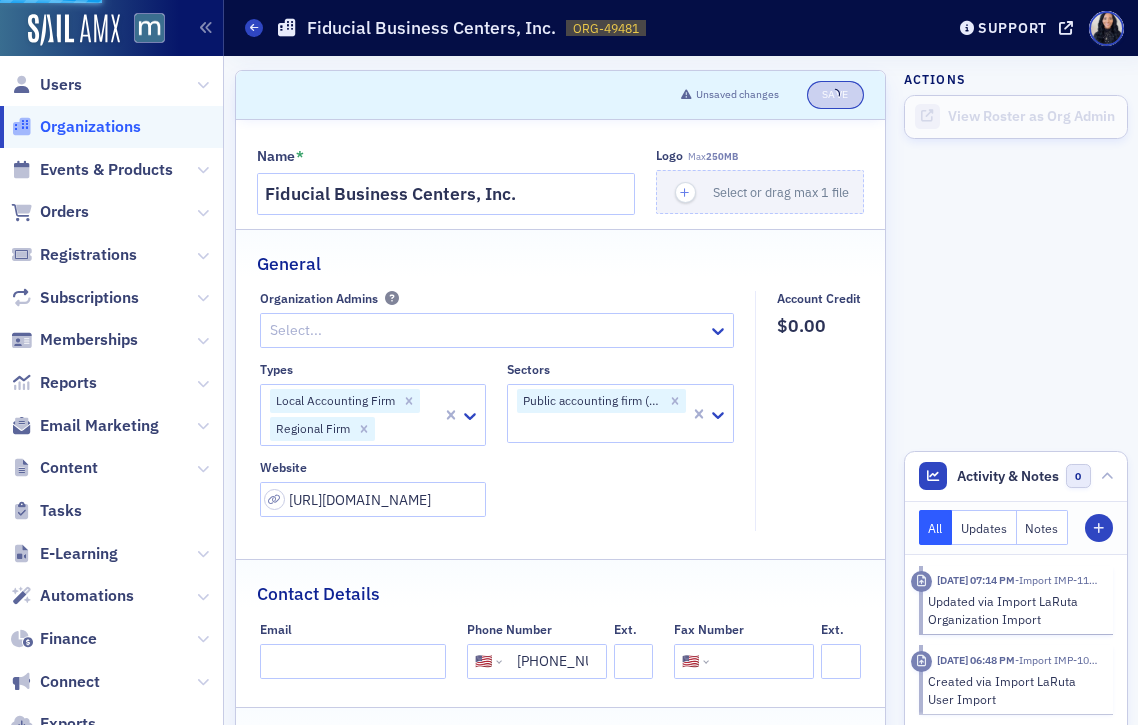 select on "US" 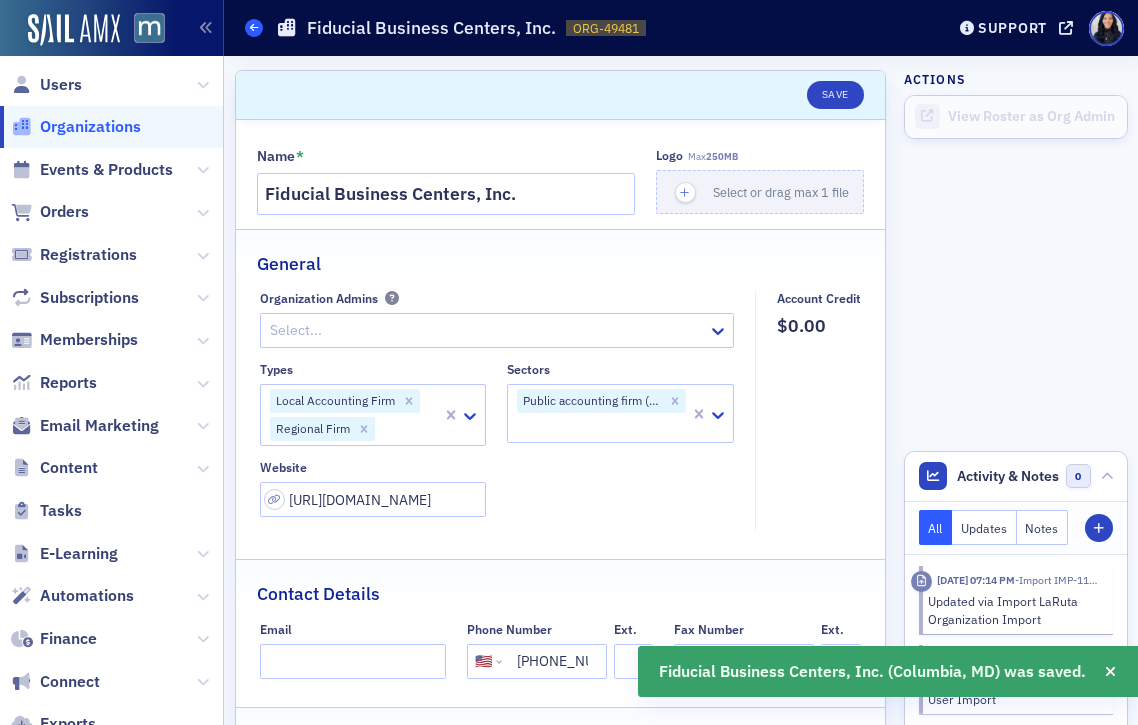click 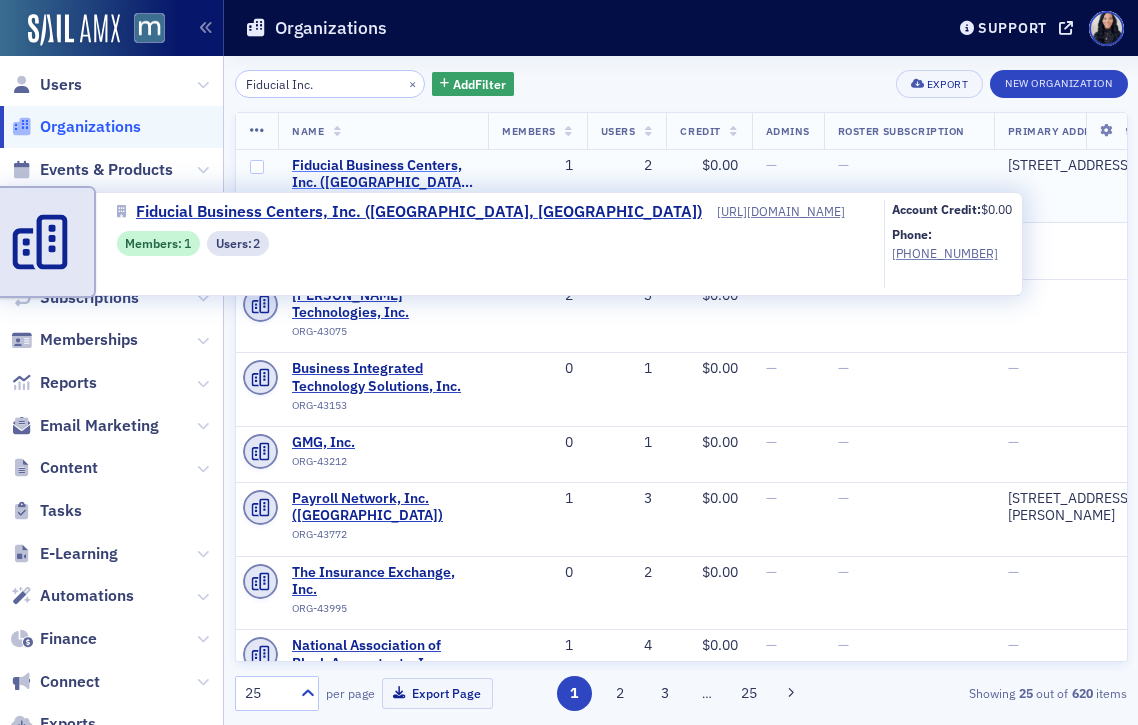 click on "Fiducial Business Centers, Inc. (Columbia, MD)" 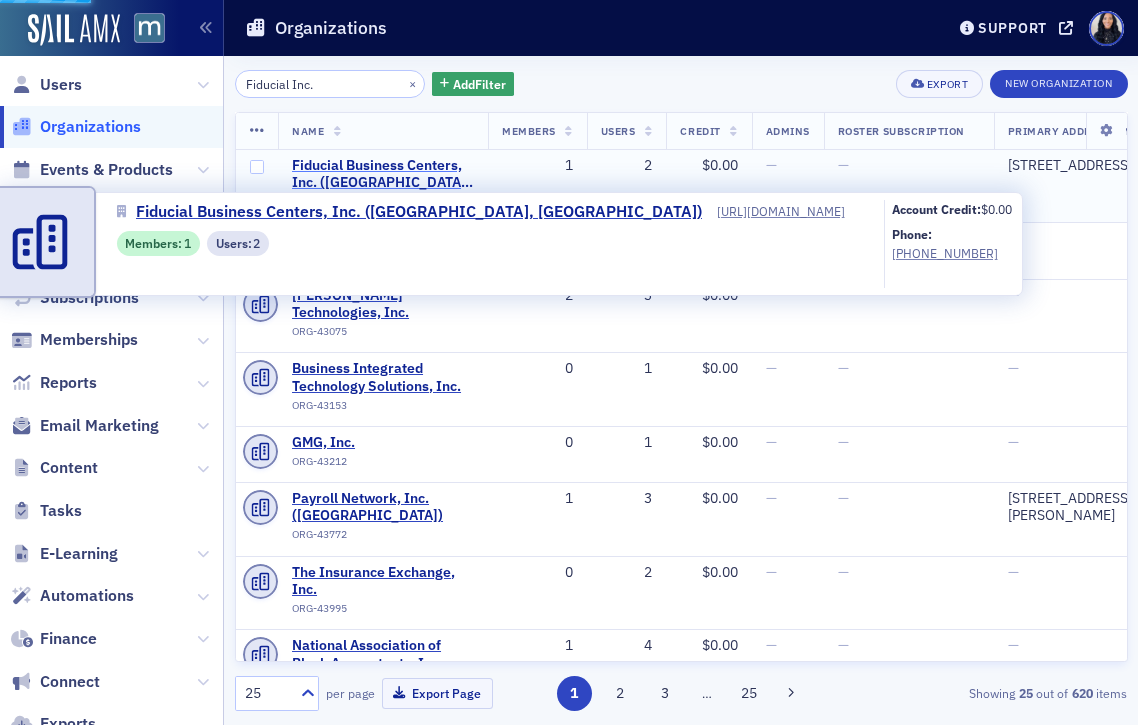 select on "US" 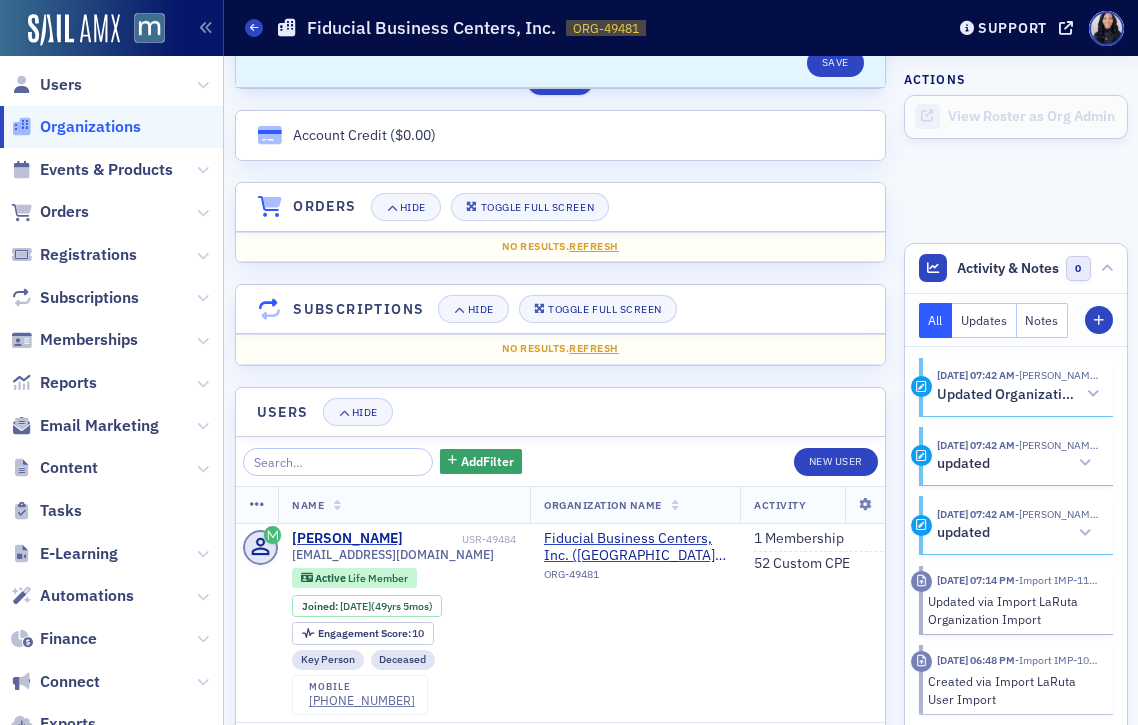 scroll, scrollTop: 1398, scrollLeft: 0, axis: vertical 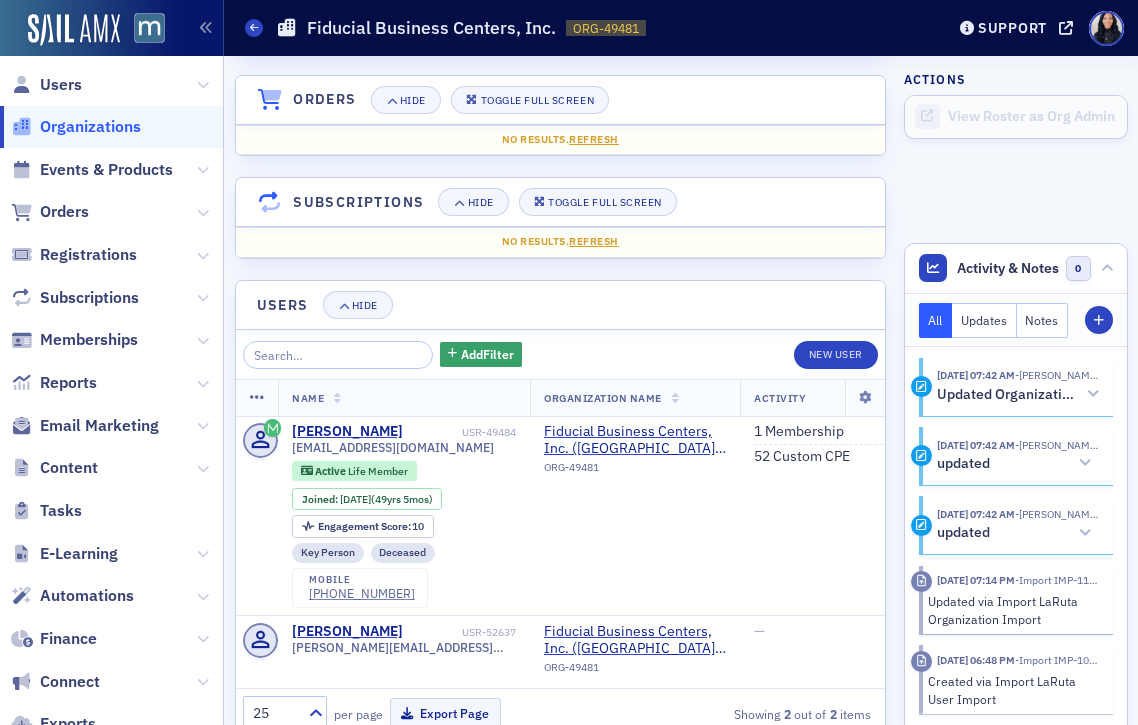 click on "Fiducial Business Centers, Inc." 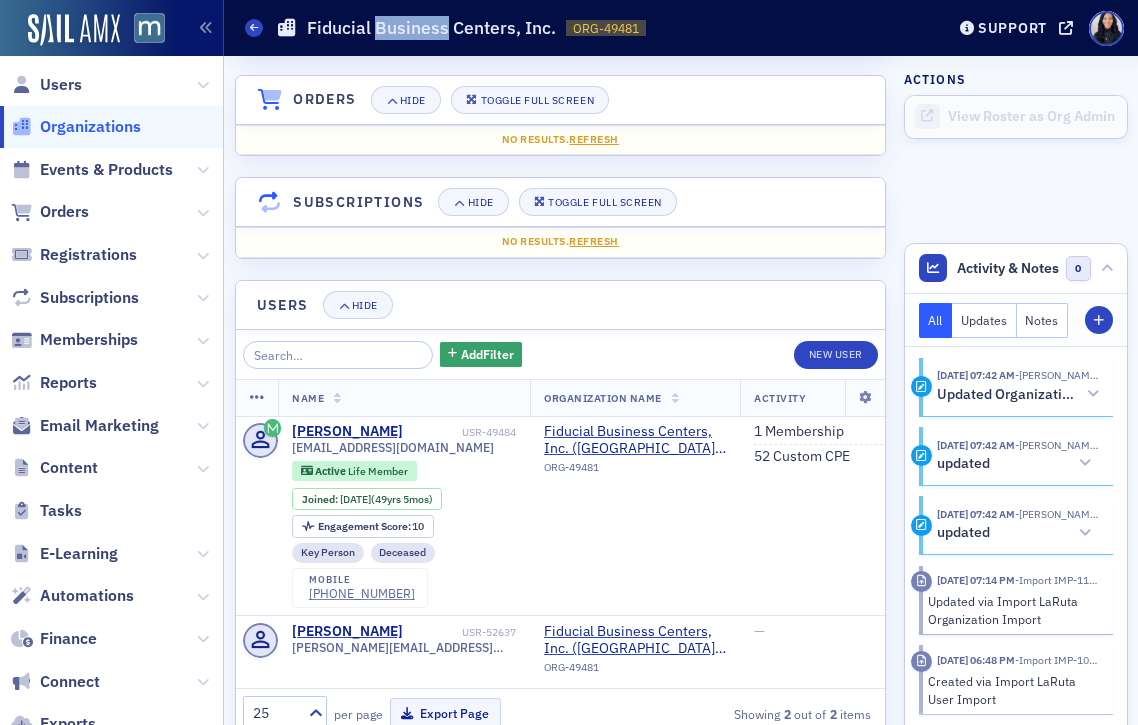 click on "Fiducial Business Centers, Inc." 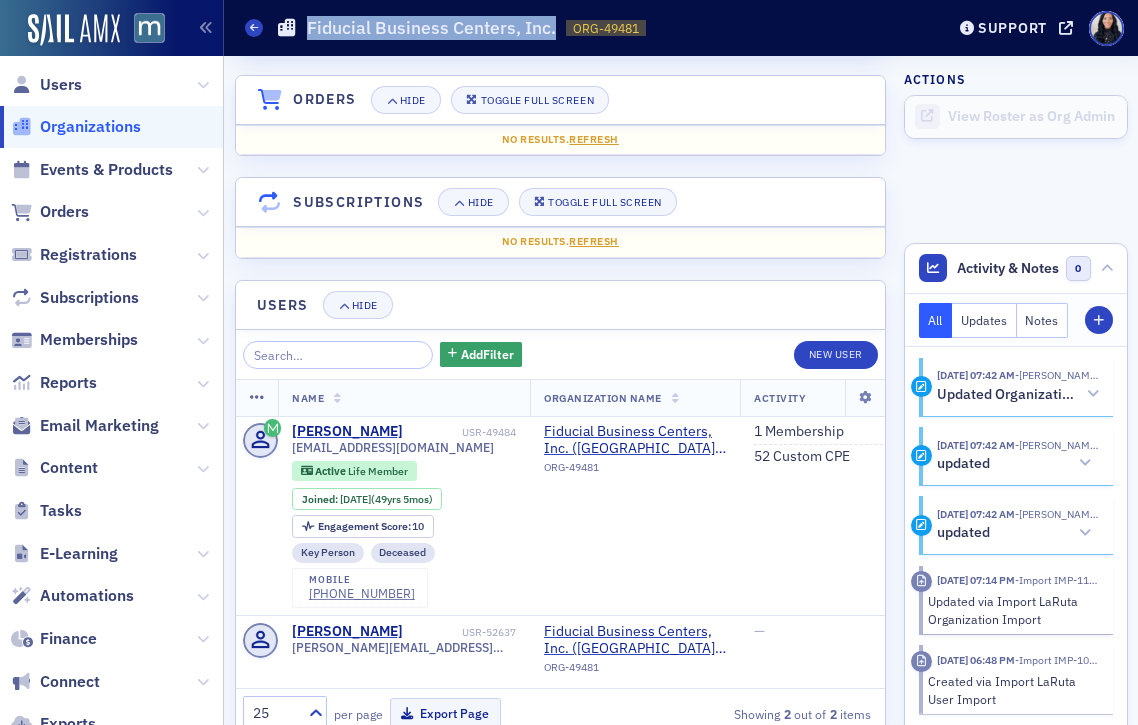click on "Fiducial Business Centers, Inc." 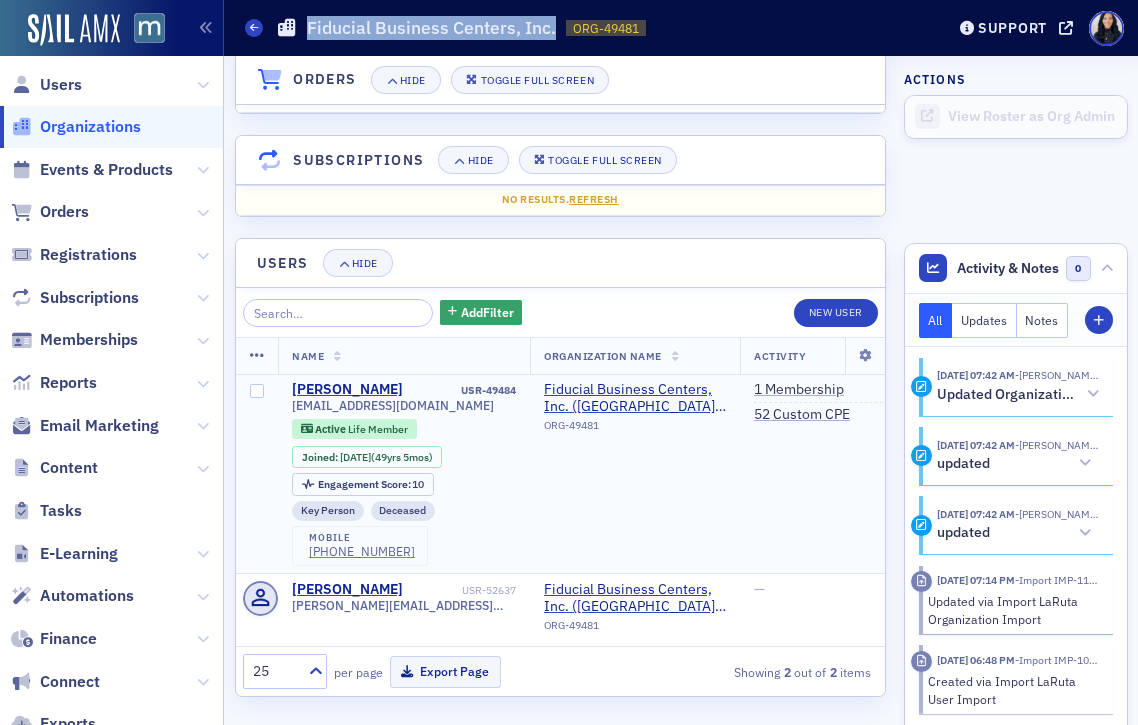 scroll, scrollTop: 1447, scrollLeft: 0, axis: vertical 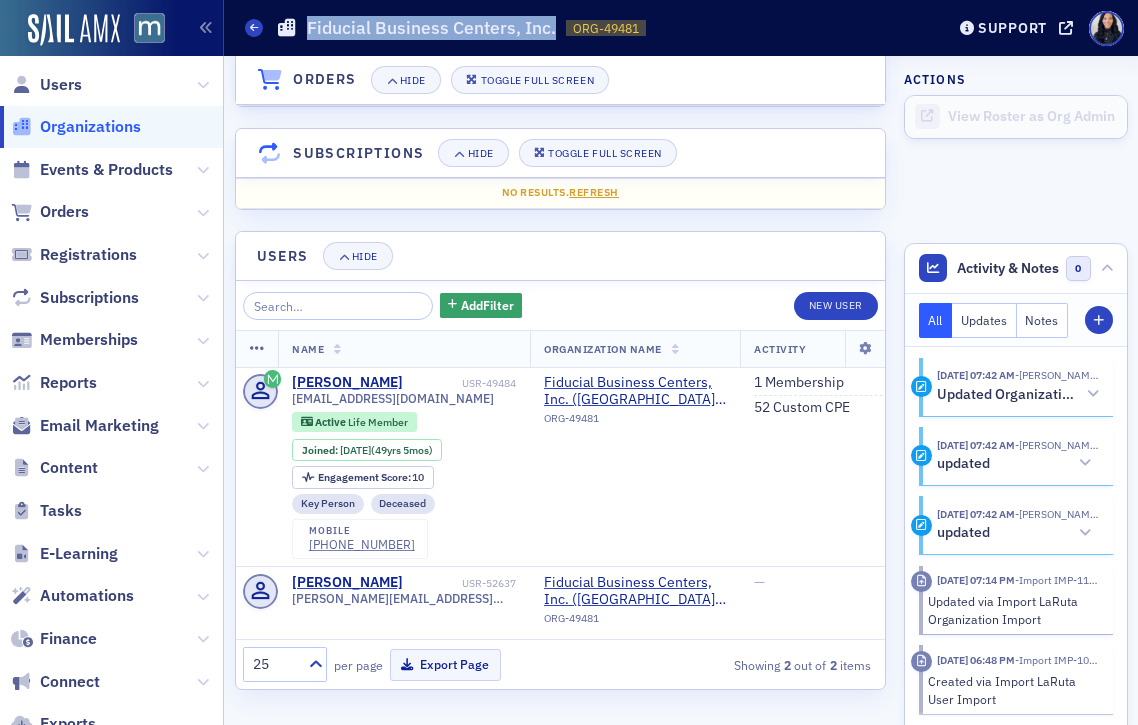 click on "Organizations" 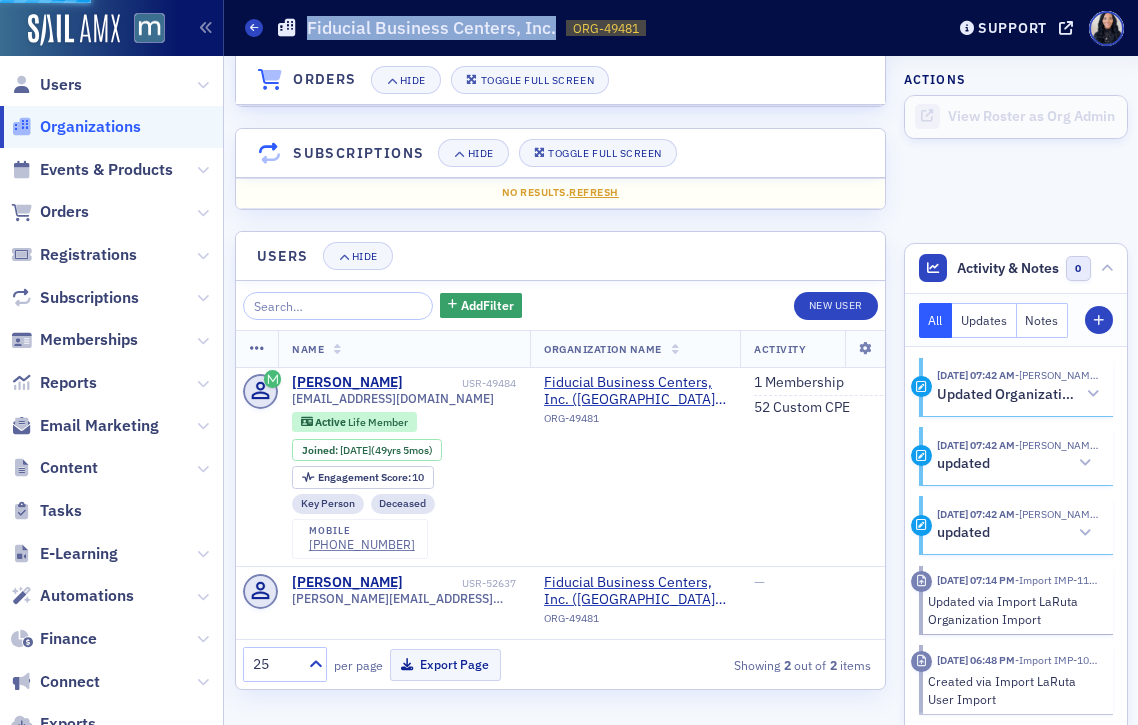 scroll, scrollTop: 0, scrollLeft: 0, axis: both 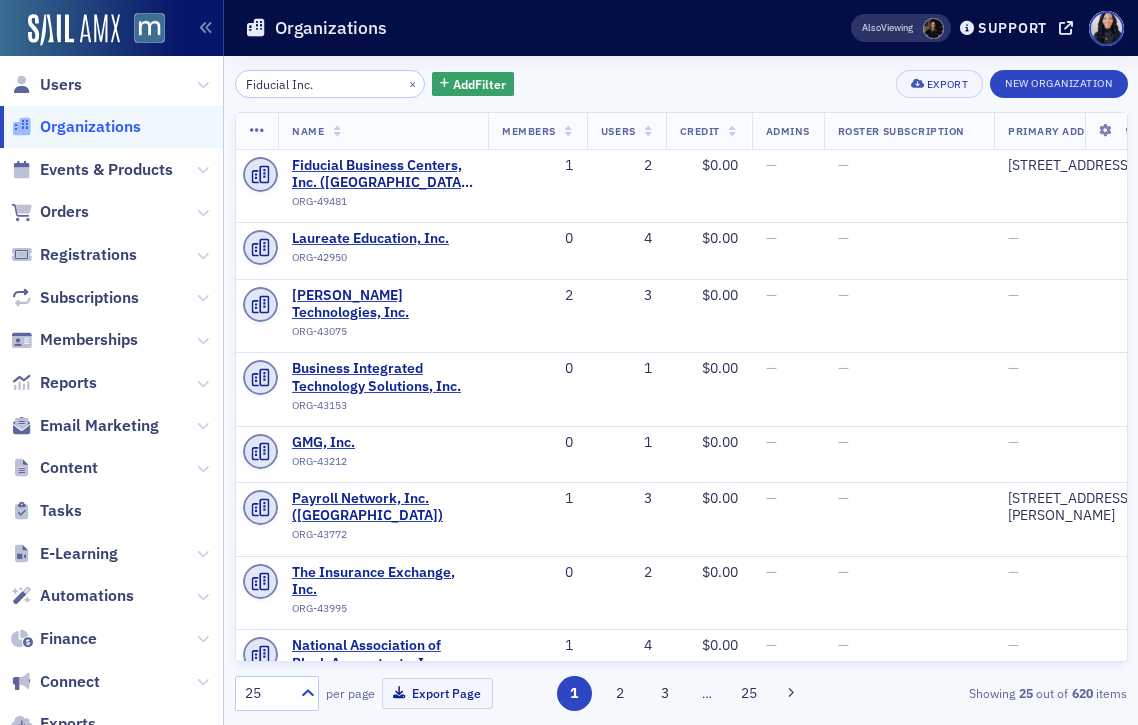 click on "Fiducial Inc." 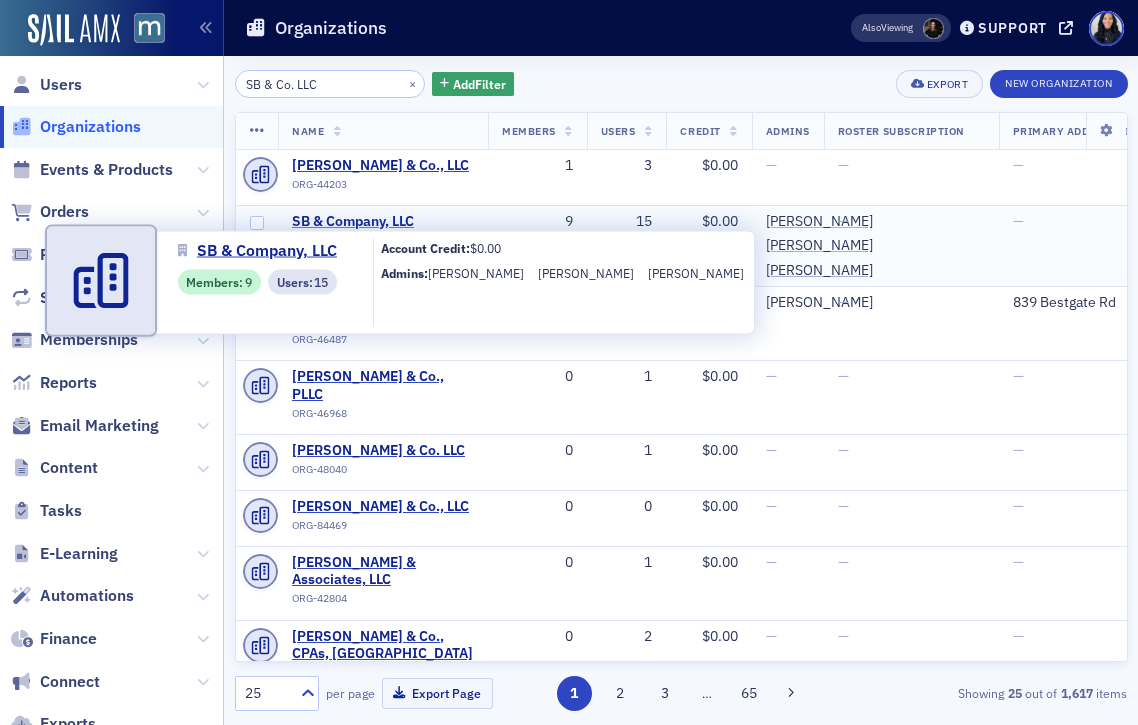 type on "SB & Co. LLC" 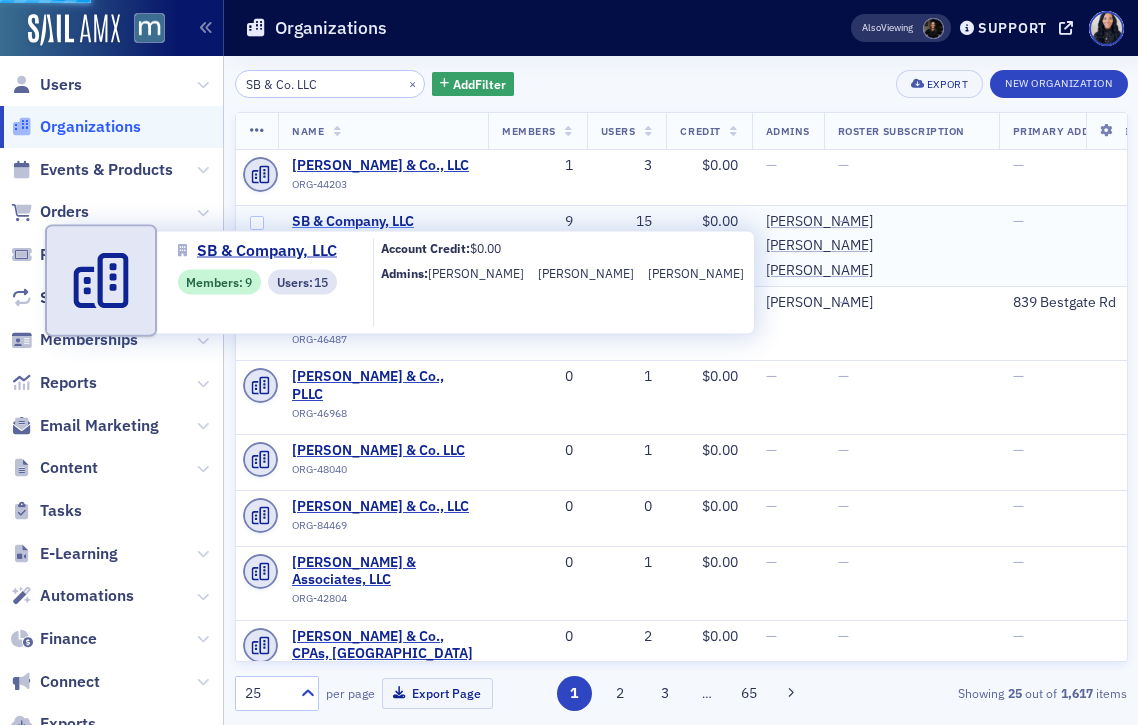 select on "US" 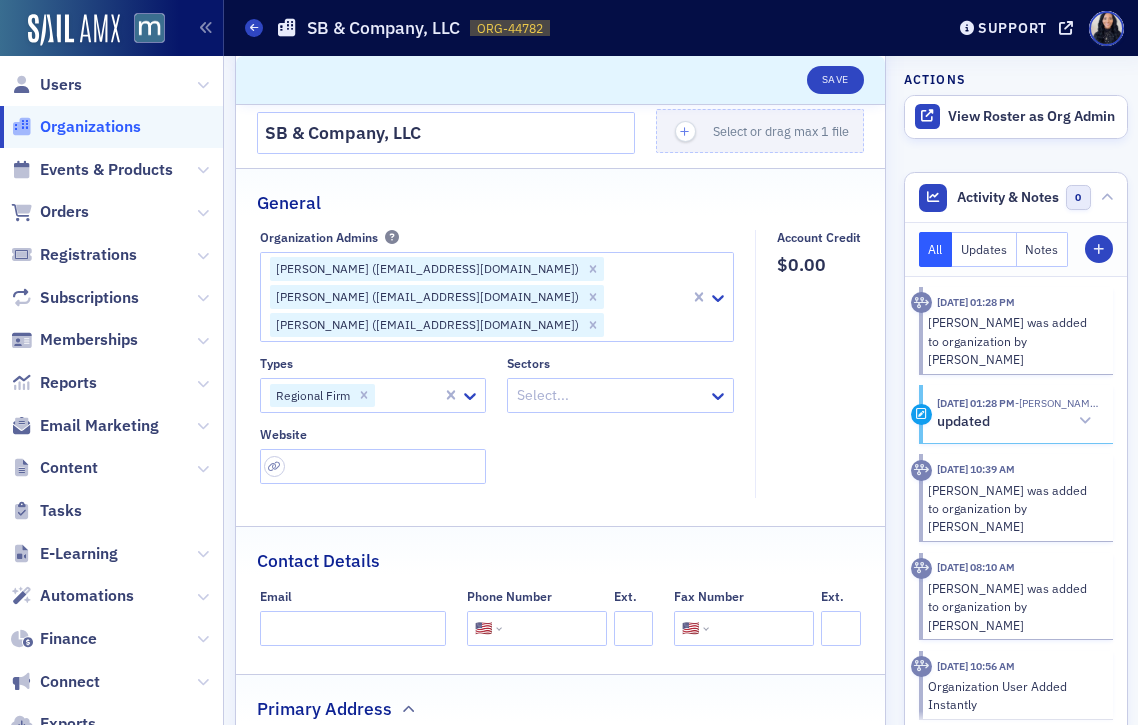 scroll, scrollTop: 113, scrollLeft: 0, axis: vertical 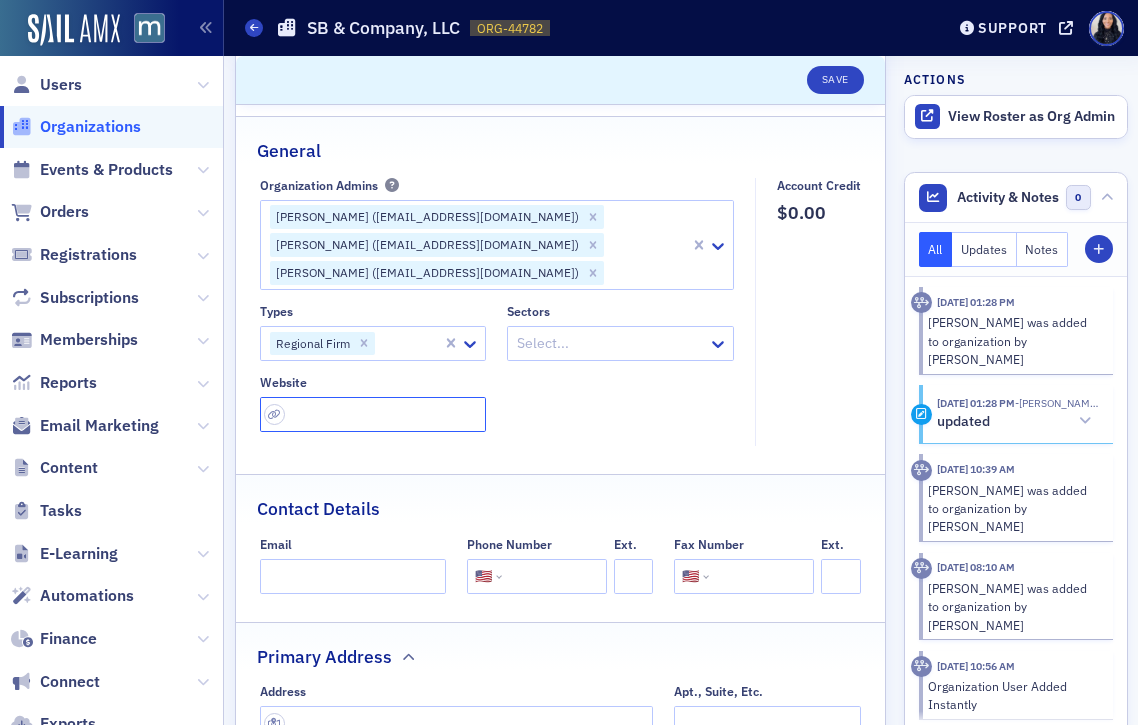 click 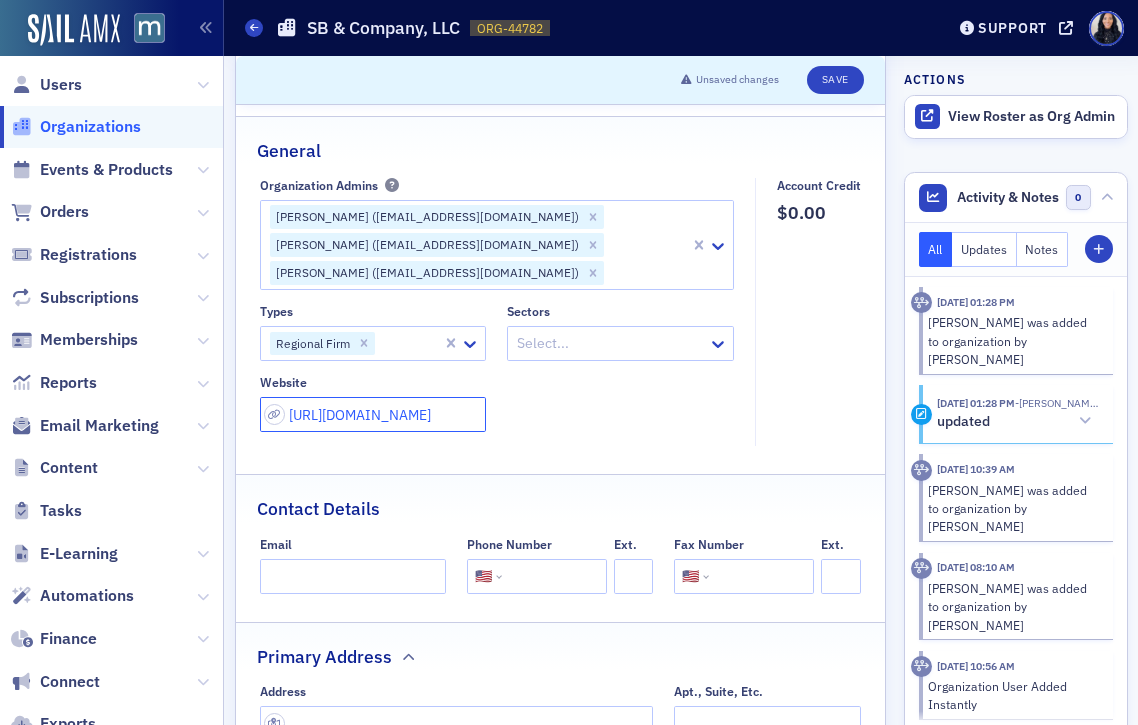 type on "http://sbandcompany.com/" 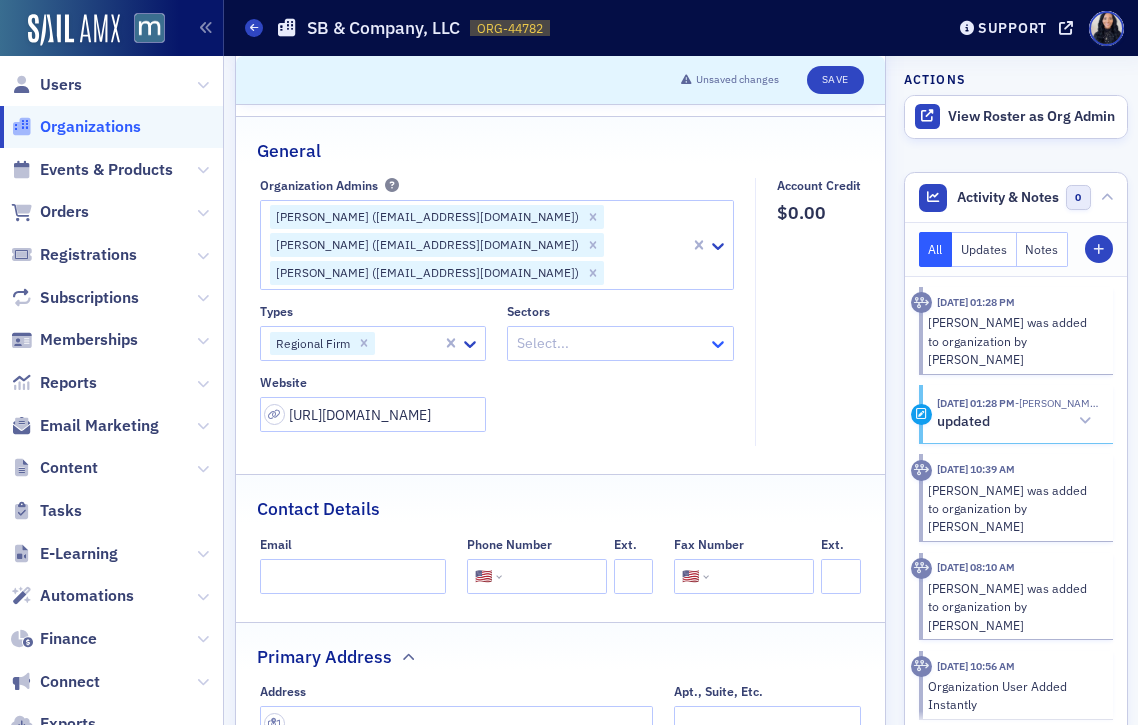 click 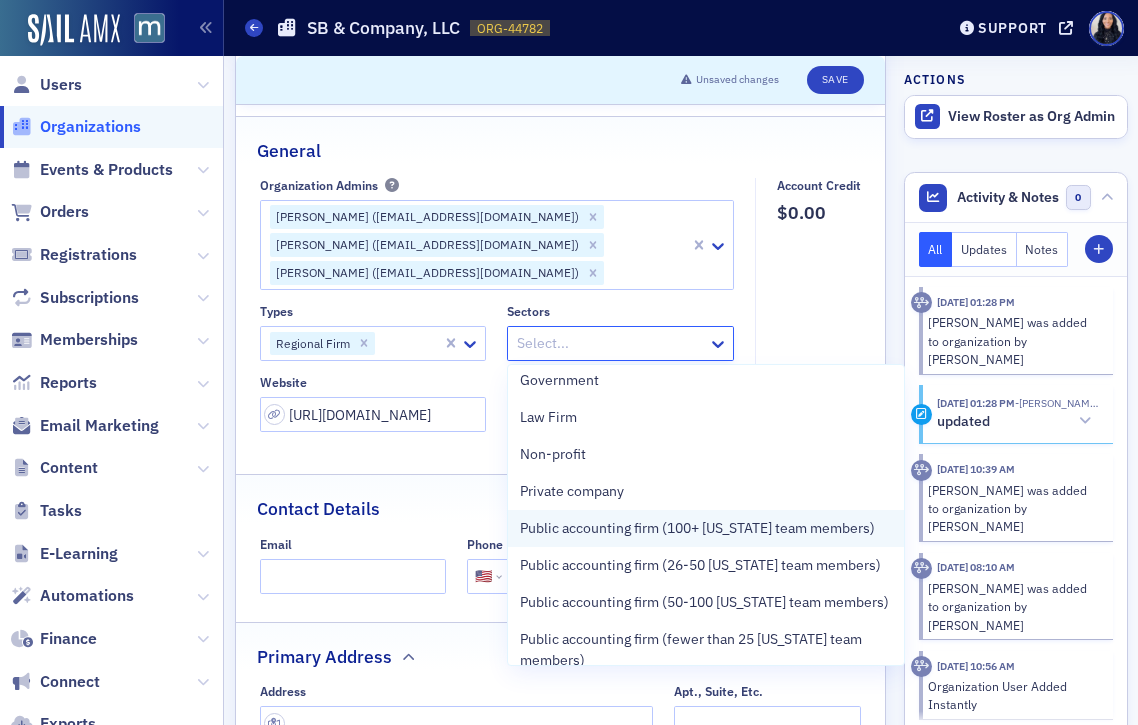 scroll, scrollTop: 84, scrollLeft: 0, axis: vertical 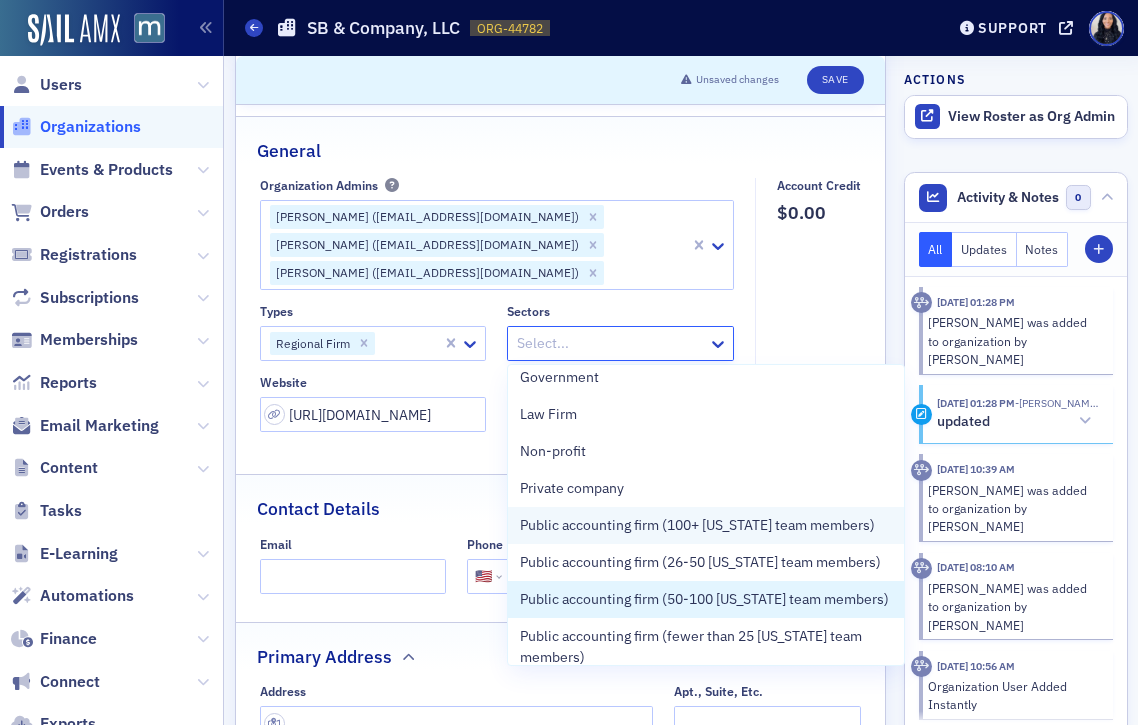 click on "Public accounting firm (50-100 [US_STATE] team members)" at bounding box center (704, 599) 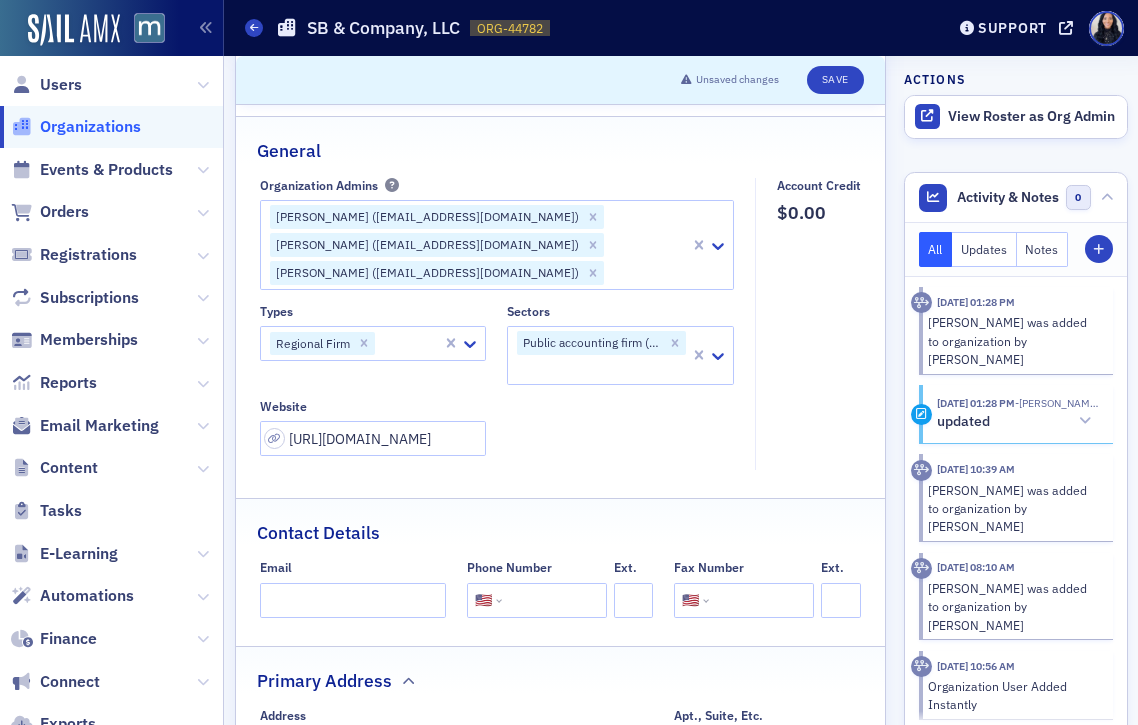 click on "Account Credit $0.00" 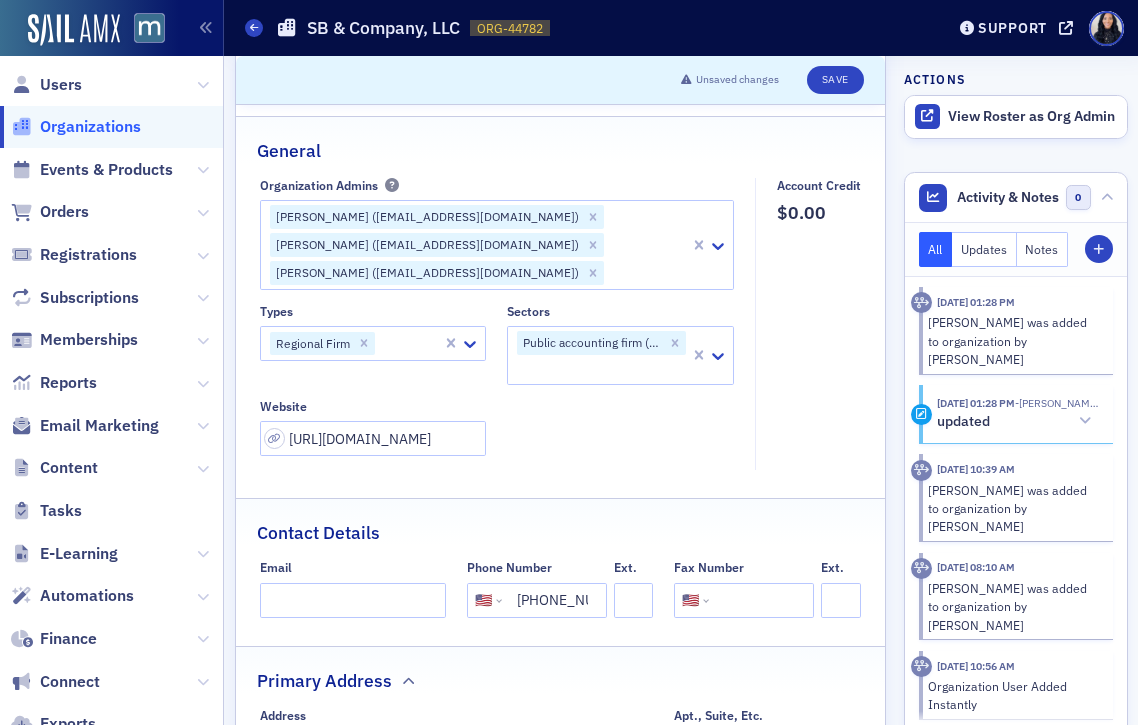 scroll, scrollTop: 0, scrollLeft: 32, axis: horizontal 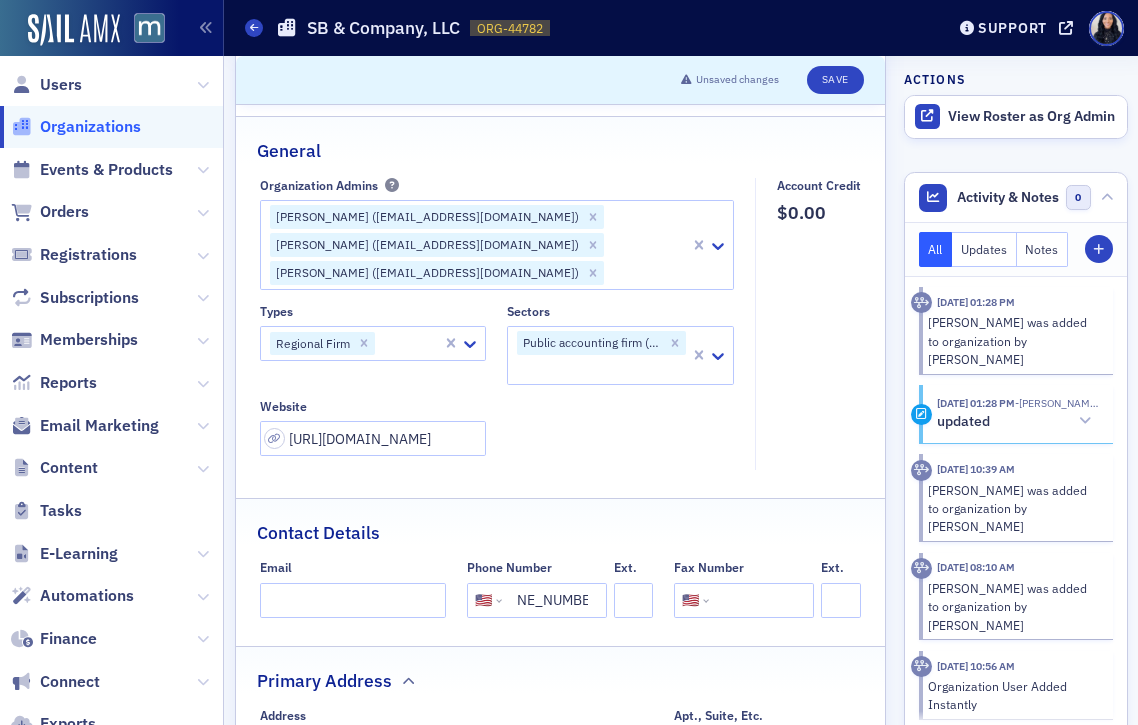 type on "(410) 581-0060" 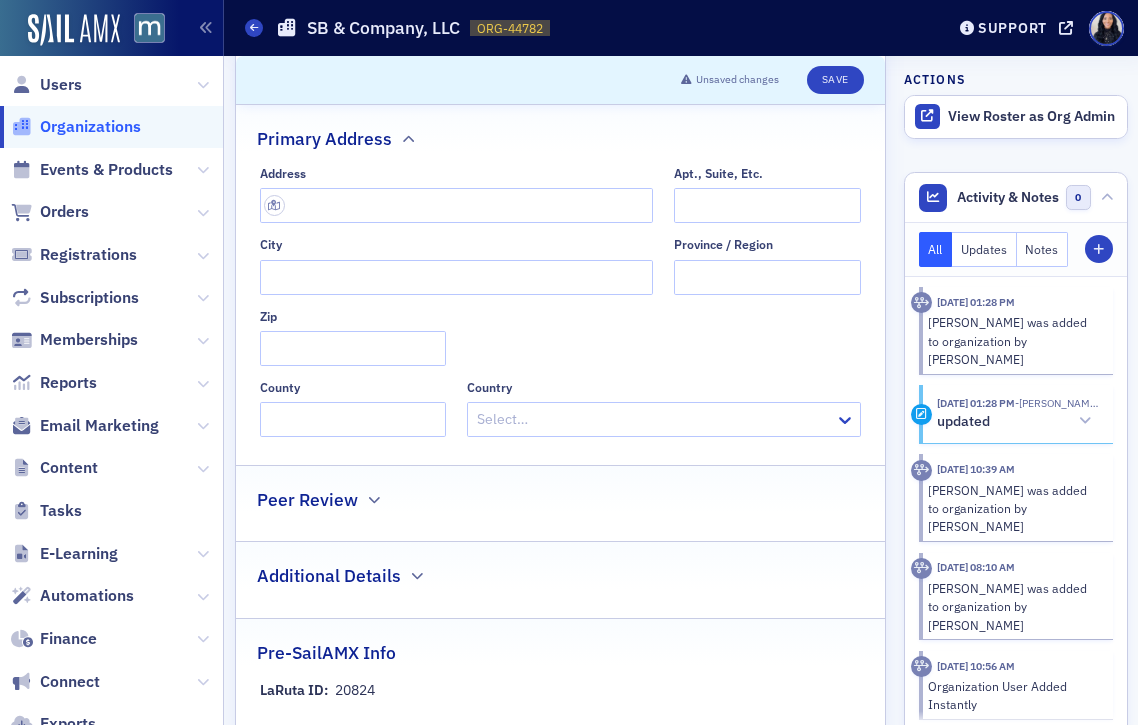 scroll, scrollTop: 640, scrollLeft: 0, axis: vertical 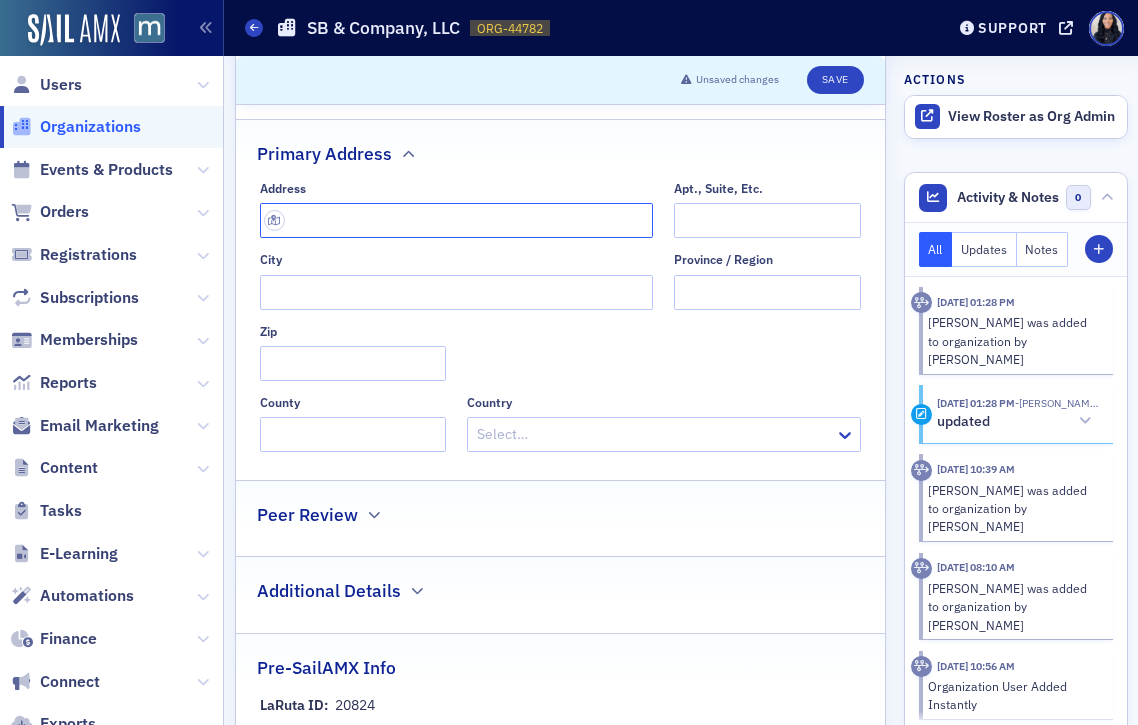 click 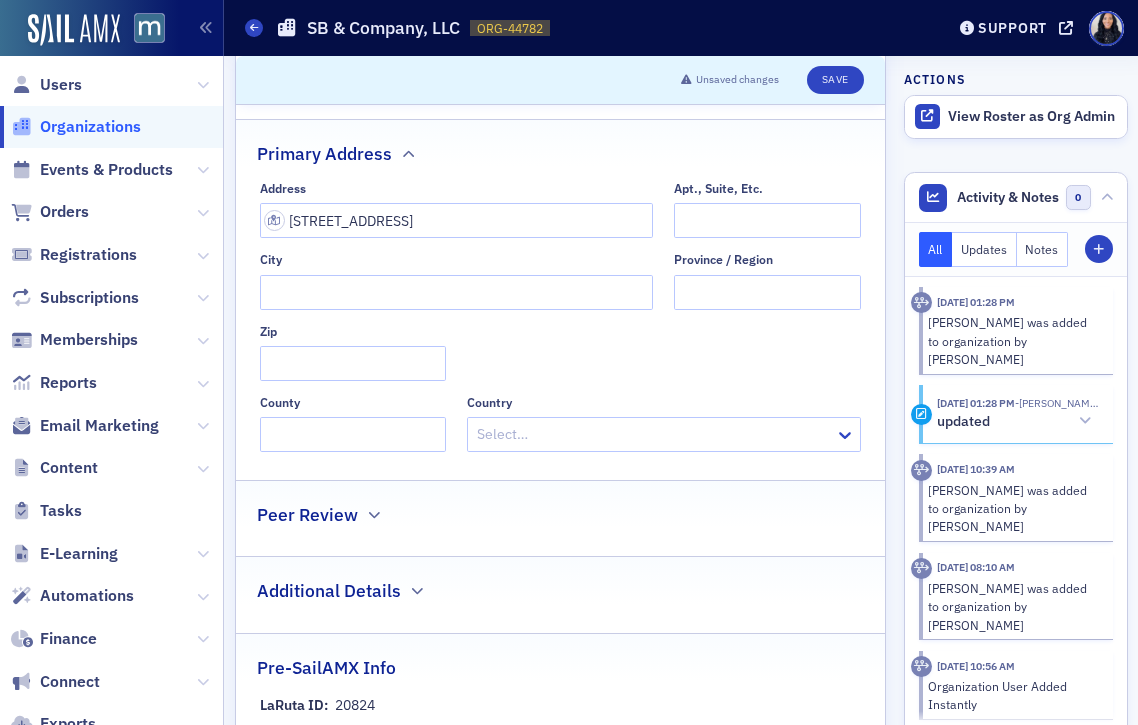 type on "[STREET_ADDRESS]" 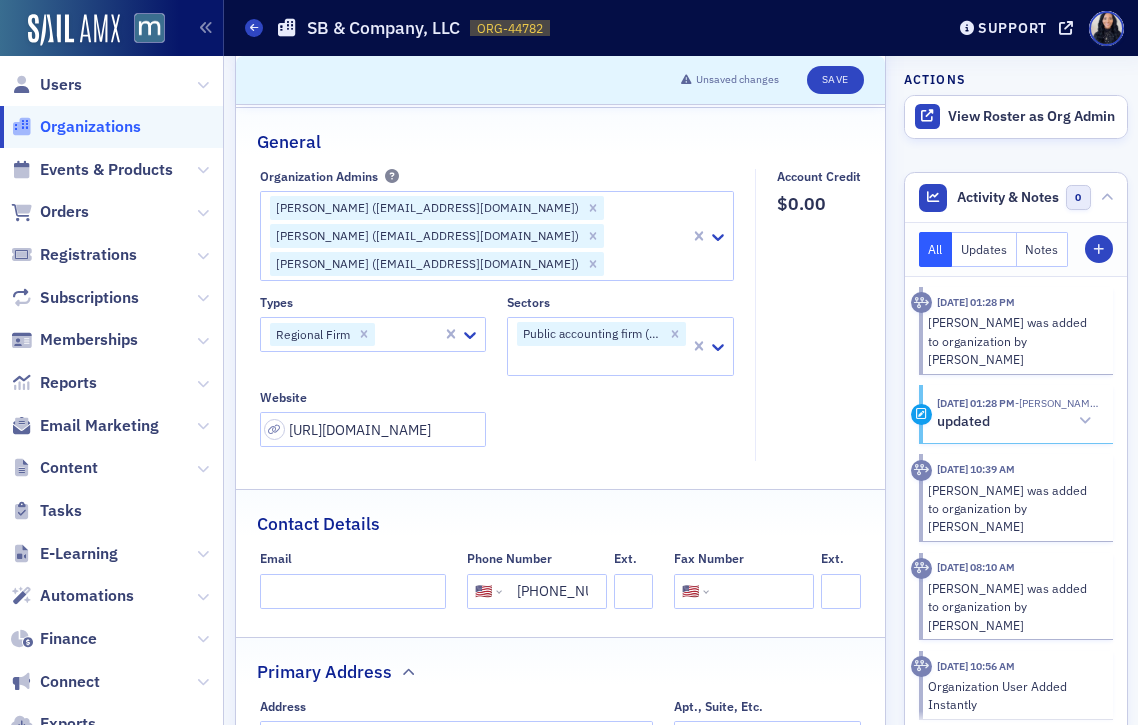 scroll, scrollTop: 109, scrollLeft: 0, axis: vertical 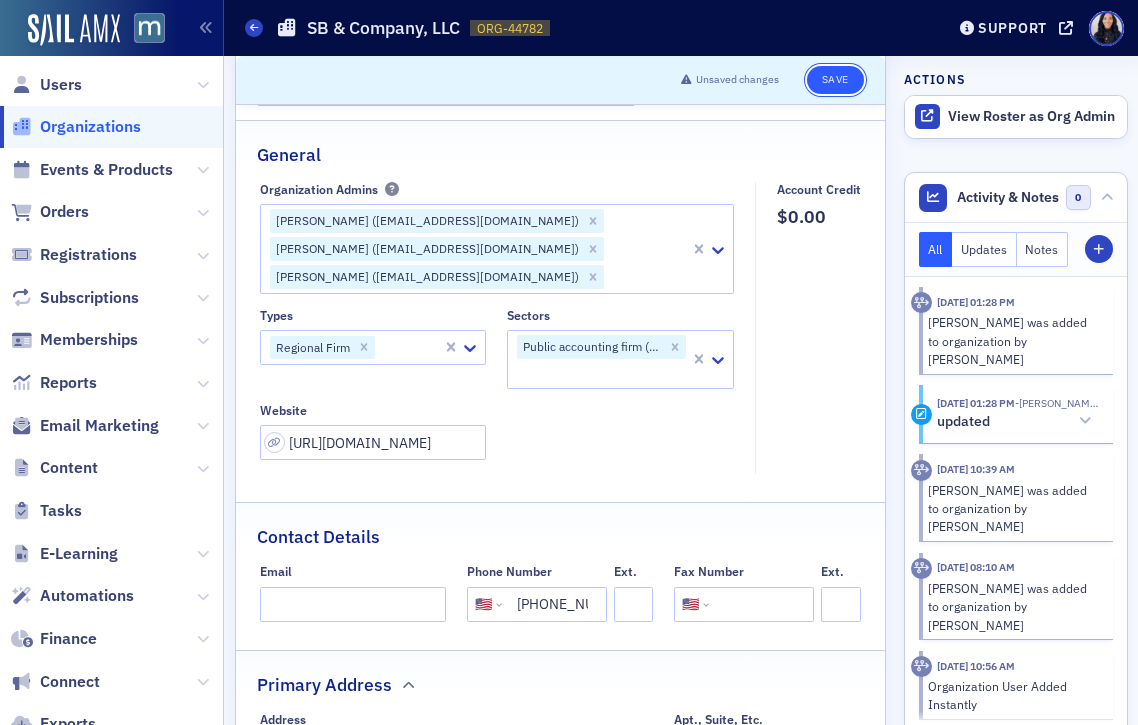 click on "Save" 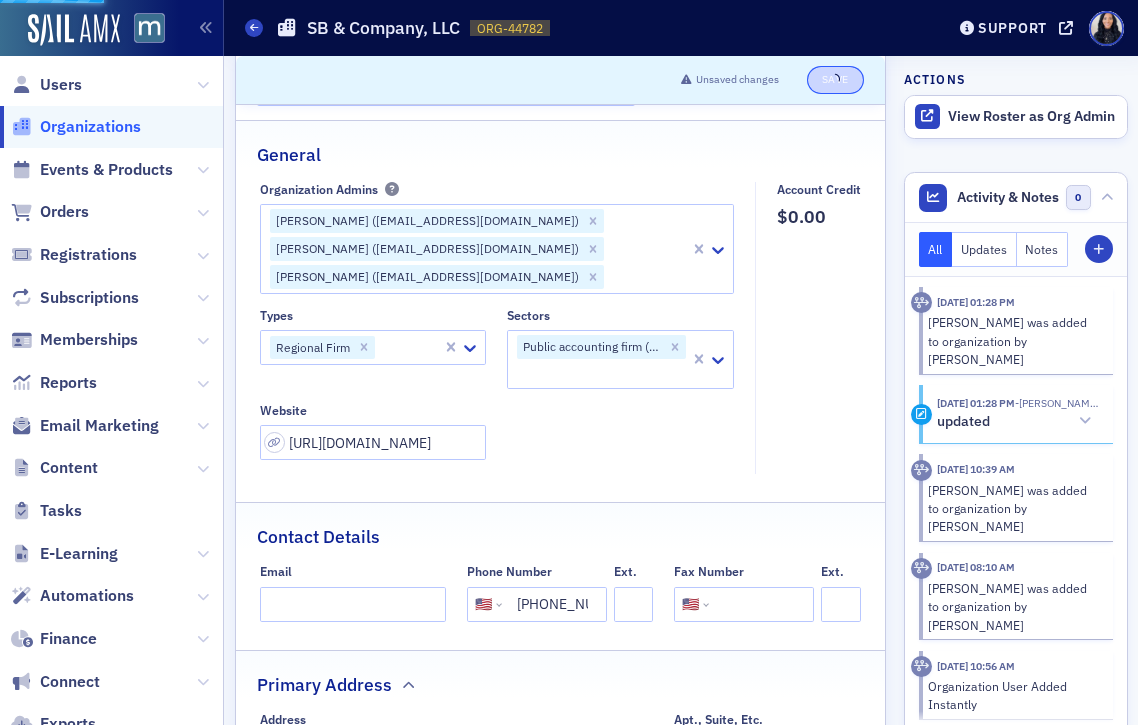 select on "US" 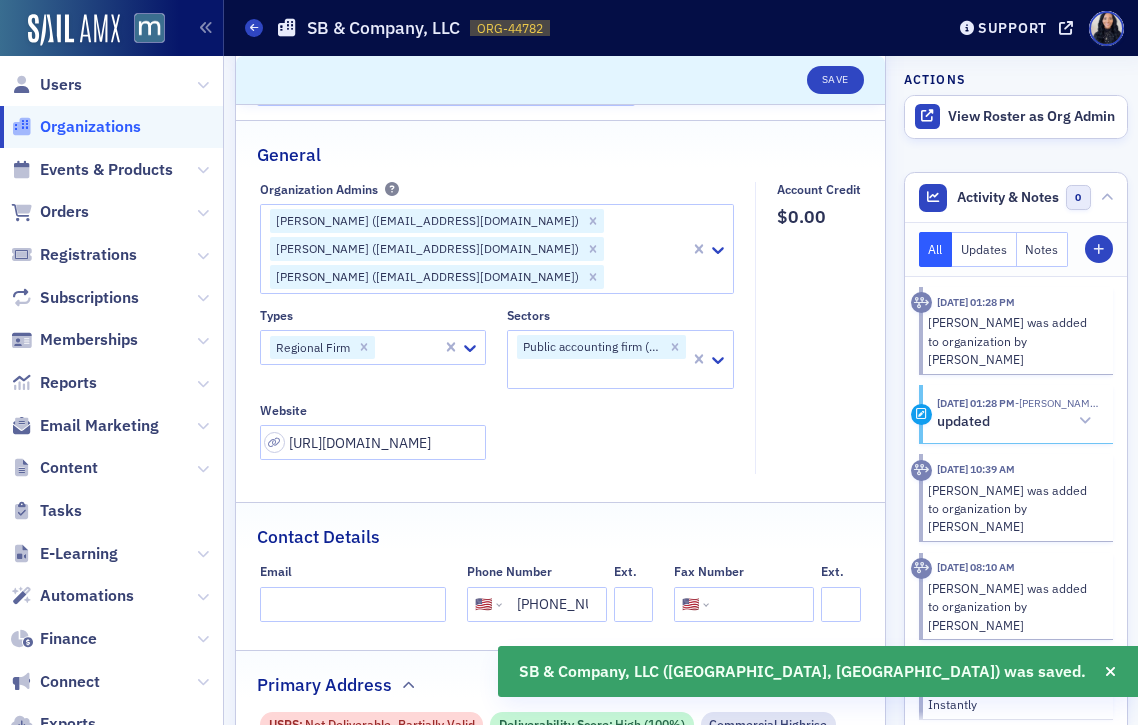 scroll, scrollTop: 0, scrollLeft: 0, axis: both 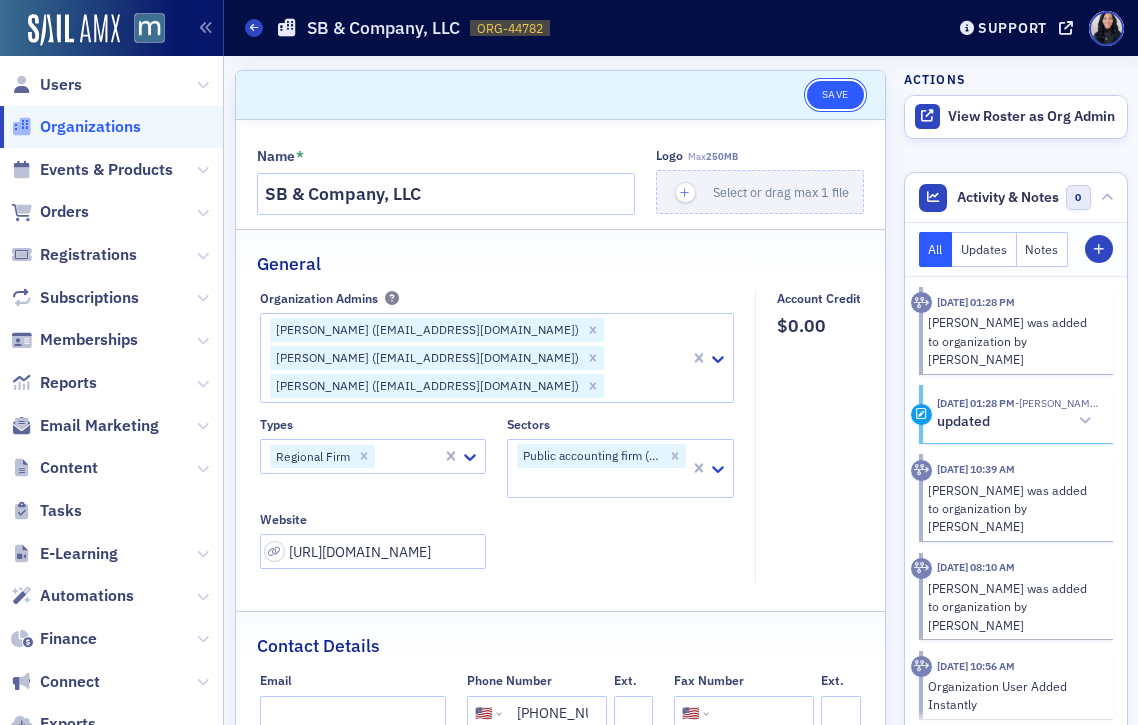 click on "Save" 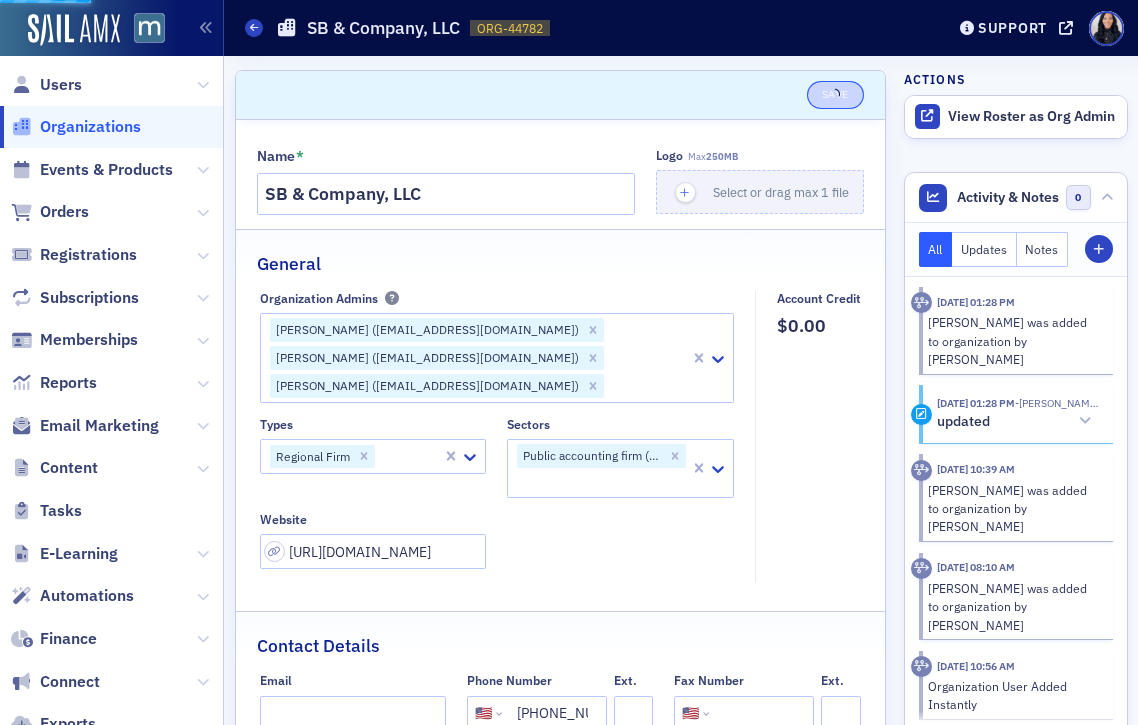 select on "US" 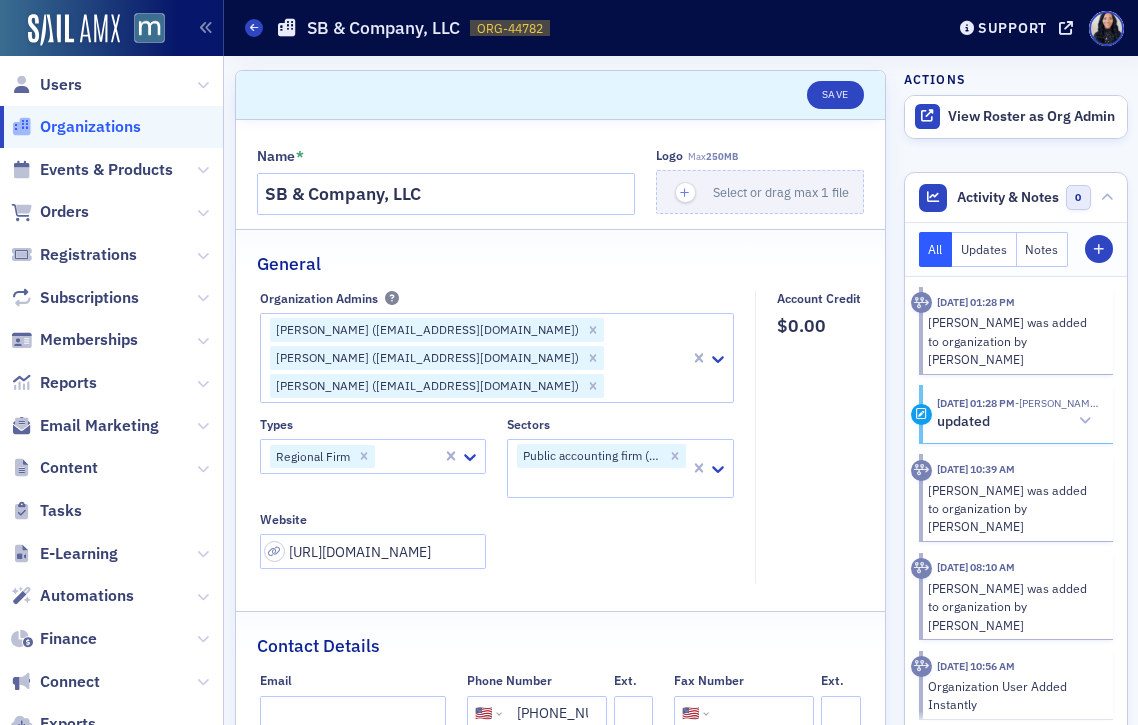 click on "Graylin Smith (gsmith@sbandcompany.com) Amanda Kugler (akugler@sbandcompany.com) Susan Teneza (steneza@sbandcompany.com)" 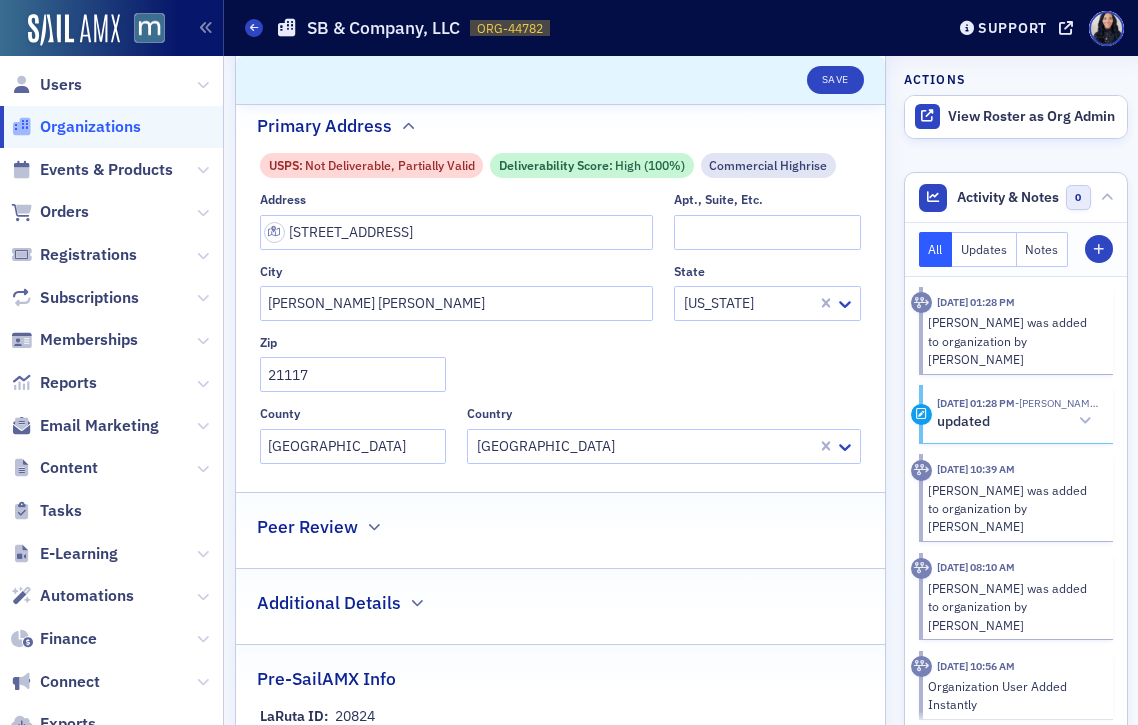 scroll, scrollTop: 286, scrollLeft: 0, axis: vertical 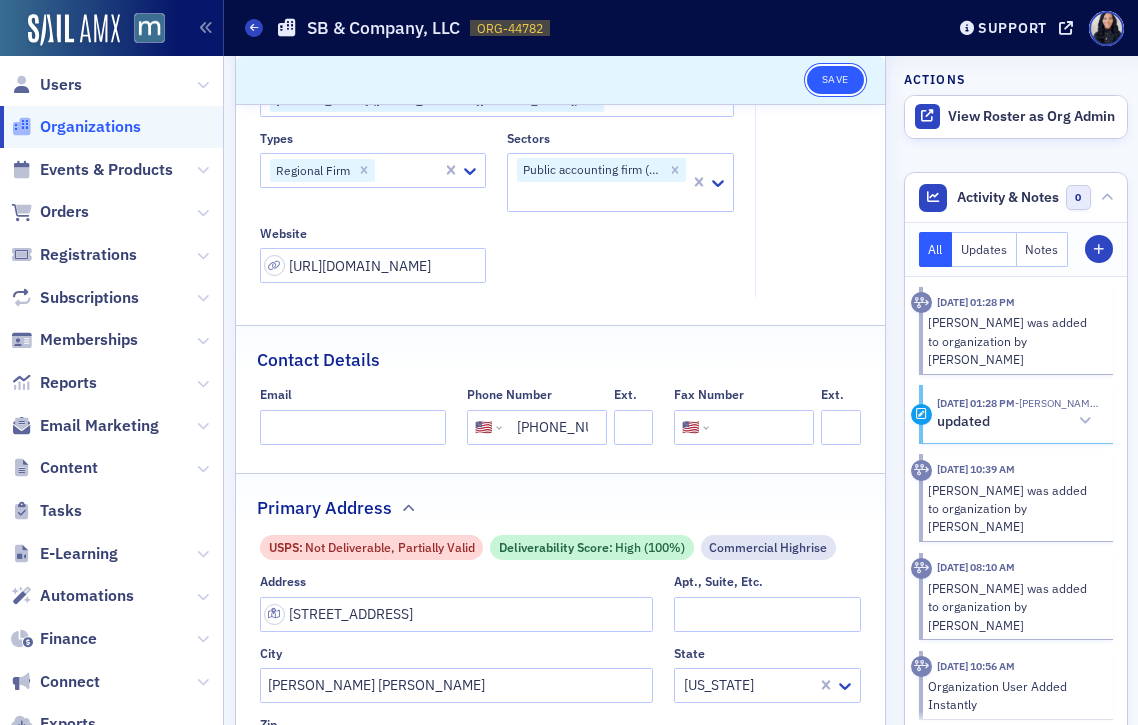 click on "Save" 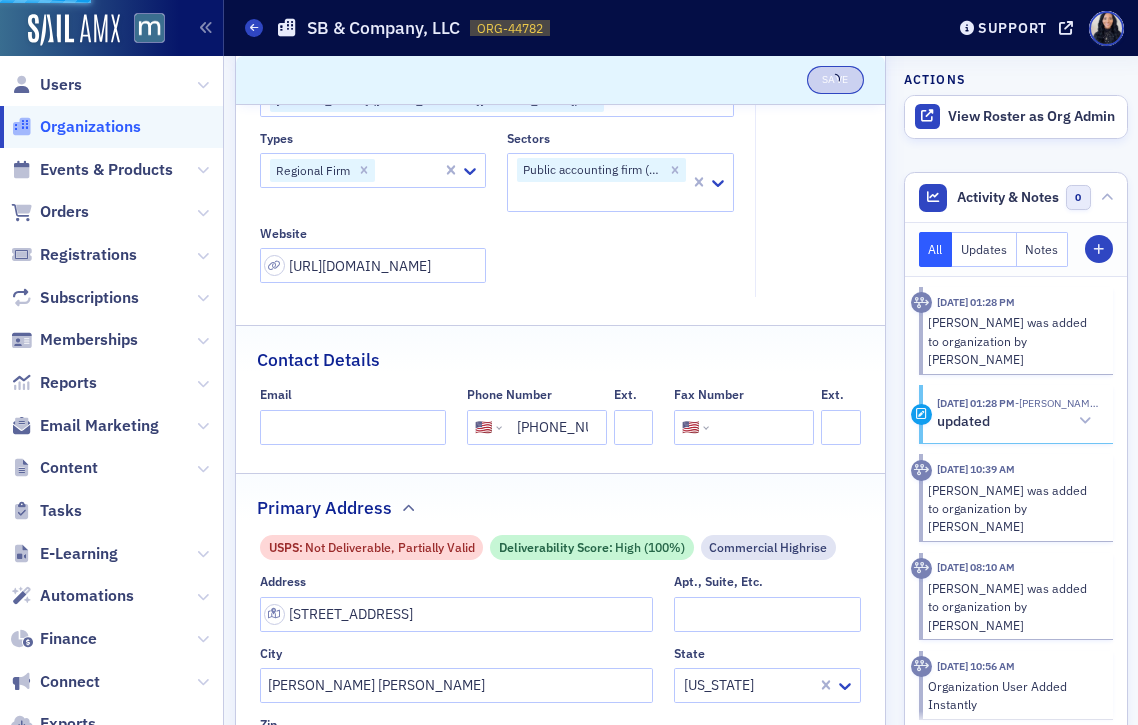 select on "US" 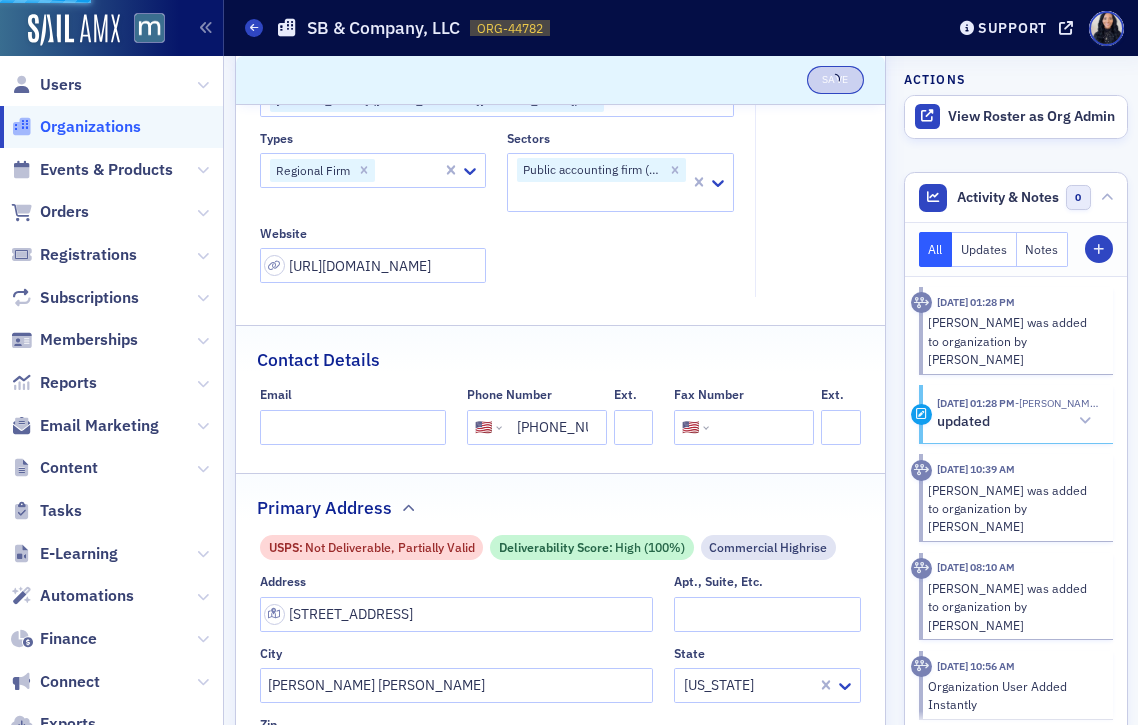 select on "US" 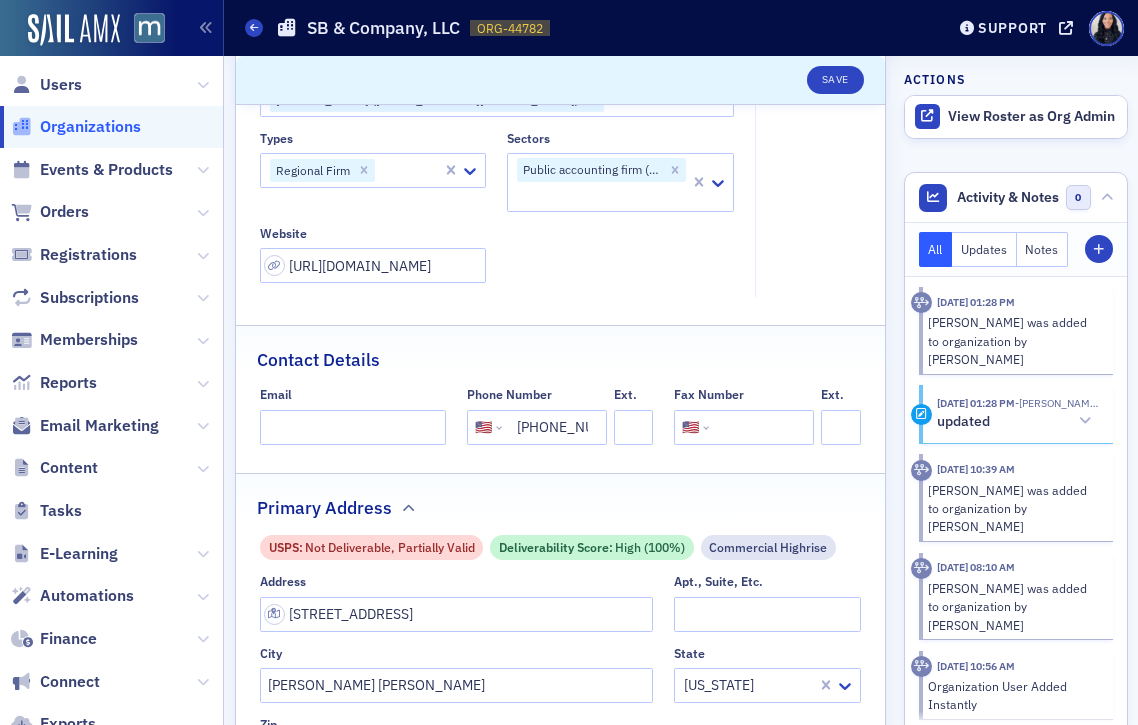 click on "Organizations" 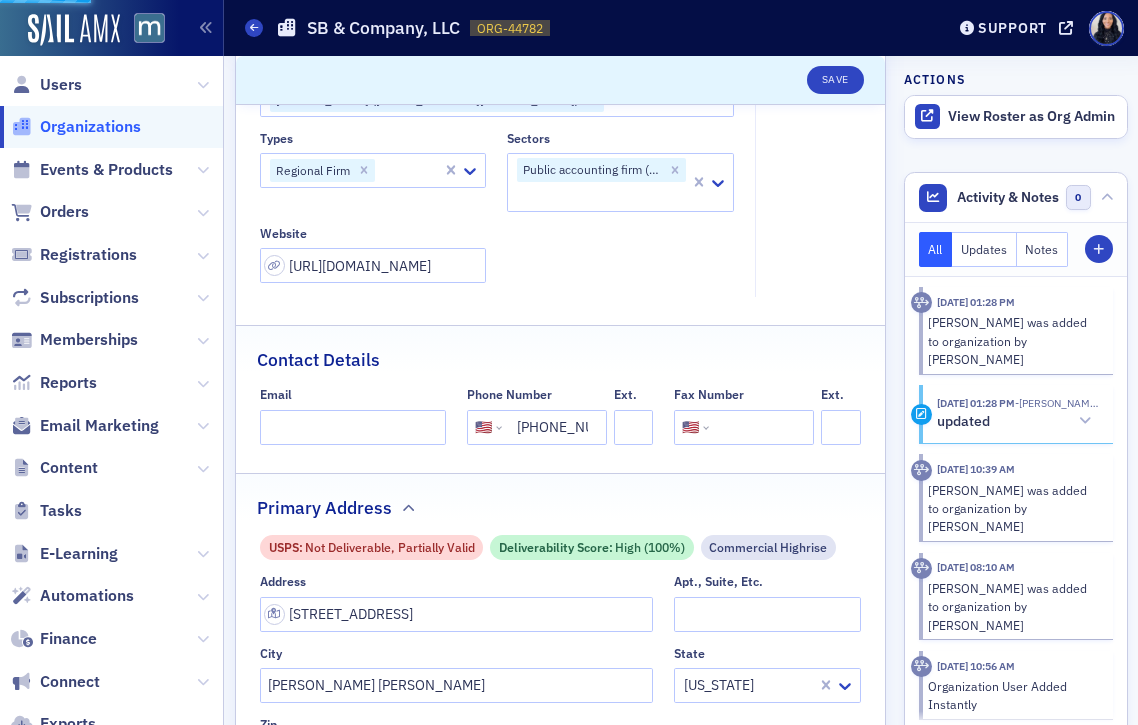 scroll, scrollTop: 0, scrollLeft: 0, axis: both 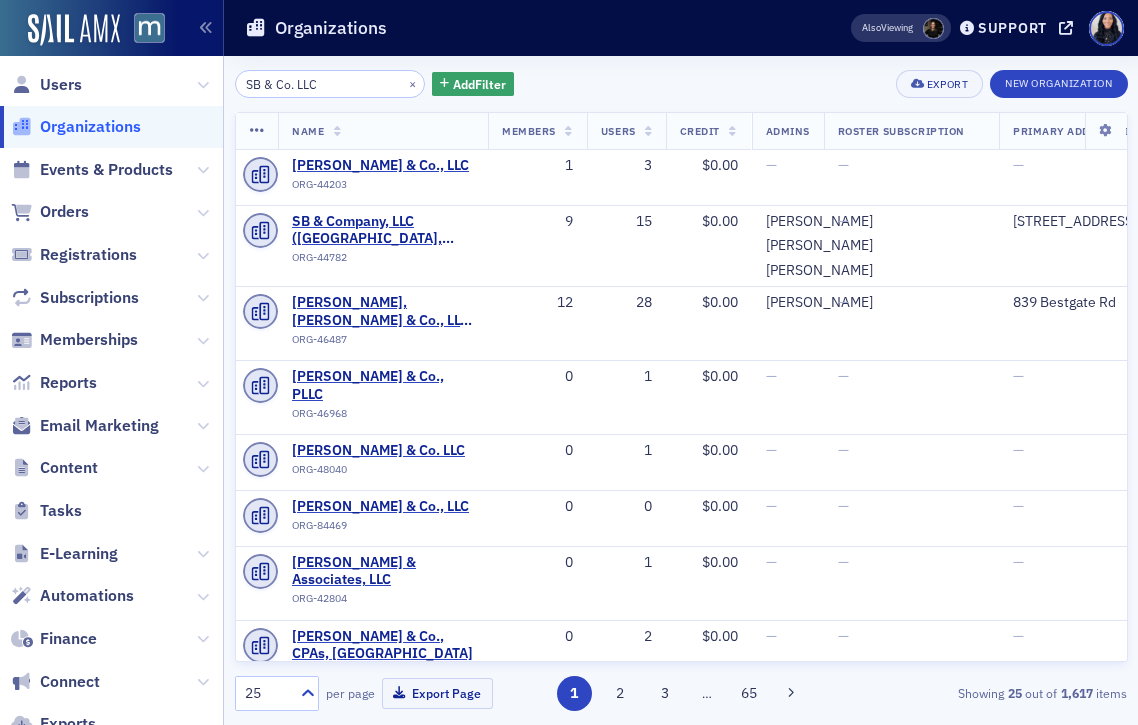 click on "SB & Co. LLC" 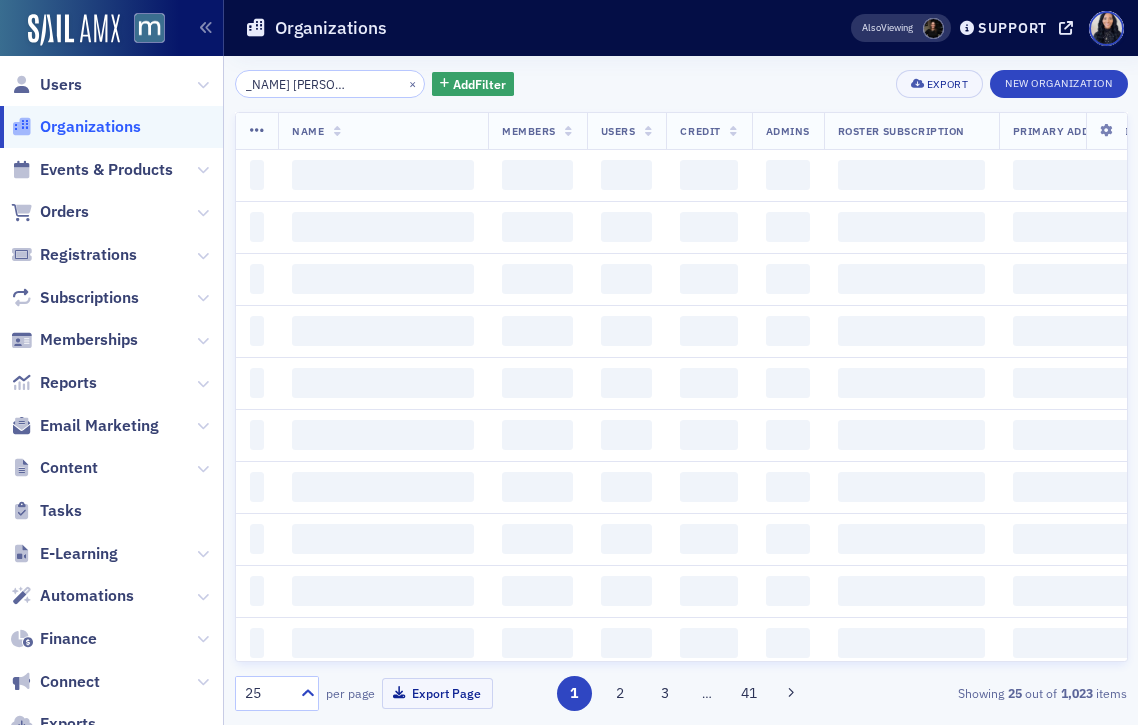 scroll, scrollTop: 0, scrollLeft: 47, axis: horizontal 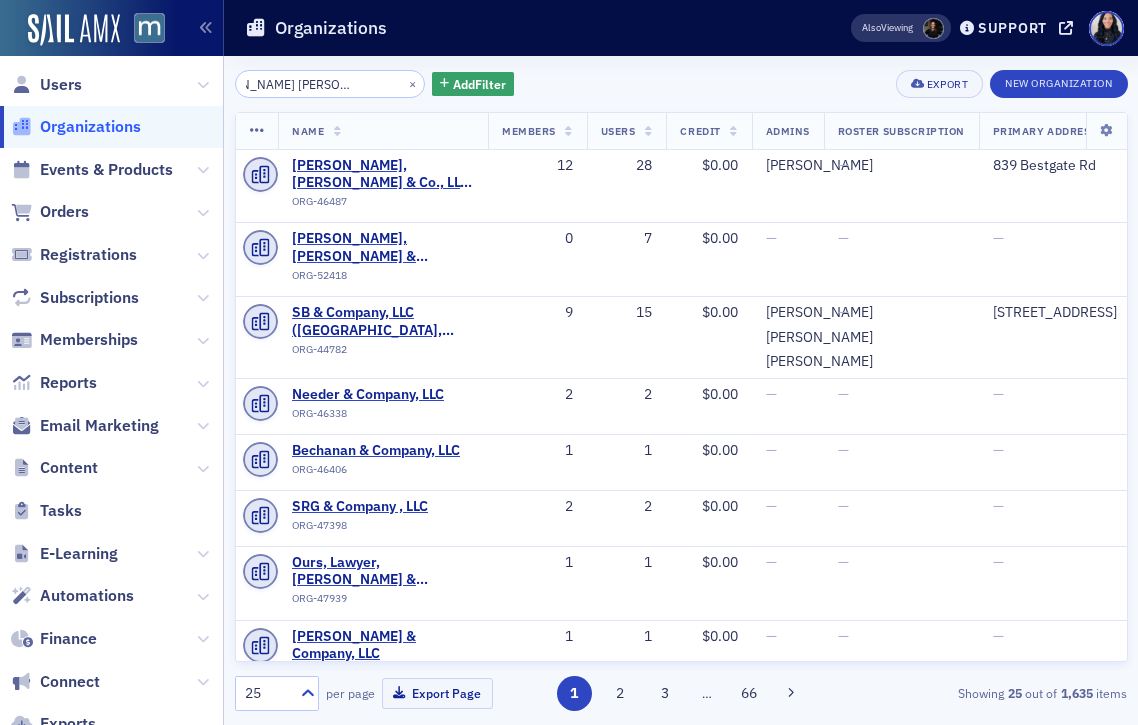 type on "Lombardo Ayers & Company LLC" 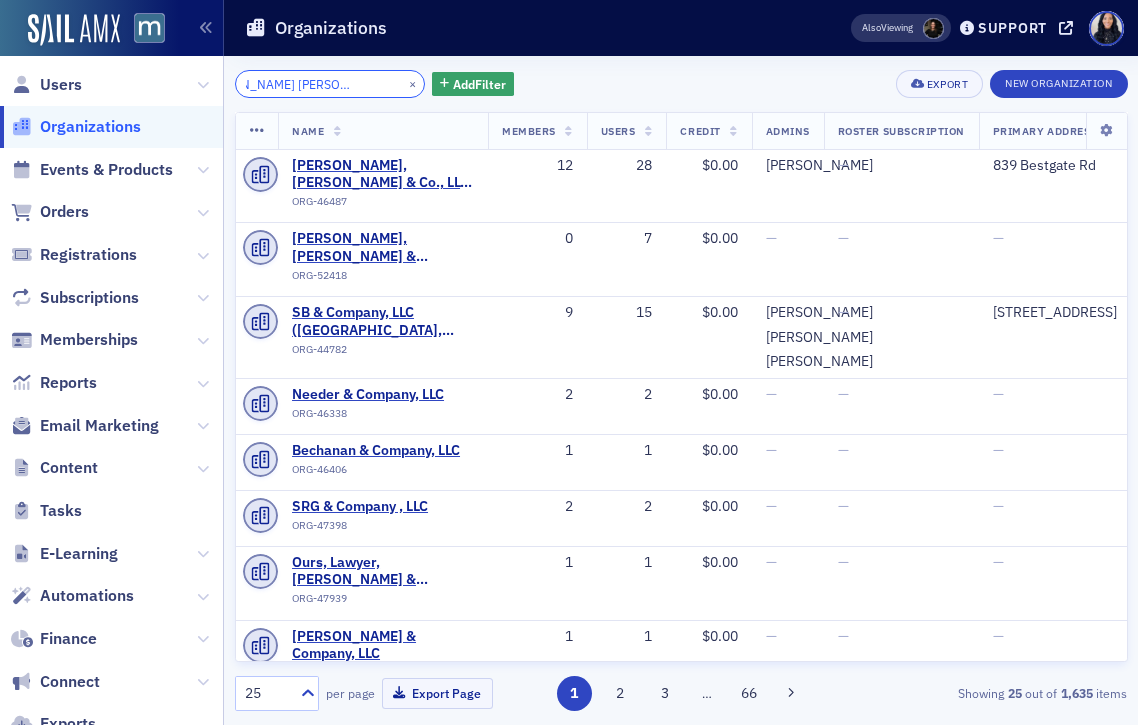 scroll, scrollTop: 0, scrollLeft: 0, axis: both 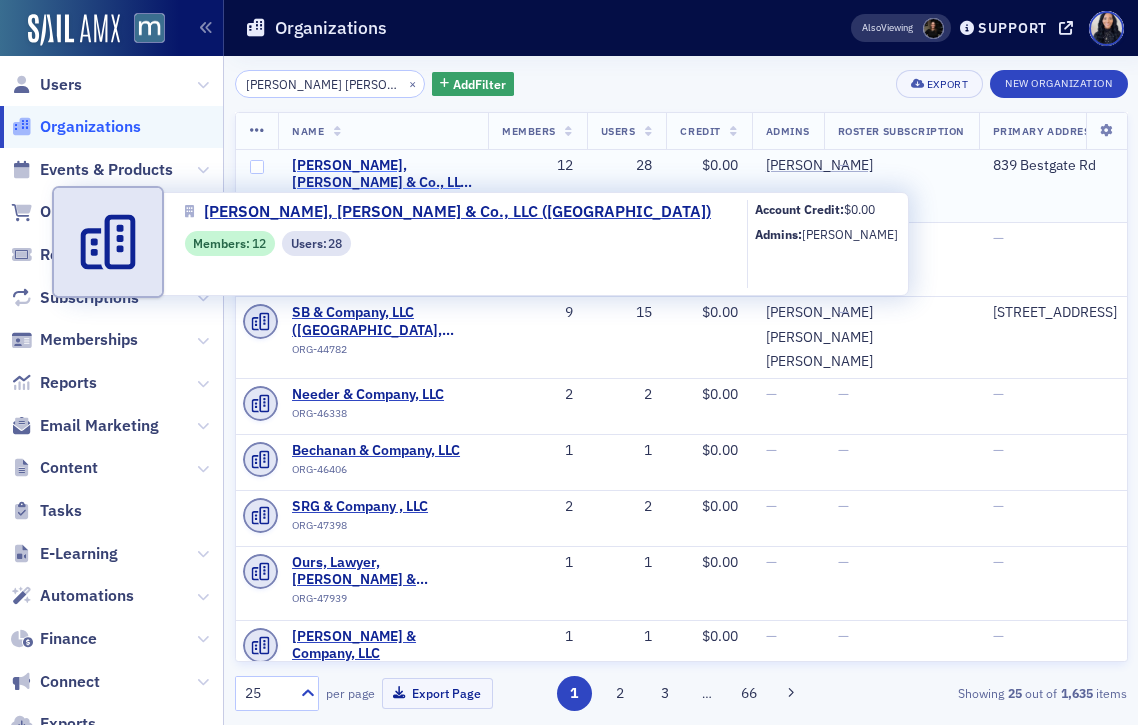 click on "[PERSON_NAME], [PERSON_NAME] & Co., LLC ([GEOGRAPHIC_DATA])" 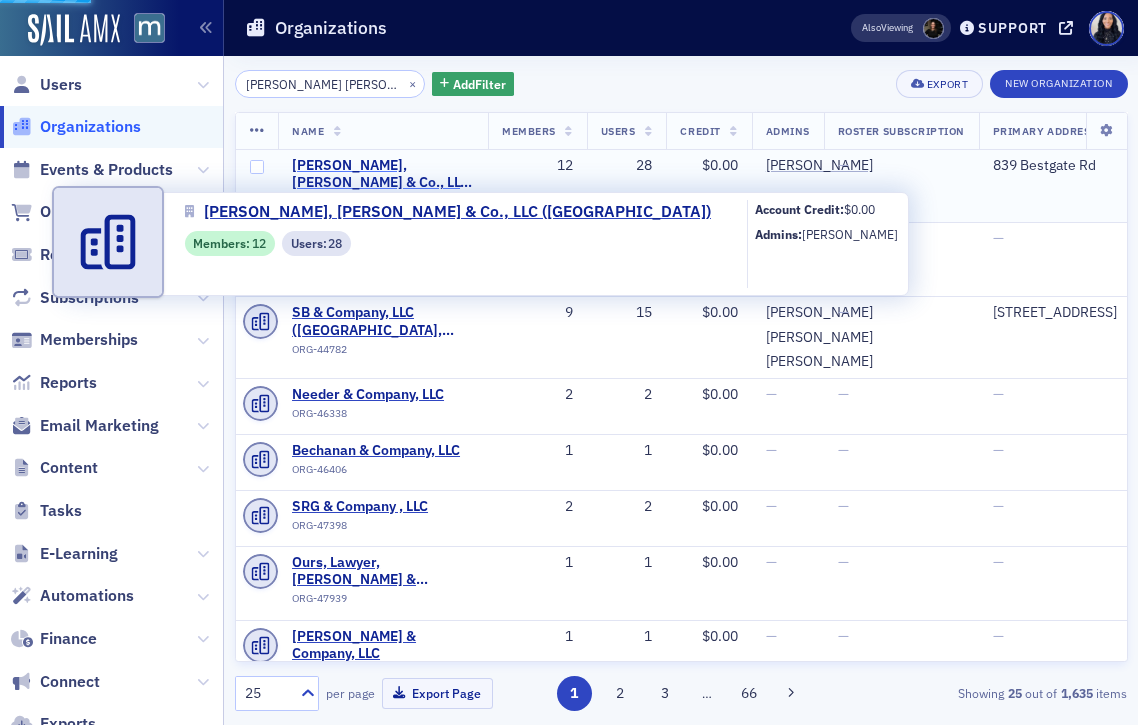select on "US" 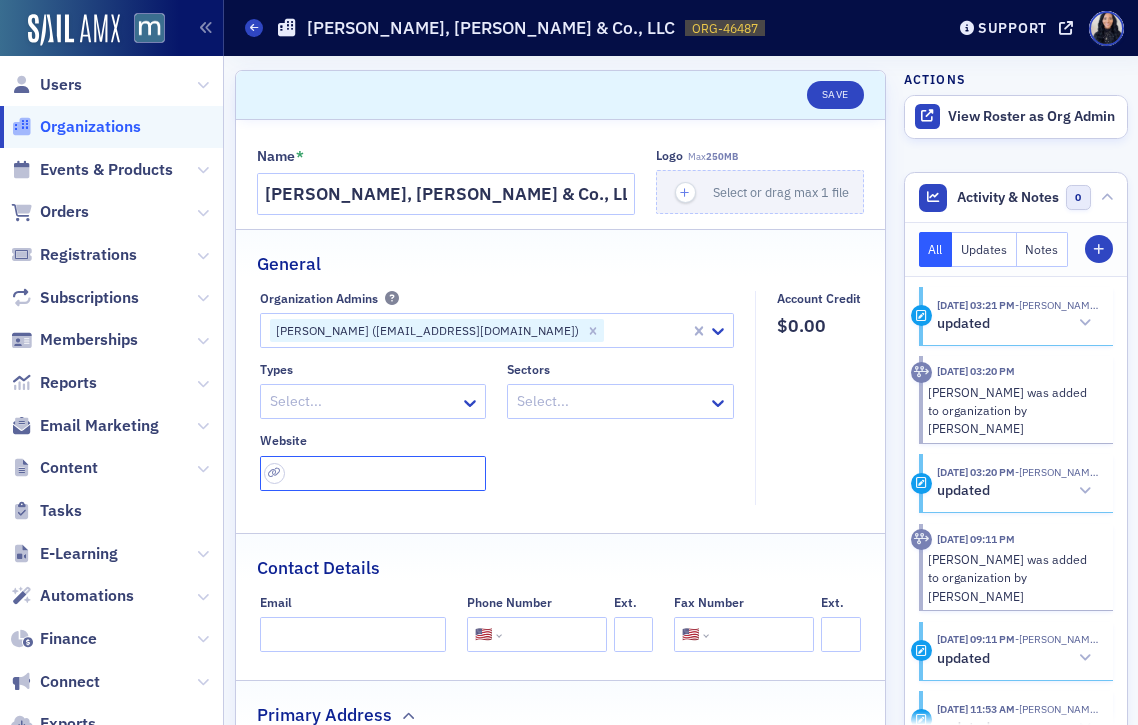 click 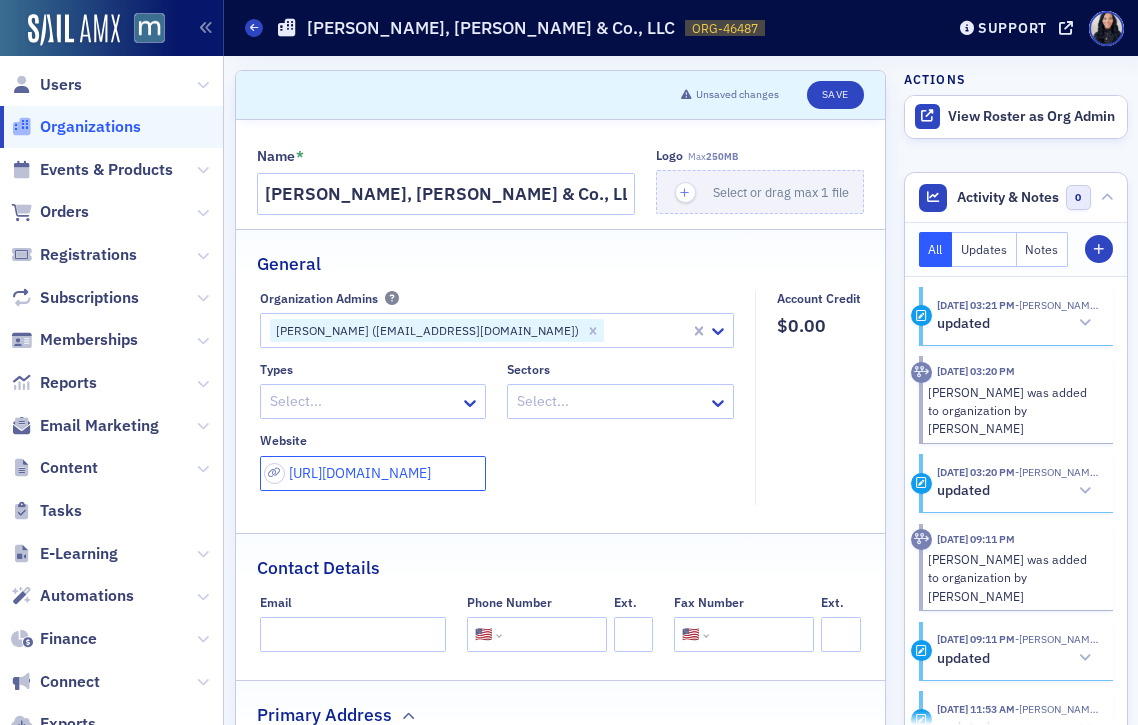 type on "http://lombardoayers.com/" 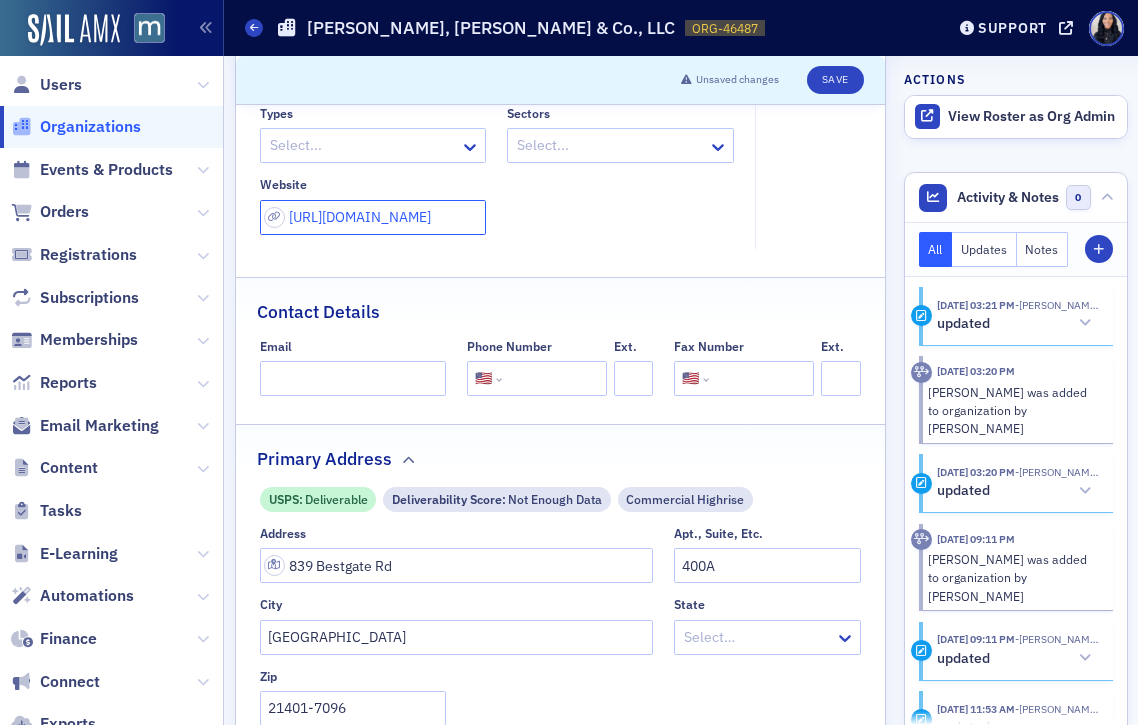 scroll, scrollTop: 180, scrollLeft: 0, axis: vertical 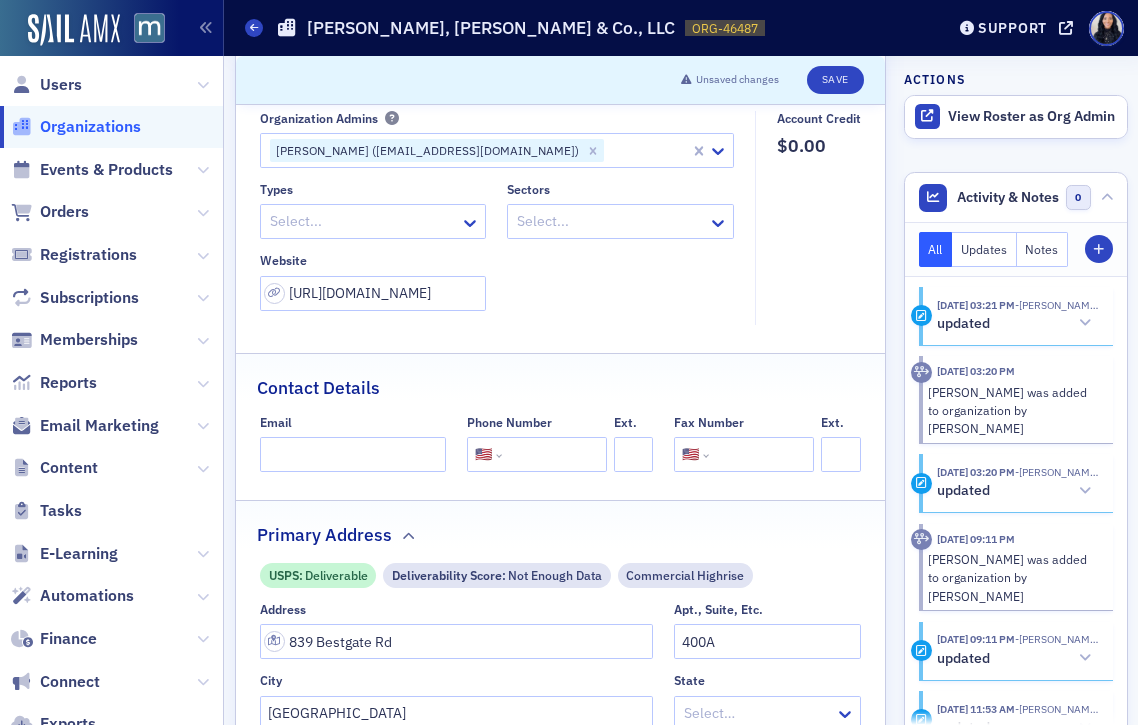 click 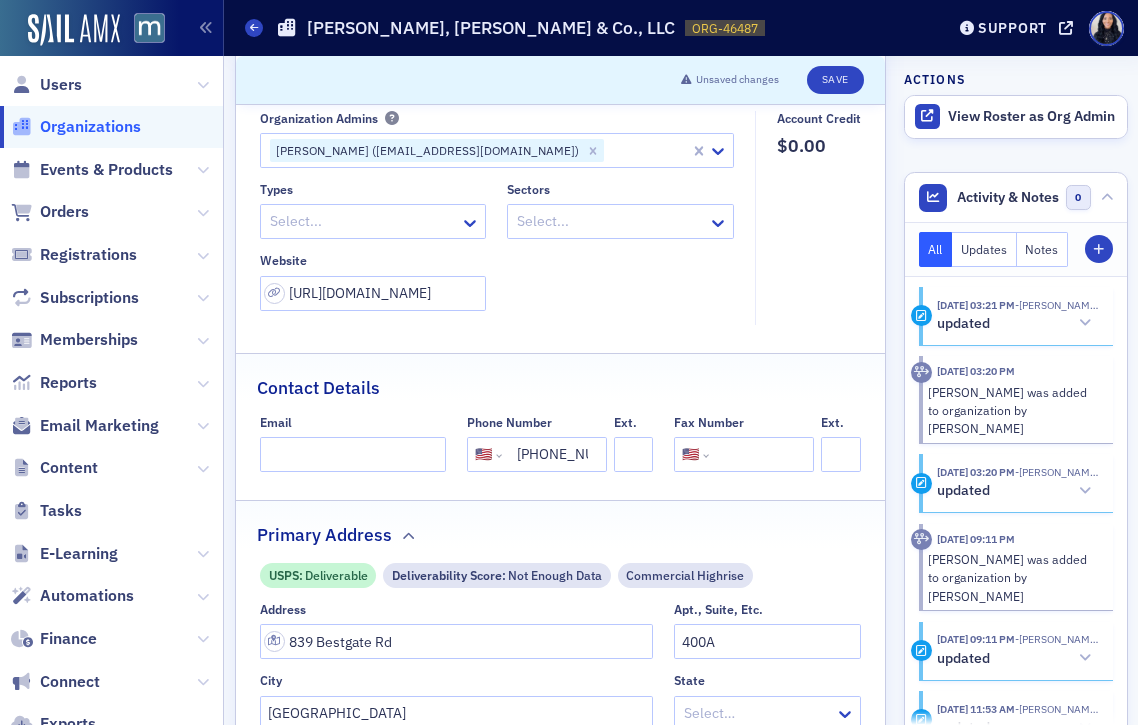 scroll, scrollTop: 0, scrollLeft: 32, axis: horizontal 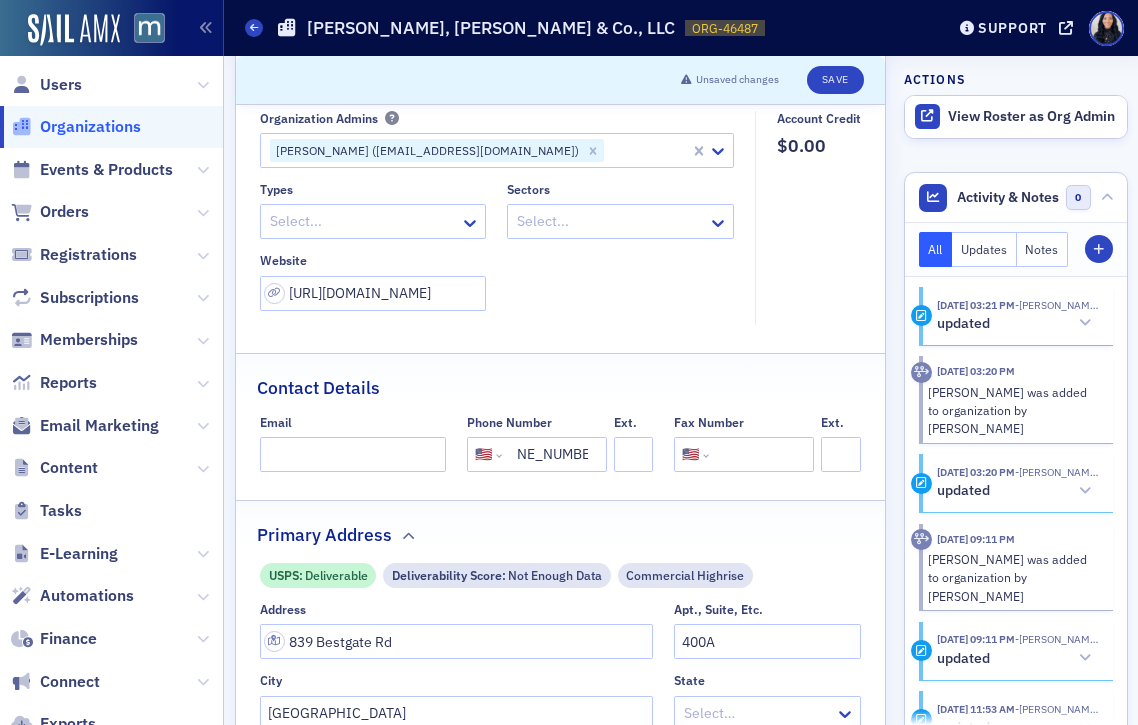type on "(410) 263-4201" 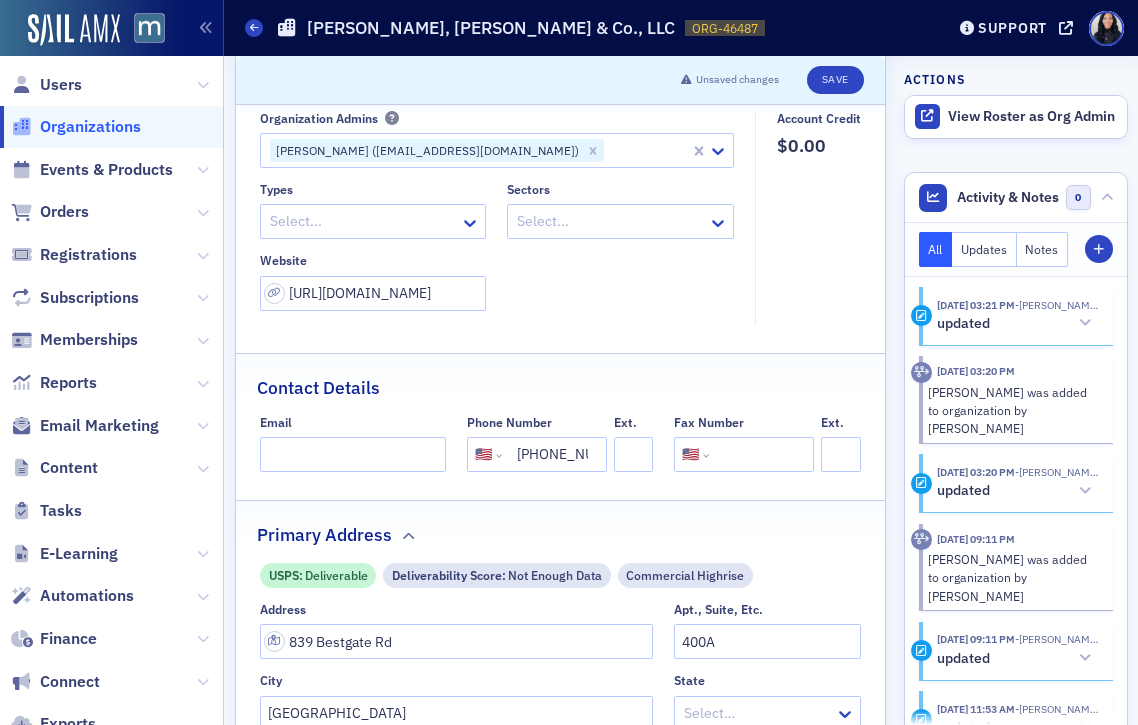 click 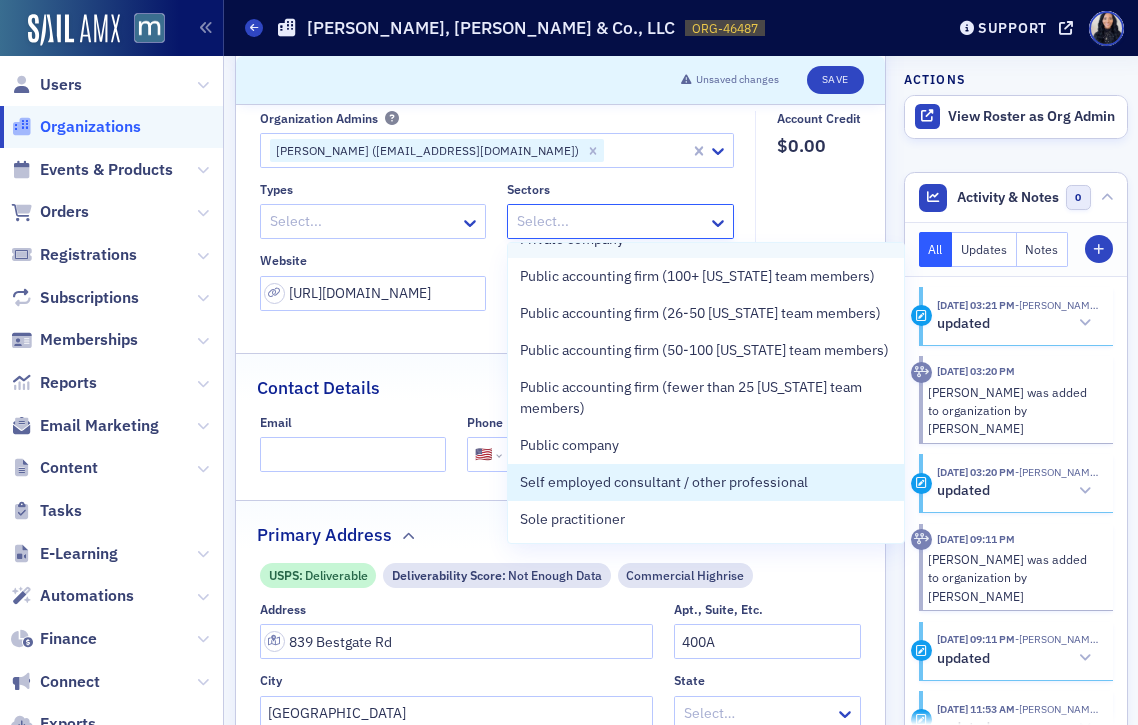 scroll, scrollTop: 205, scrollLeft: 0, axis: vertical 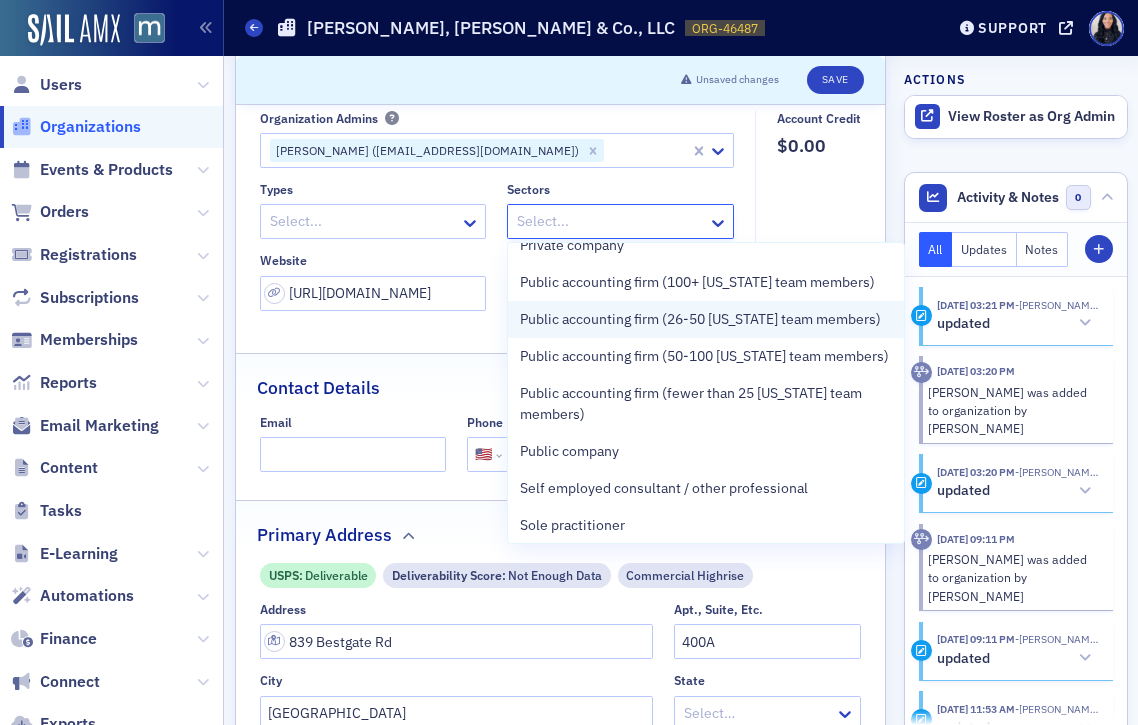 click on "Public accounting firm (26-50 [US_STATE] team members)" at bounding box center [700, 319] 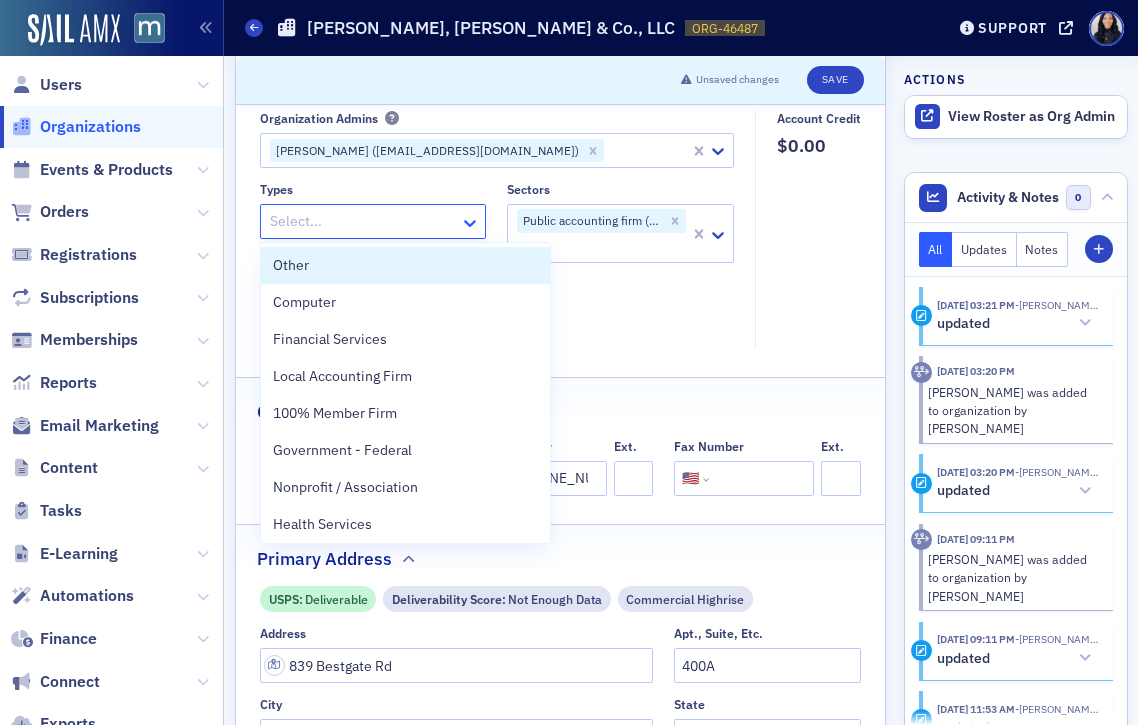 click 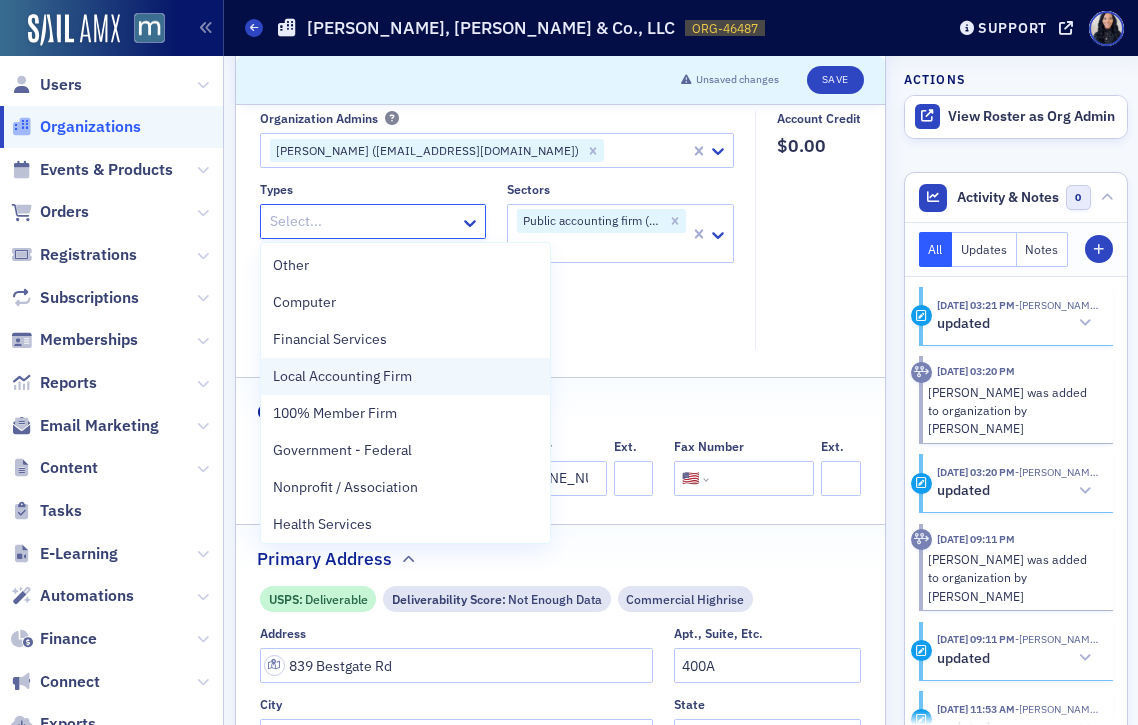 click on "Local Accounting Firm" at bounding box center (342, 376) 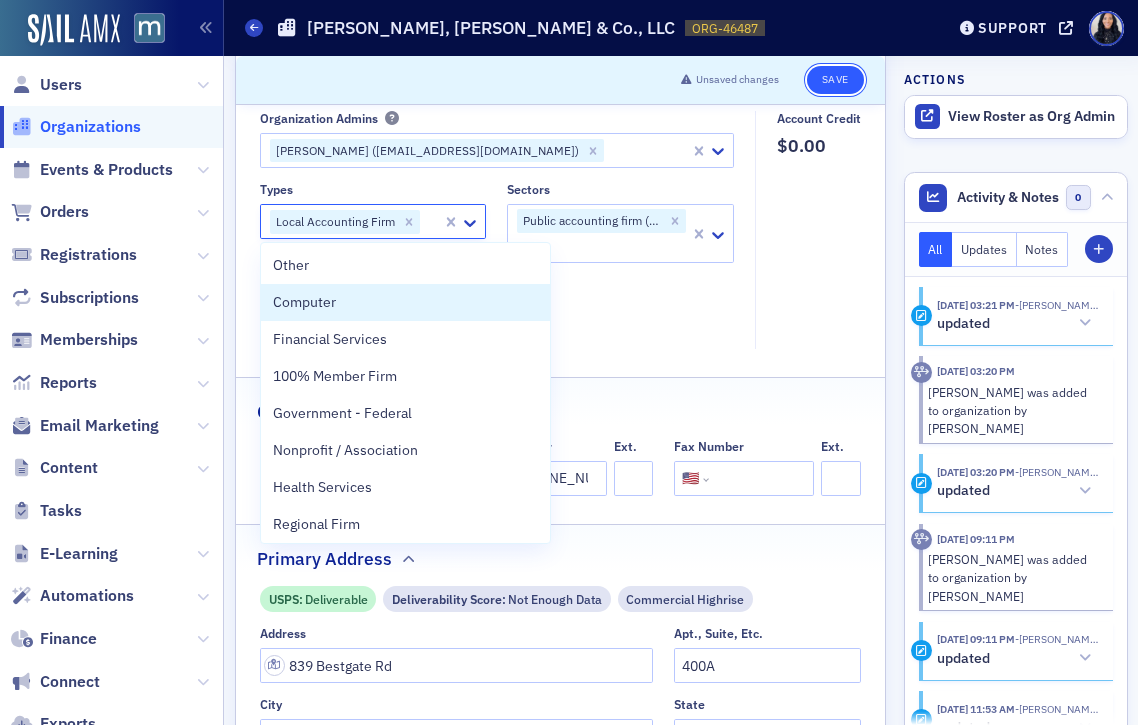 click on "Save" 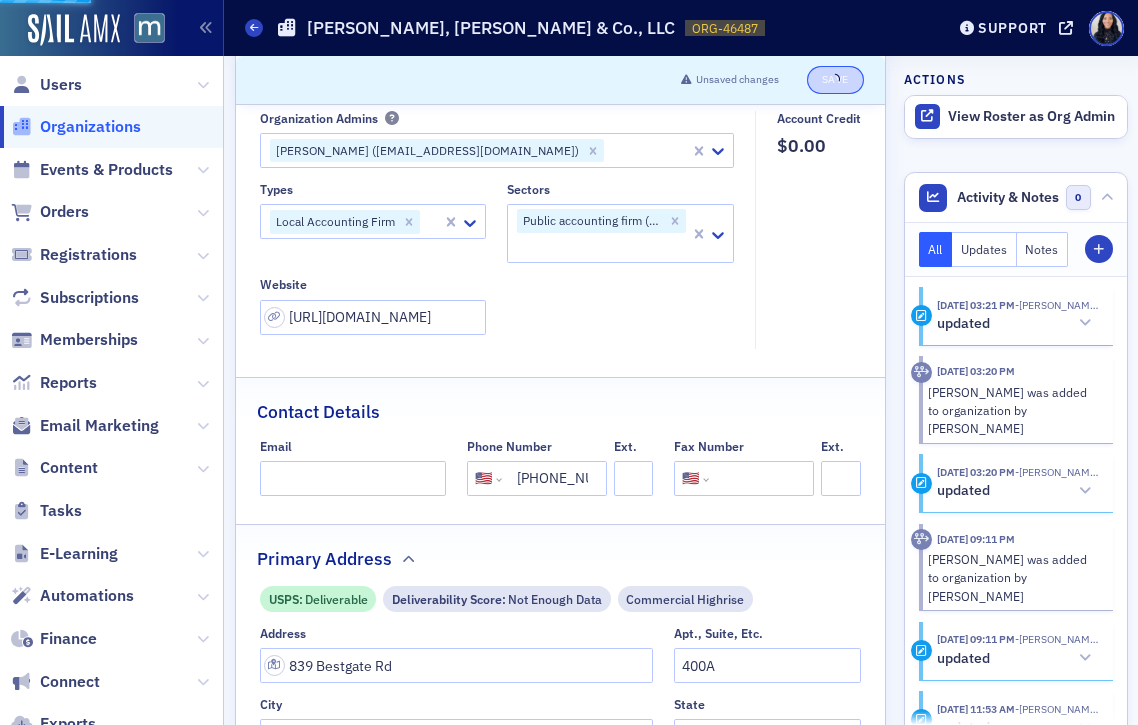 select on "US" 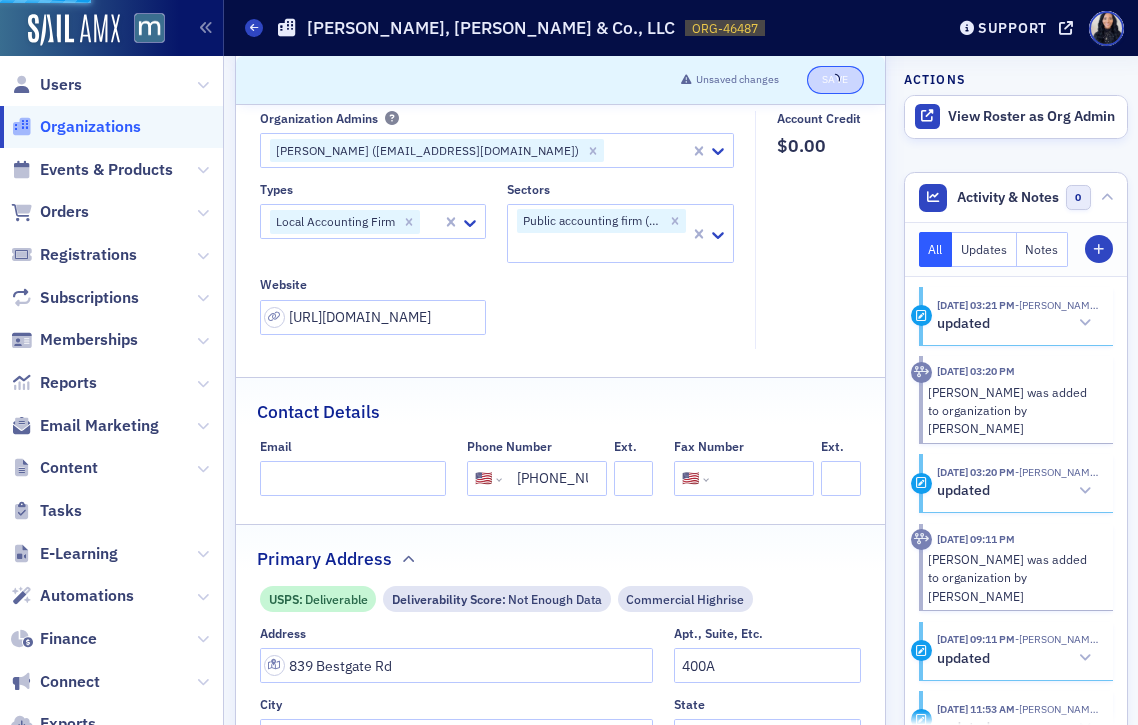 select on "US" 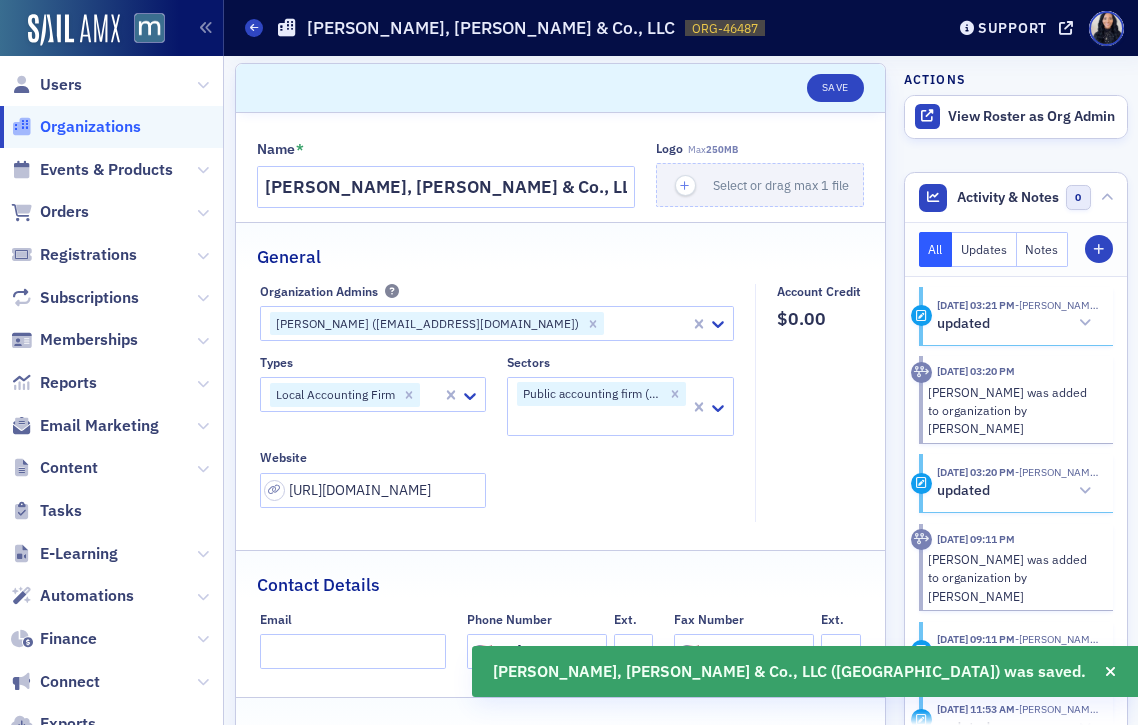 scroll, scrollTop: 0, scrollLeft: 0, axis: both 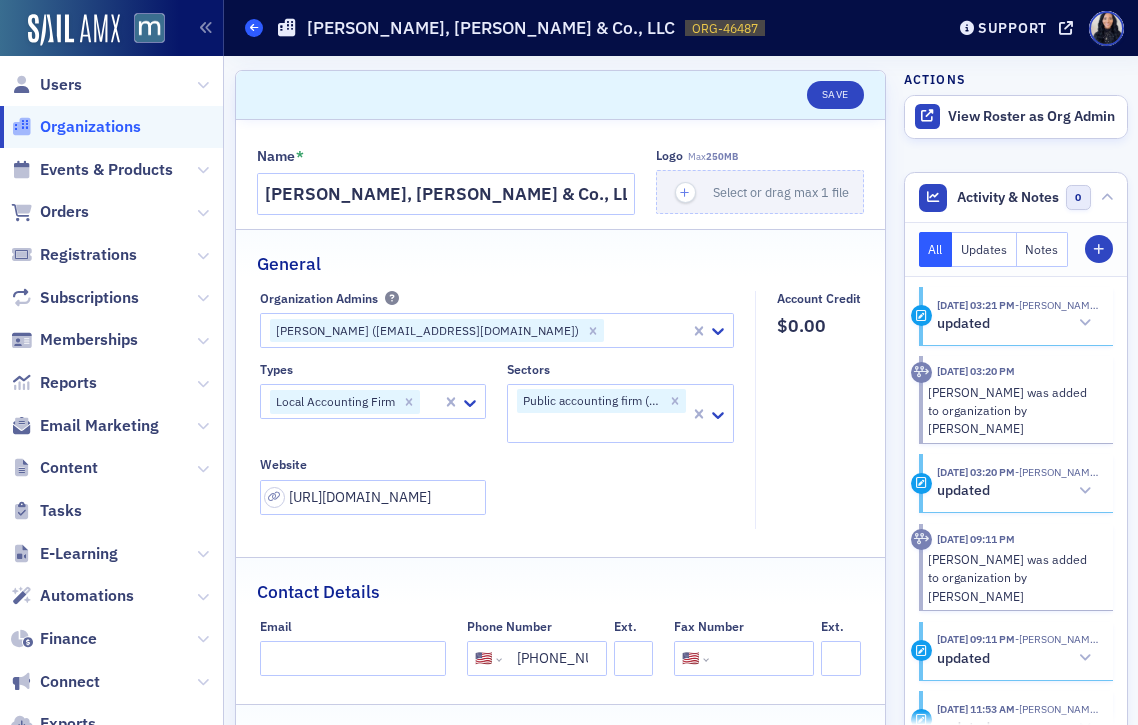 click 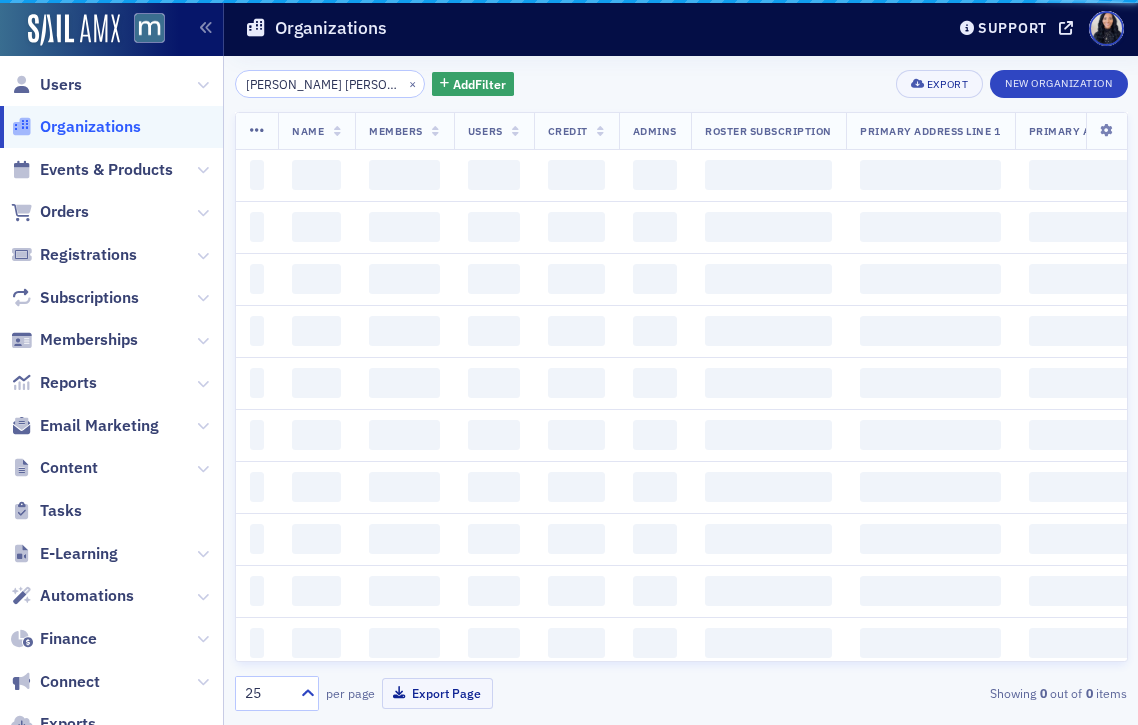 scroll, scrollTop: 0, scrollLeft: 47, axis: horizontal 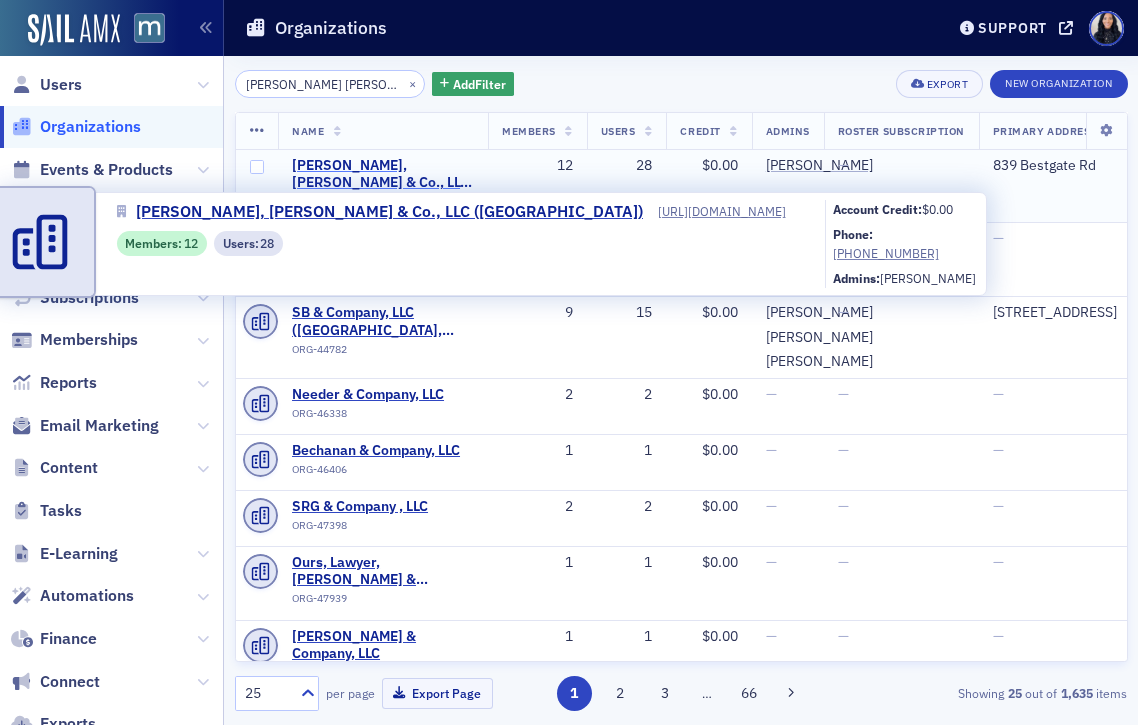 click on "[PERSON_NAME], [PERSON_NAME] & Co., LLC ([GEOGRAPHIC_DATA])" 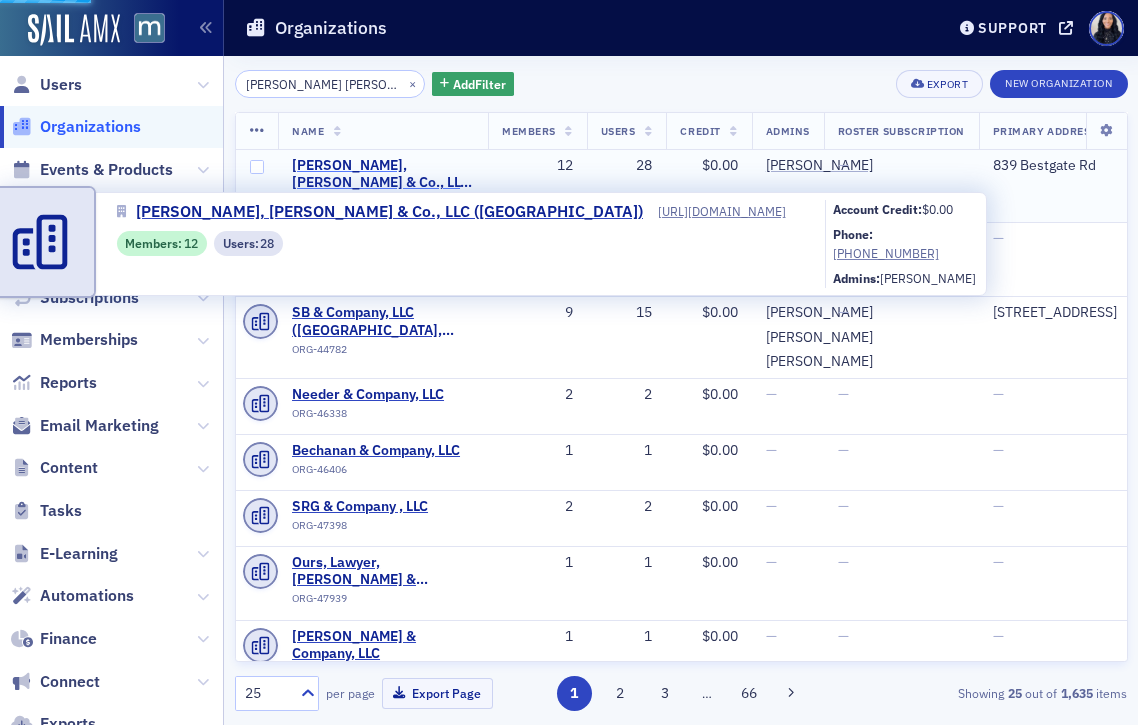 select on "US" 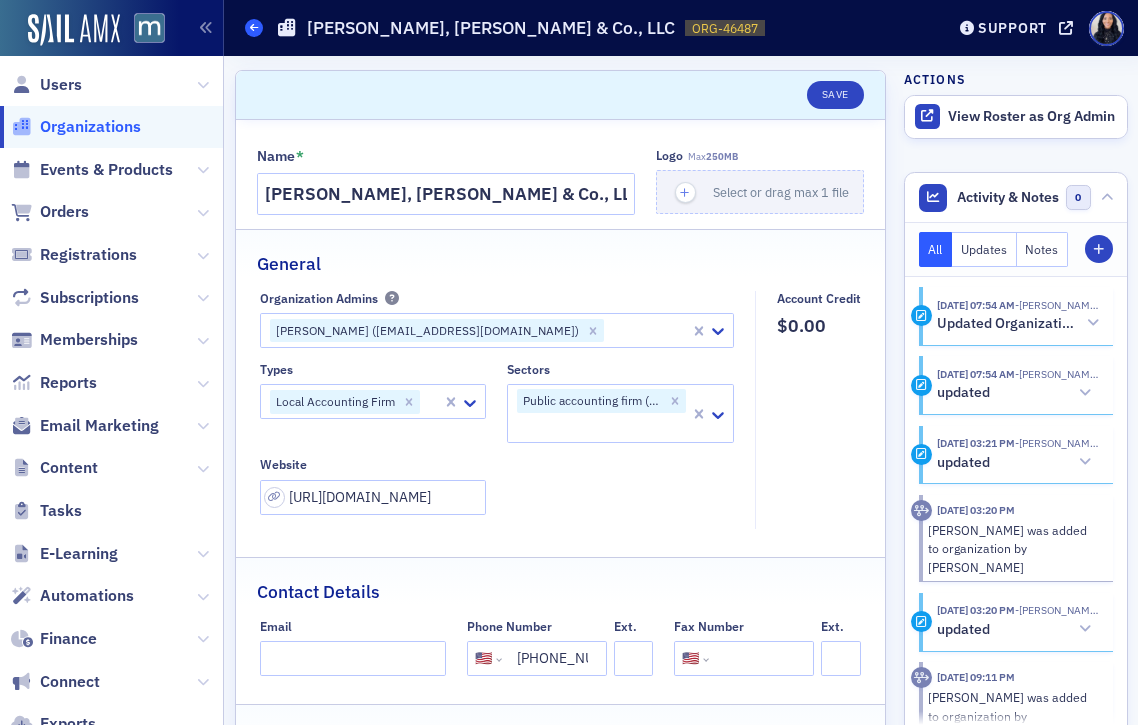 click 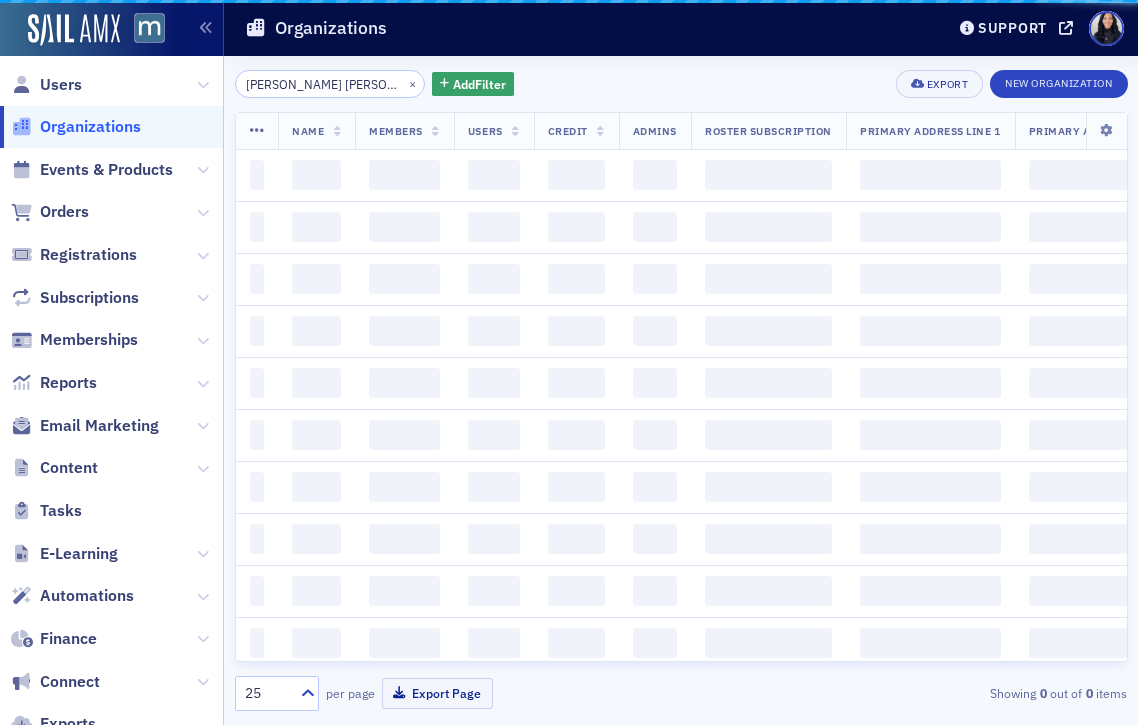 scroll, scrollTop: 0, scrollLeft: 47, axis: horizontal 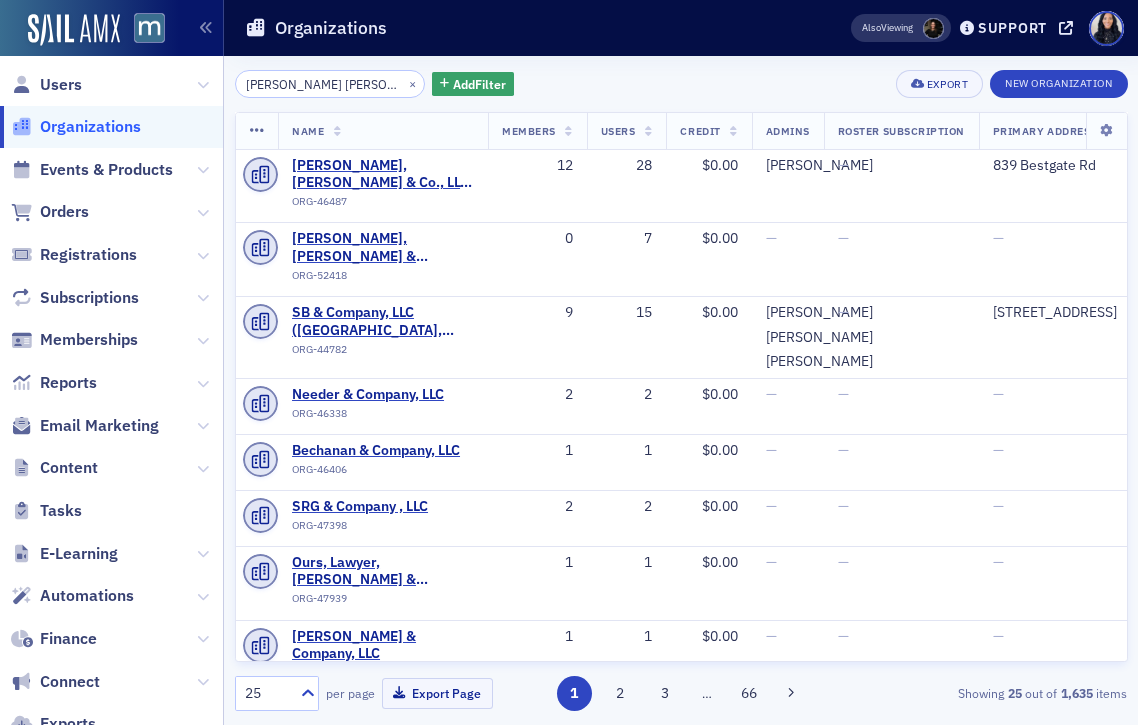click on "Organizations" 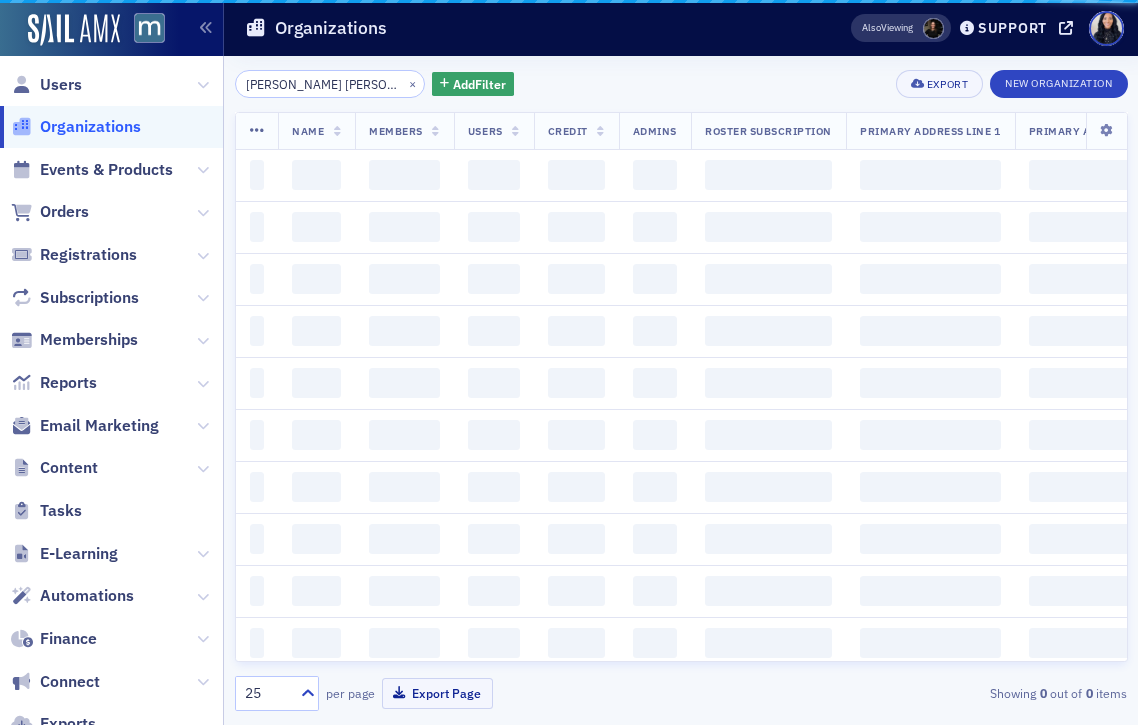 scroll, scrollTop: 0, scrollLeft: 47, axis: horizontal 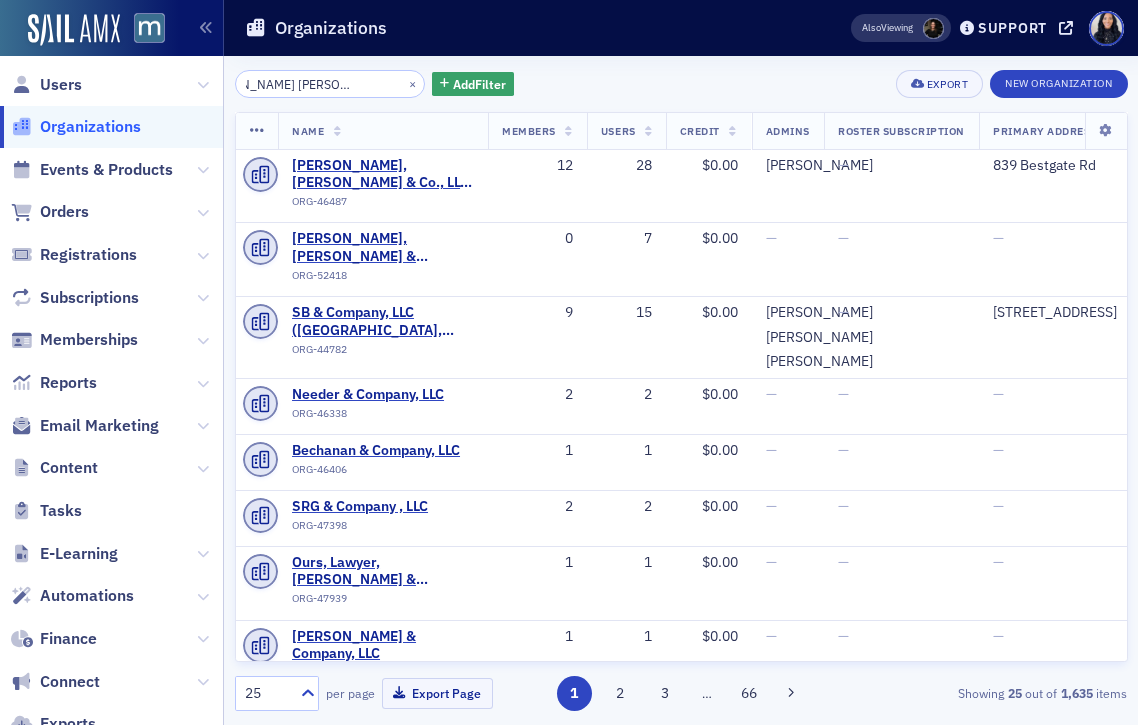 click on "Lombardo Ayers & Company LLC" 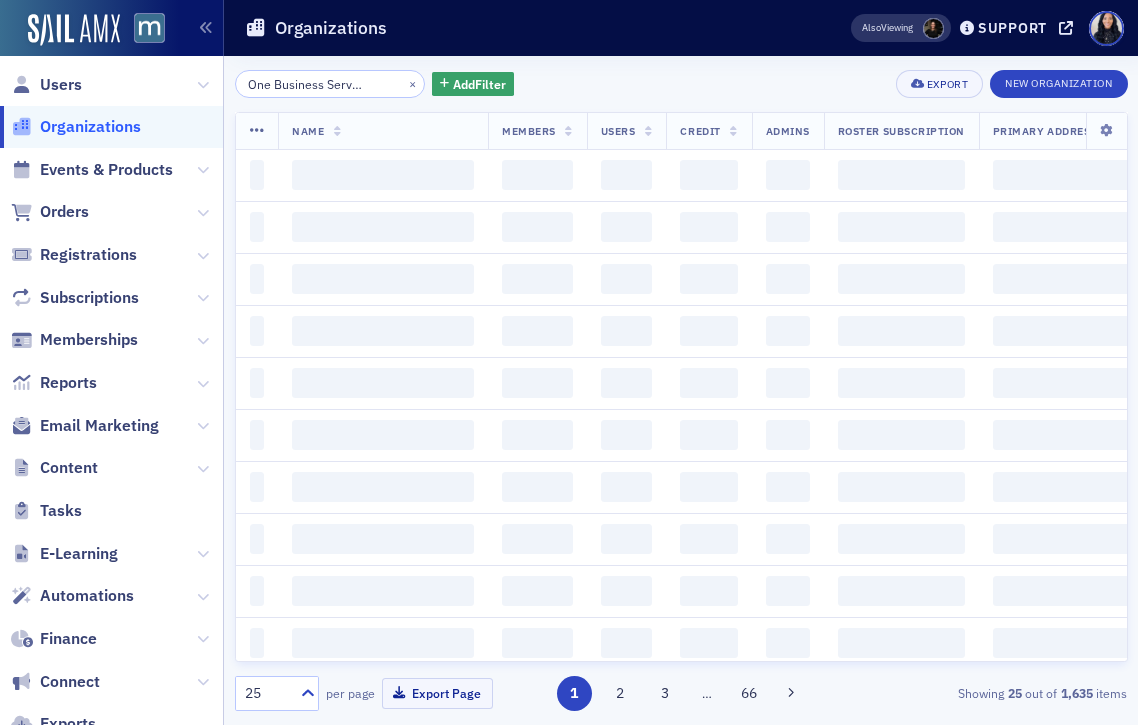scroll, scrollTop: 0, scrollLeft: 62, axis: horizontal 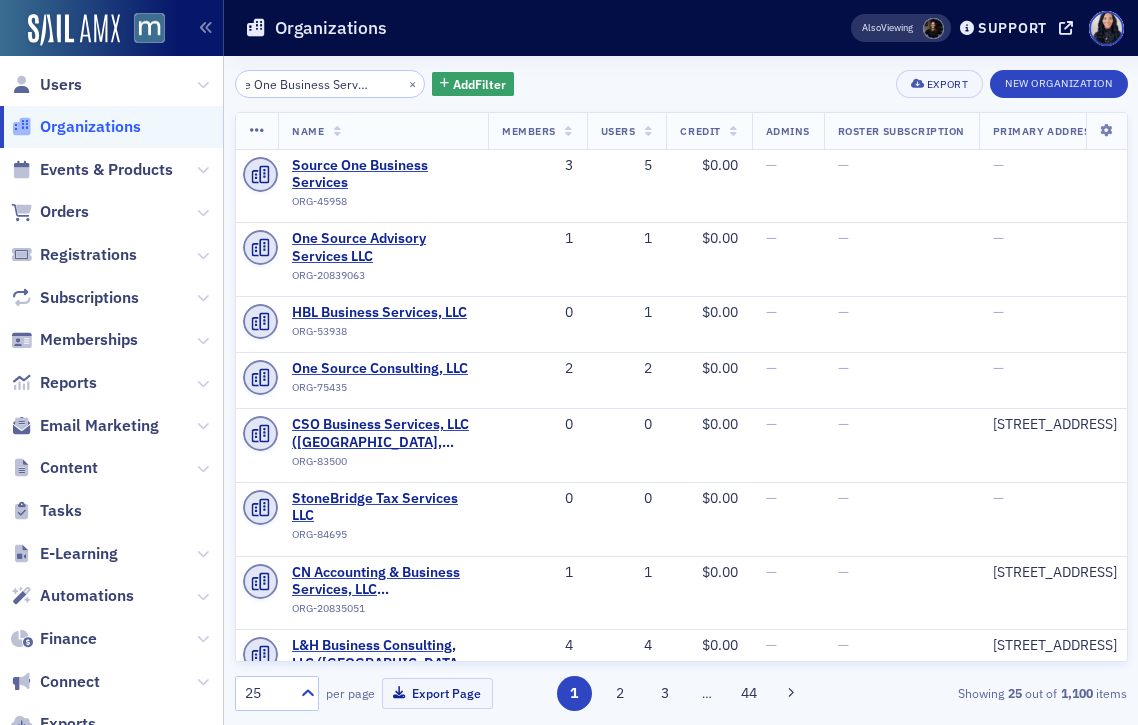 click on "Source One Business Services LLC" 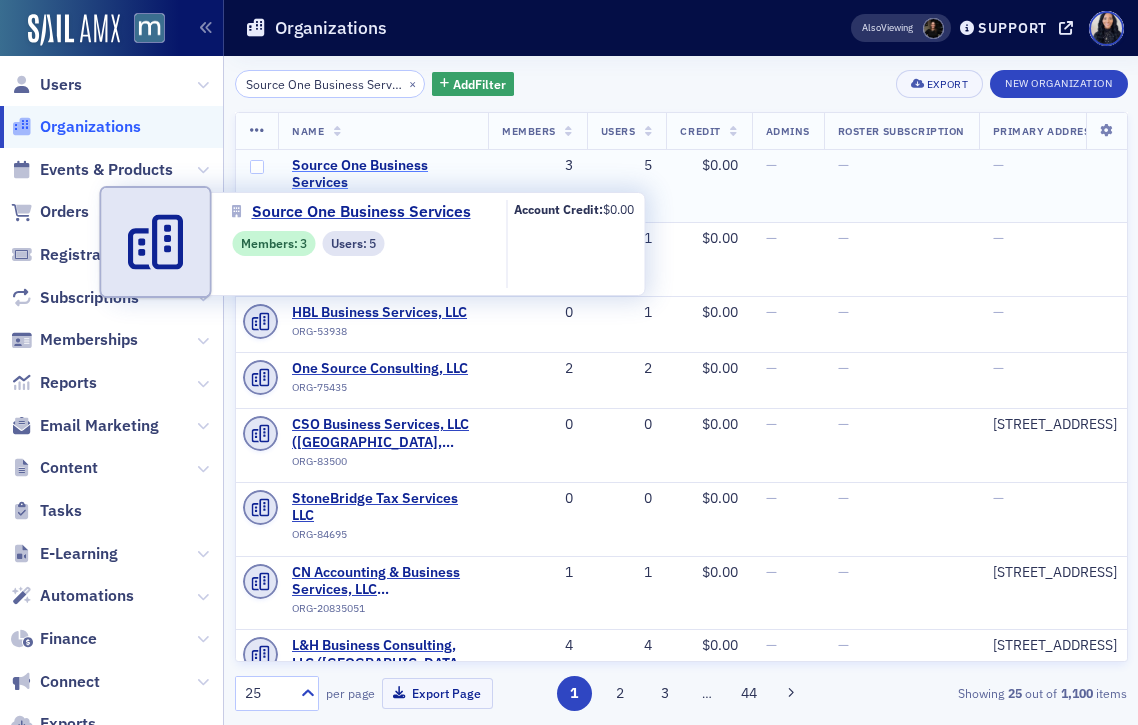 type on "Source One Business Services LLC" 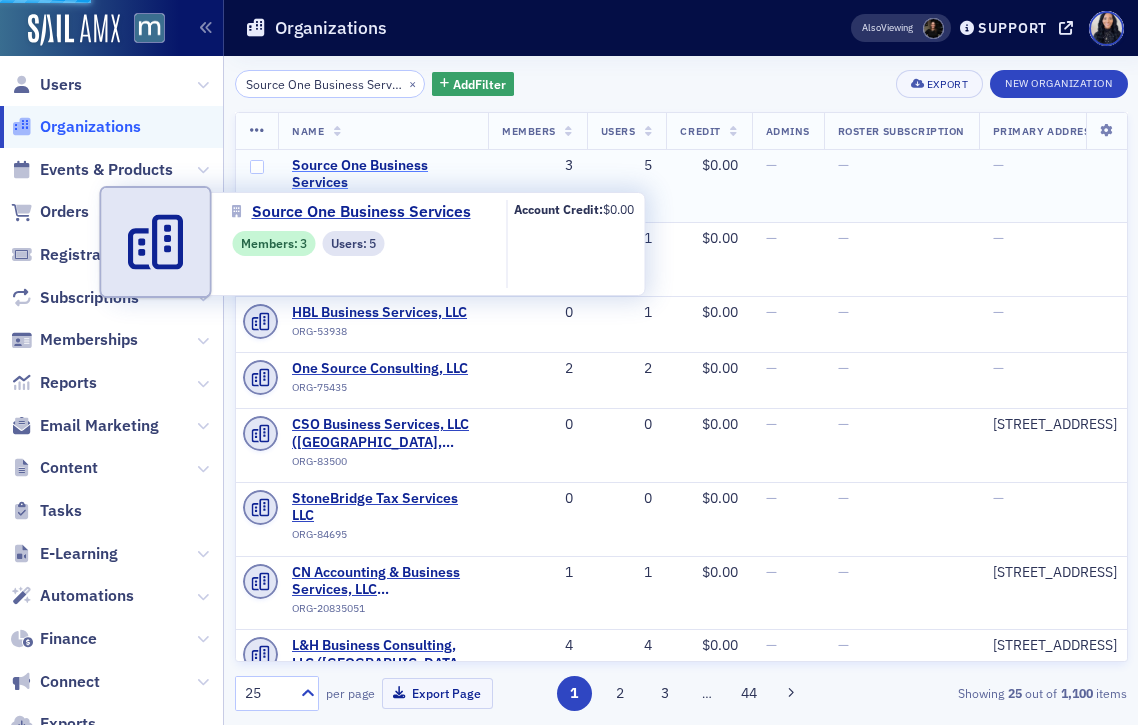 select on "US" 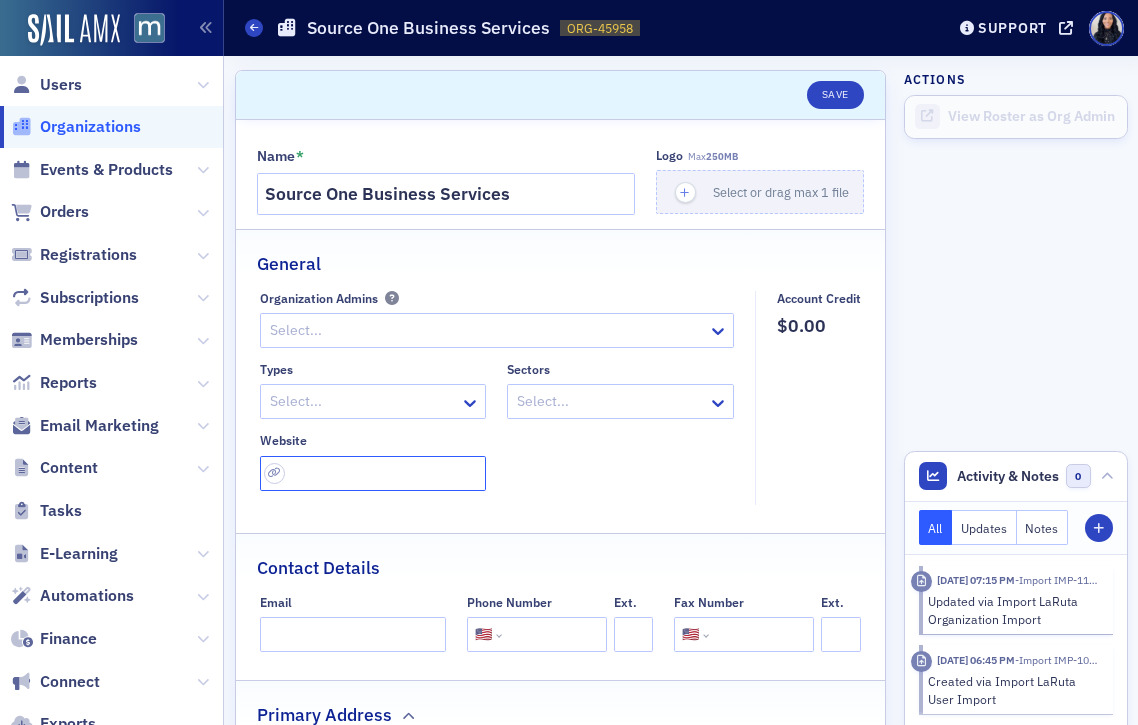 click 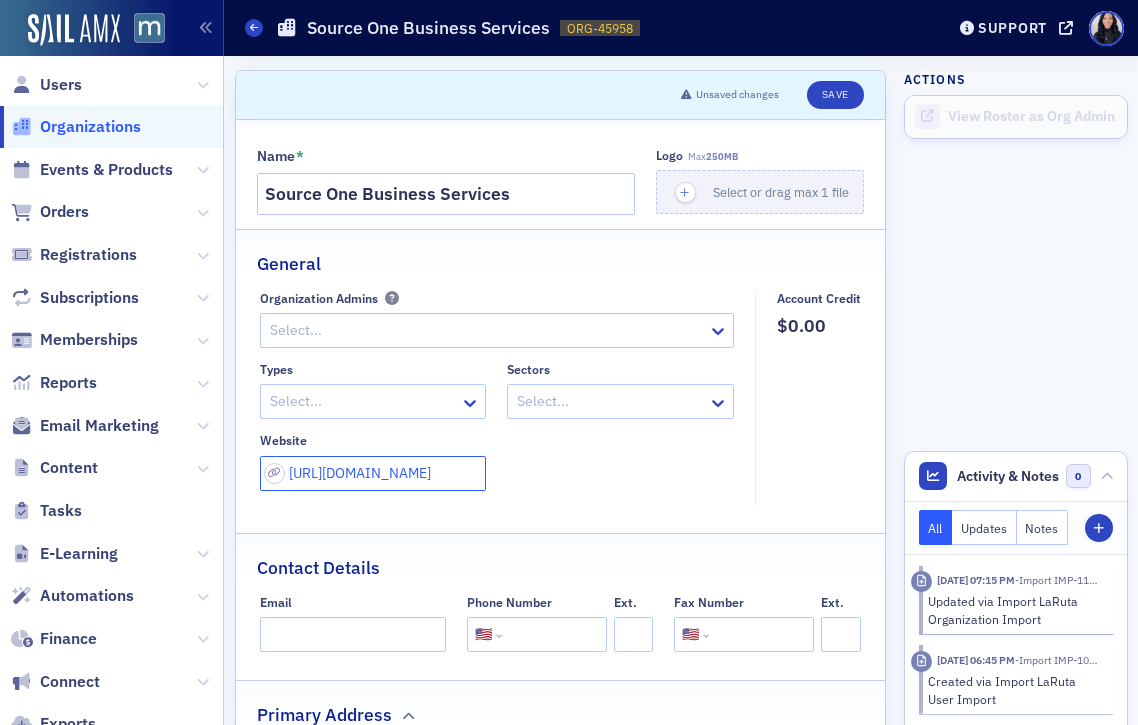 type on "http://s1services.com/" 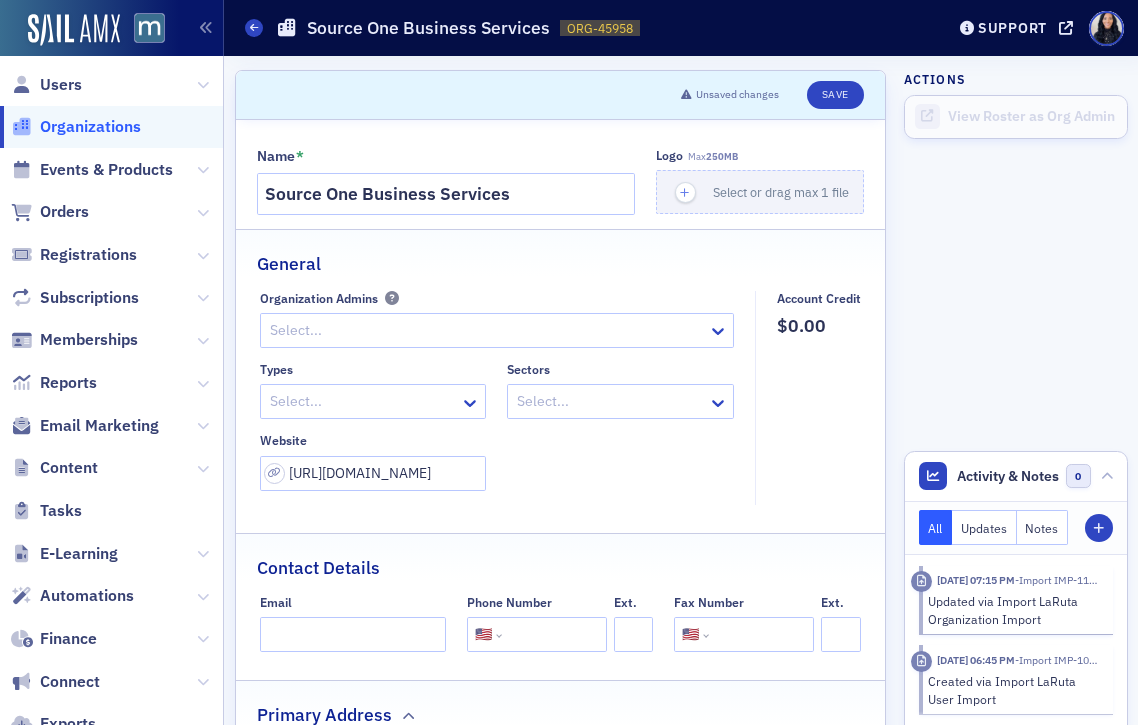 click on "Types Select... Sectors Select... Website http://s1services.com/" 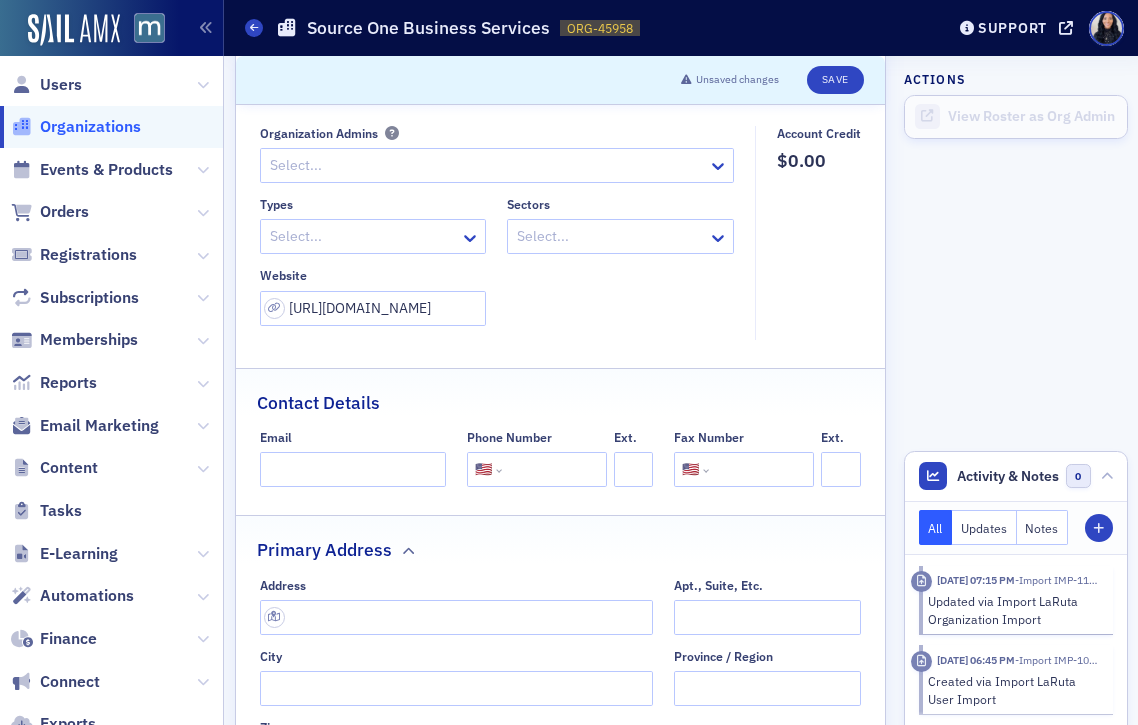 scroll, scrollTop: 211, scrollLeft: 0, axis: vertical 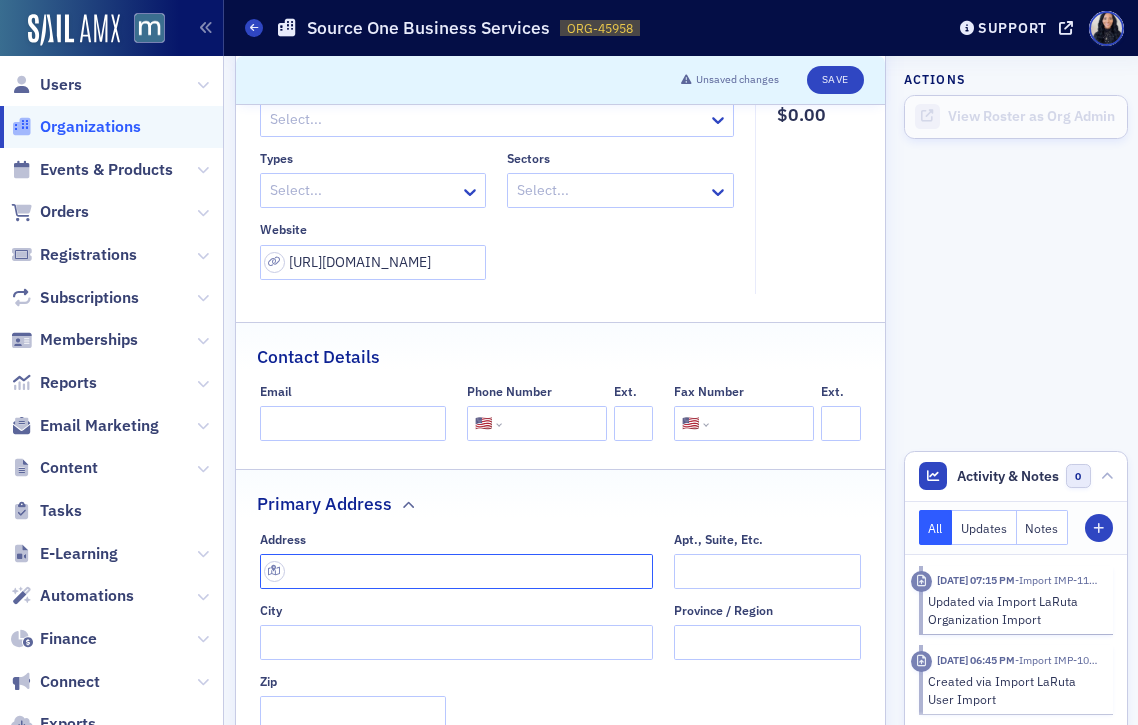 click 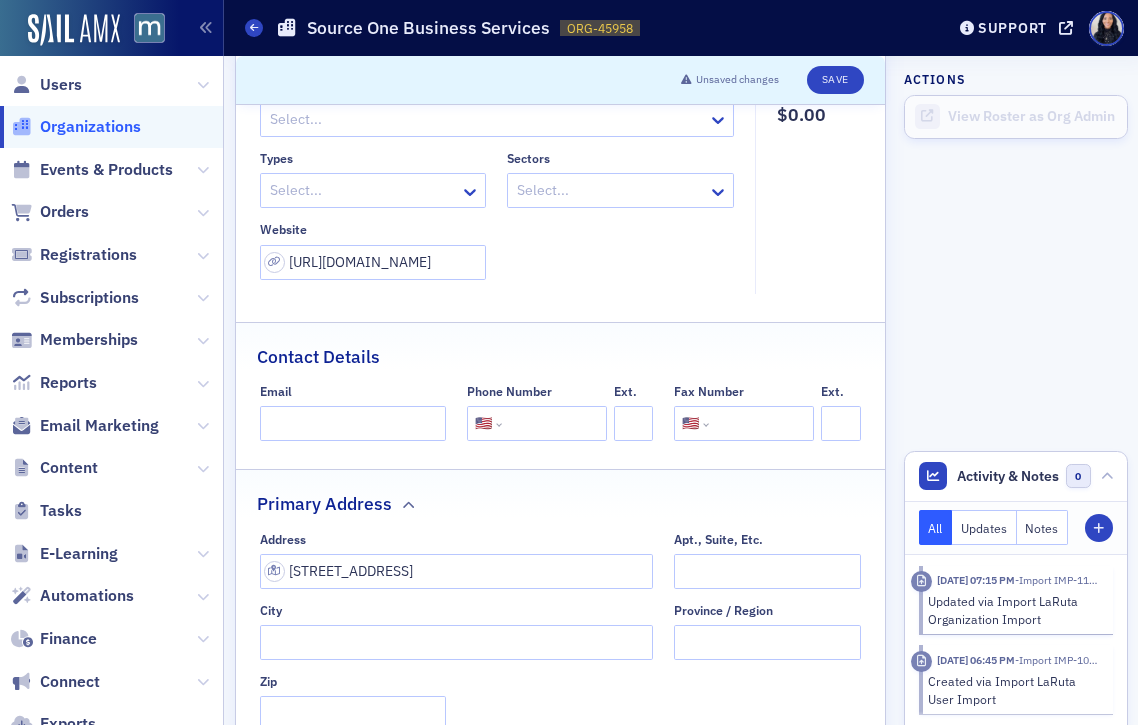 type on "6031 University Blvd" 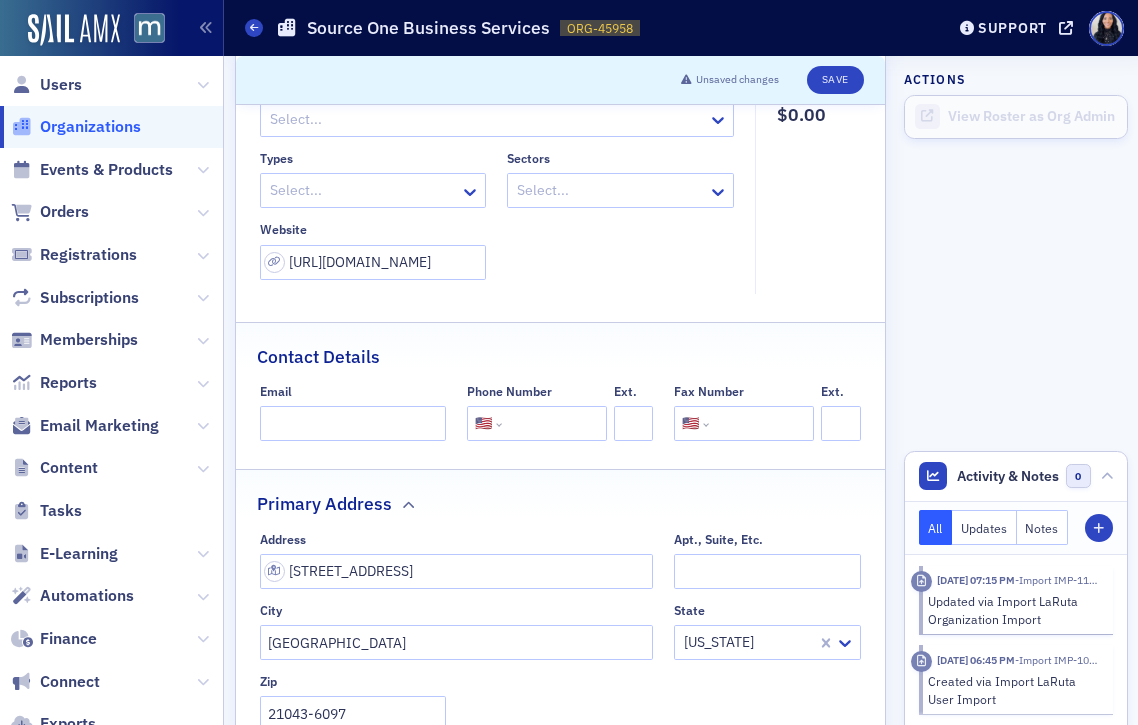 click 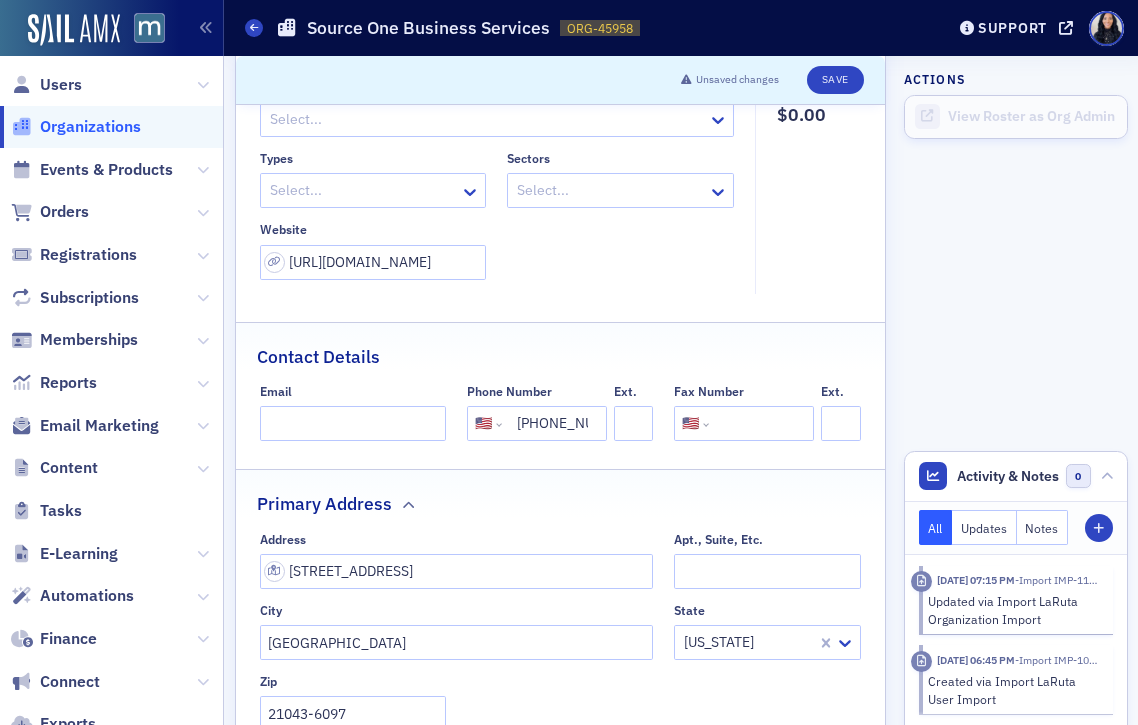 scroll, scrollTop: 0, scrollLeft: 32, axis: horizontal 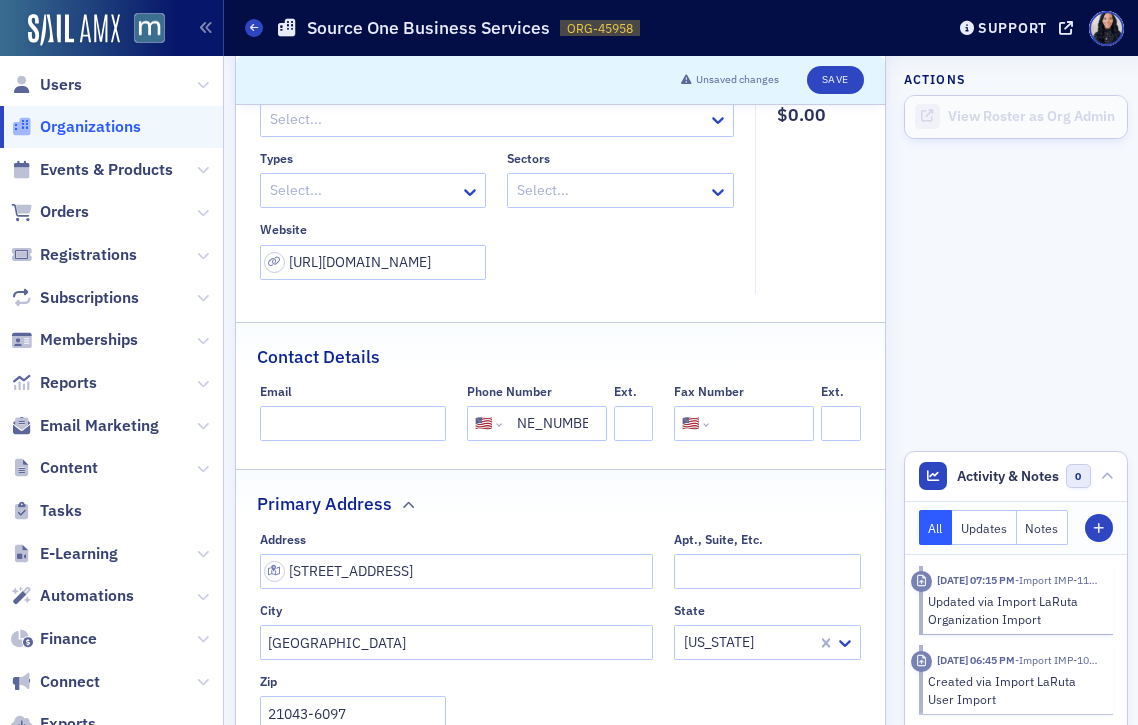 type on "(410) 750-1720" 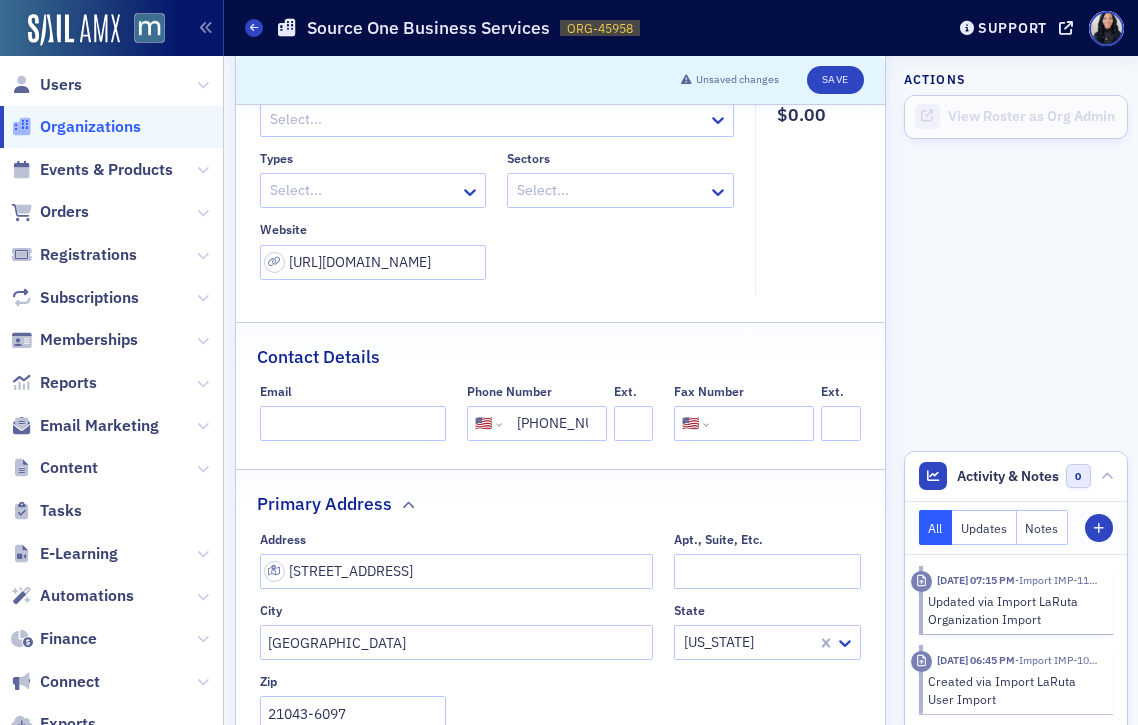 click on "Contact Details" 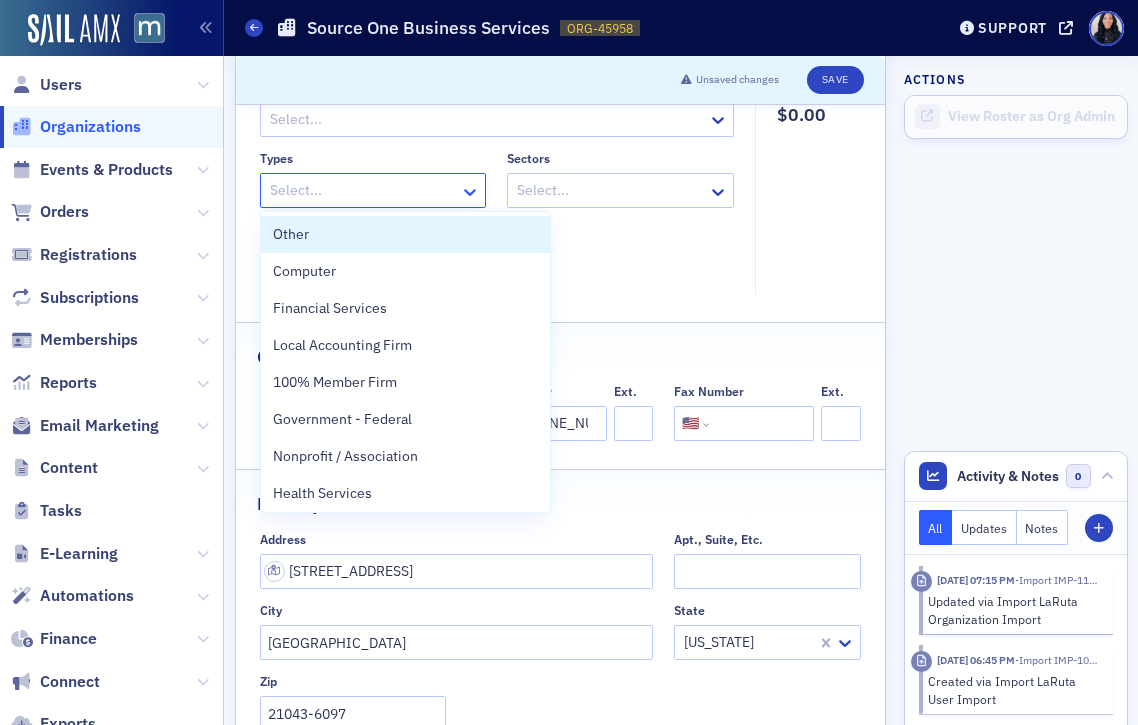 click 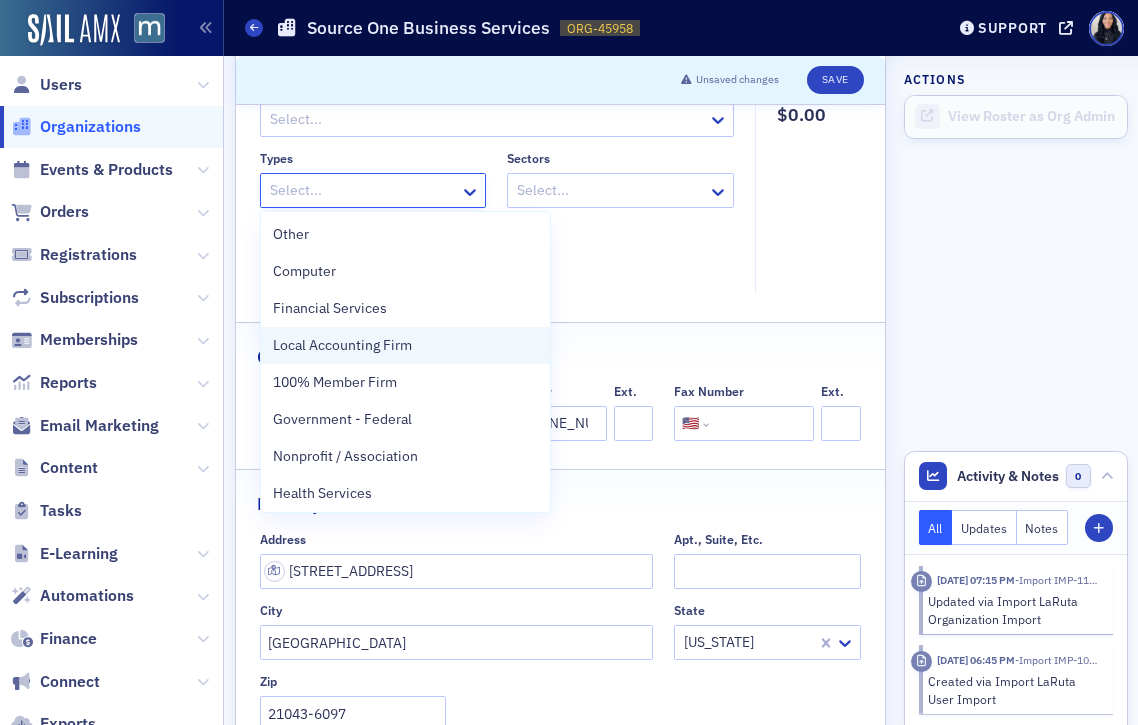 click on "Local Accounting Firm" at bounding box center (405, 345) 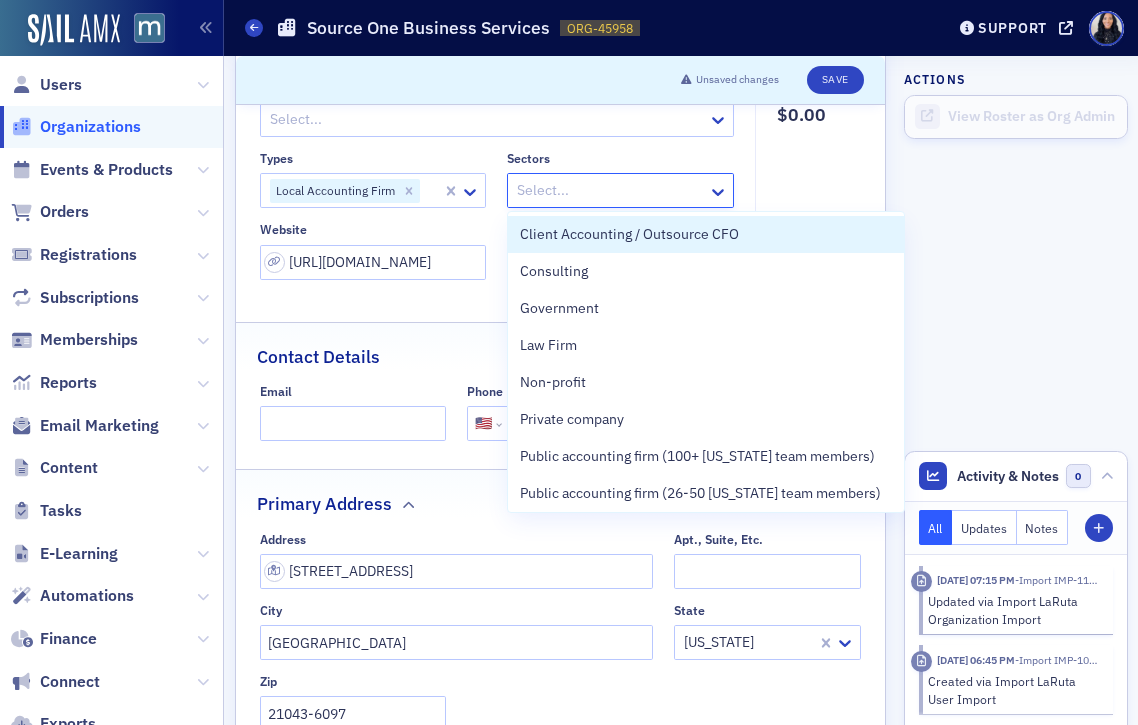 click 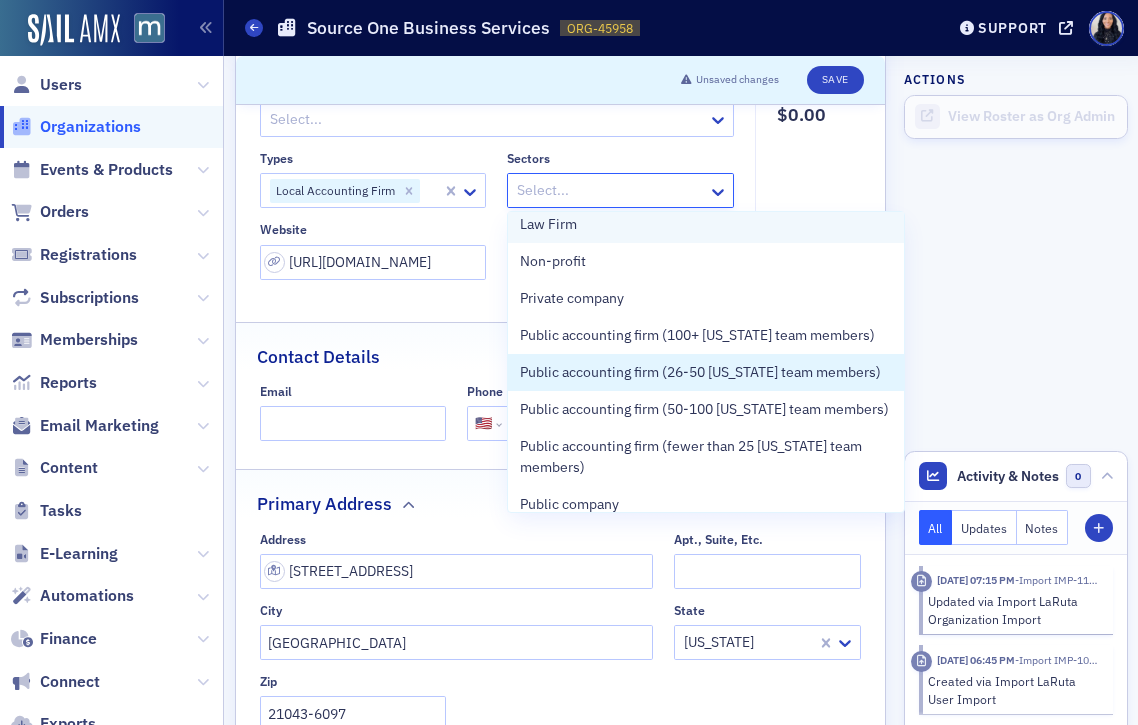 scroll, scrollTop: 145, scrollLeft: 0, axis: vertical 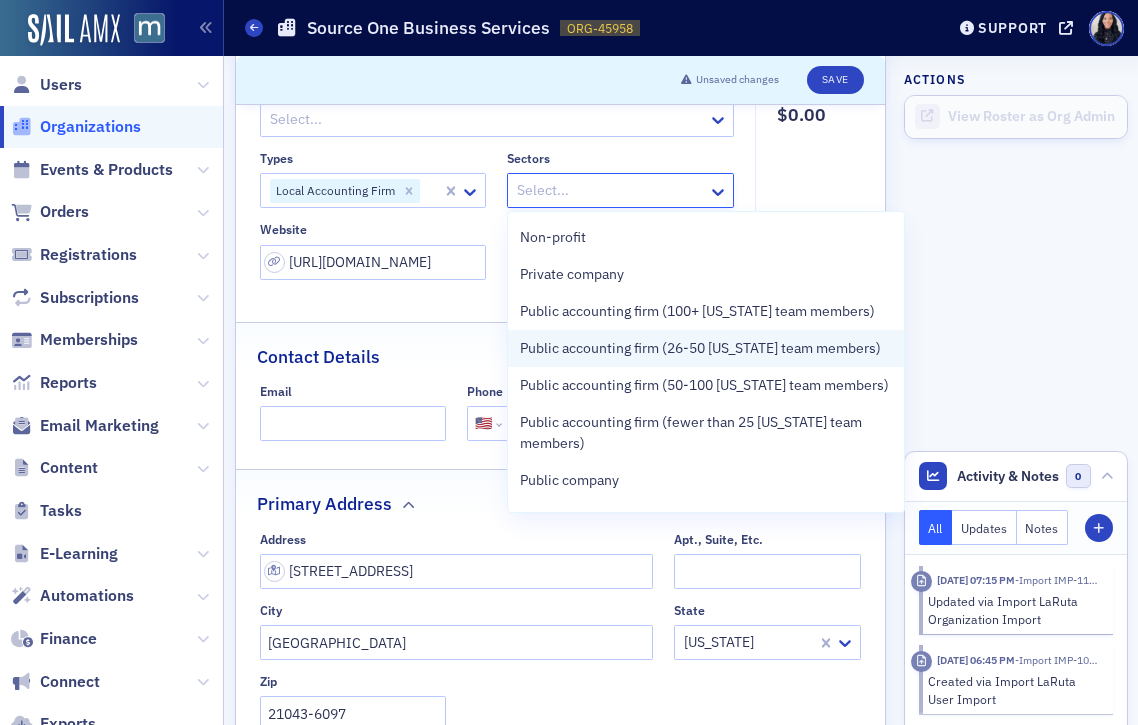 click on "Public accounting firm (26-50 [US_STATE] team members)" at bounding box center (700, 348) 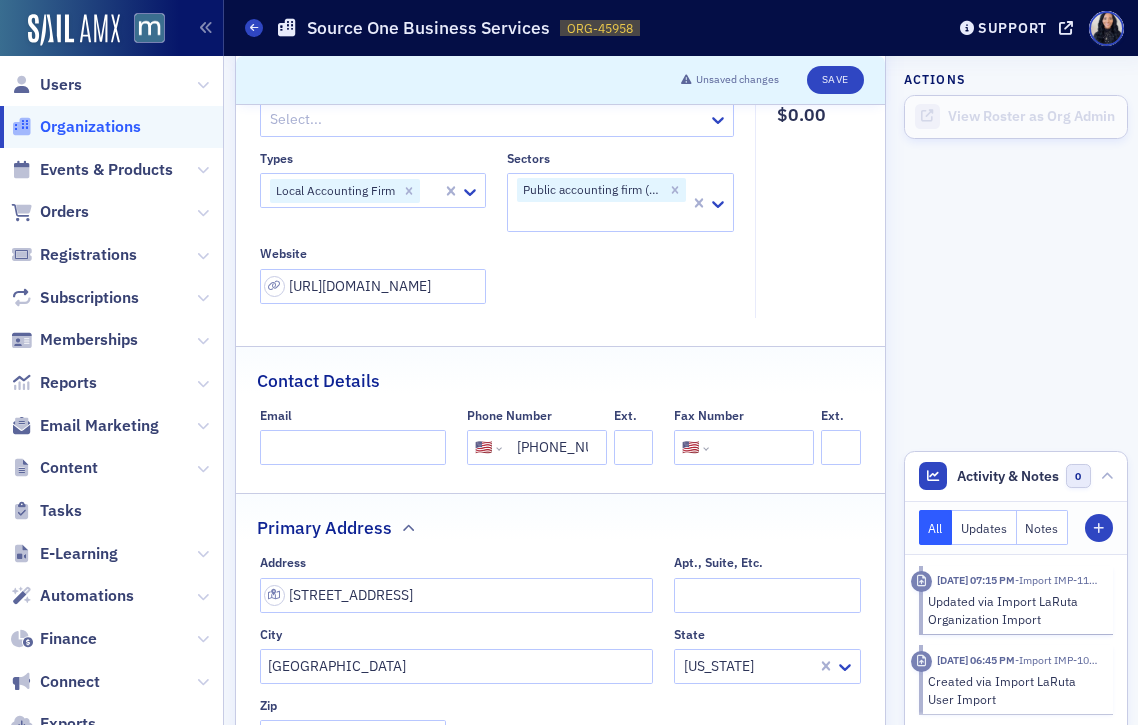 click on "Contact Details" 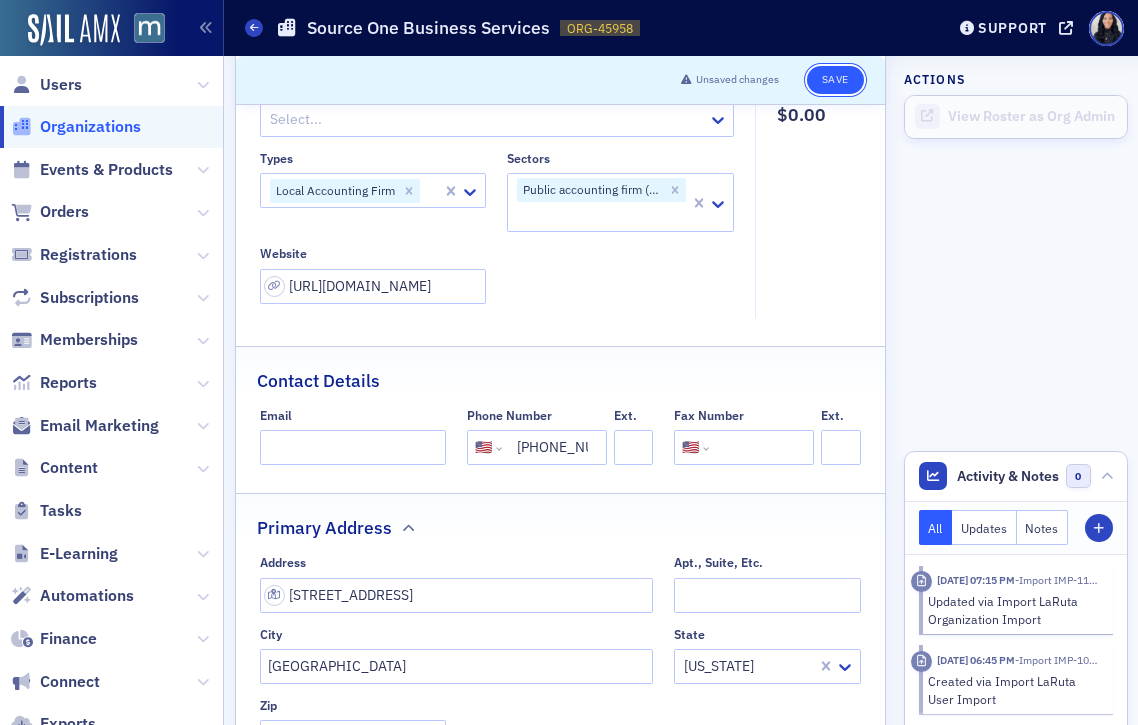 click on "Save" 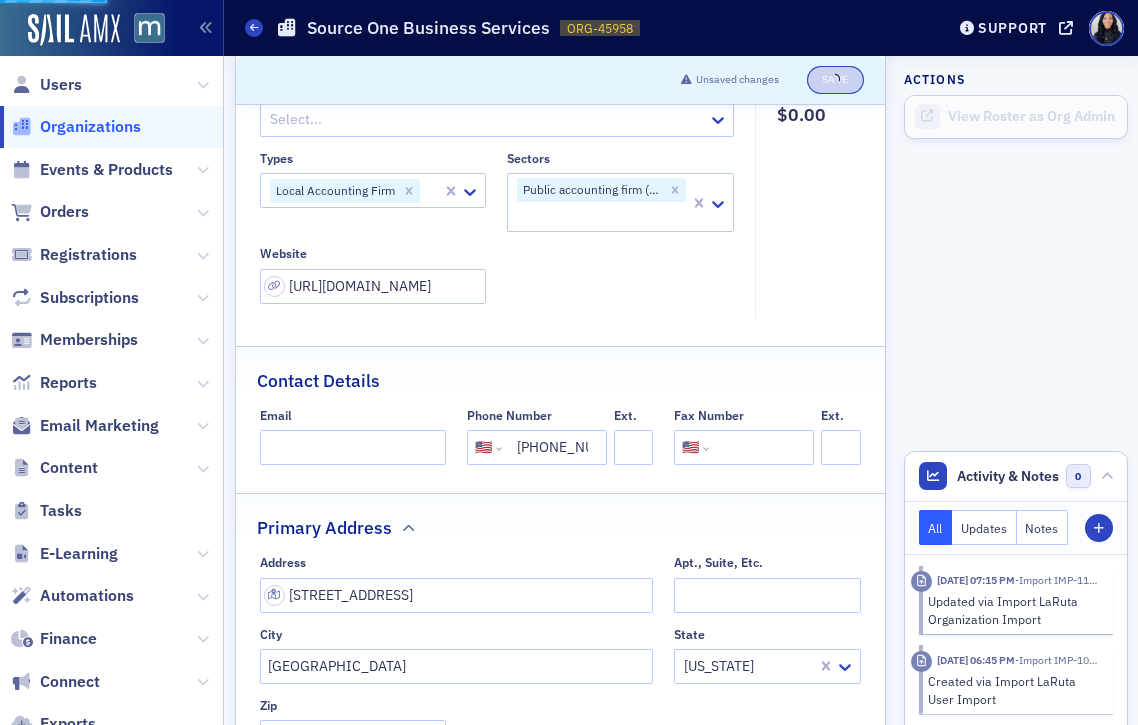 scroll, scrollTop: 122, scrollLeft: 0, axis: vertical 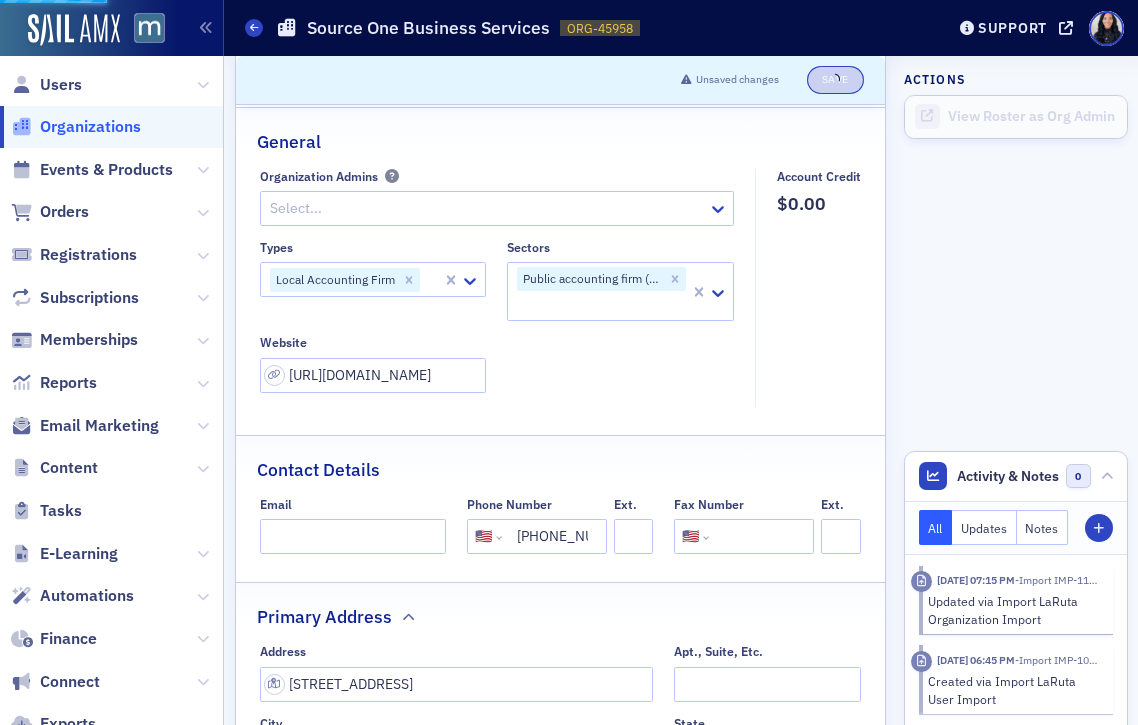 select on "US" 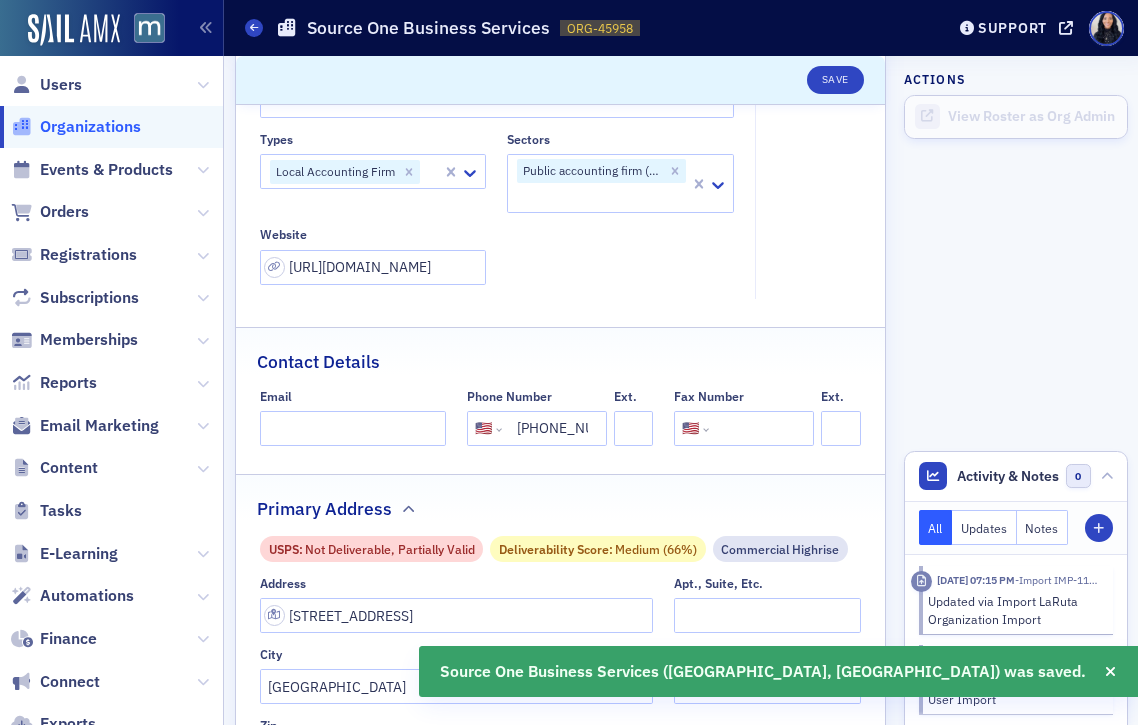 scroll, scrollTop: 233, scrollLeft: 0, axis: vertical 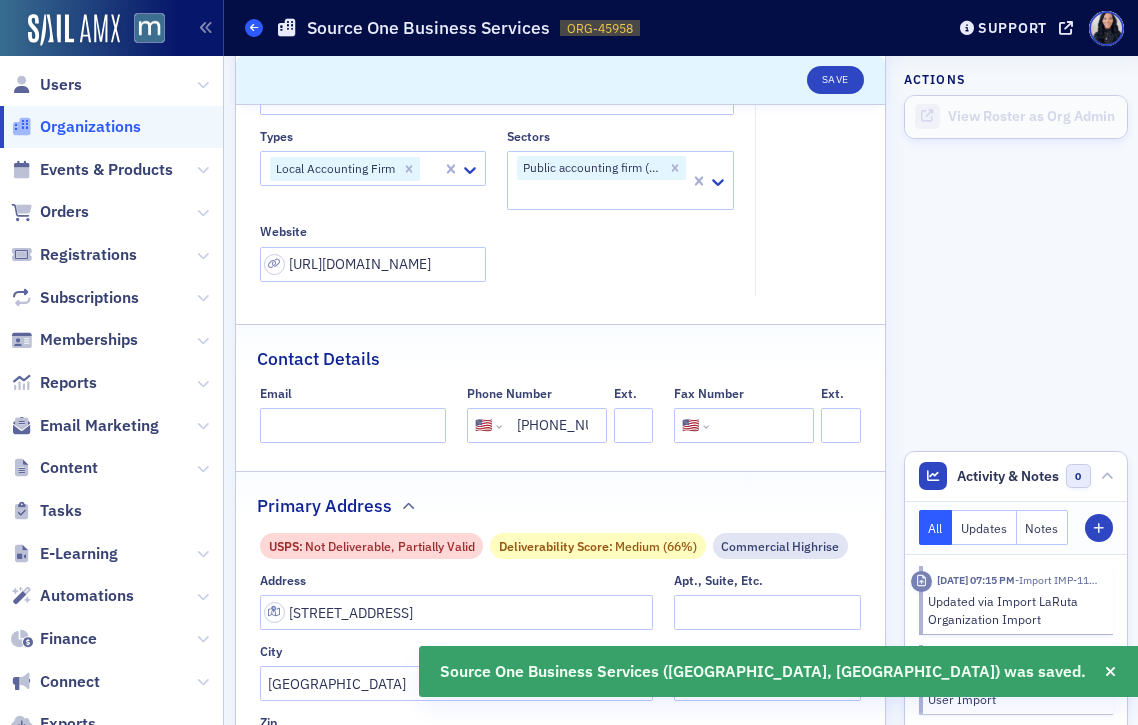 click 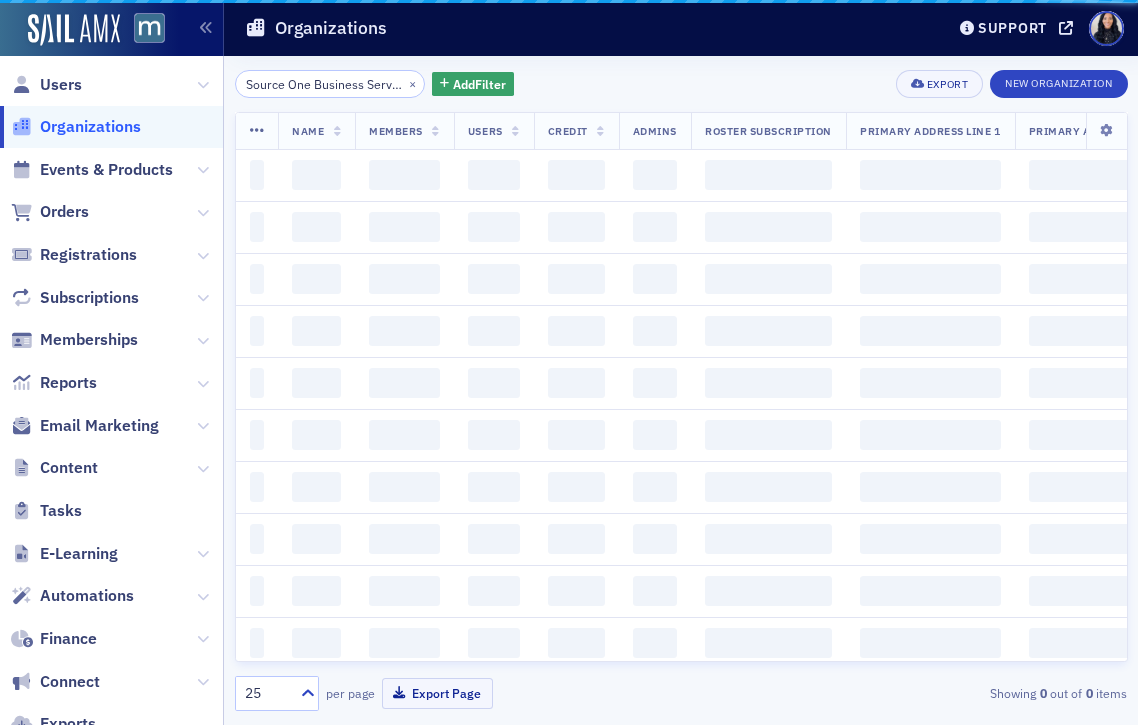 scroll, scrollTop: 0, scrollLeft: 0, axis: both 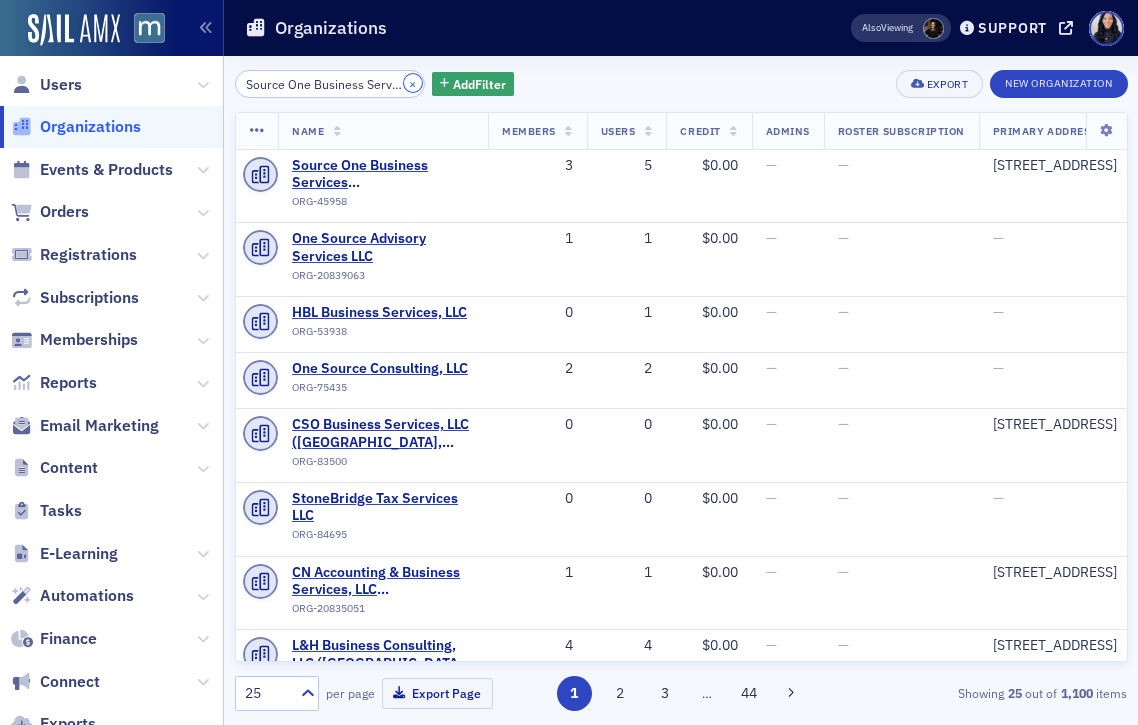 click on "×" 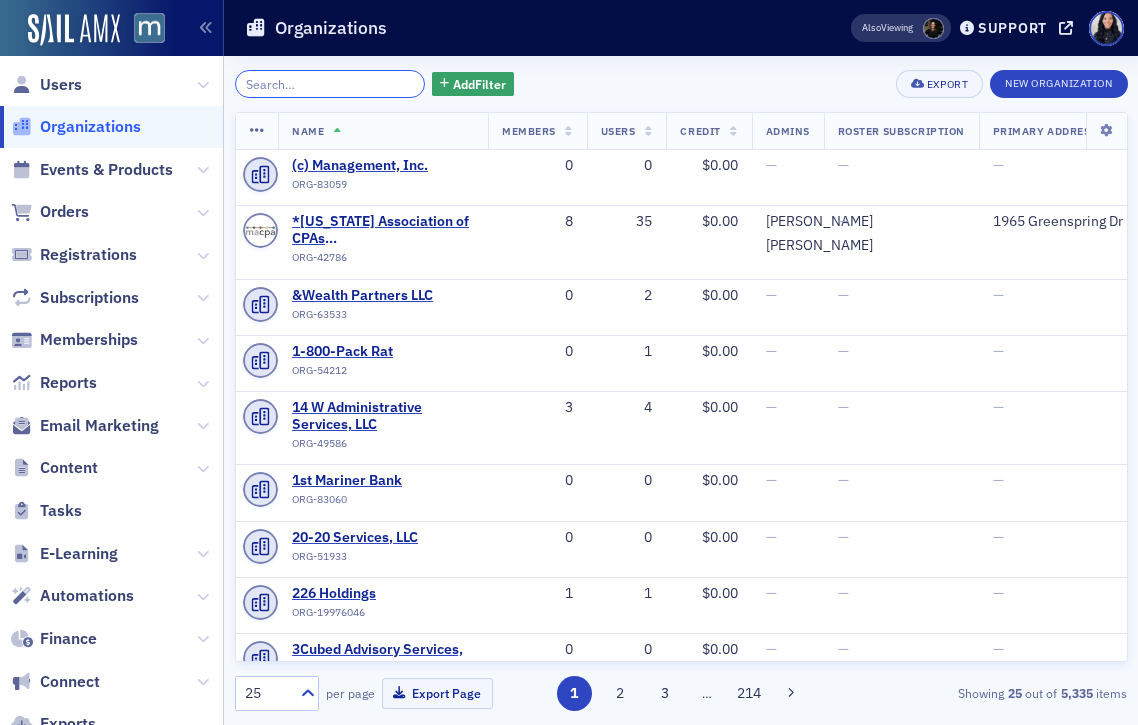 click 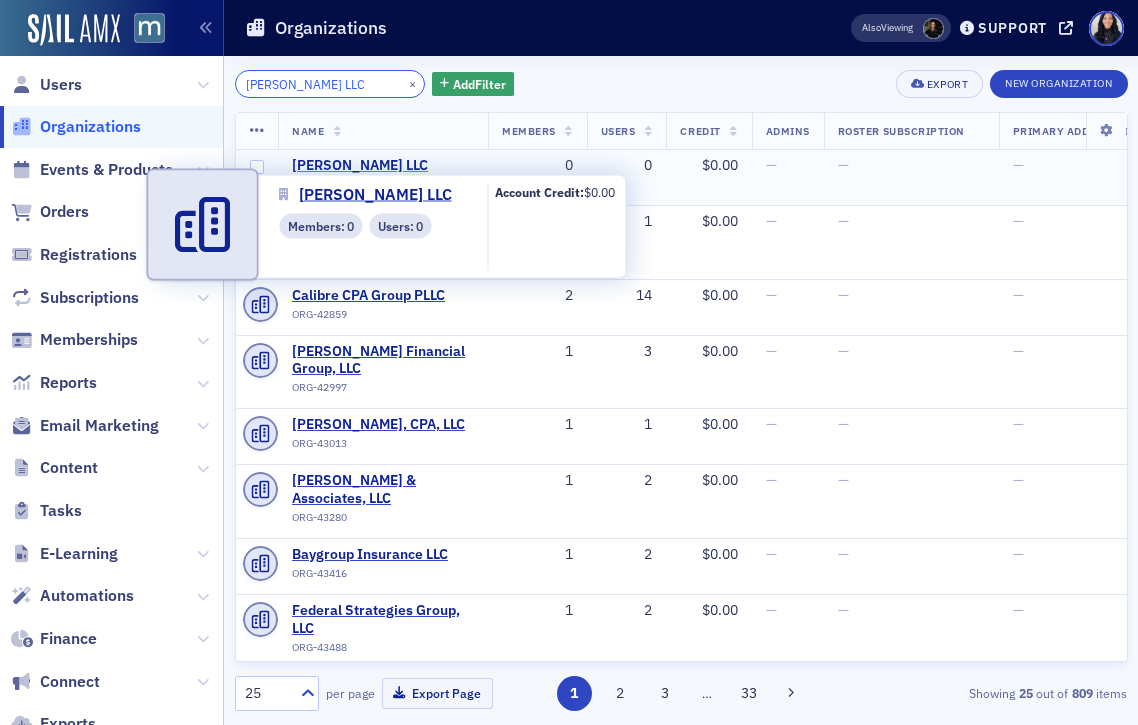 type on "David-James LLC" 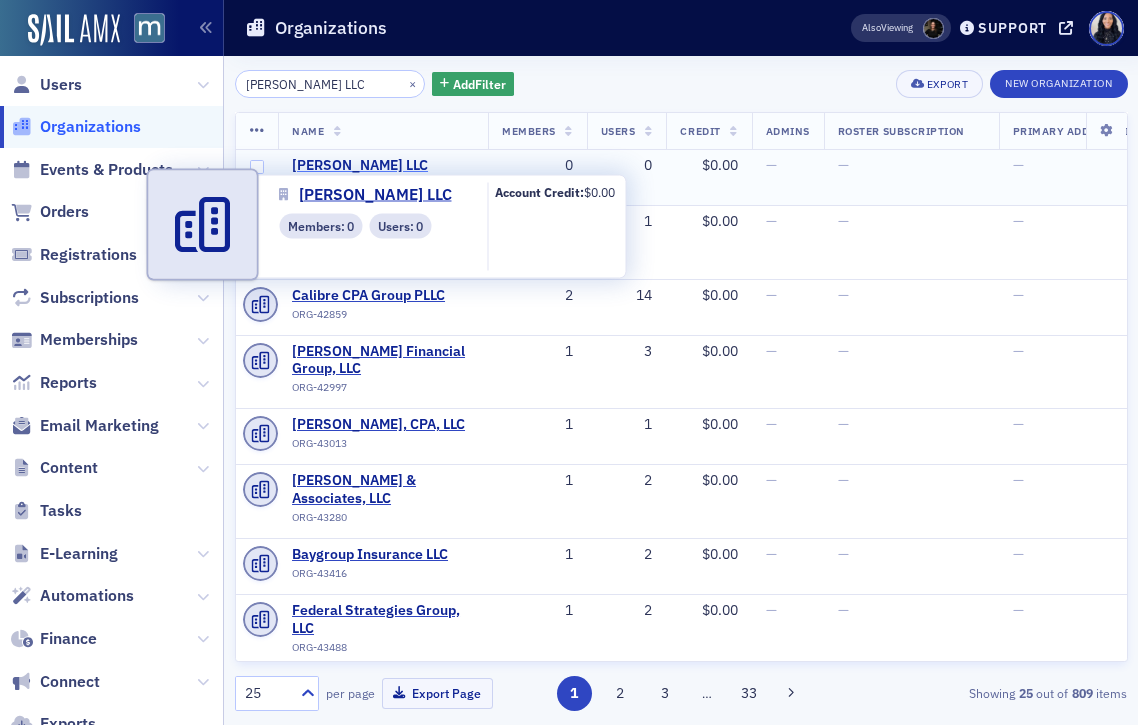 click on "David-James LLC" 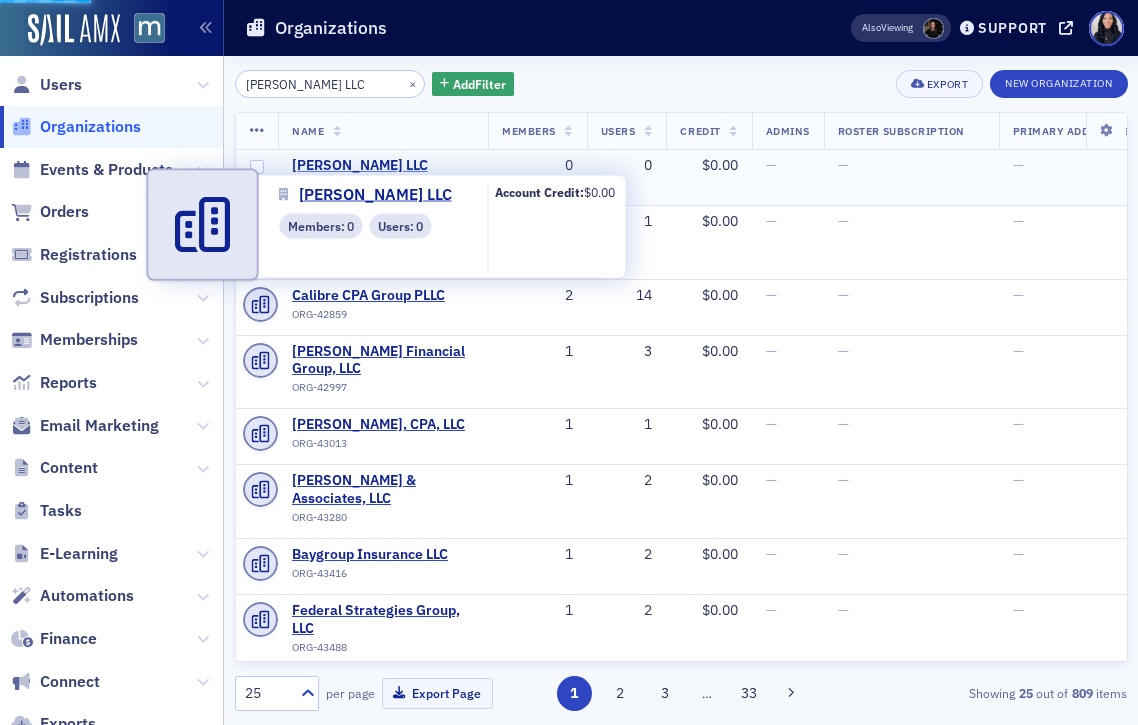 select on "US" 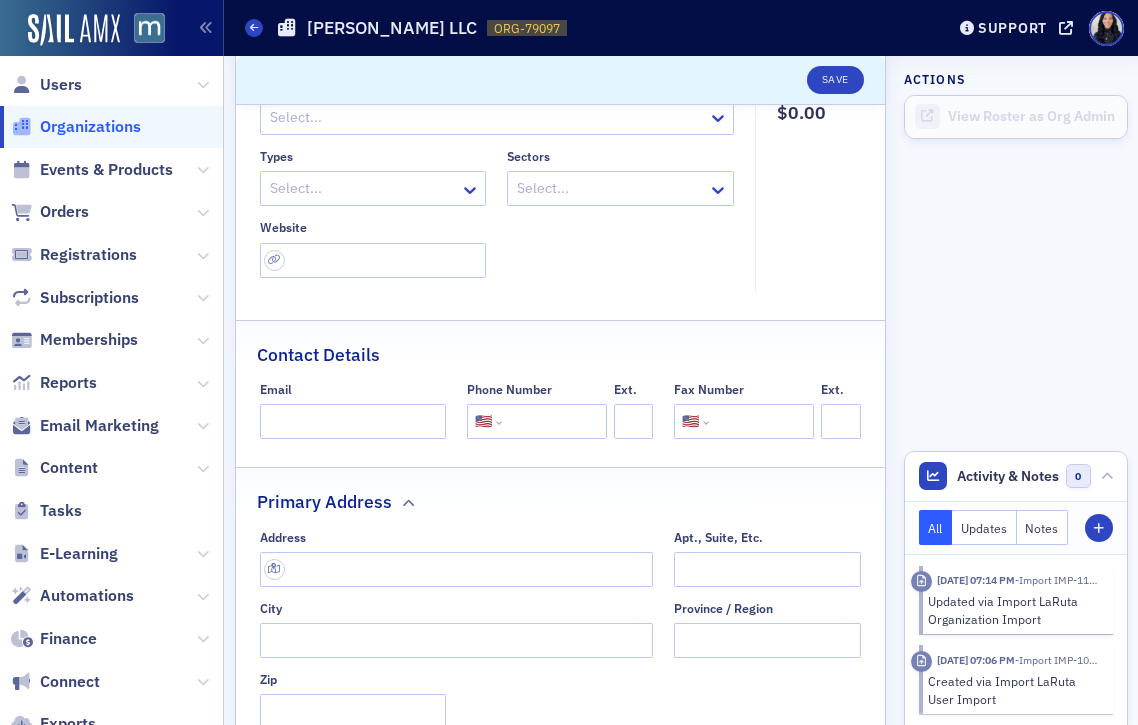 scroll, scrollTop: 252, scrollLeft: 0, axis: vertical 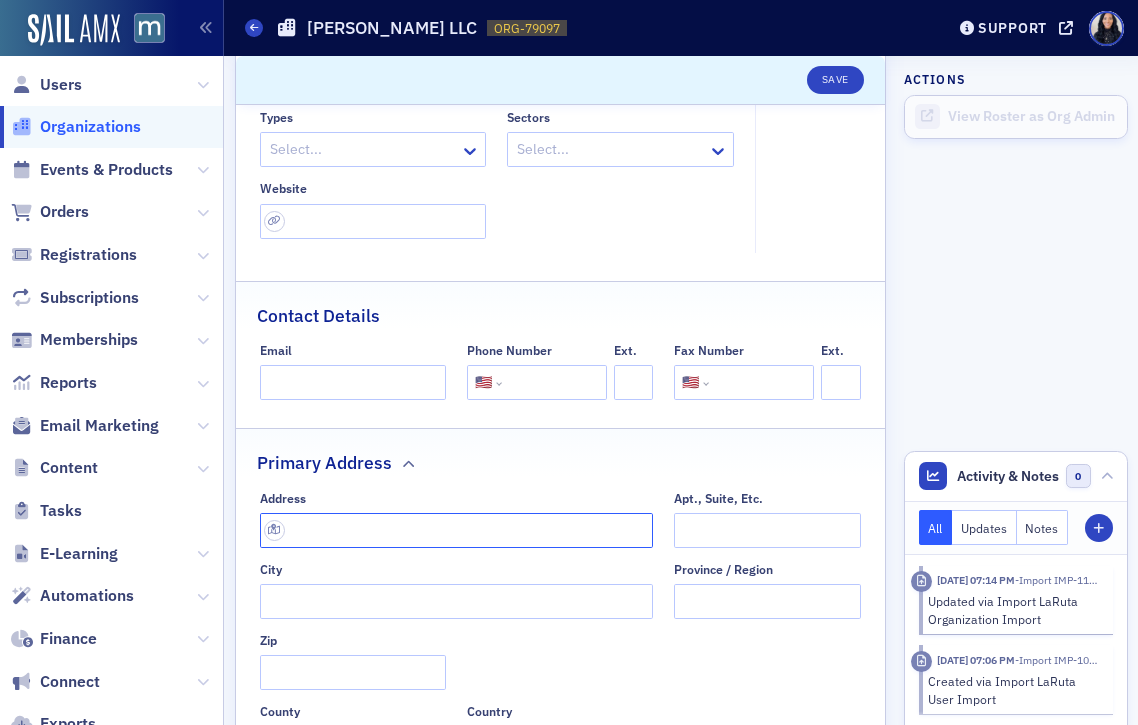 click 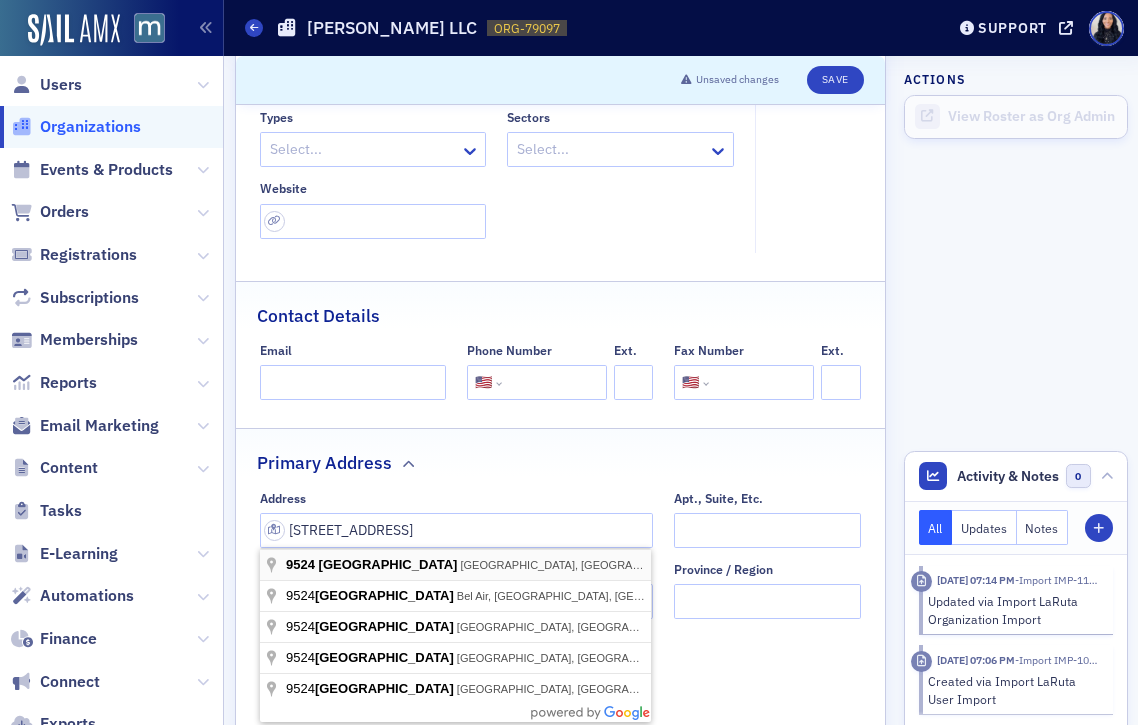 type on "9524 Belair Rd" 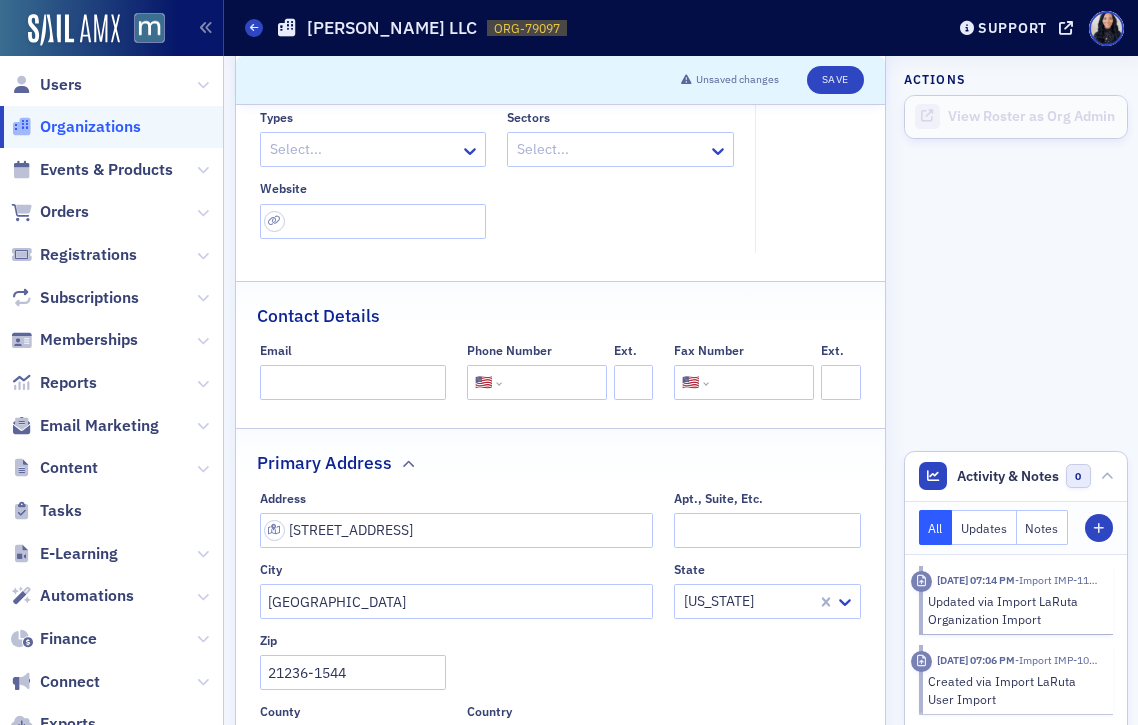 click 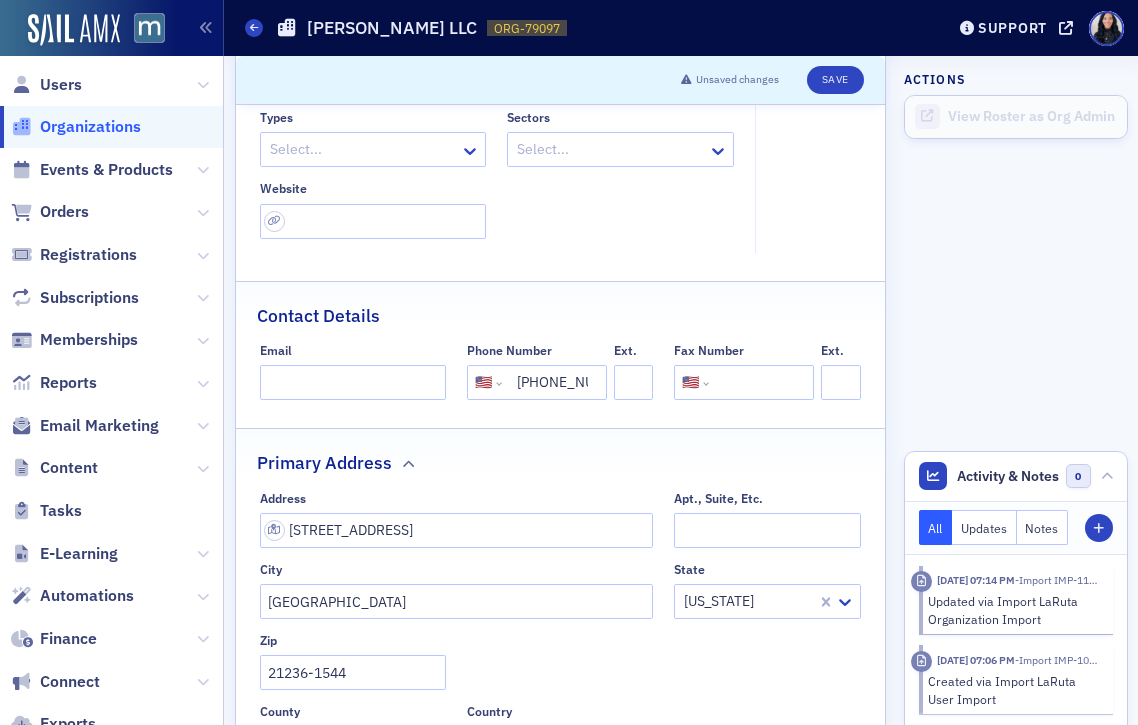 scroll, scrollTop: 0, scrollLeft: 32, axis: horizontal 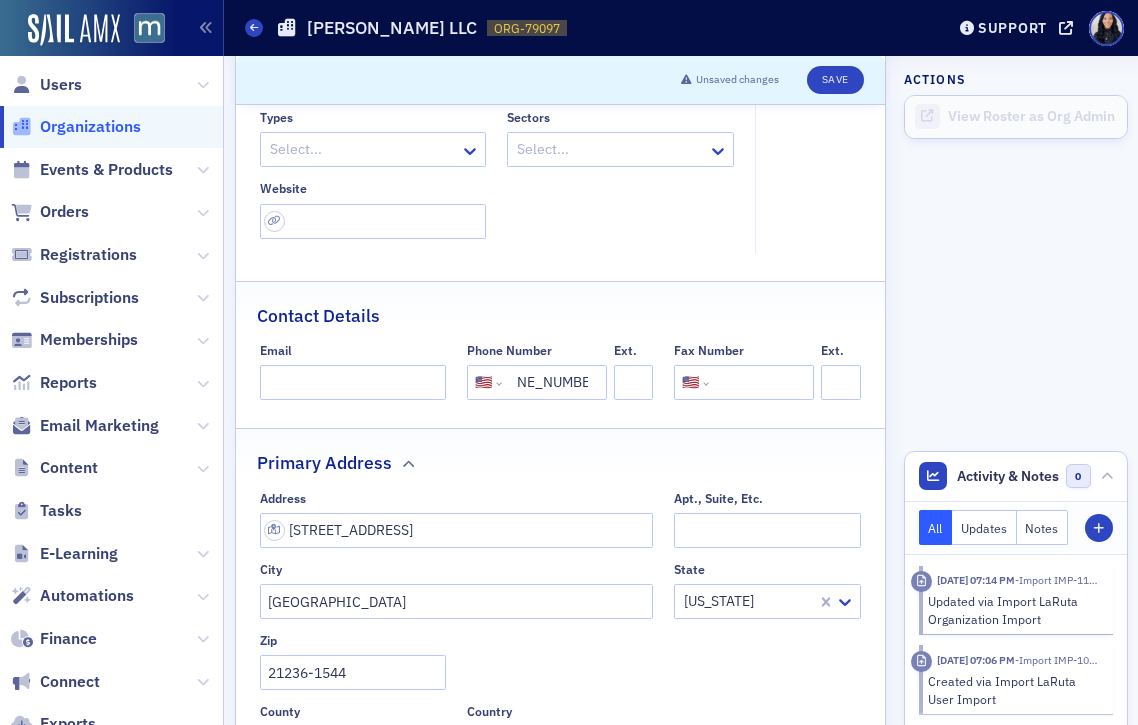 type on "(410) 248-1000" 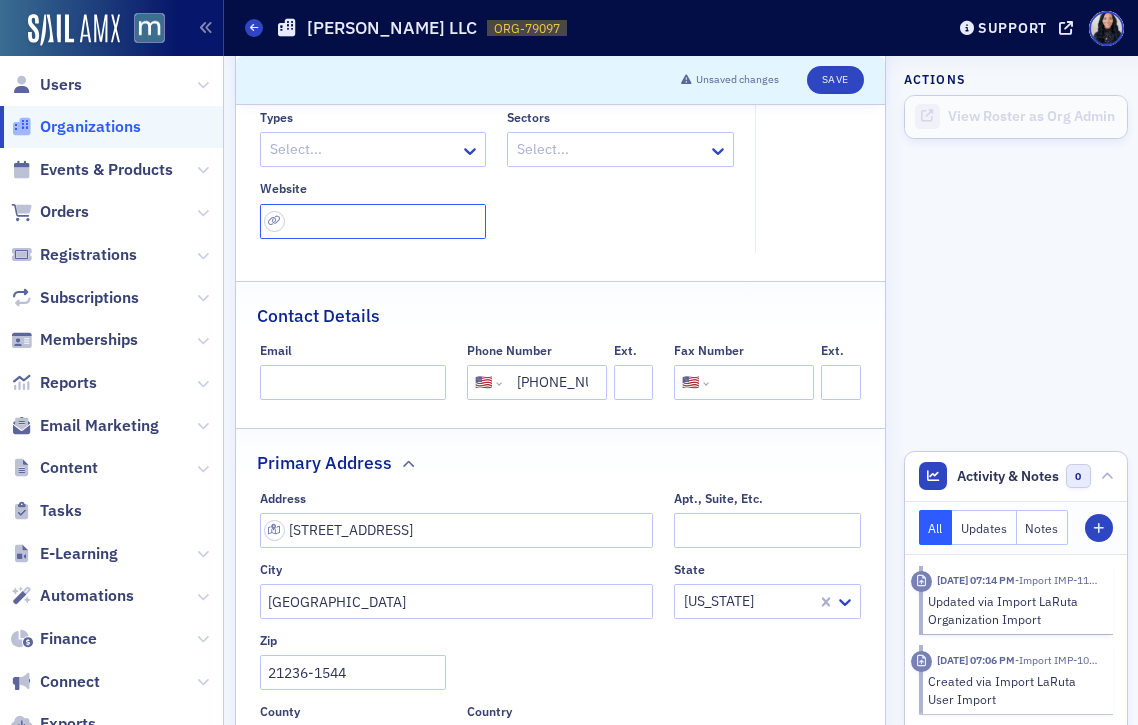 click 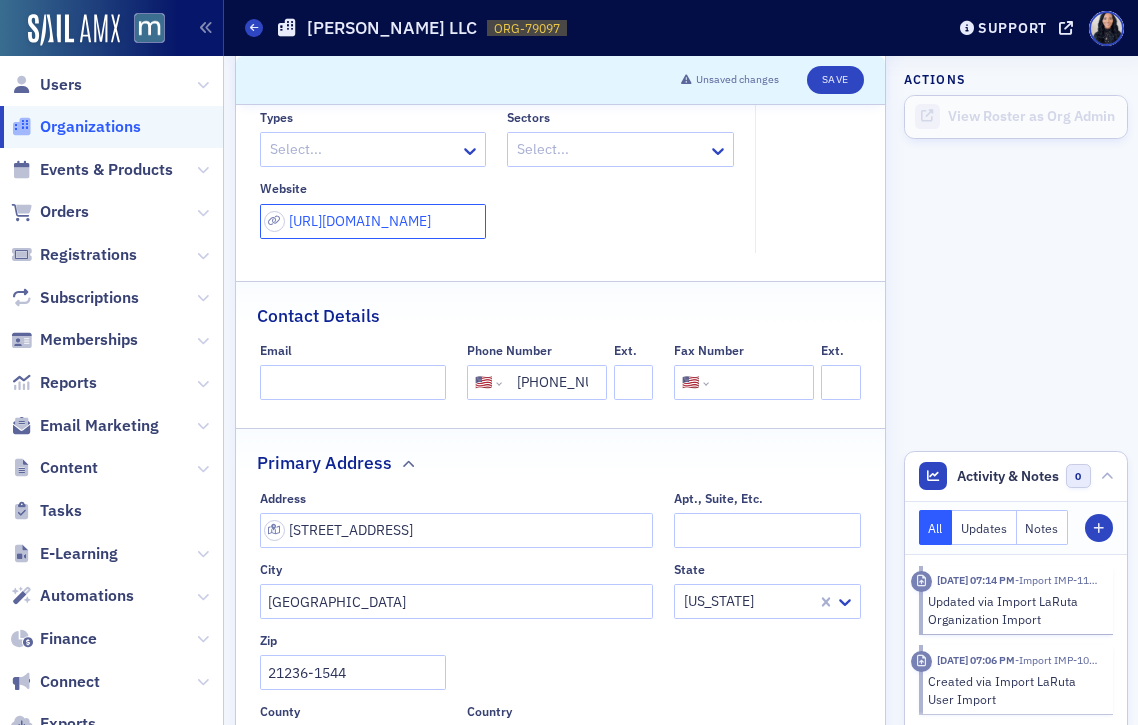 type on "http://djllc.com/" 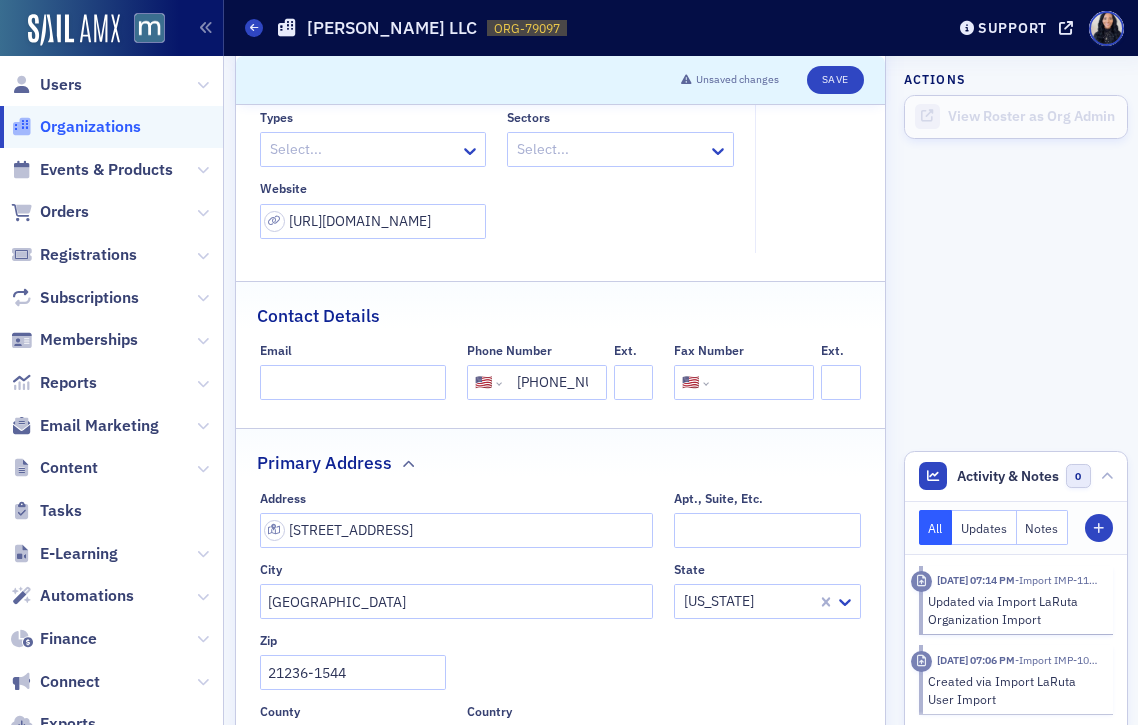click on "Types Select... Sectors Select... Website http://djllc.com/" 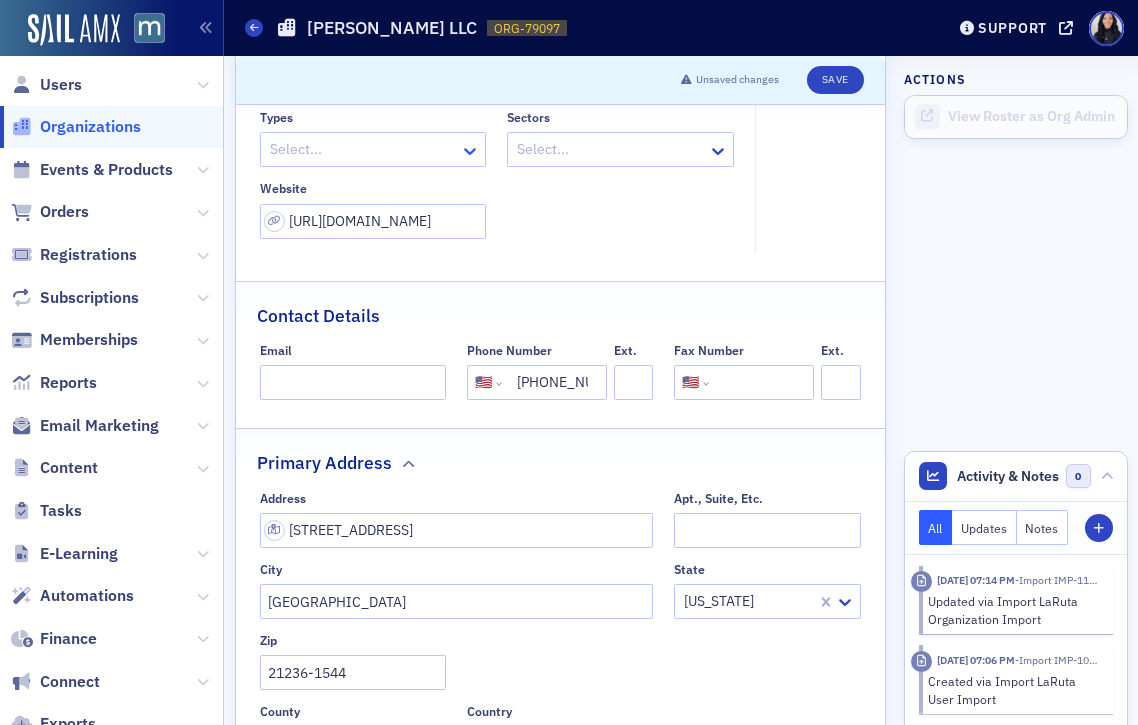 click 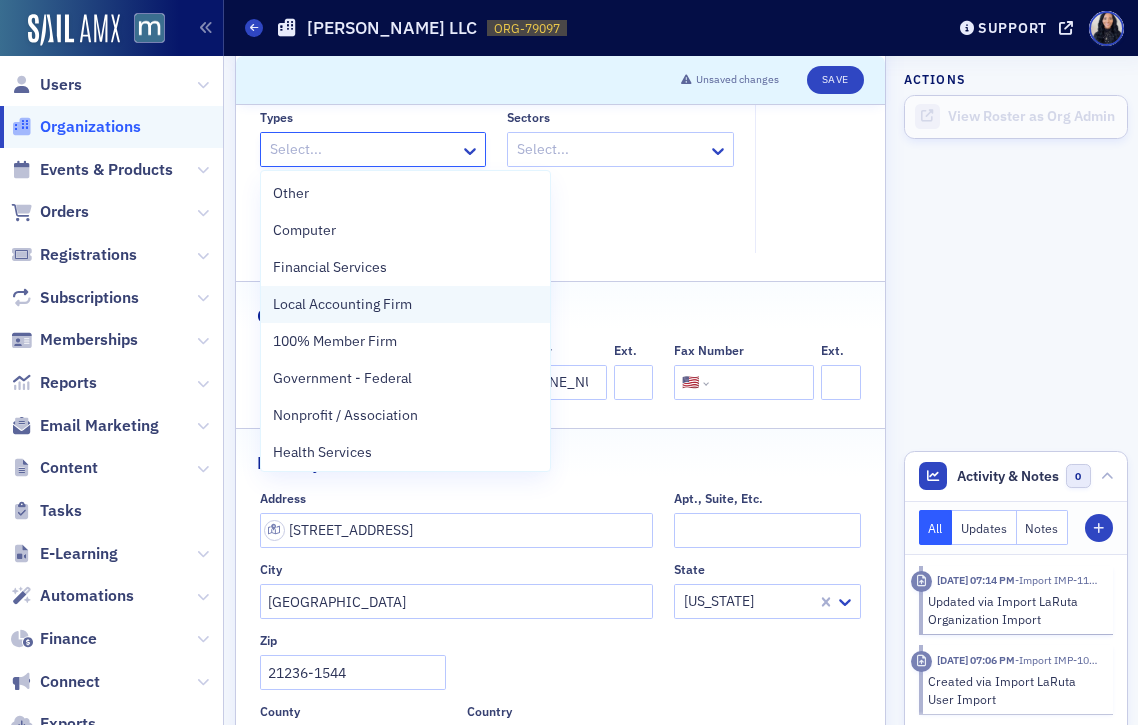 click on "Local Accounting Firm" at bounding box center (405, 304) 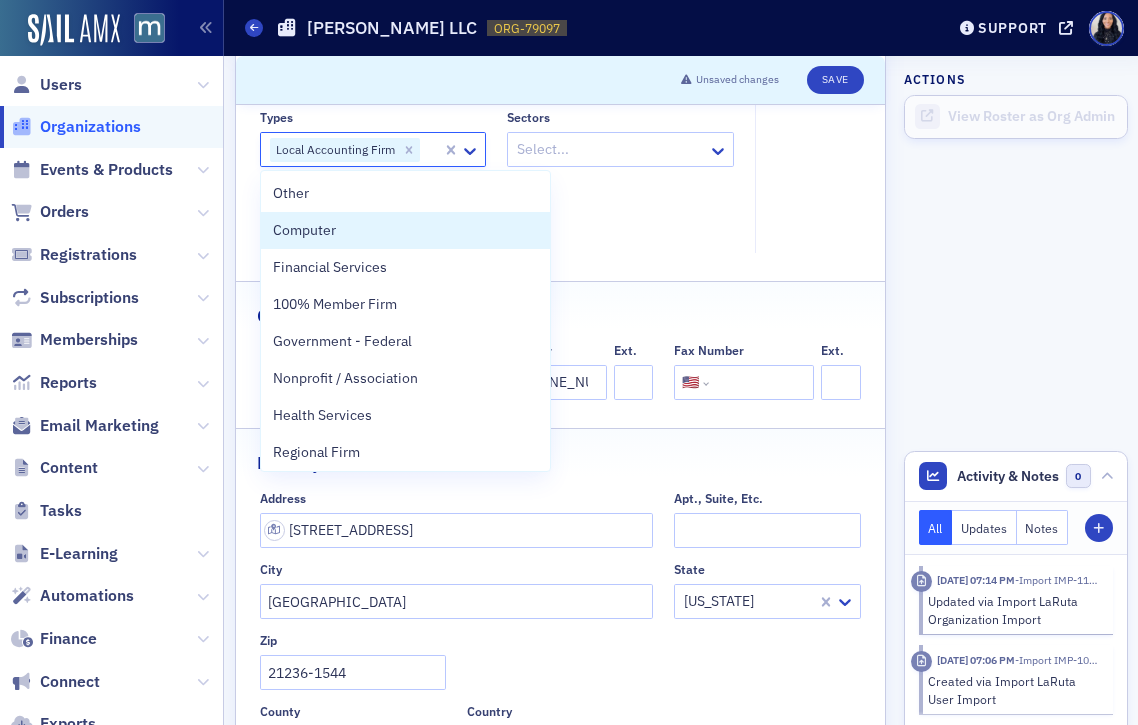 click 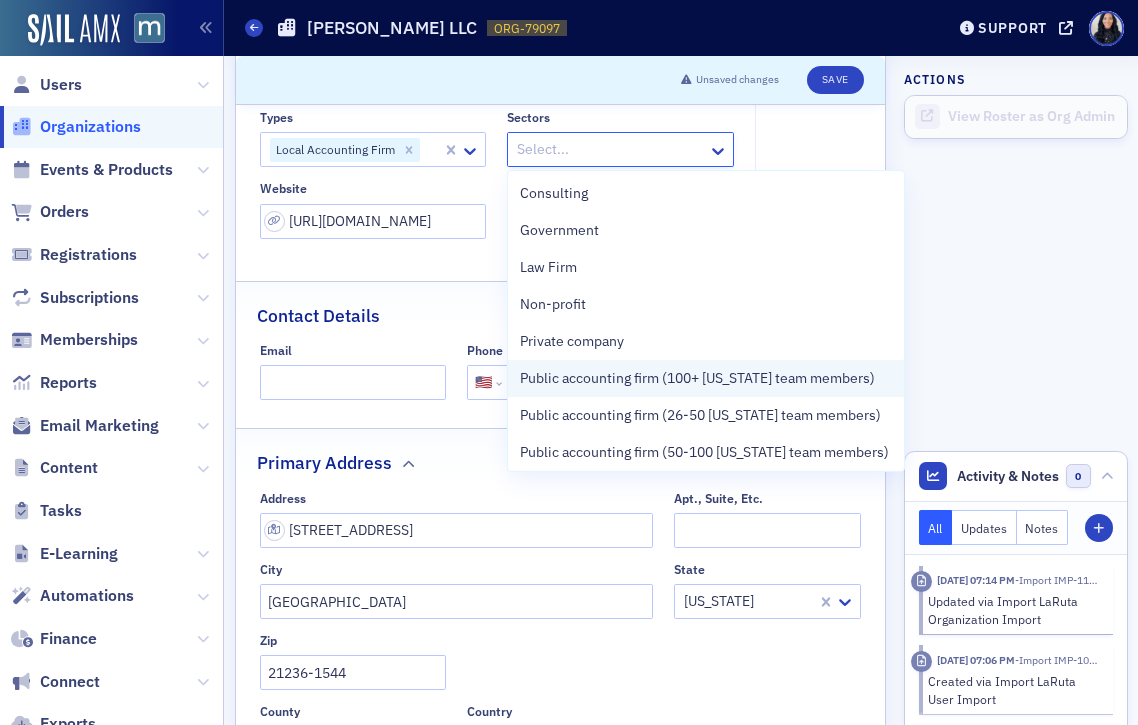 scroll, scrollTop: 41, scrollLeft: 0, axis: vertical 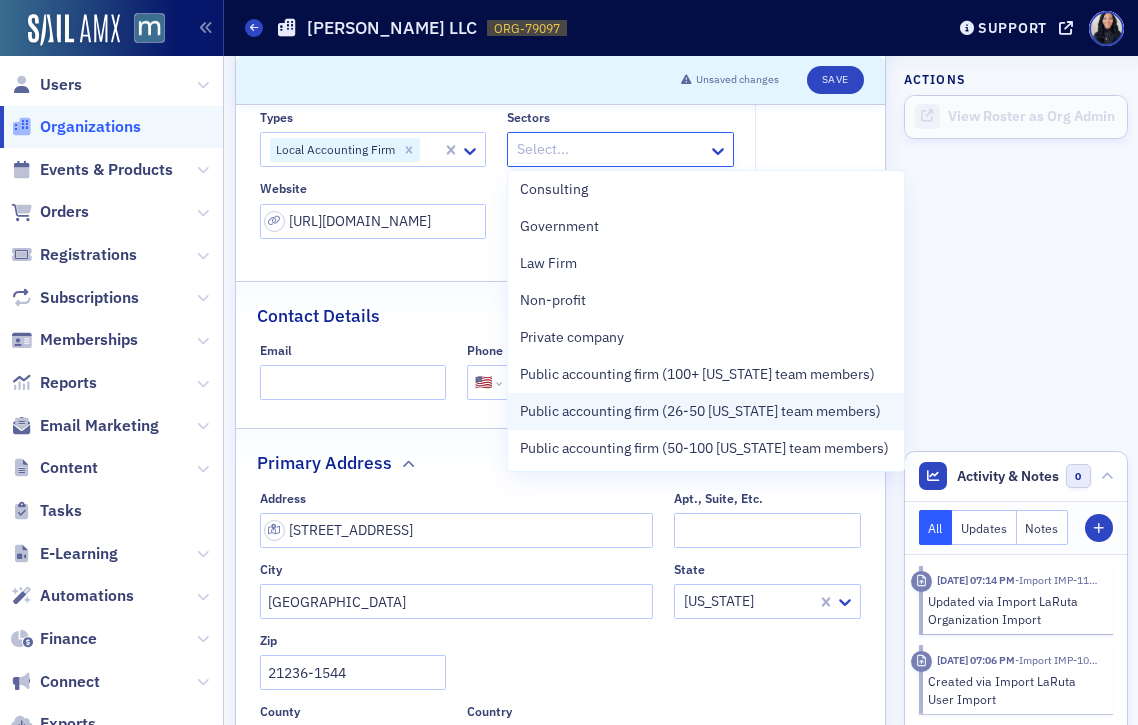 click on "Public accounting firm (26-50 [US_STATE] team members)" at bounding box center [700, 411] 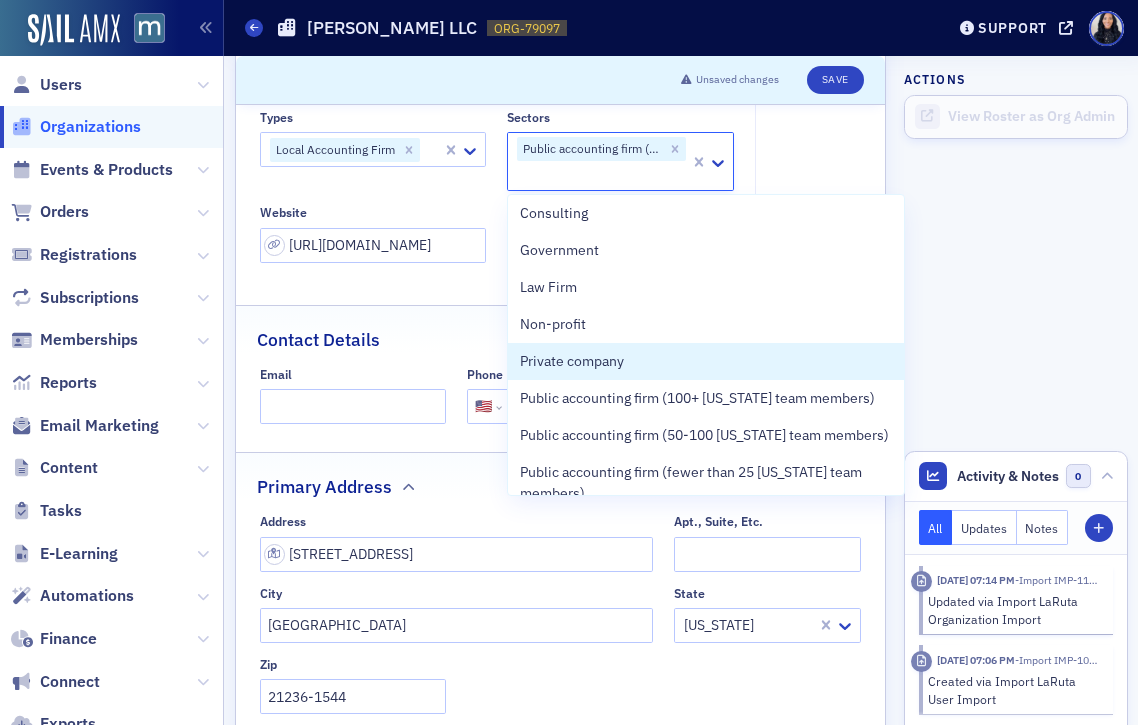 click on "Contact Details" 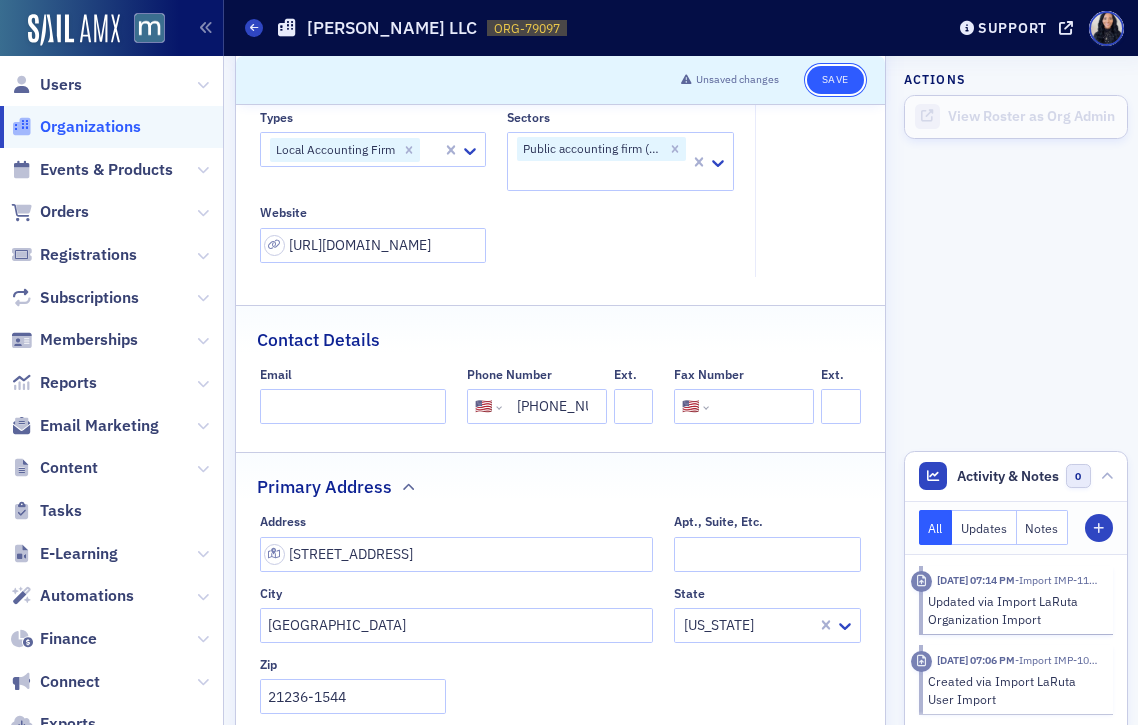 click on "Save" 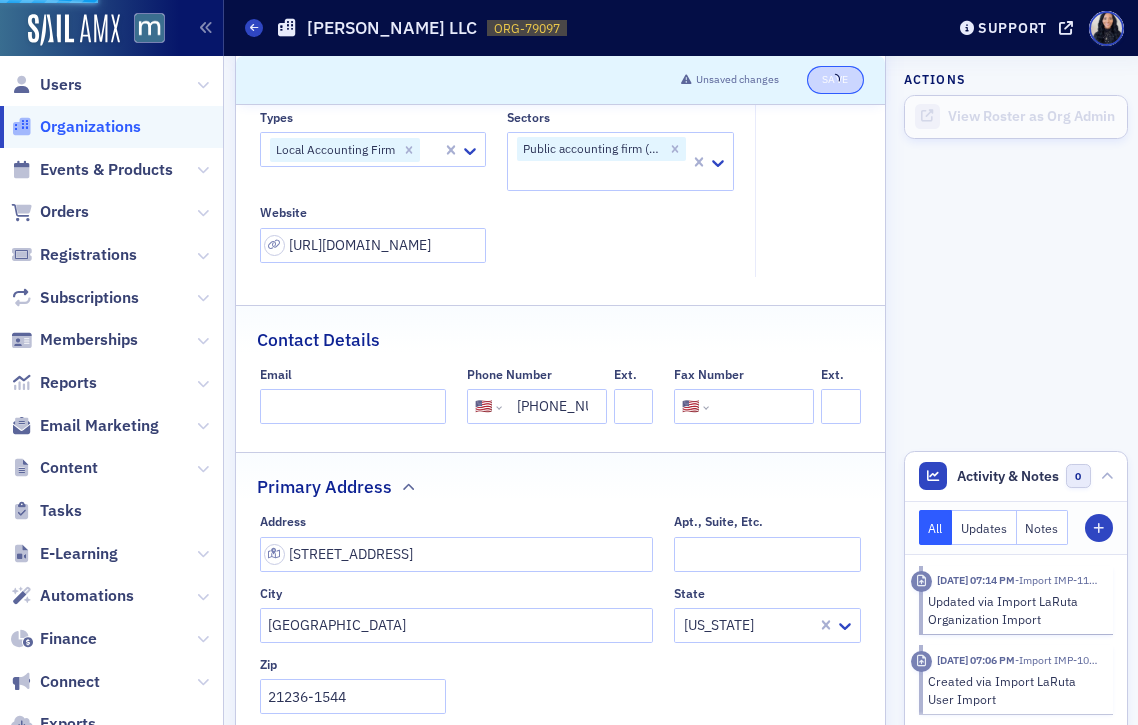 select on "US" 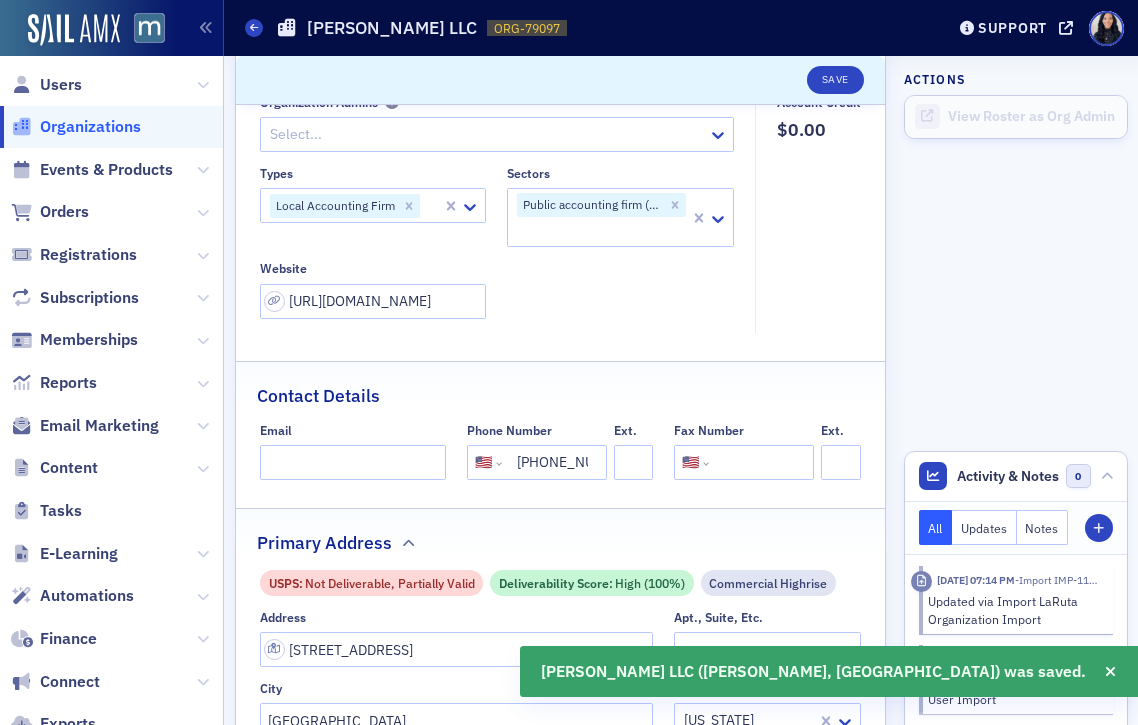 scroll, scrollTop: 0, scrollLeft: 0, axis: both 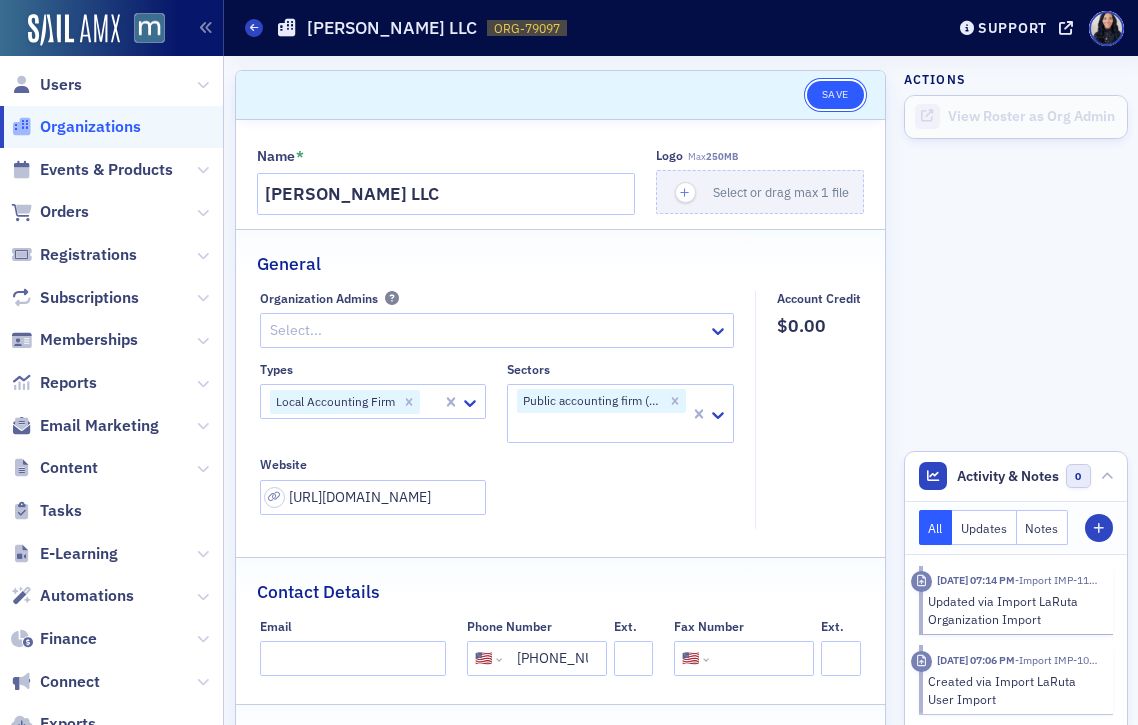 click on "Save" 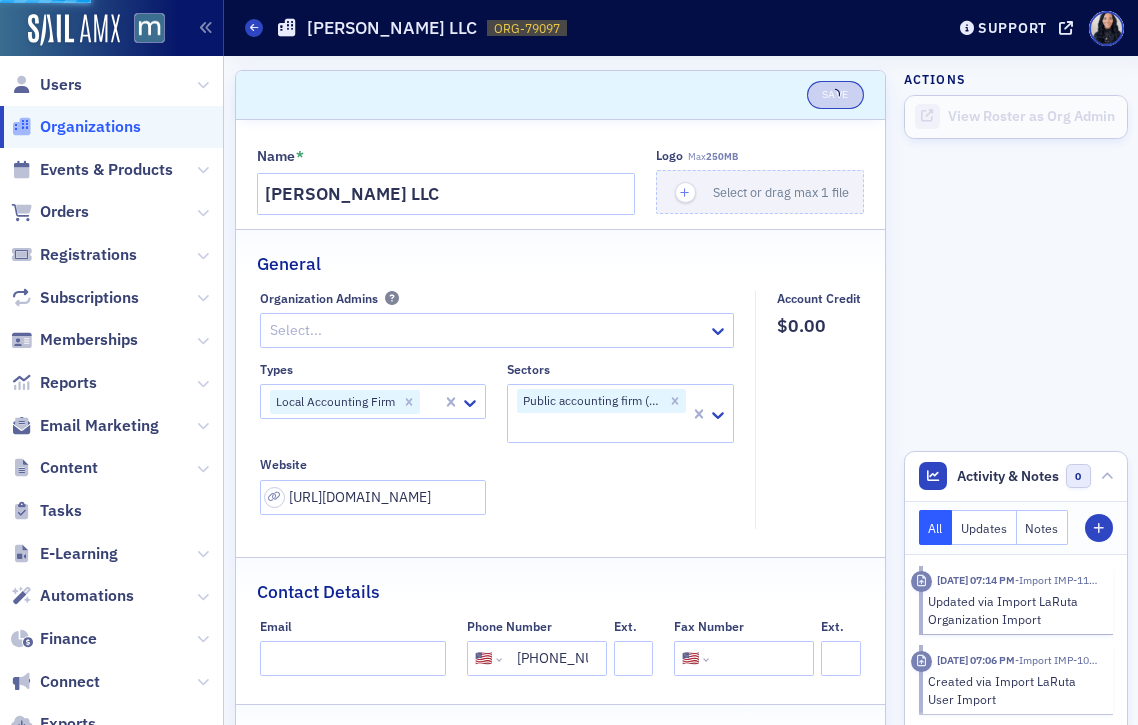 select on "US" 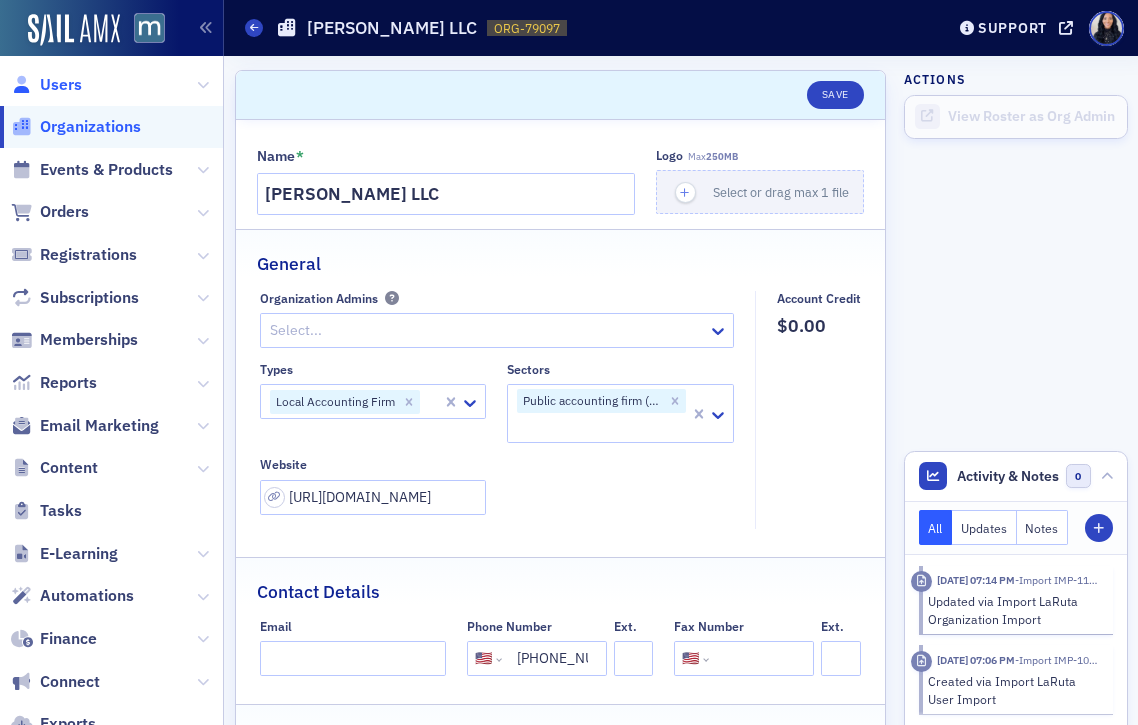 click on "Users" 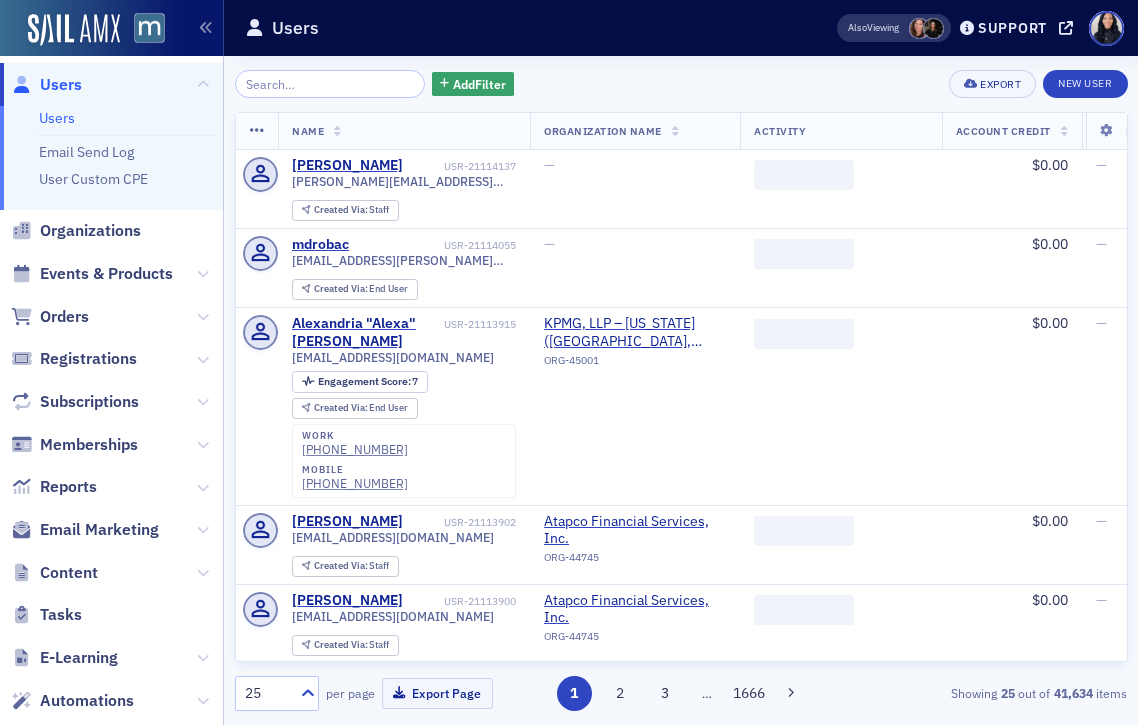 click 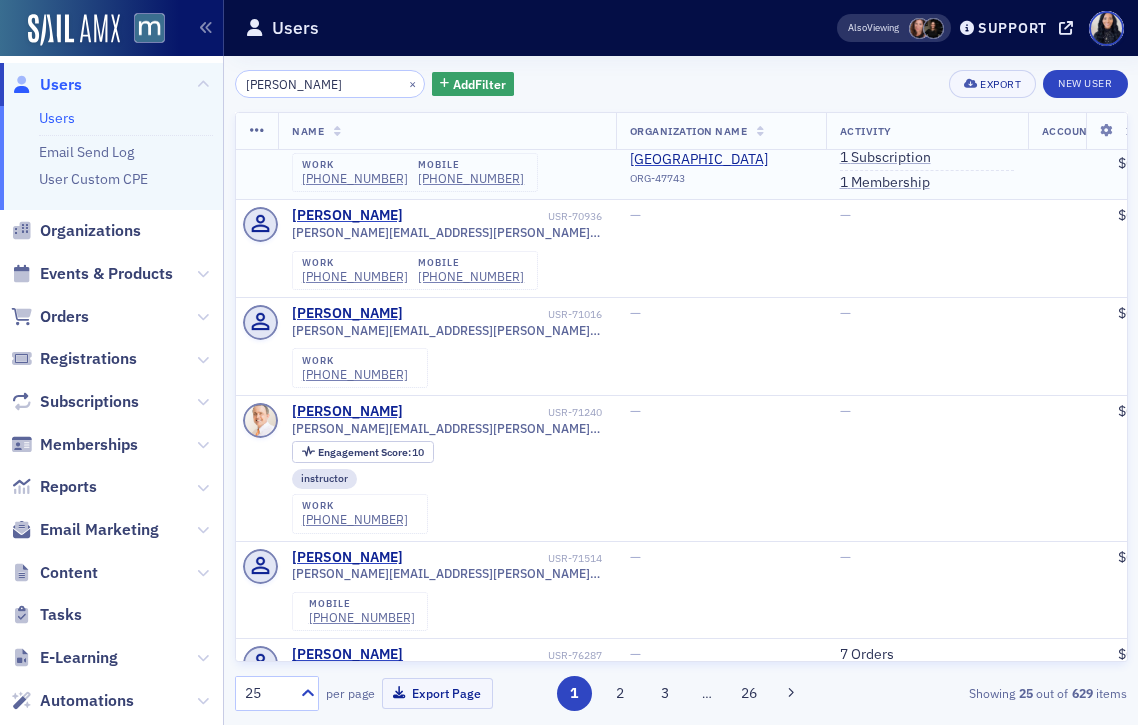 scroll, scrollTop: 556, scrollLeft: 0, axis: vertical 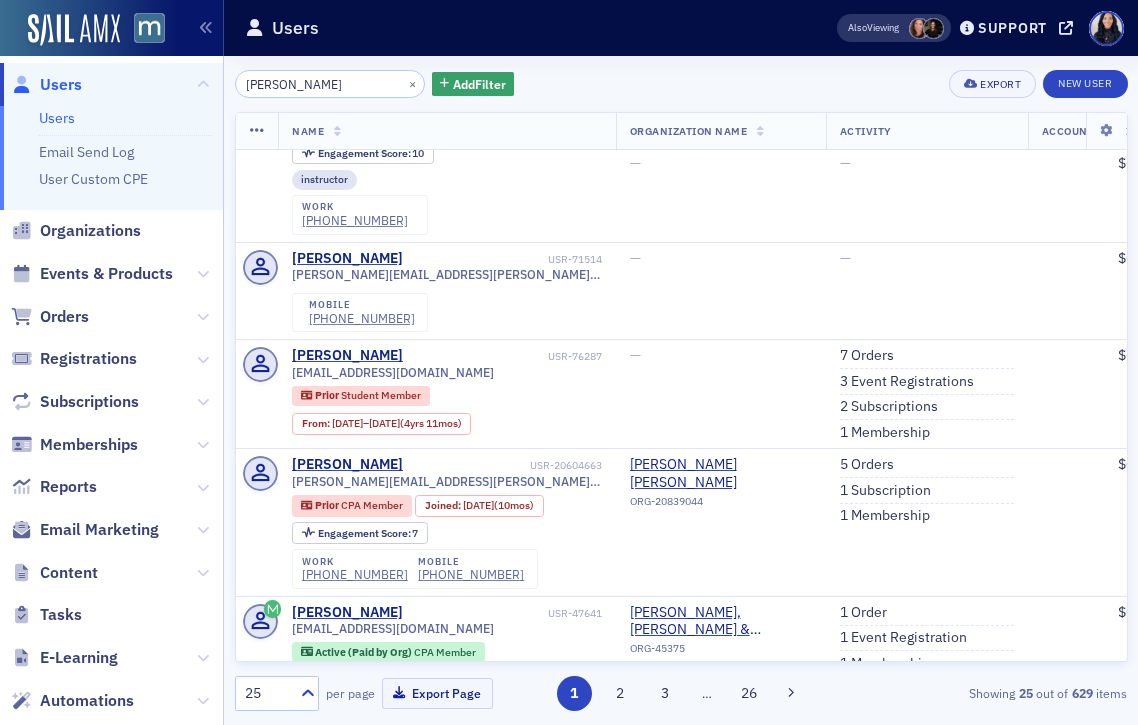 type on "[PERSON_NAME]" 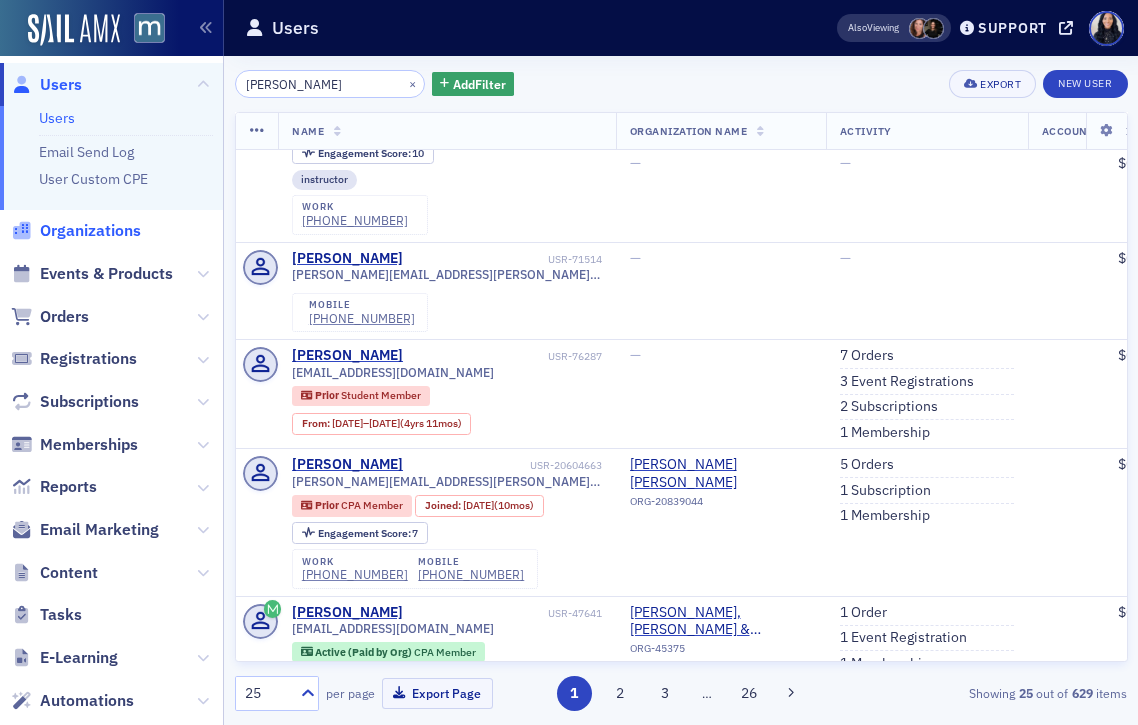 click on "Organizations" 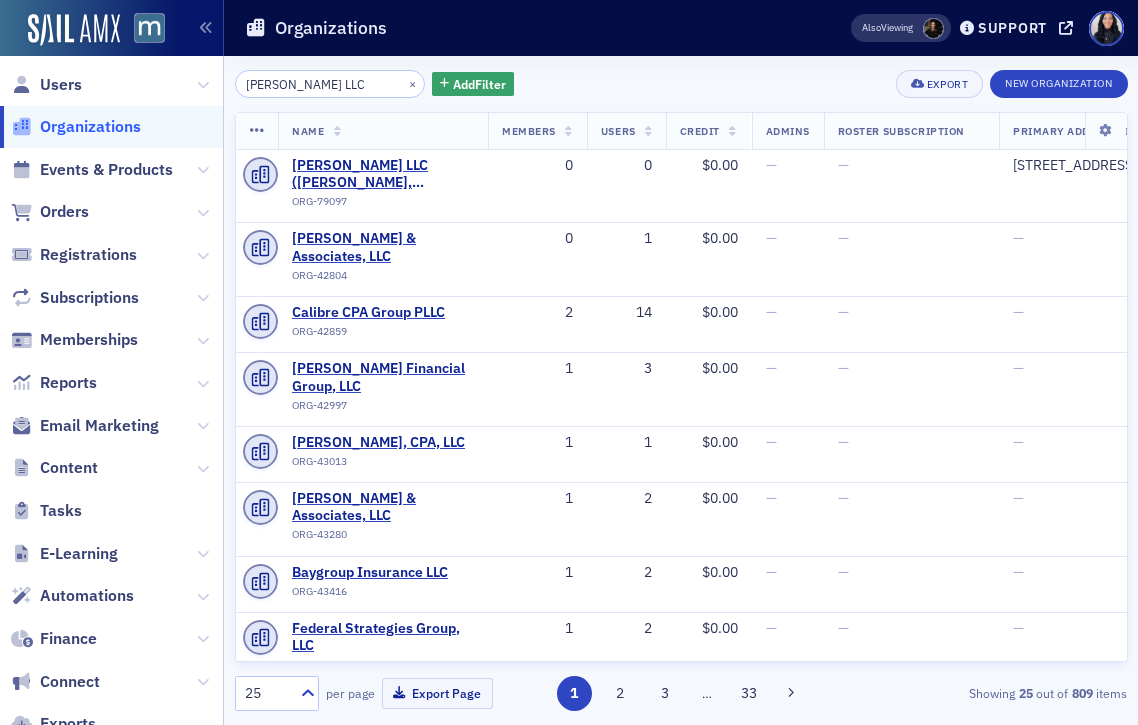 click on "David-James LLC" 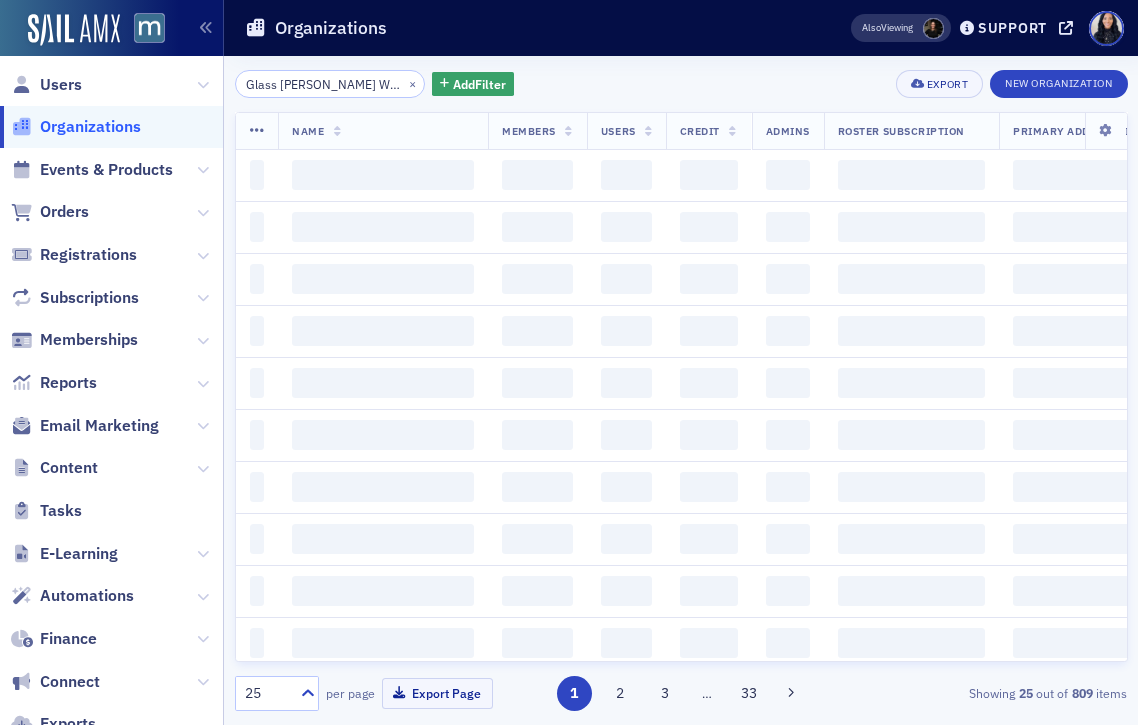 scroll, scrollTop: 0, scrollLeft: 49, axis: horizontal 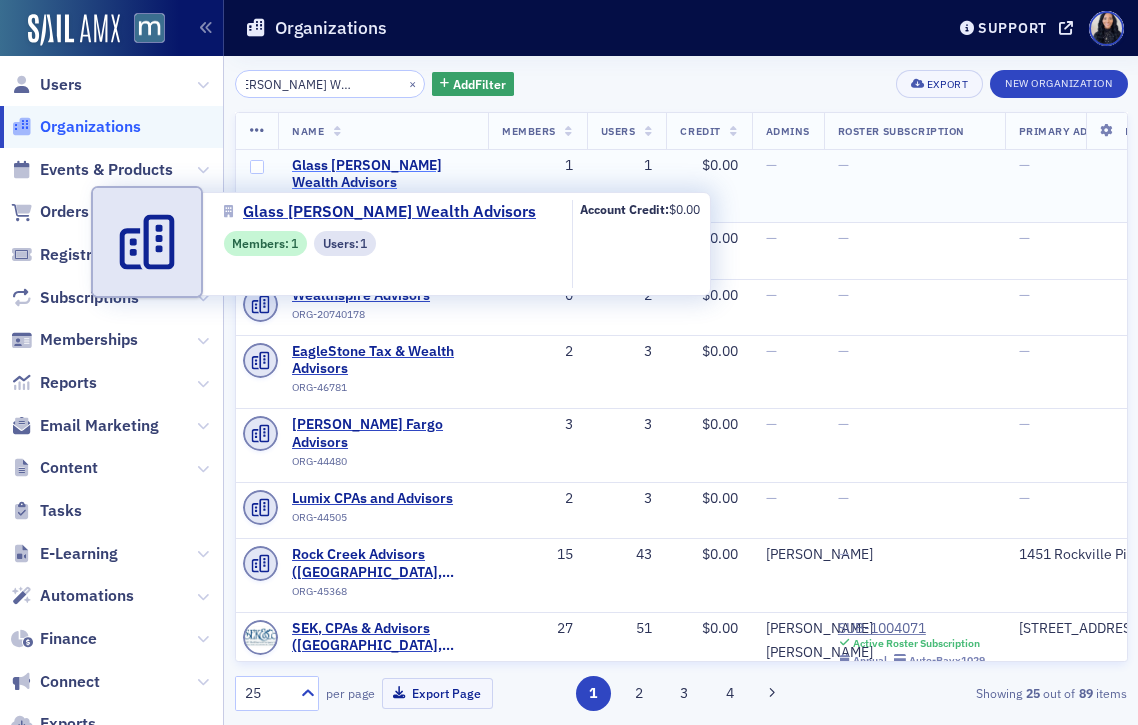 type on "Glass [PERSON_NAME] Wealth Advisors" 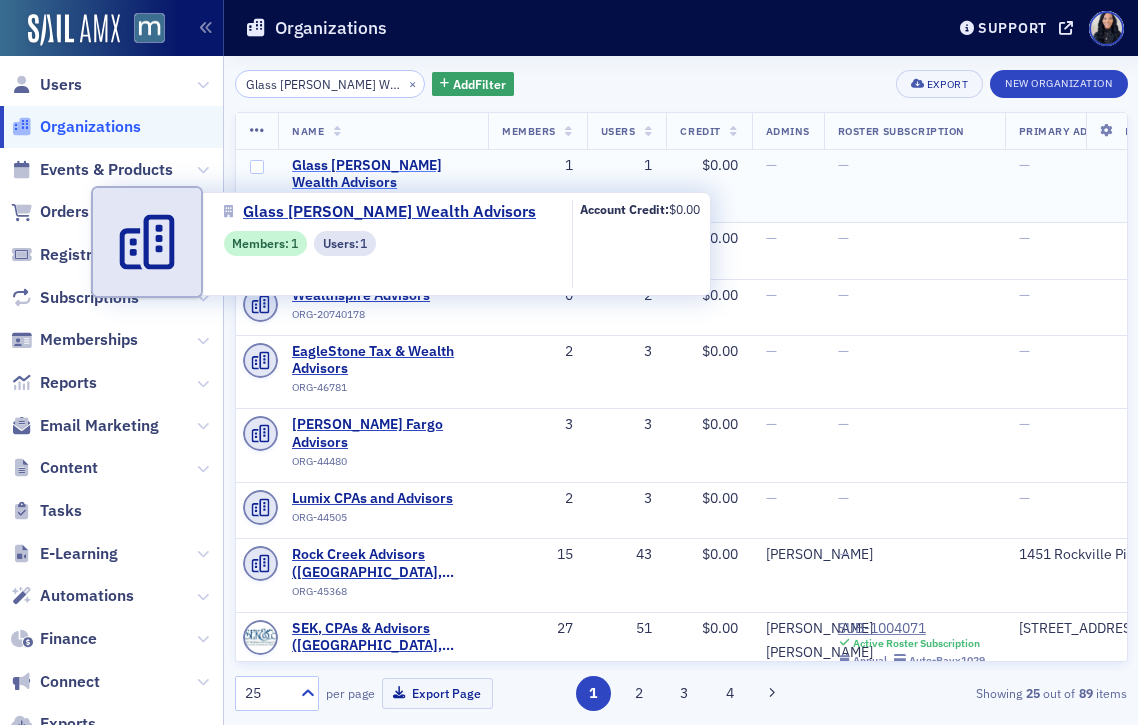select on "US" 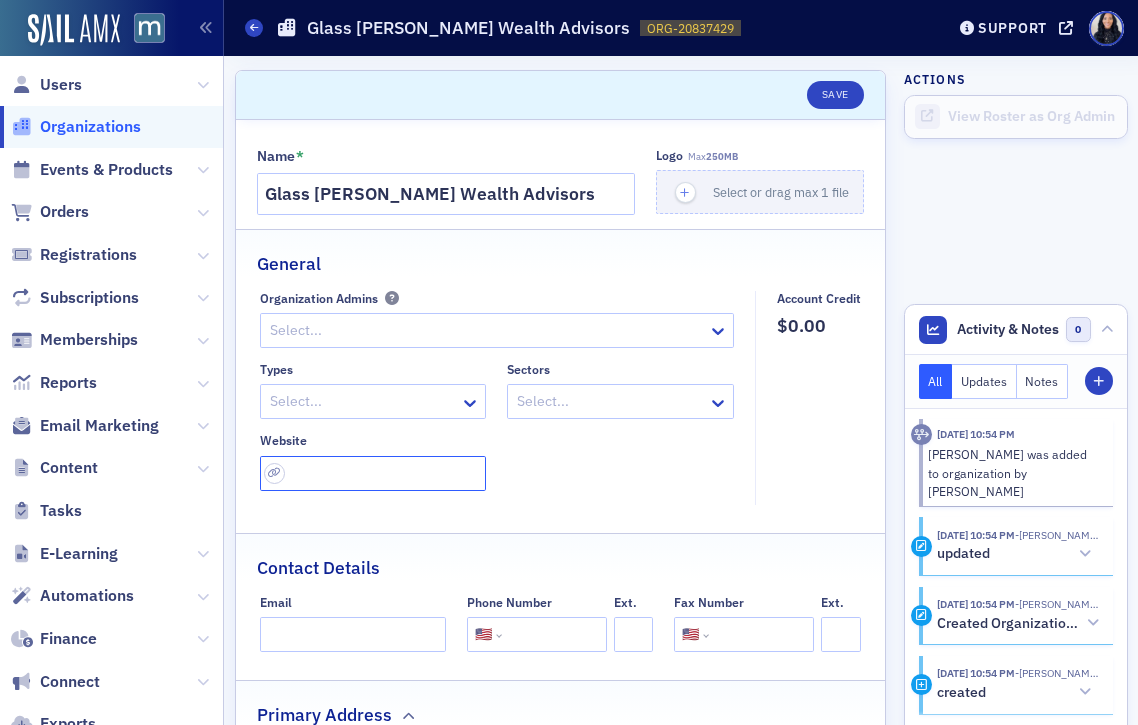 click 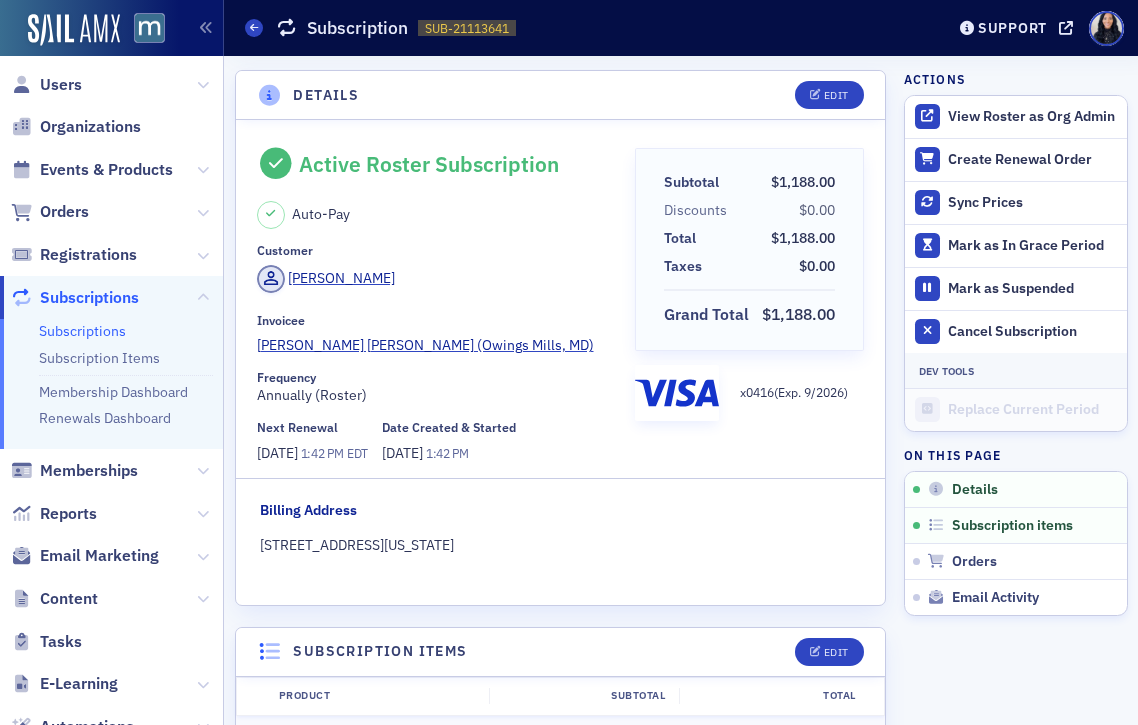scroll, scrollTop: 0, scrollLeft: 0, axis: both 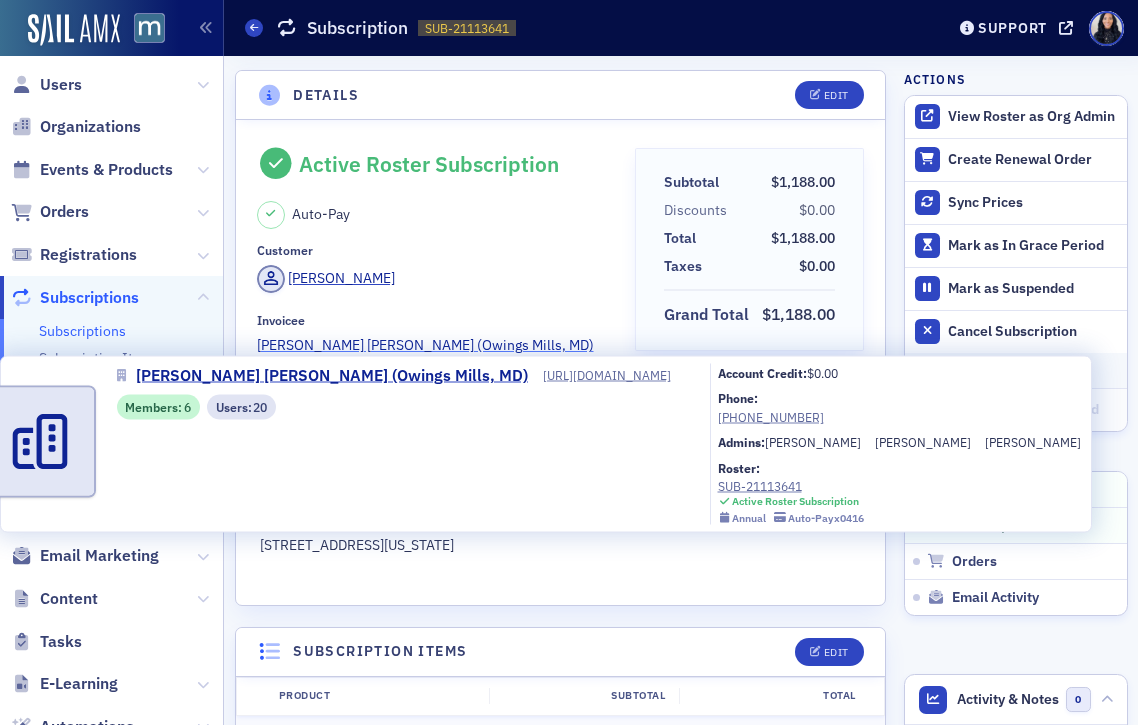 click on "[PERSON_NAME] [PERSON_NAME] (Owings Mills, MD)" 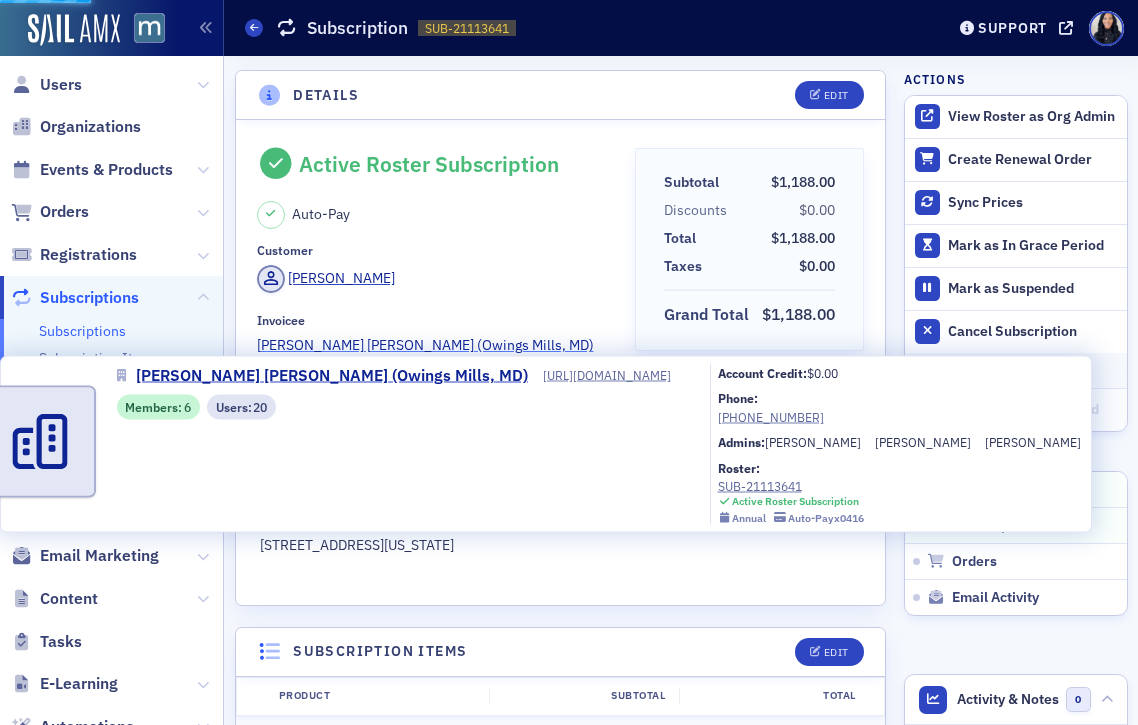 select on "US" 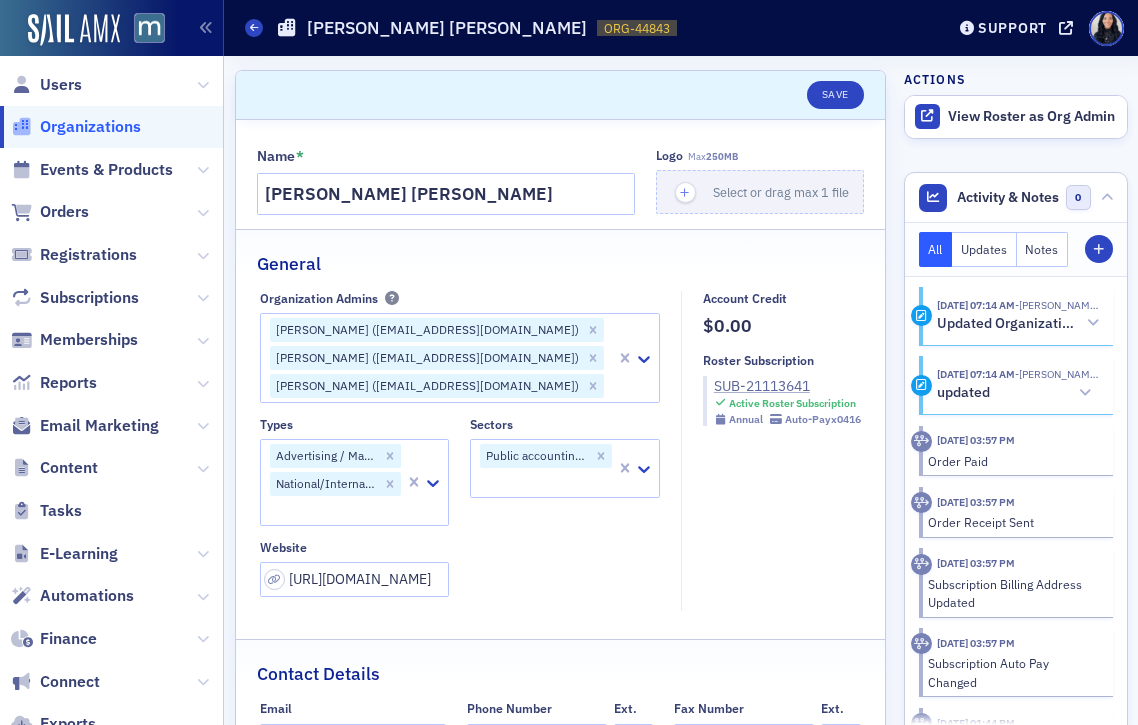 click on "SUB-21113641" 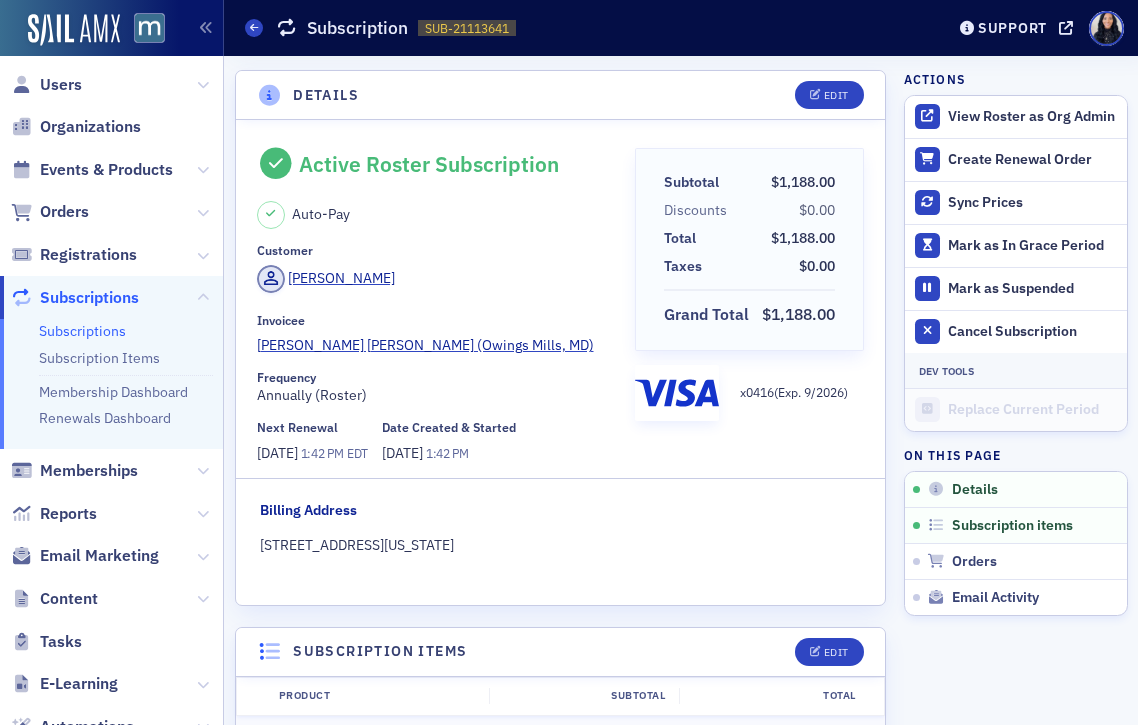 scroll, scrollTop: 0, scrollLeft: 0, axis: both 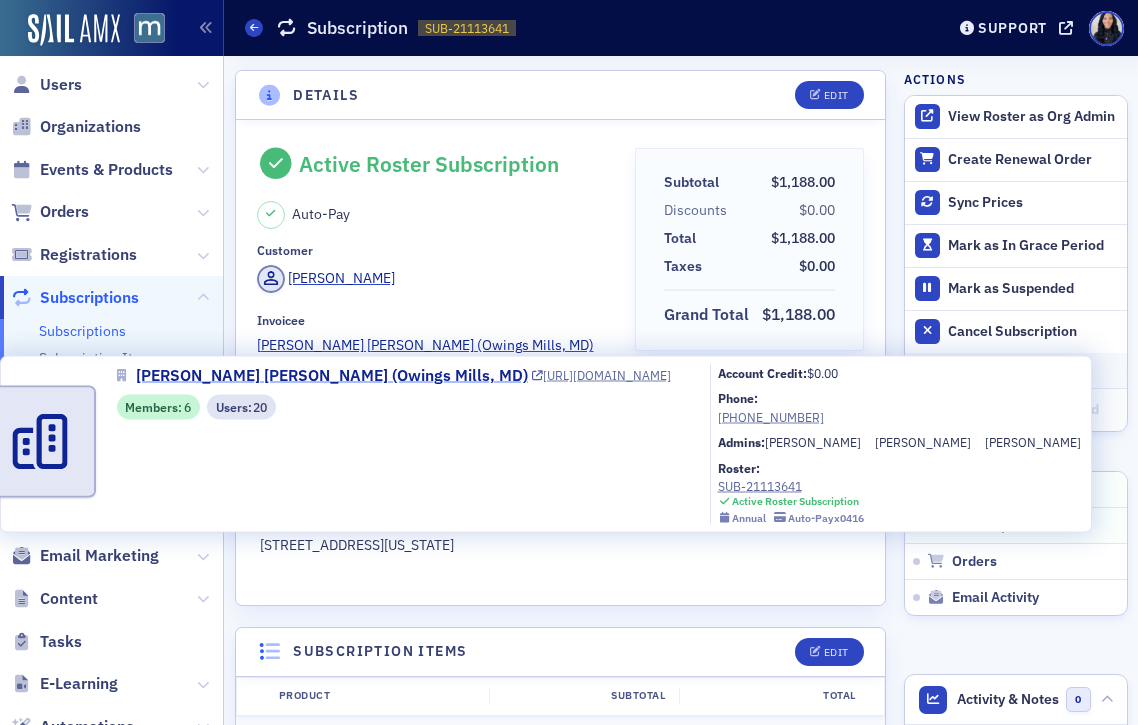 click on "[PERSON_NAME] [PERSON_NAME] (Owings Mills, MD)" at bounding box center [332, 376] 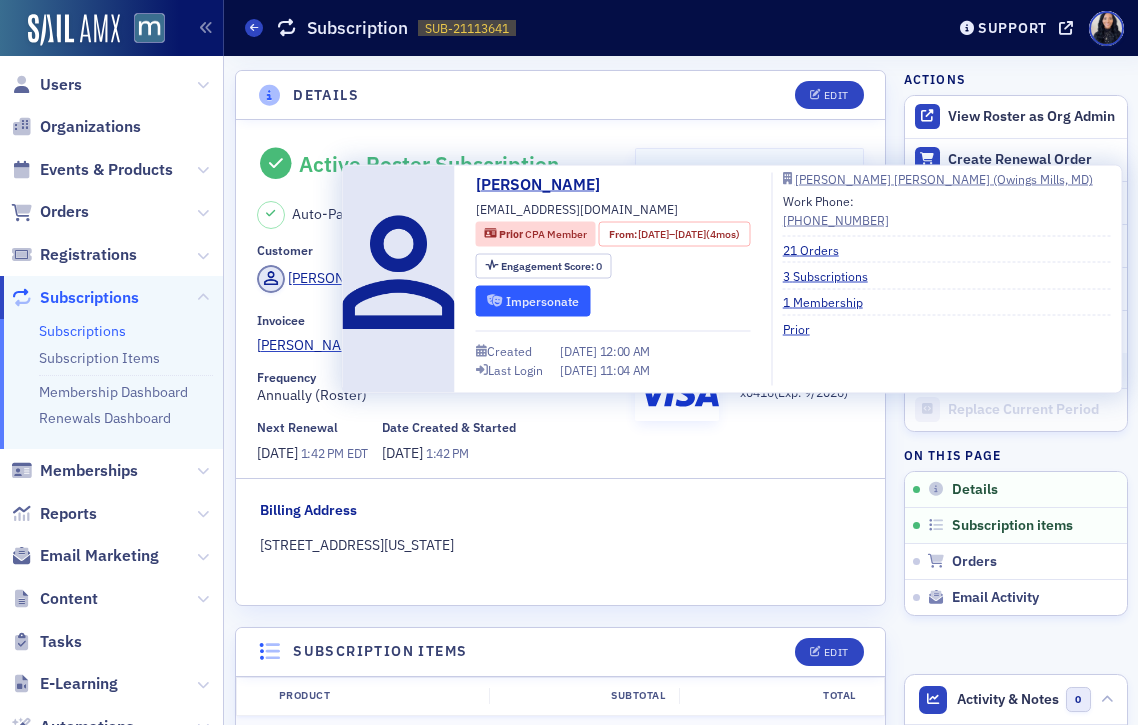 click on "Impersonate" at bounding box center (533, 300) 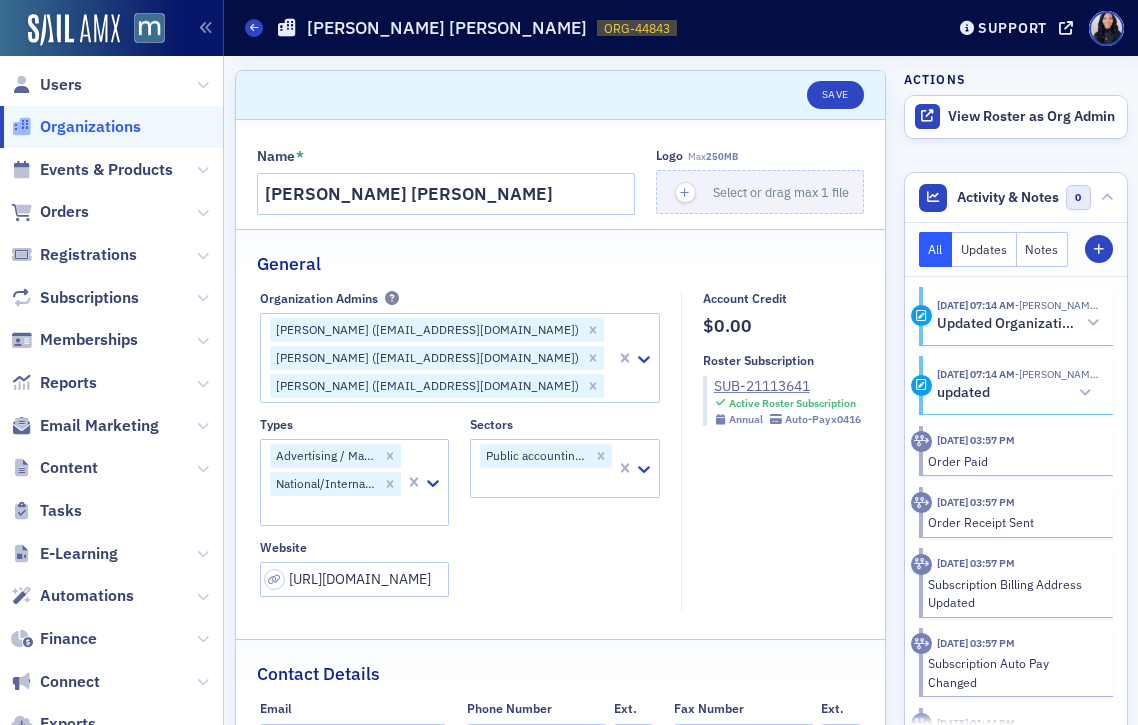select on "US" 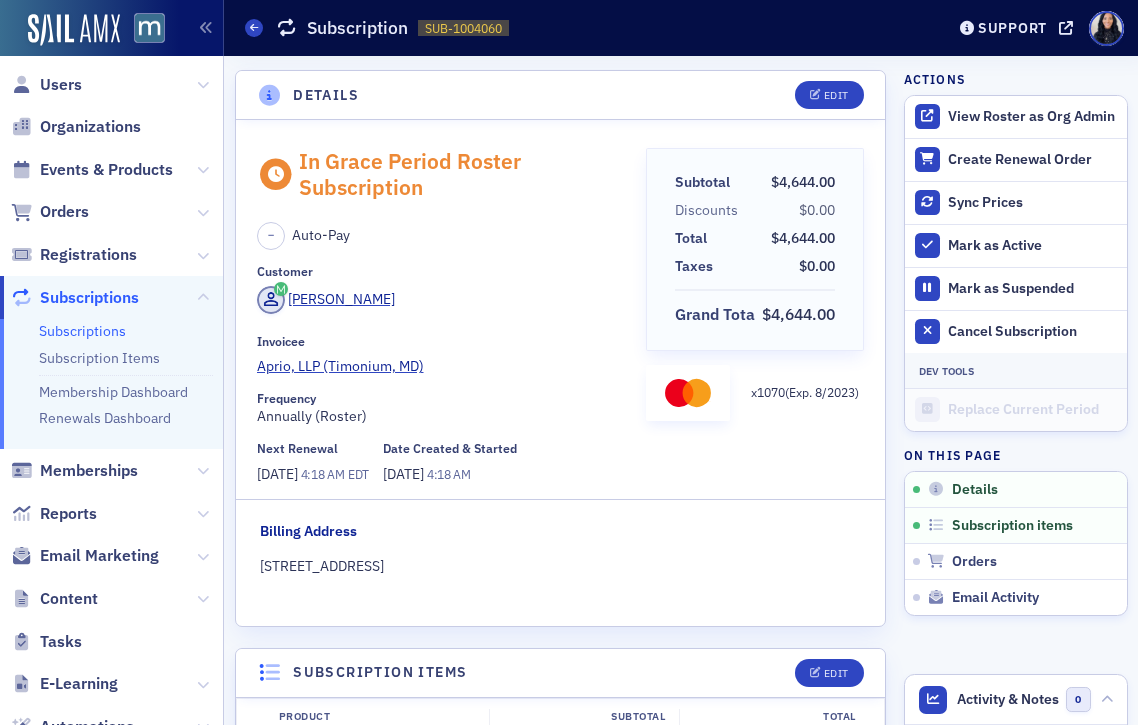 scroll, scrollTop: 0, scrollLeft: 0, axis: both 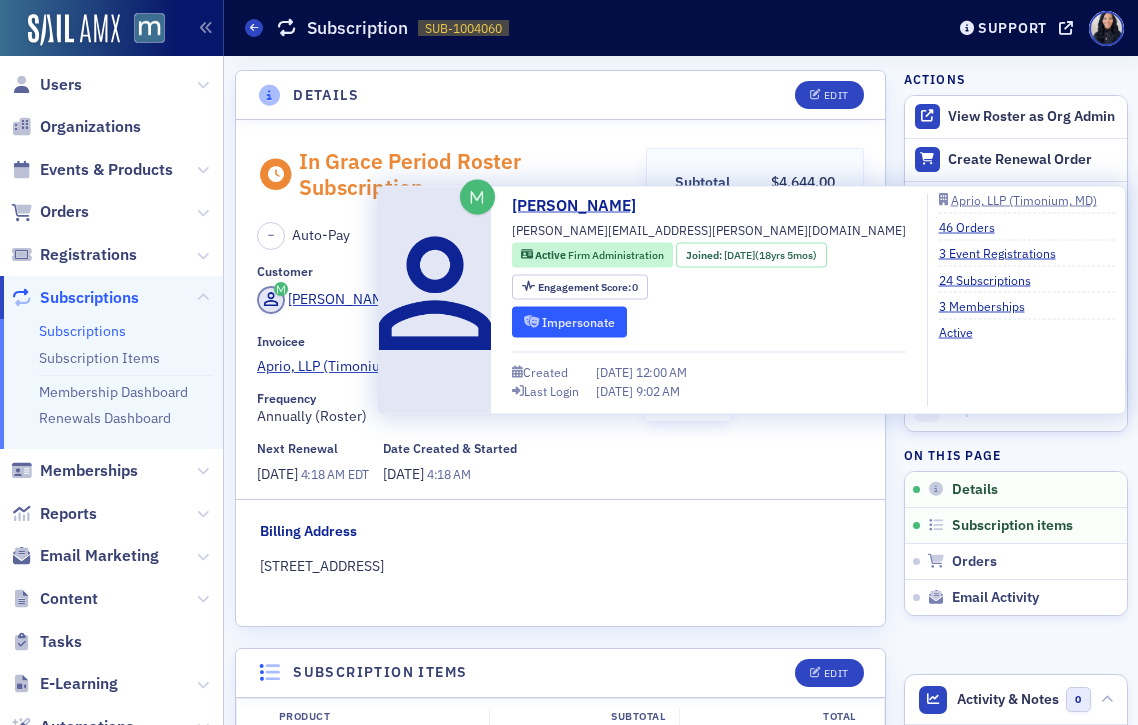 click on "Impersonate" at bounding box center [569, 321] 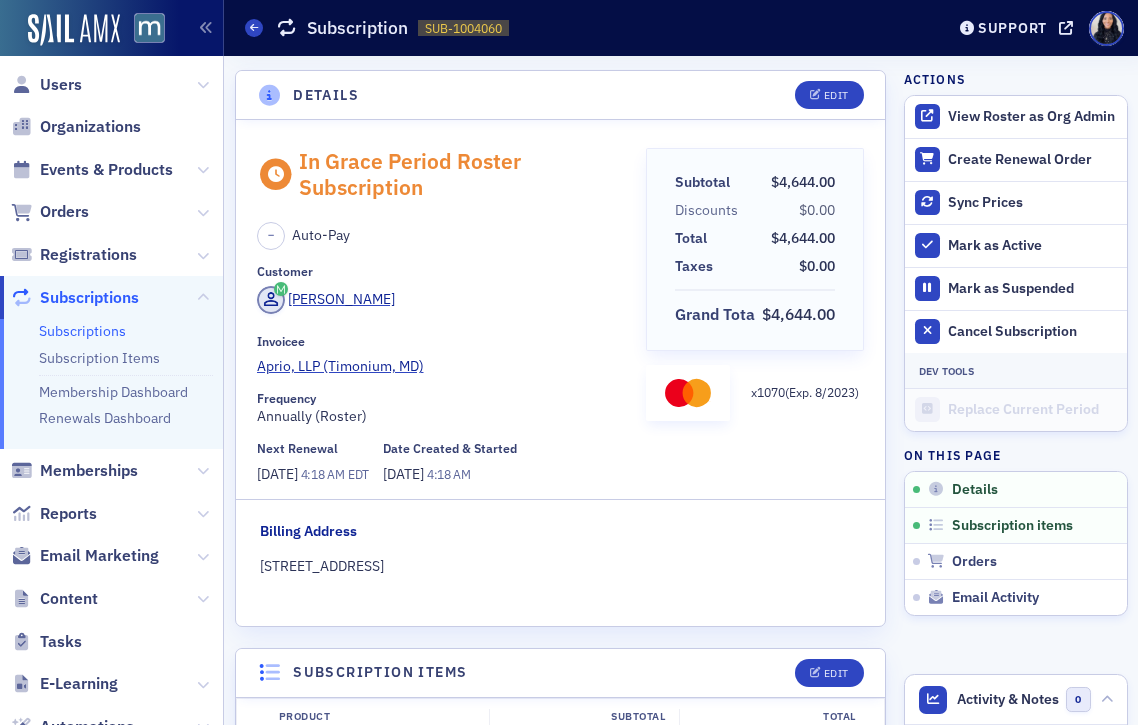 click on "Details Edit" 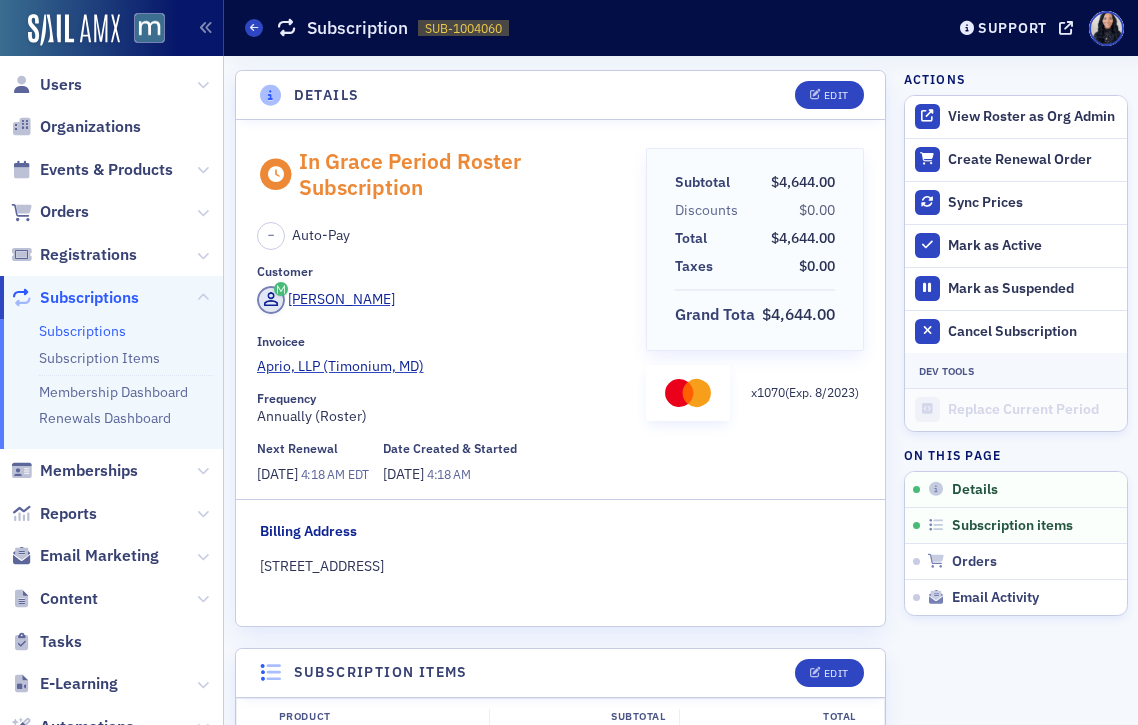 scroll, scrollTop: 0, scrollLeft: 0, axis: both 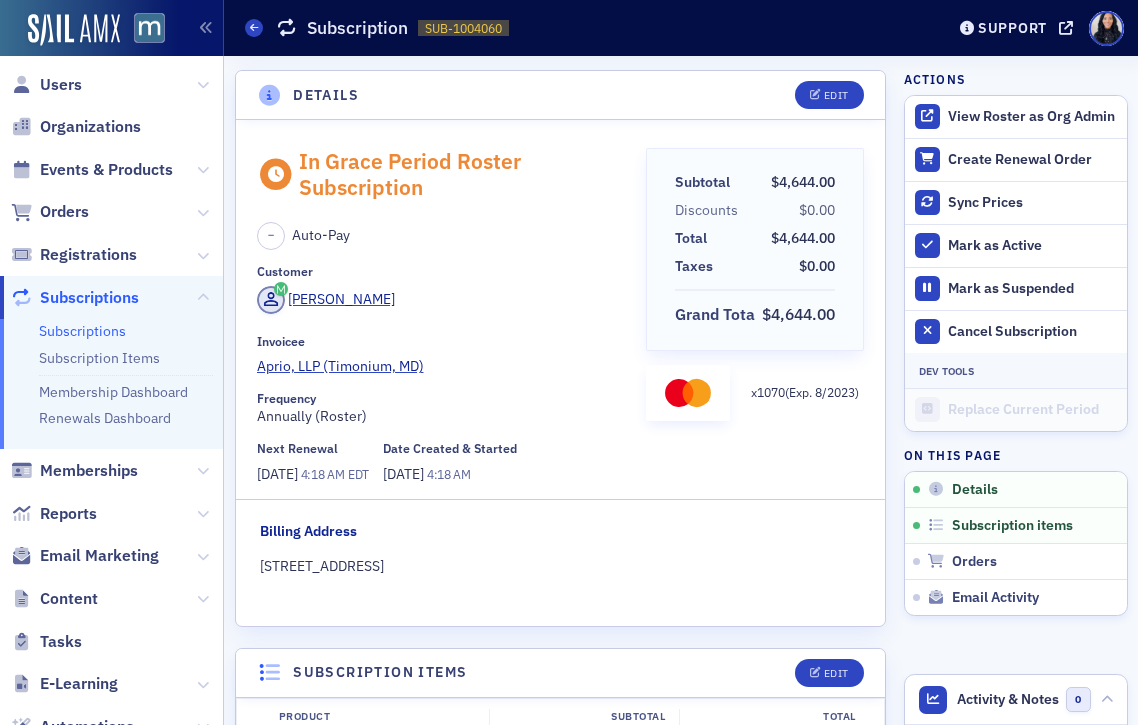 click on "[PERSON_NAME]" 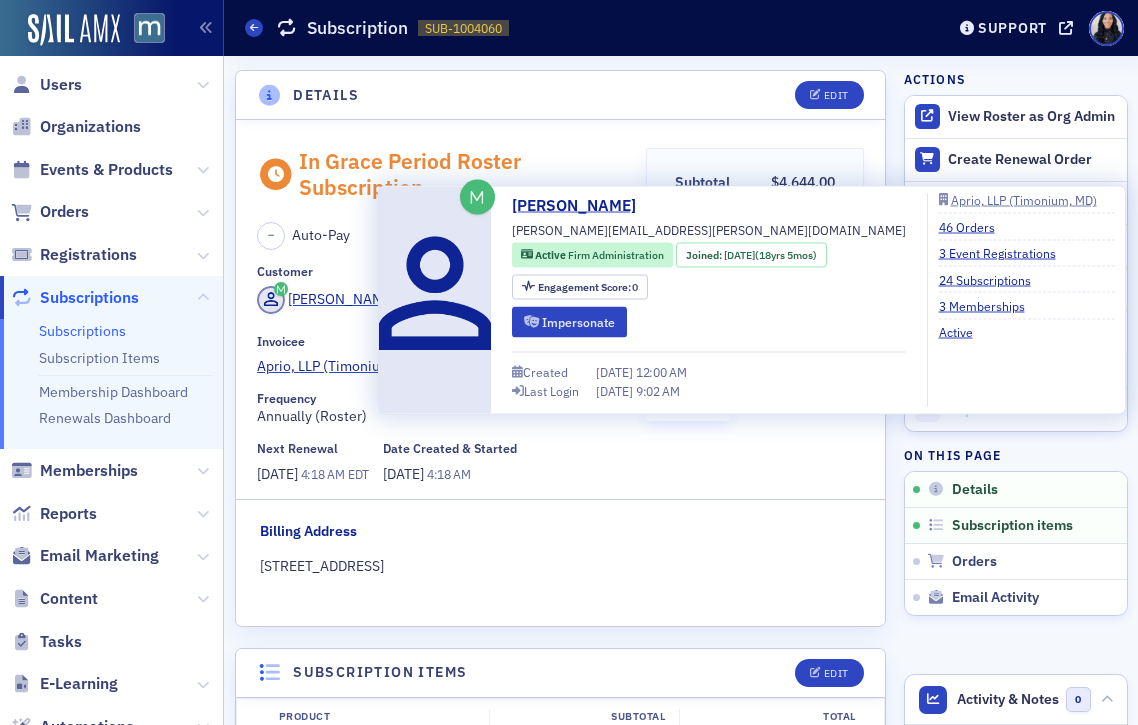 click on "[PERSON_NAME][EMAIL_ADDRESS][PERSON_NAME][DOMAIN_NAME]" at bounding box center [709, 230] 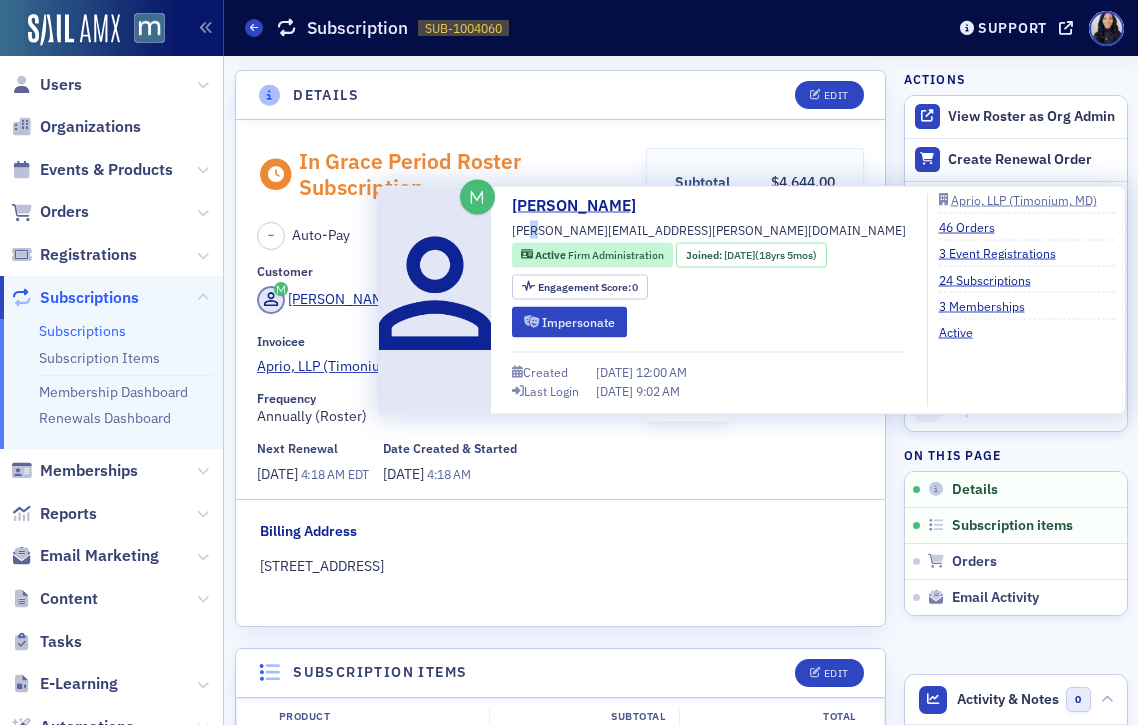 click on "[PERSON_NAME][EMAIL_ADDRESS][PERSON_NAME][DOMAIN_NAME]" at bounding box center [709, 230] 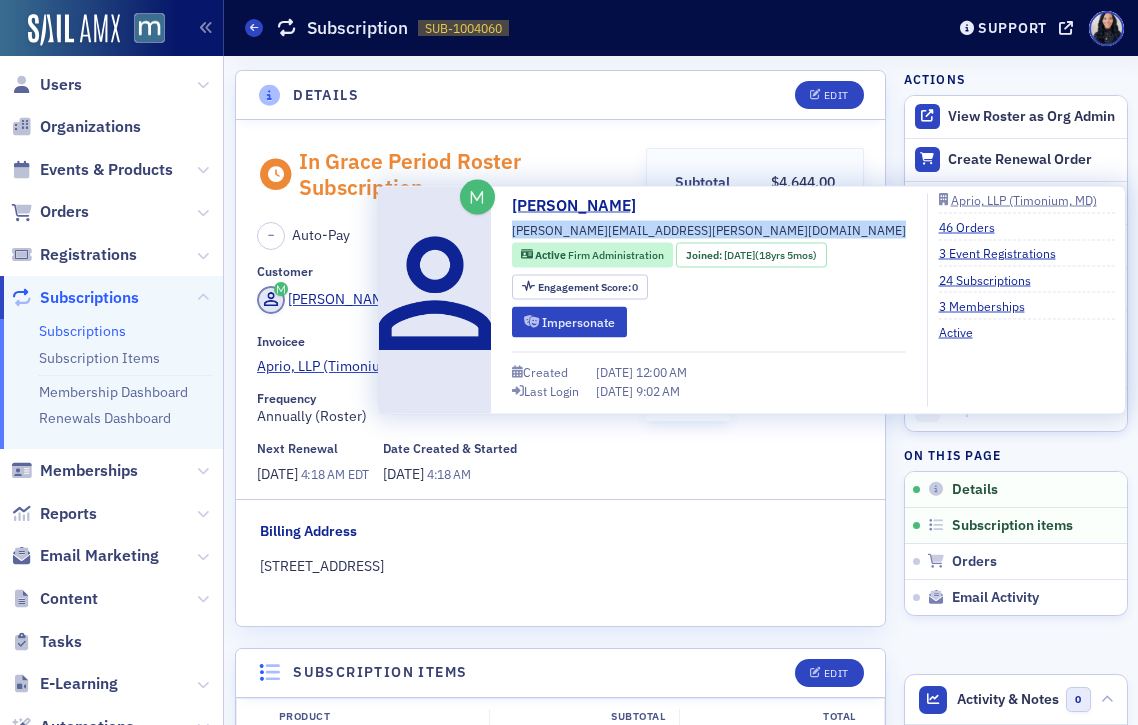 click on "[PERSON_NAME][EMAIL_ADDRESS][PERSON_NAME][DOMAIN_NAME]" at bounding box center (709, 230) 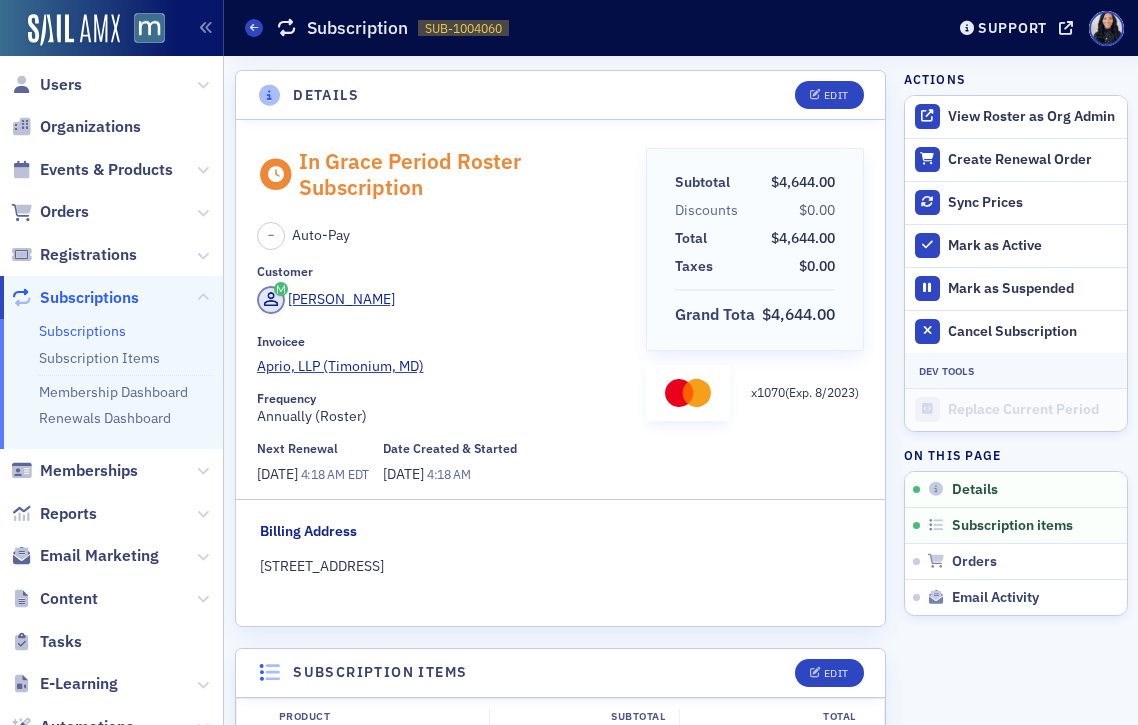 scroll, scrollTop: 0, scrollLeft: 0, axis: both 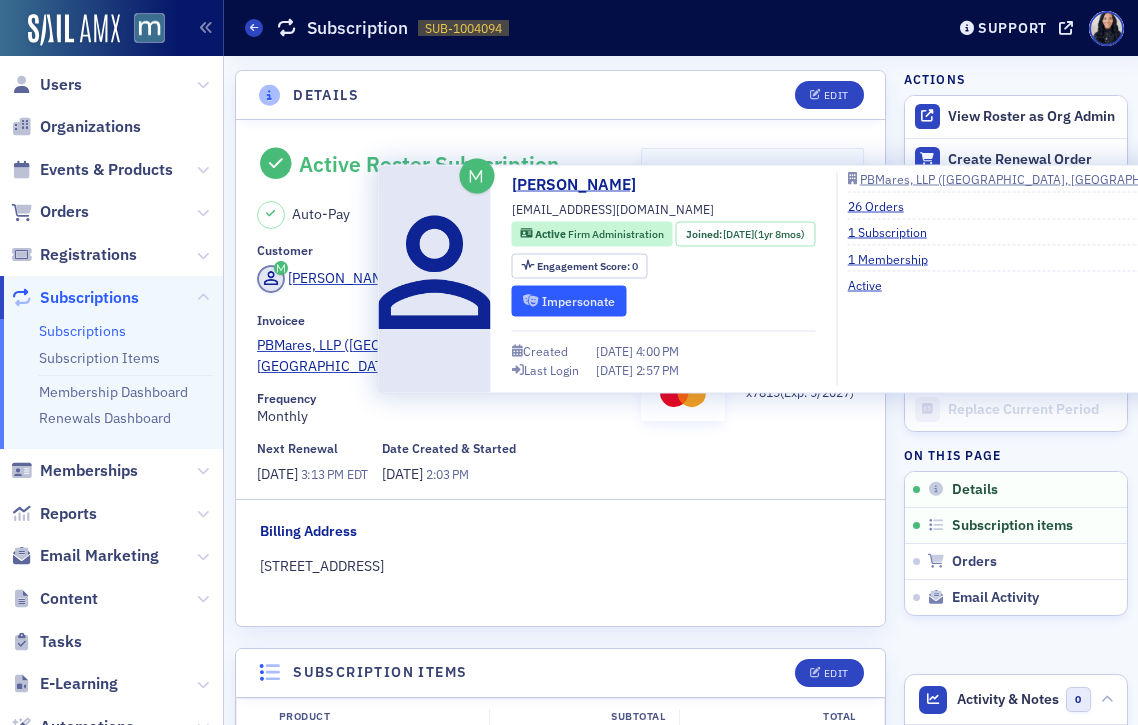click on "Impersonate" at bounding box center (569, 300) 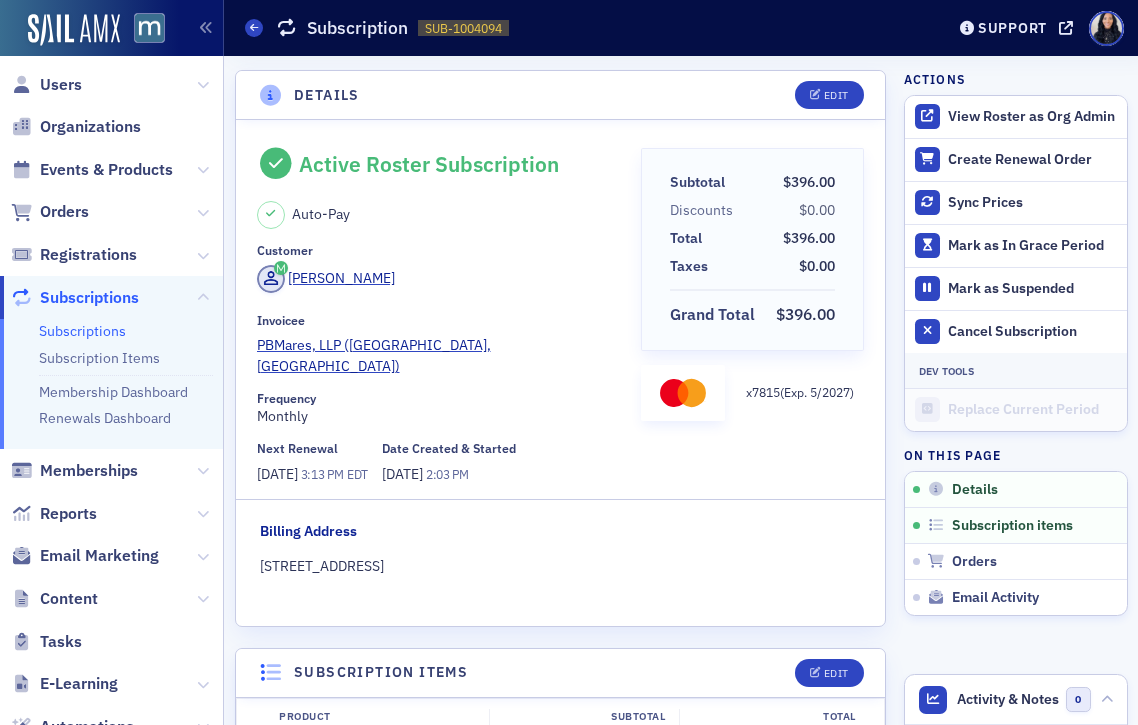 scroll, scrollTop: 0, scrollLeft: 0, axis: both 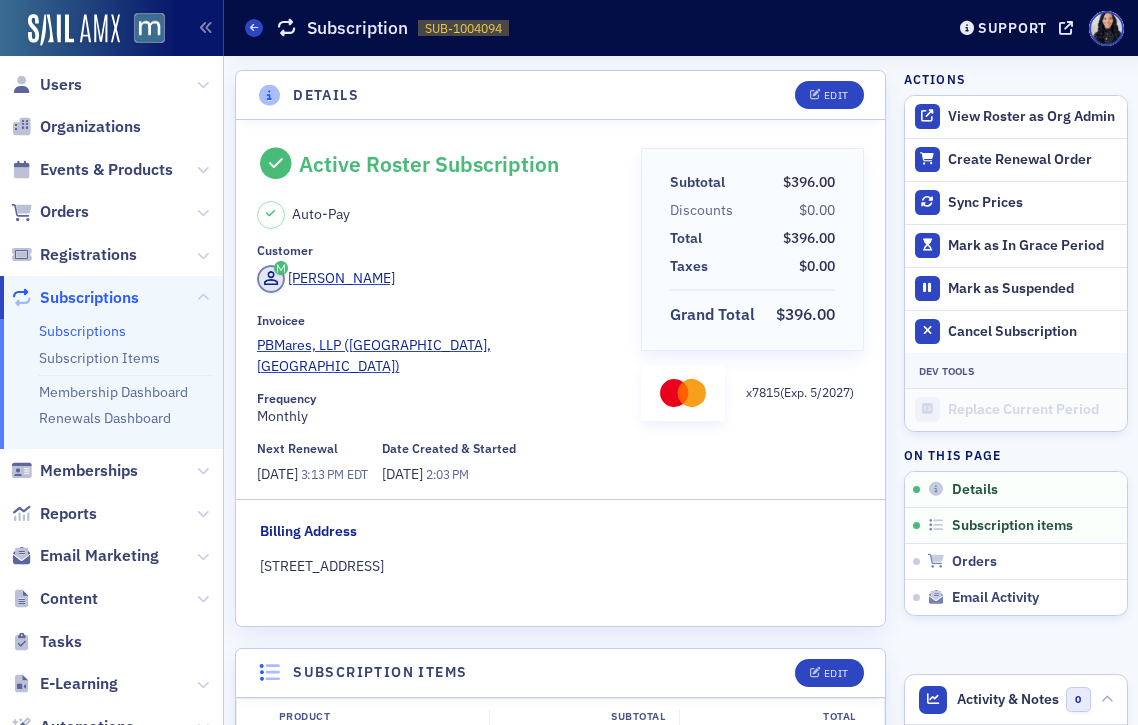 click on "Angela Treosti" 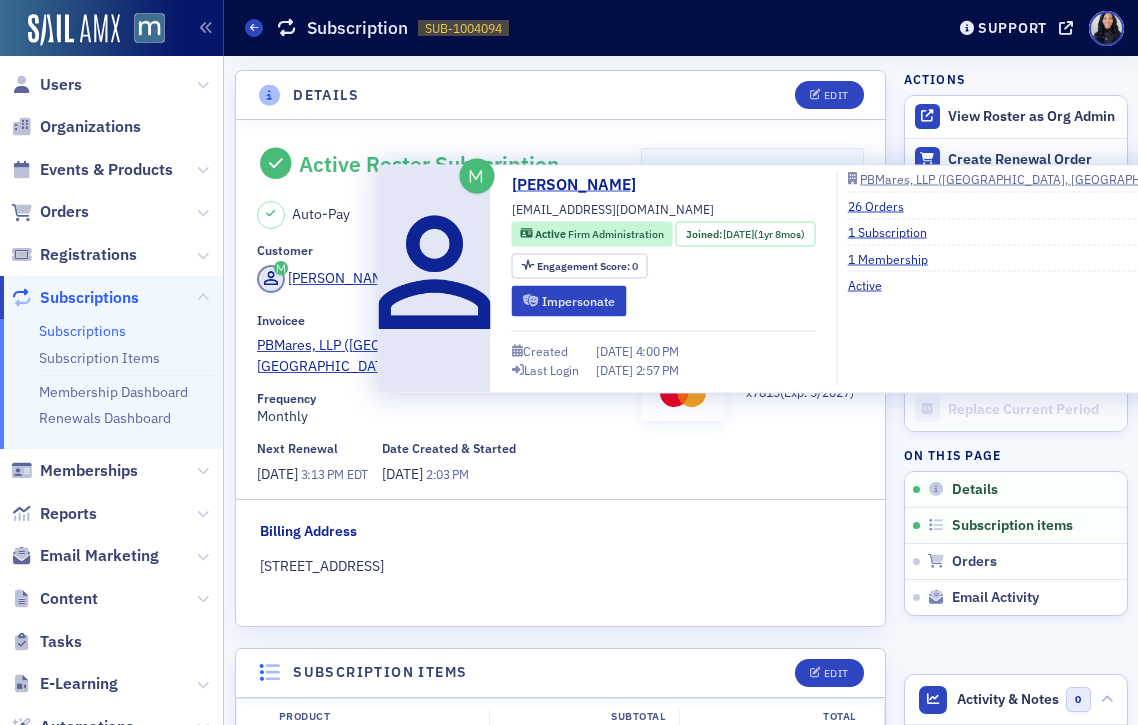 click on "amtreosti@pbmares.com" at bounding box center [613, 209] 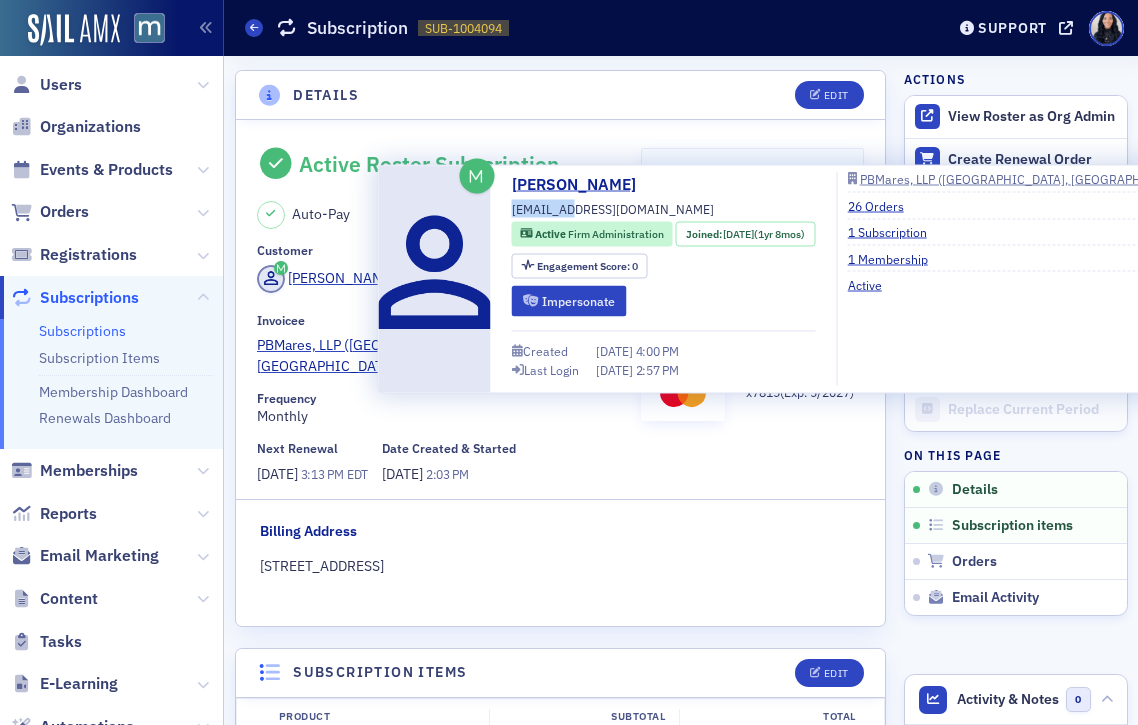 click on "amtreosti@pbmares.com" at bounding box center [613, 209] 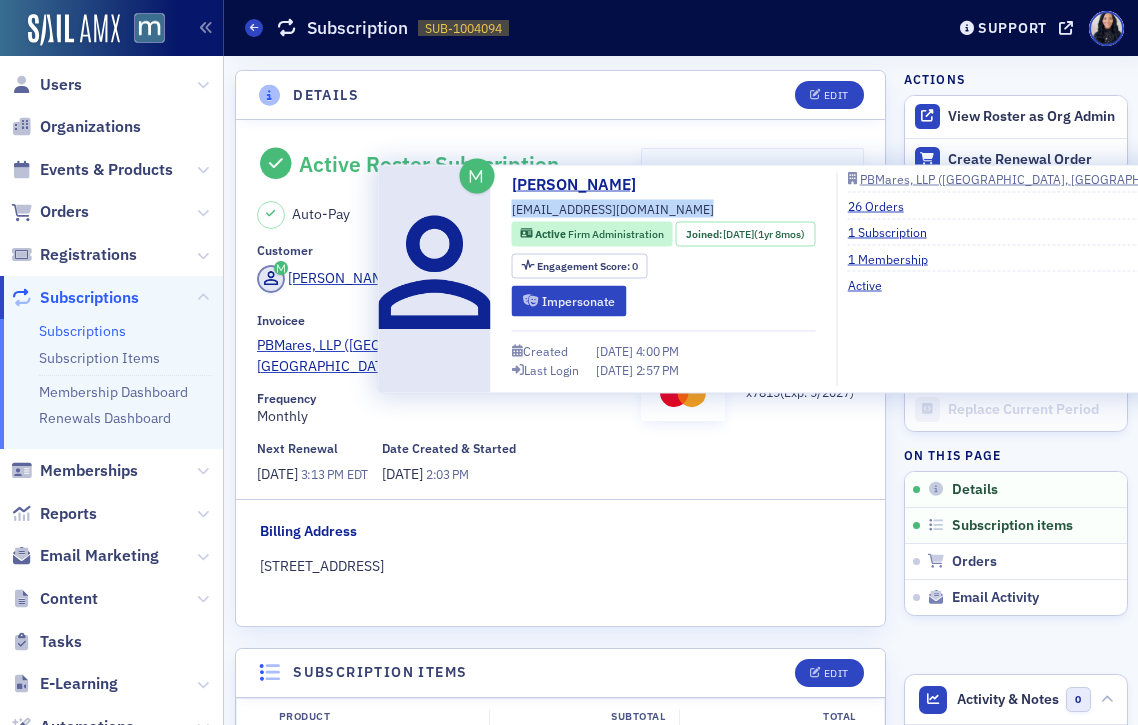 click on "amtreosti@pbmares.com" at bounding box center (613, 209) 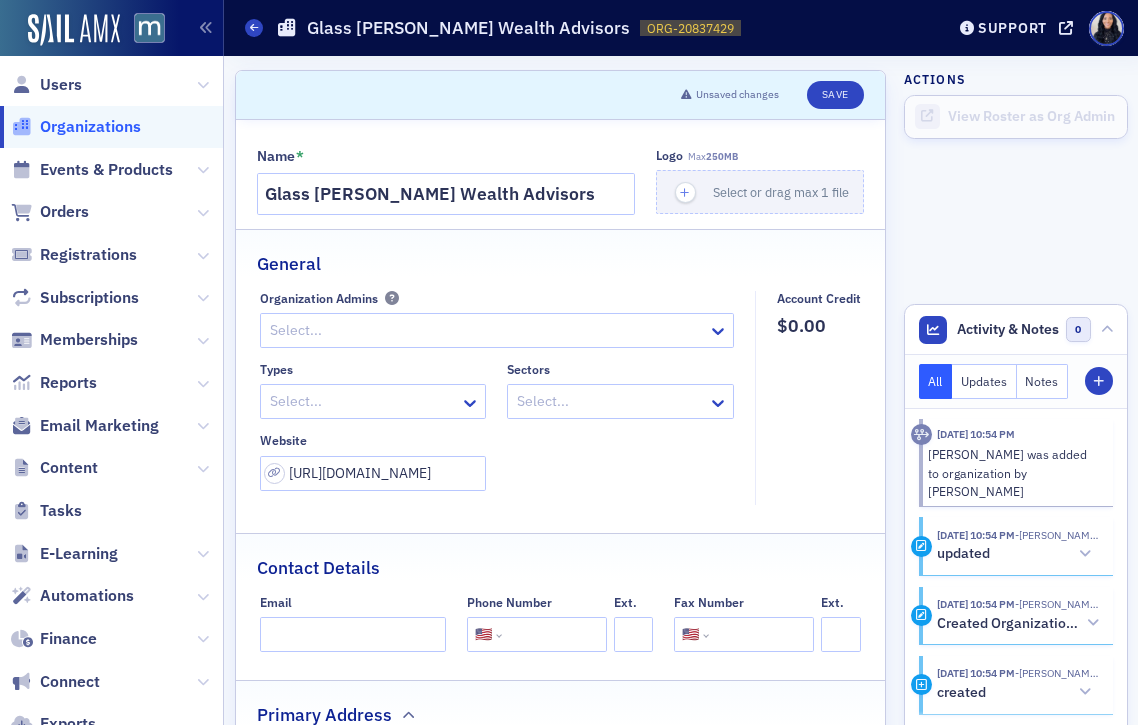 select on "US" 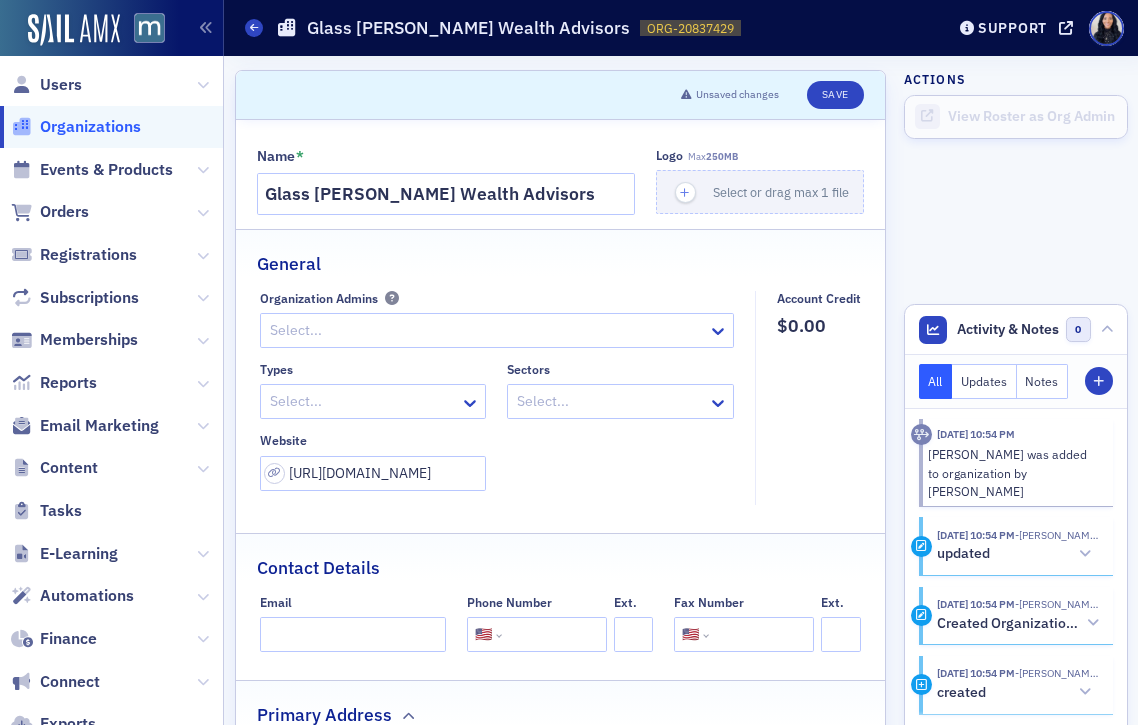 type on "[URL][DOMAIN_NAME]" 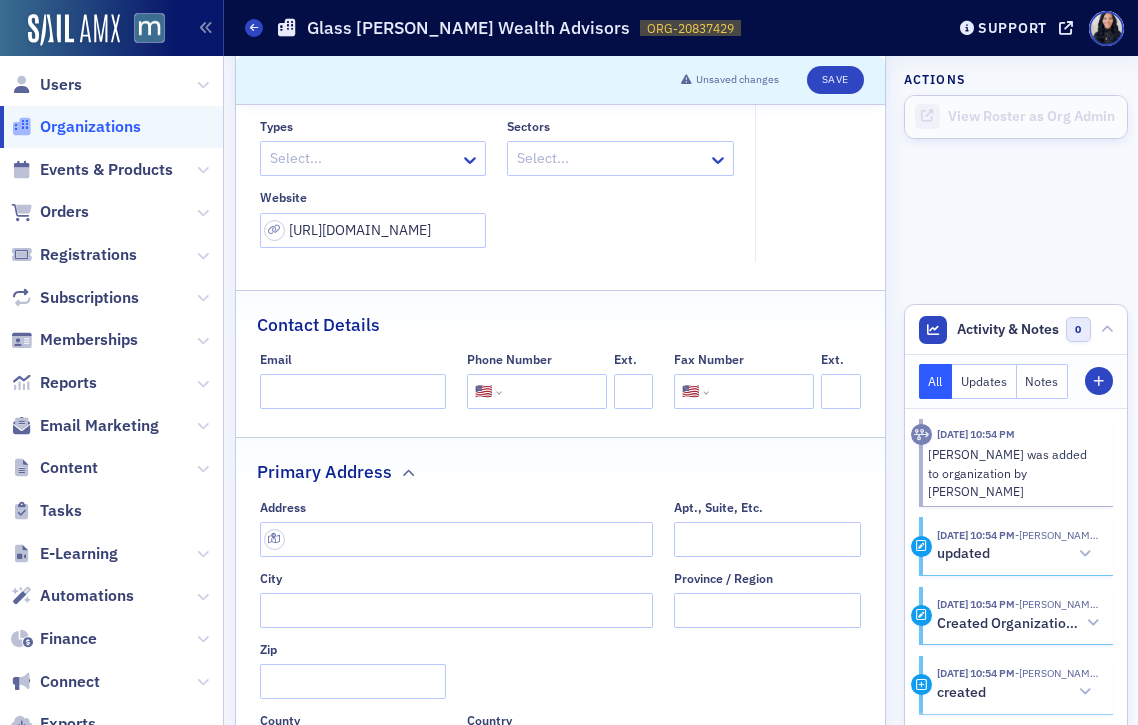 scroll, scrollTop: 253, scrollLeft: 0, axis: vertical 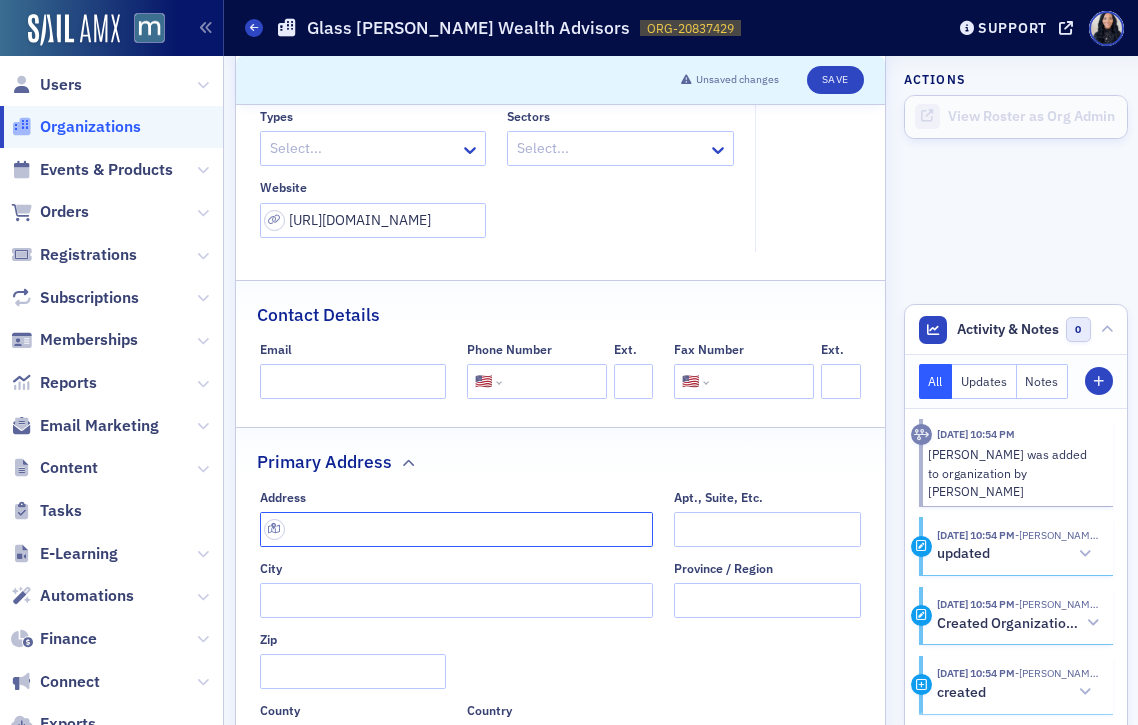 click 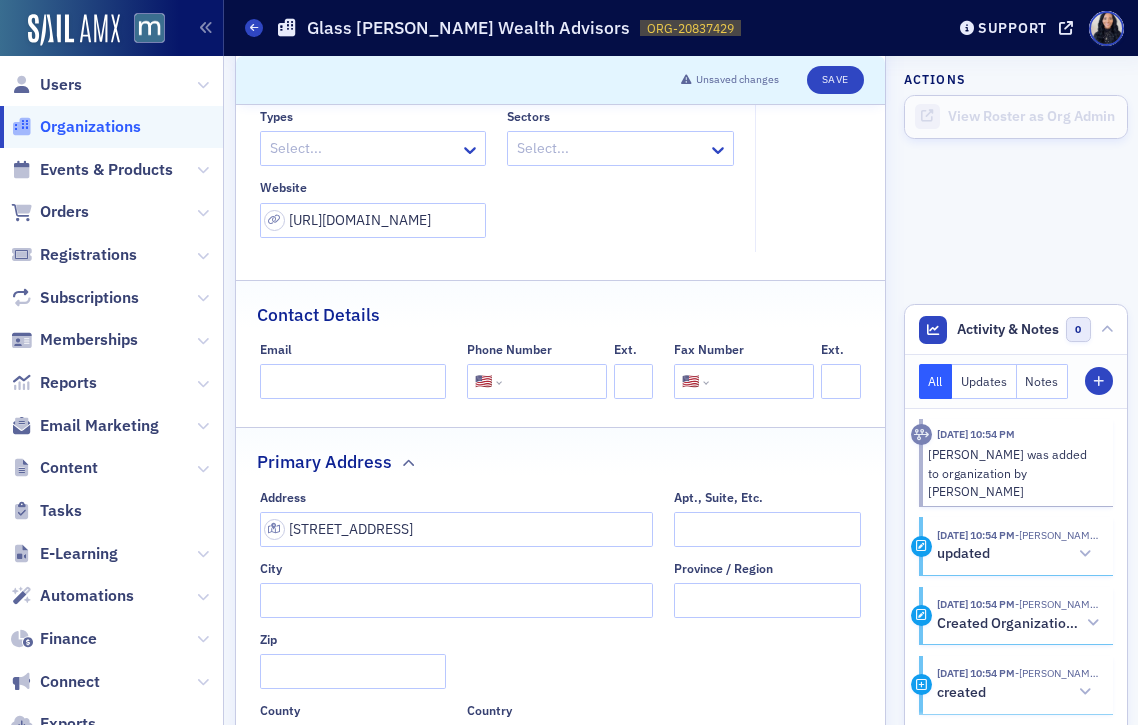 type on "[STREET_ADDRESS]" 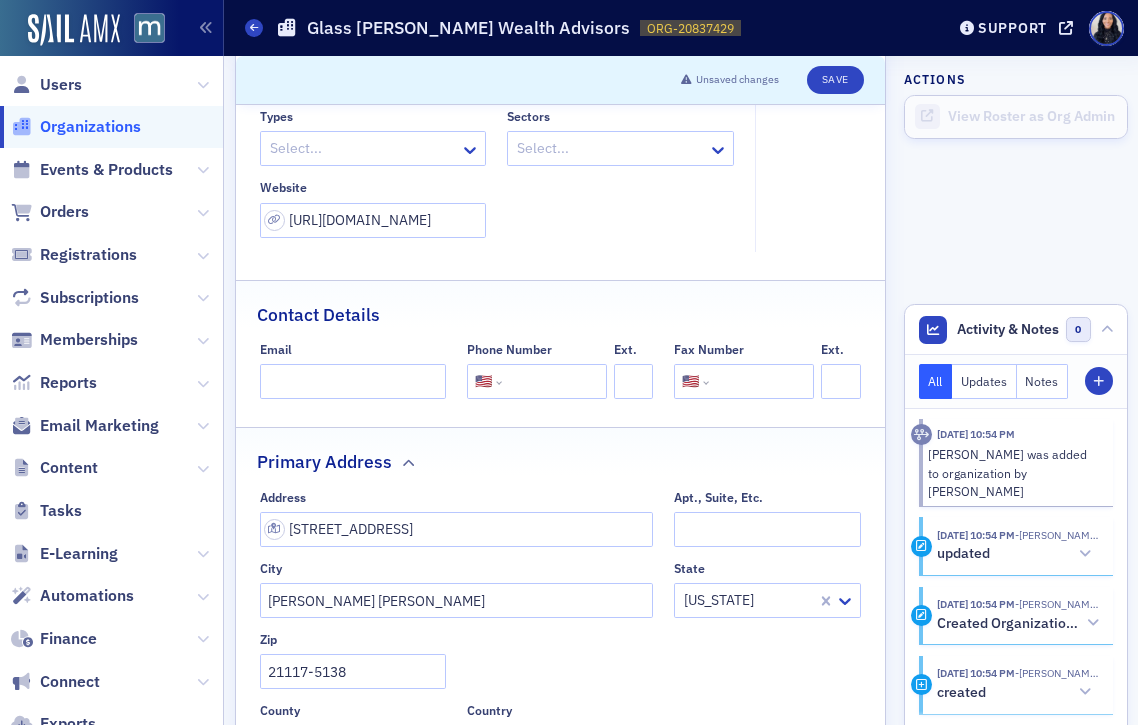 click 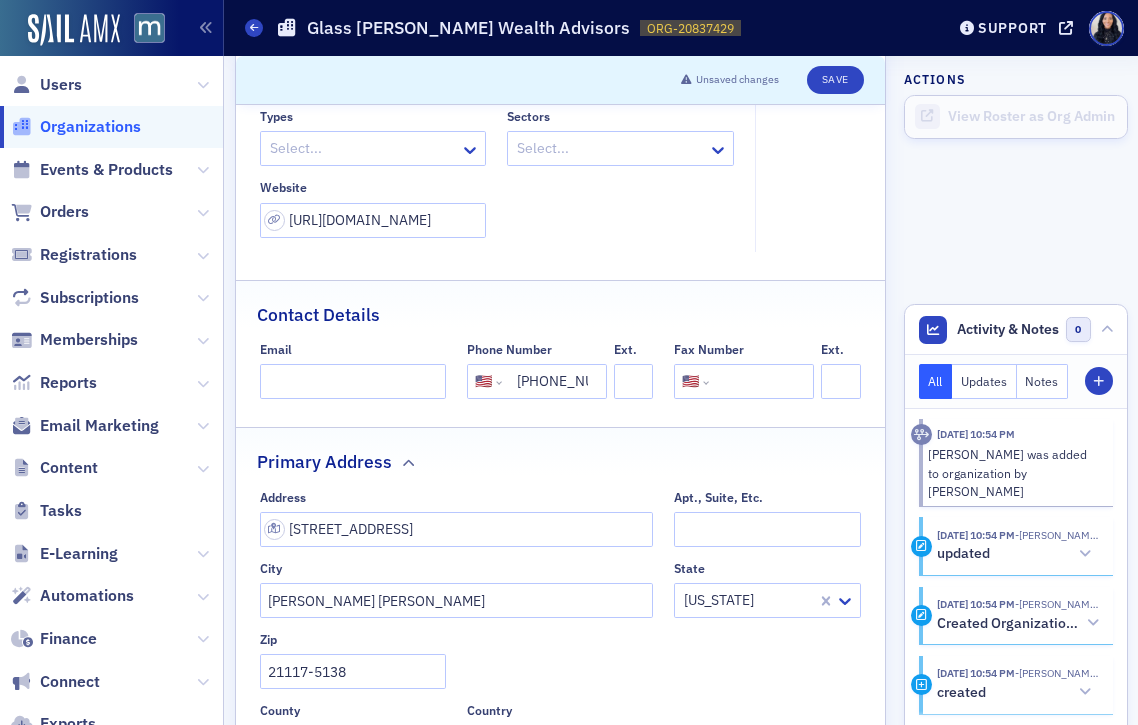 scroll, scrollTop: 0, scrollLeft: 32, axis: horizontal 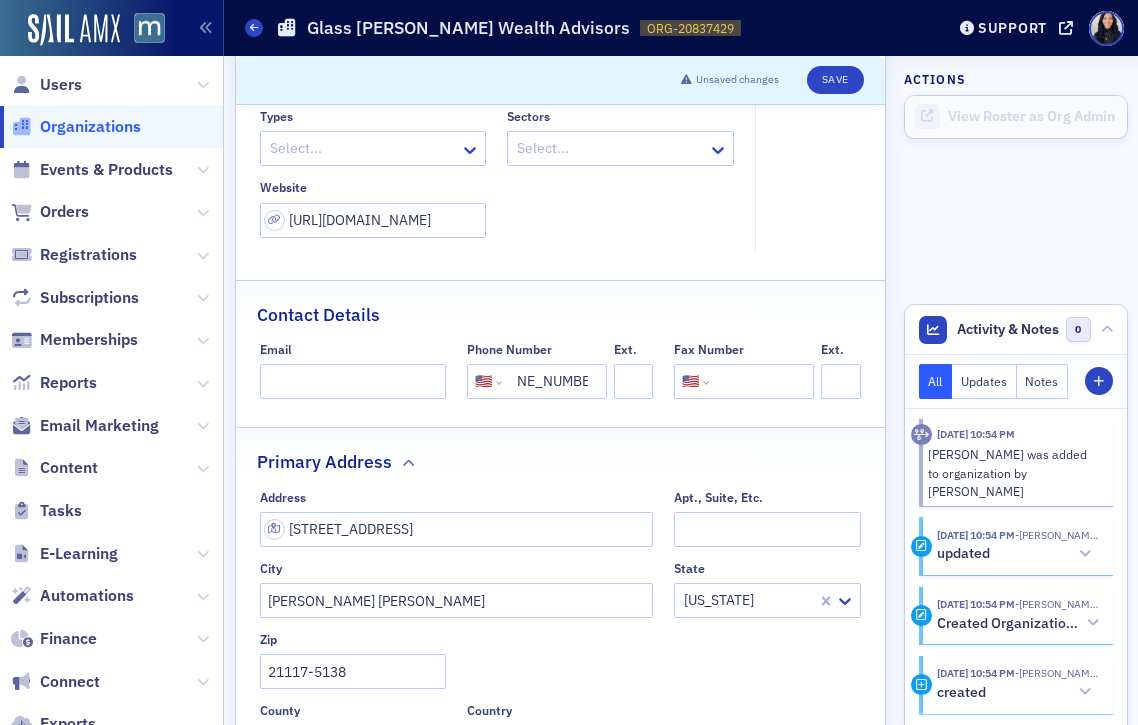 type on "[PHONE_NUMBER]" 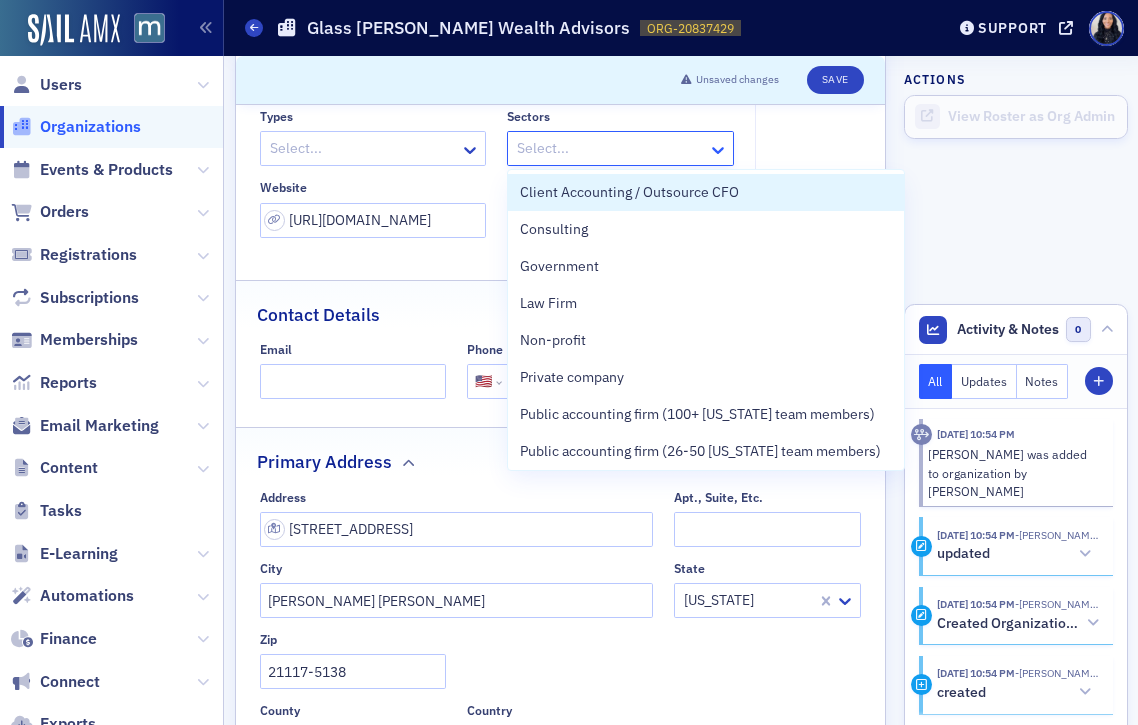 click 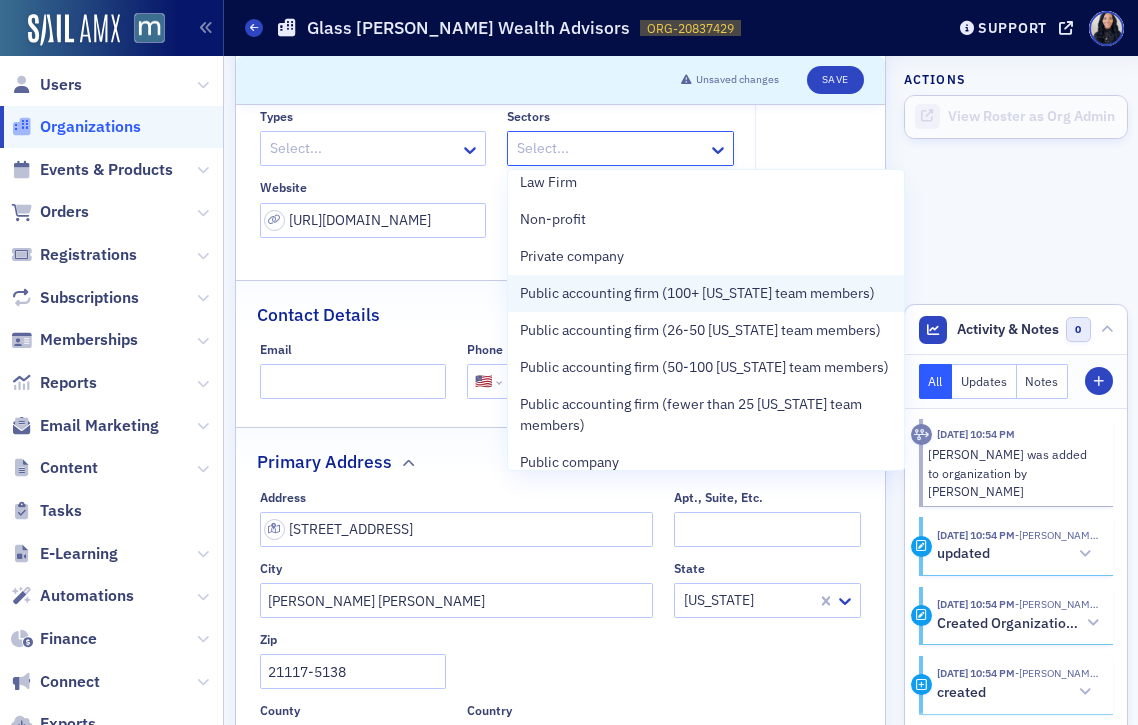 scroll, scrollTop: 125, scrollLeft: 0, axis: vertical 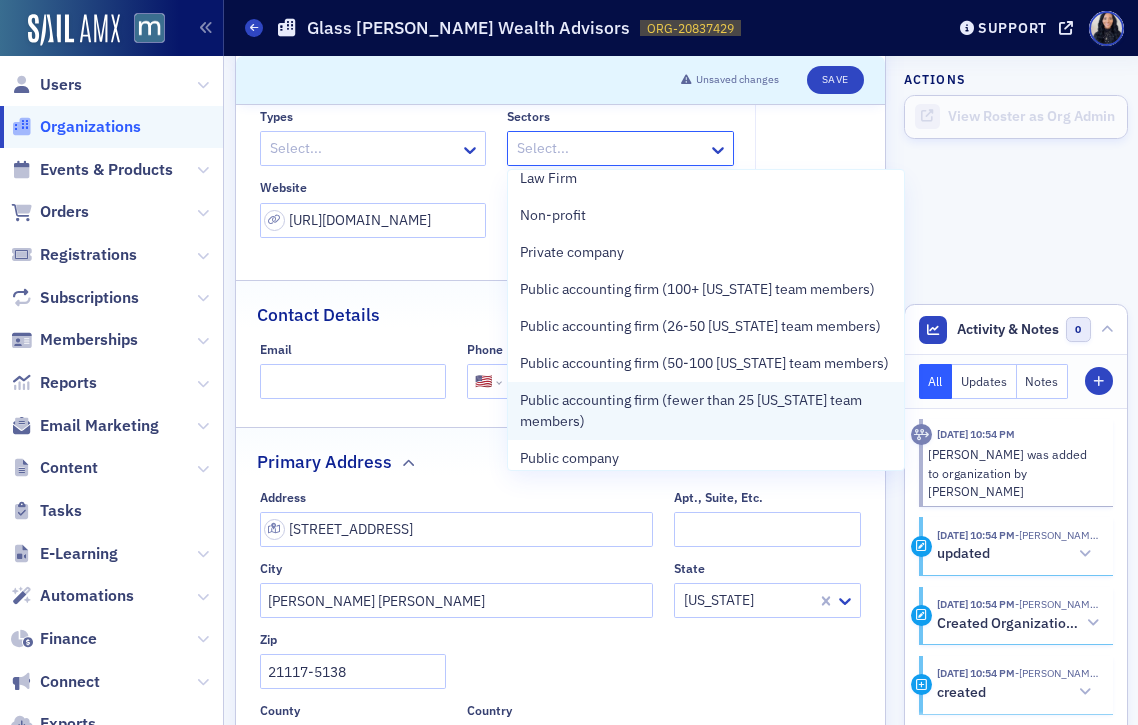 click on "Public accounting firm (fewer than 25 [US_STATE] team members)" at bounding box center (706, 411) 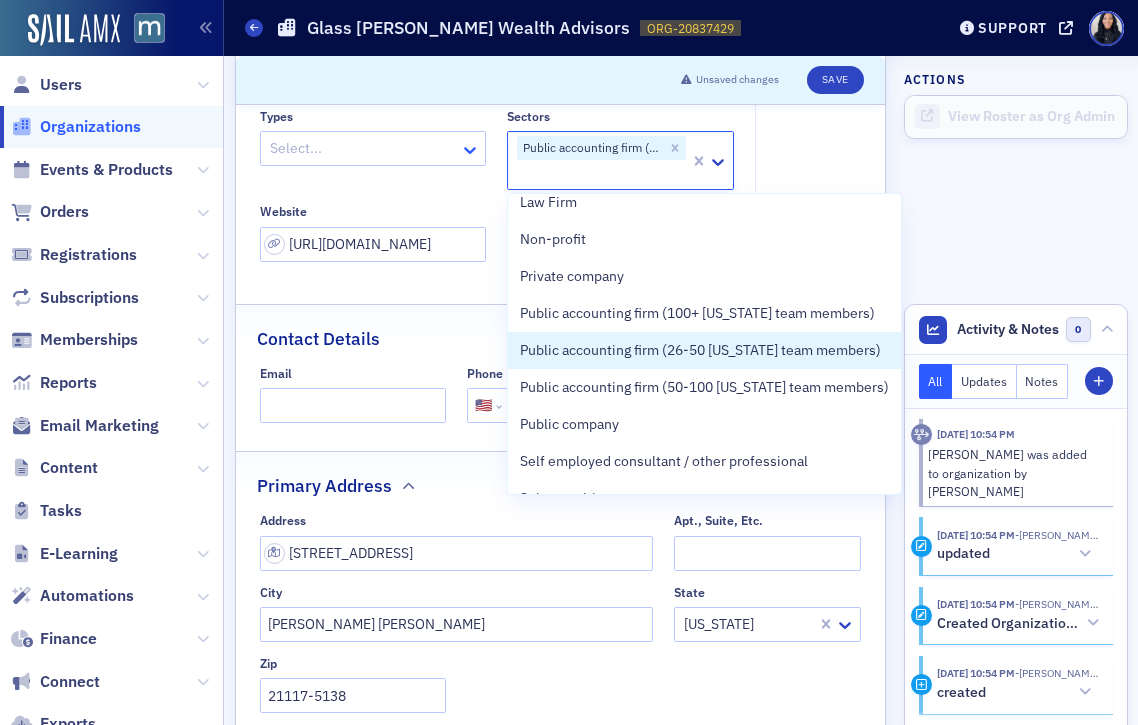click 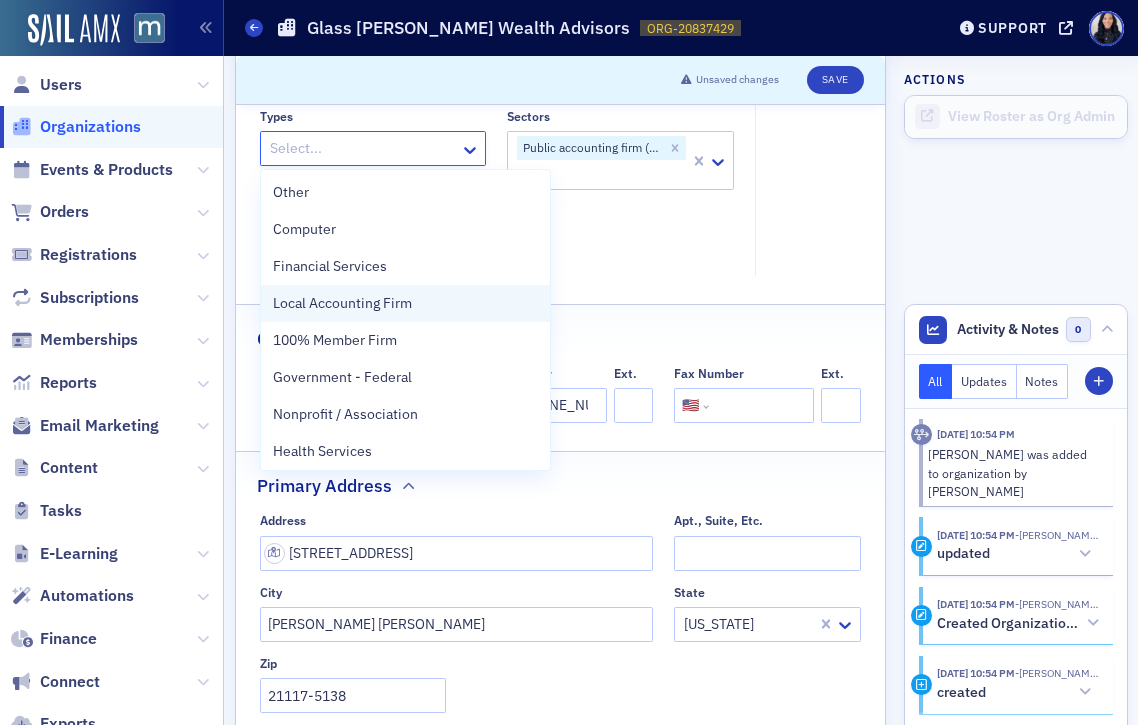 click on "Local Accounting Firm" at bounding box center (405, 303) 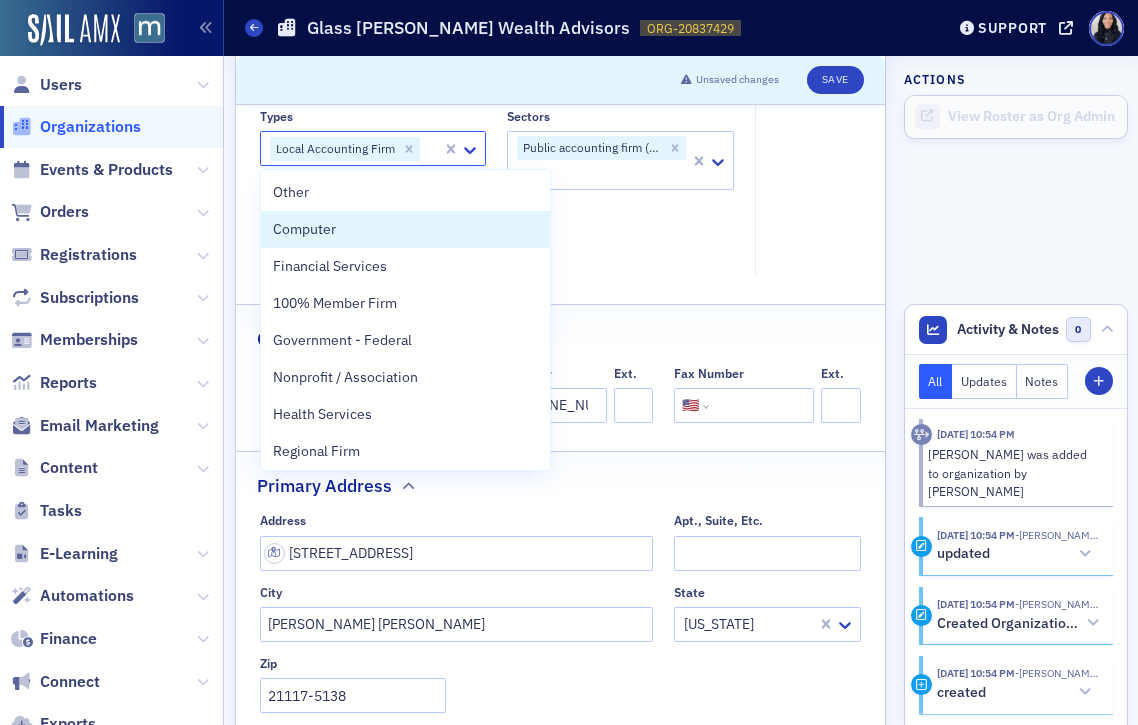 click on "Organization Admins Select... Types option Local Accounting Firm, selected. Computer, 2 of 34. 34 results available. Use Up and Down to choose options, press Enter to select the currently focused option, press Escape to exit the menu, press Tab to select the option and exit the menu. Local Accounting Firm Sectors Public accounting firm (fewer than 25 [US_STATE] team members) Website [URL][DOMAIN_NAME]" 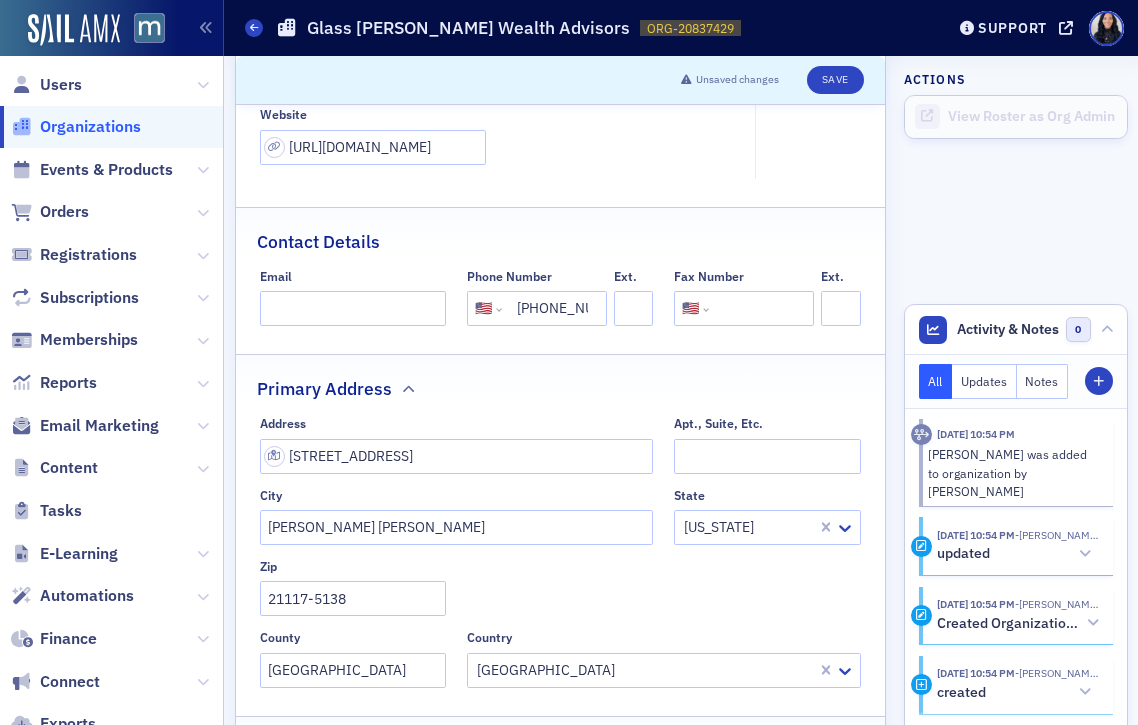 scroll, scrollTop: 349, scrollLeft: 0, axis: vertical 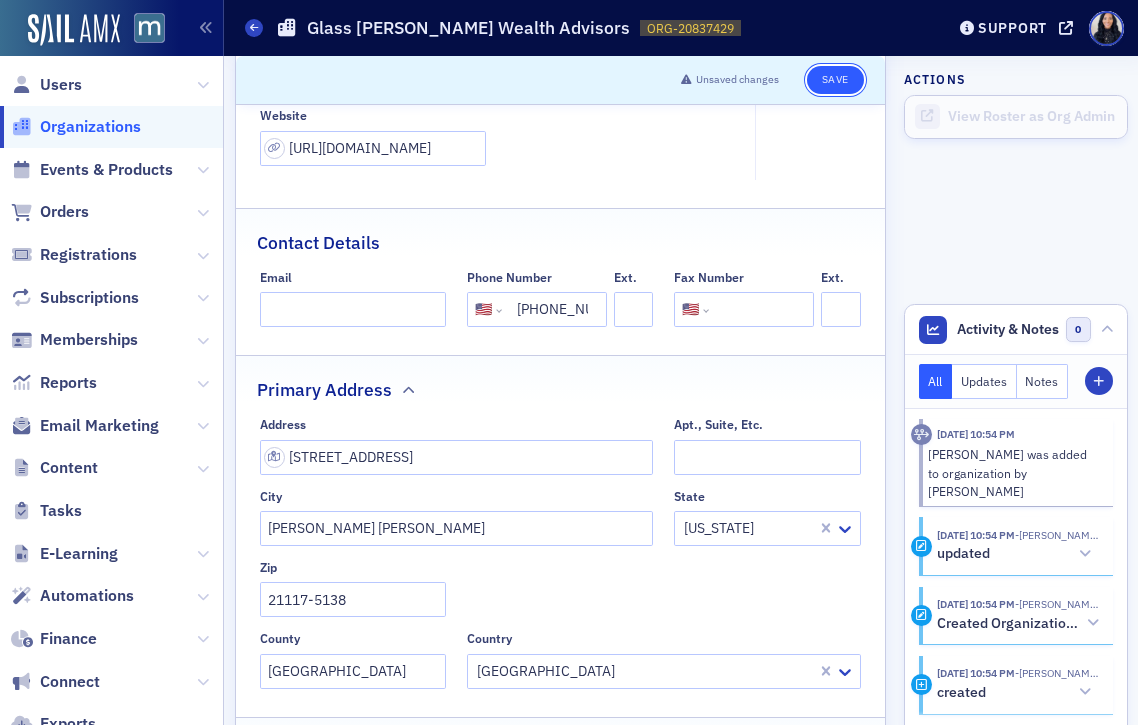 click on "Save" 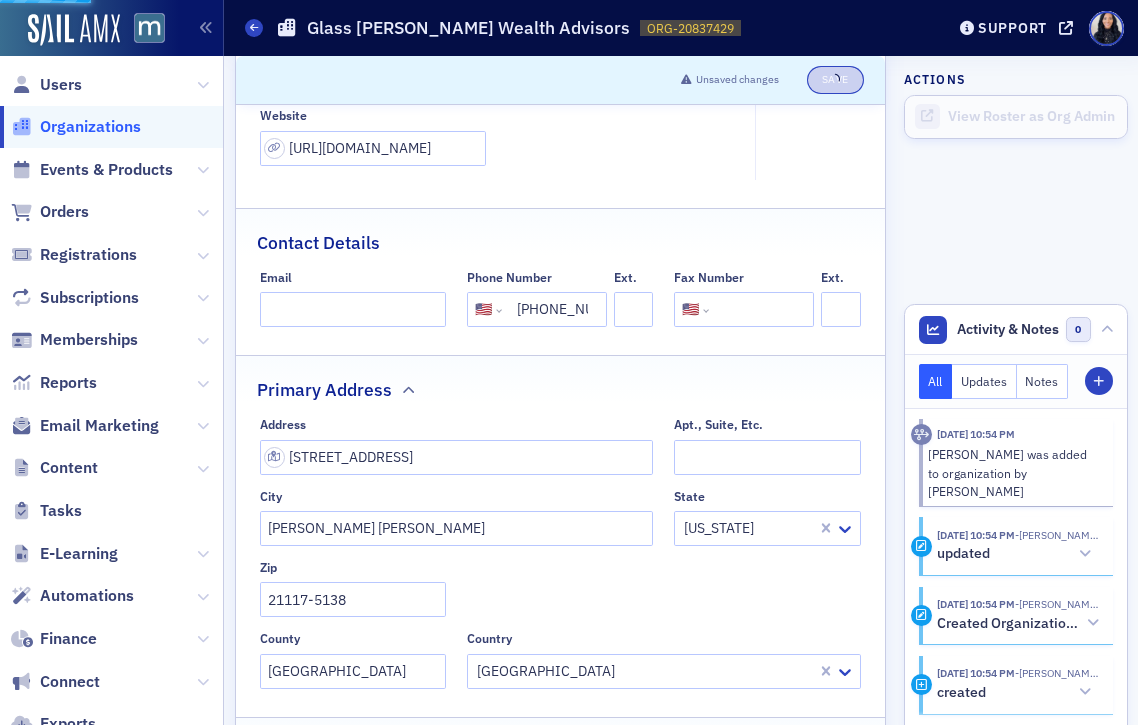 select on "US" 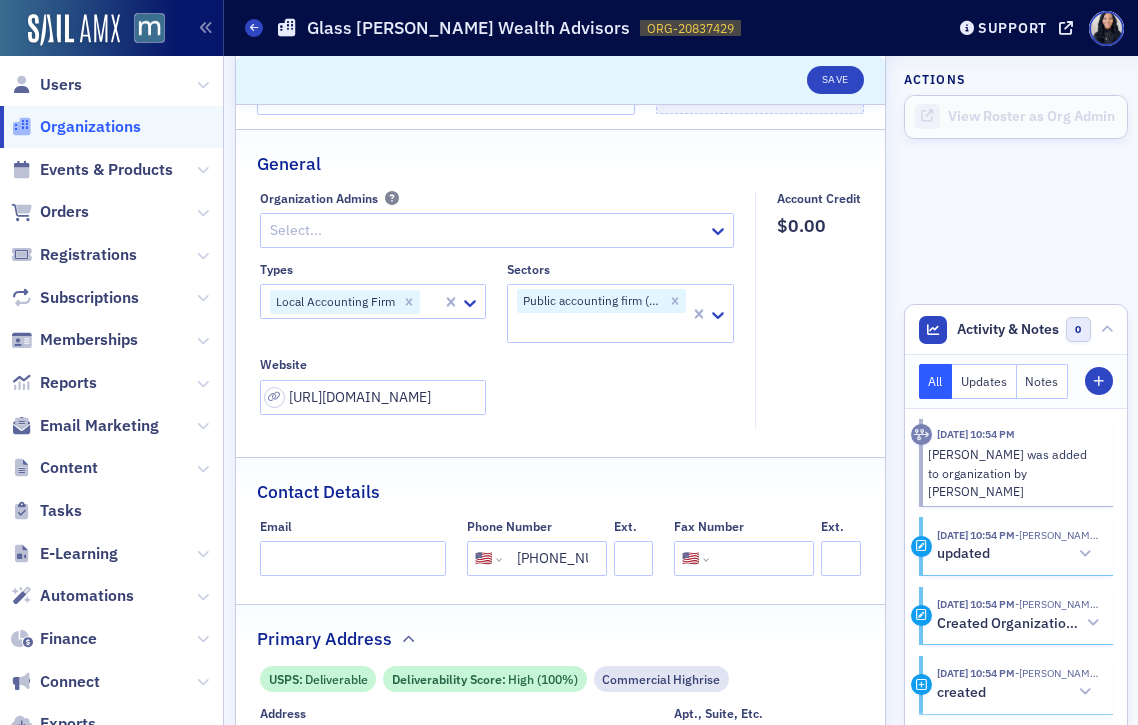scroll, scrollTop: 6, scrollLeft: 0, axis: vertical 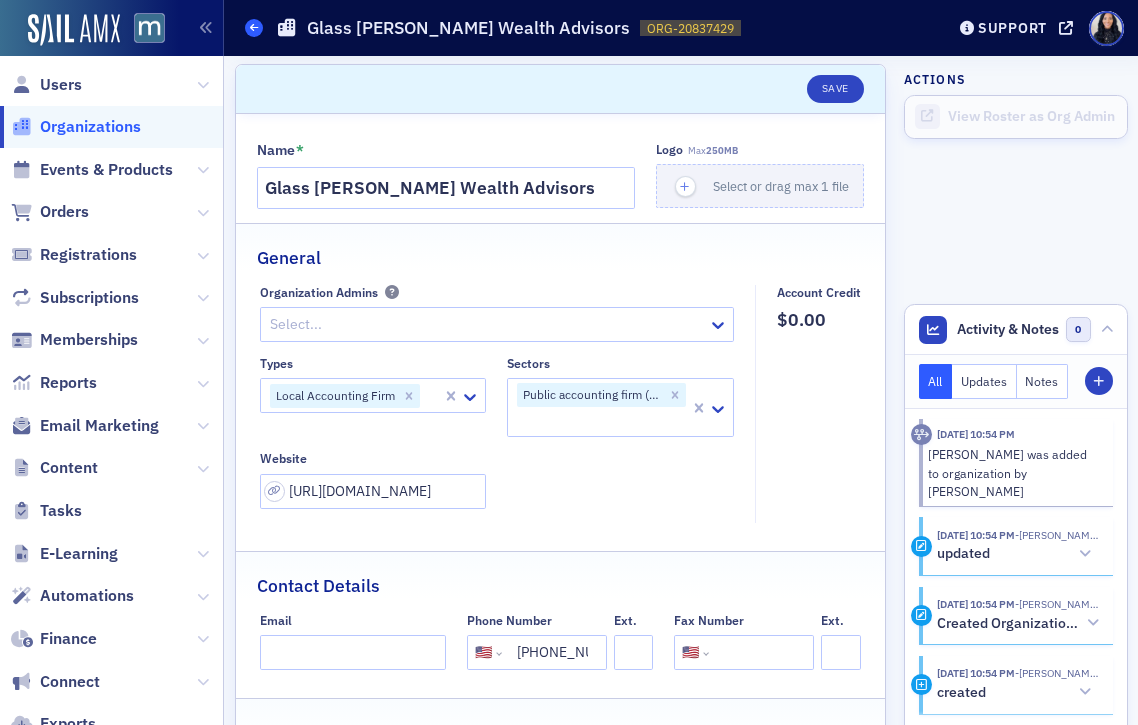 click 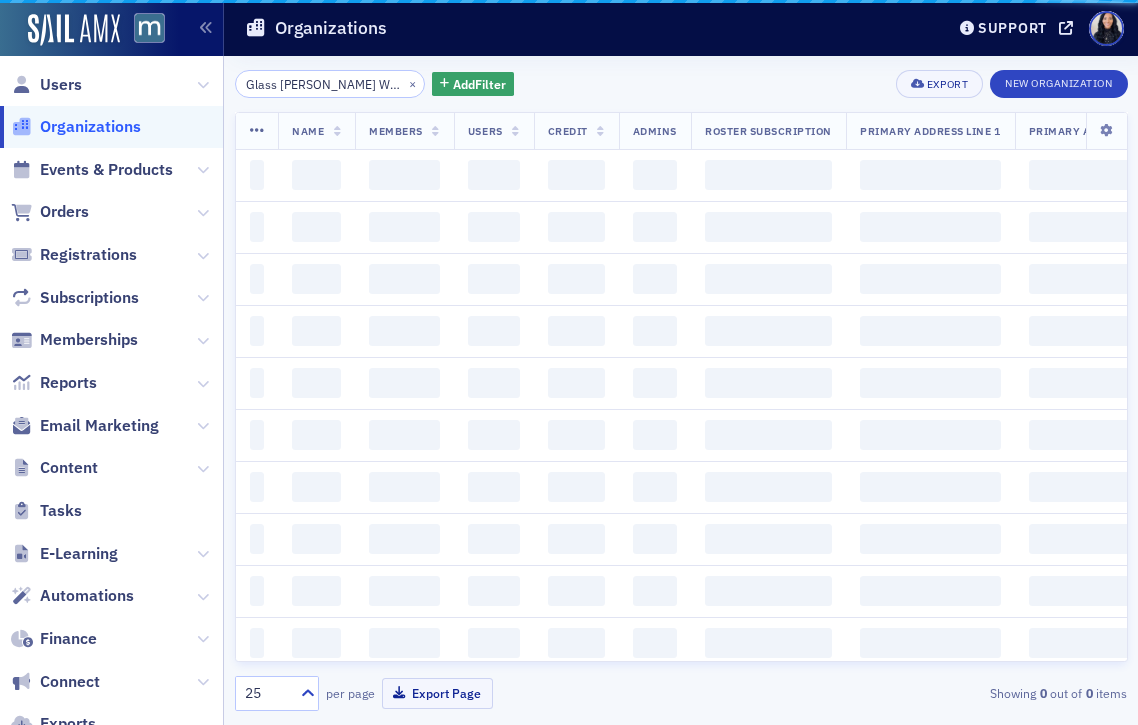 scroll, scrollTop: 0, scrollLeft: 0, axis: both 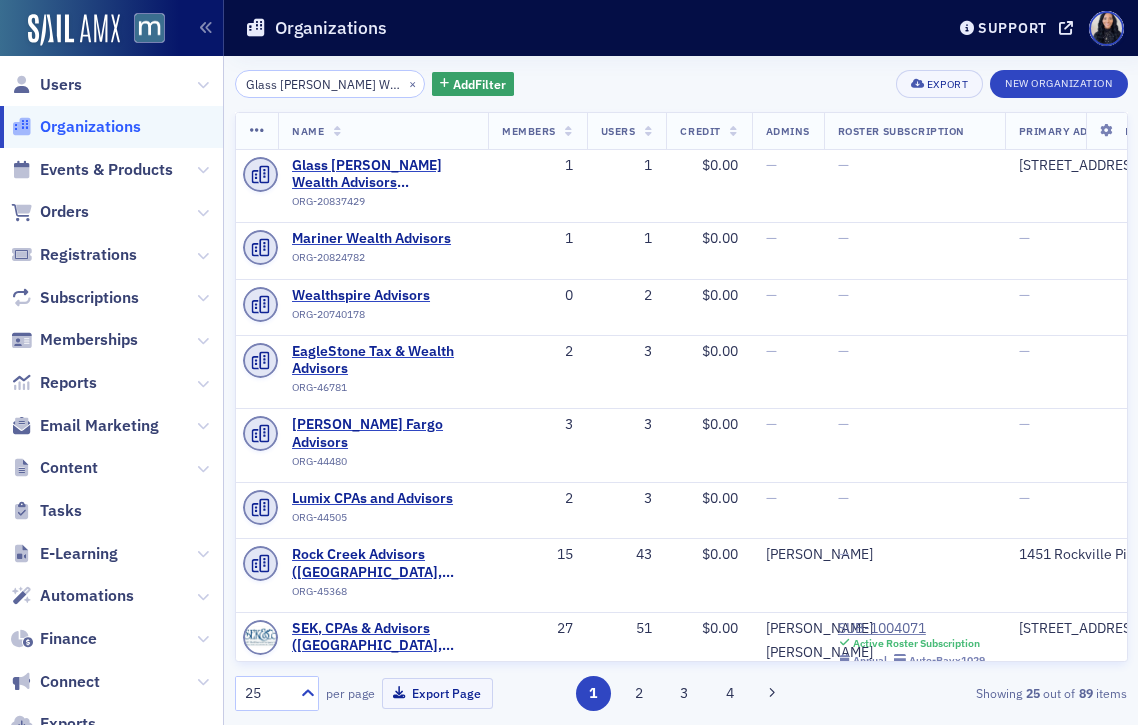 click on "Organizations" 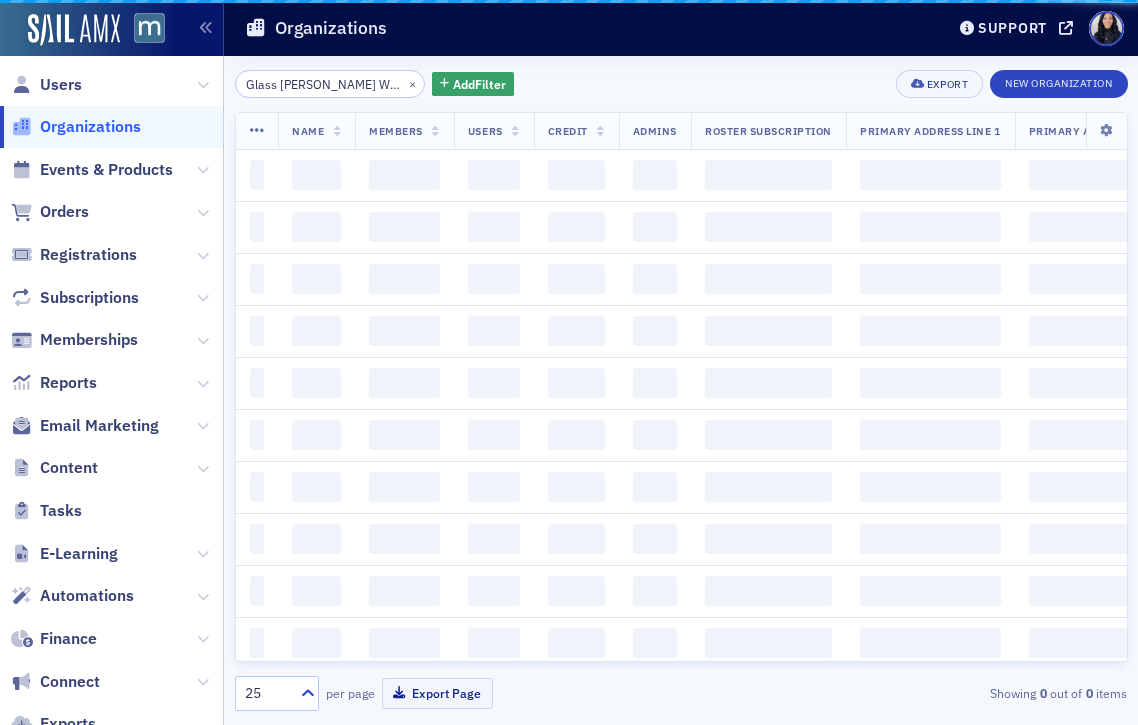 scroll, scrollTop: 0, scrollLeft: 49, axis: horizontal 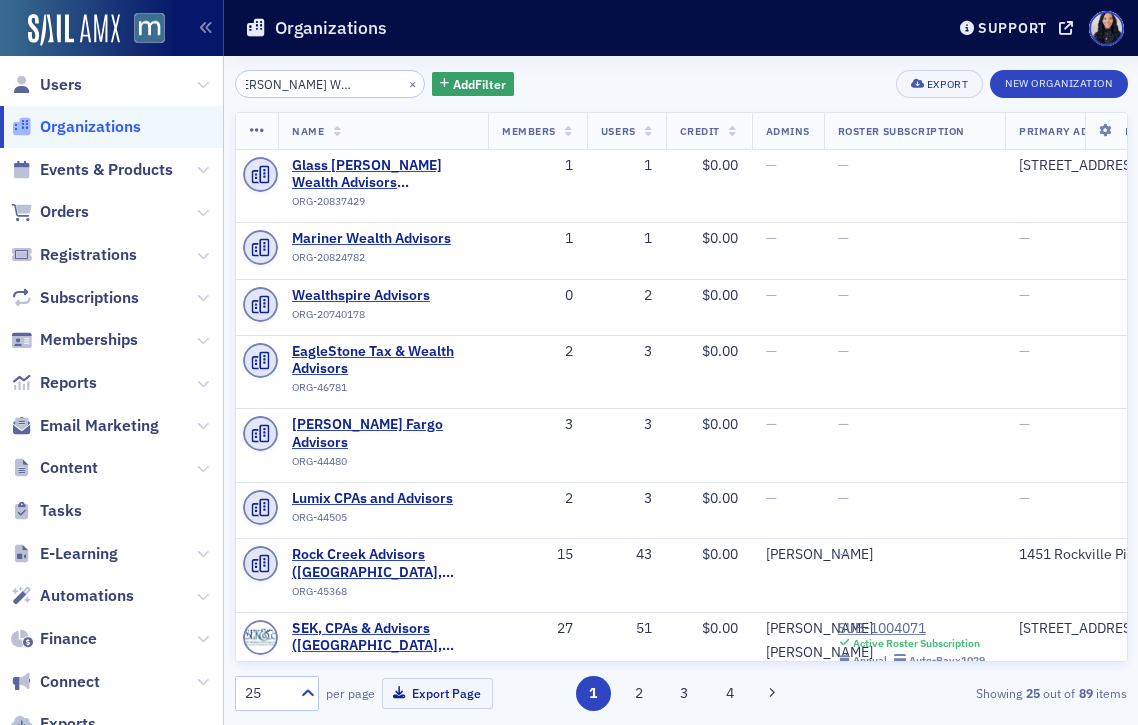 click on "Glass [PERSON_NAME] Wealth Advisors" 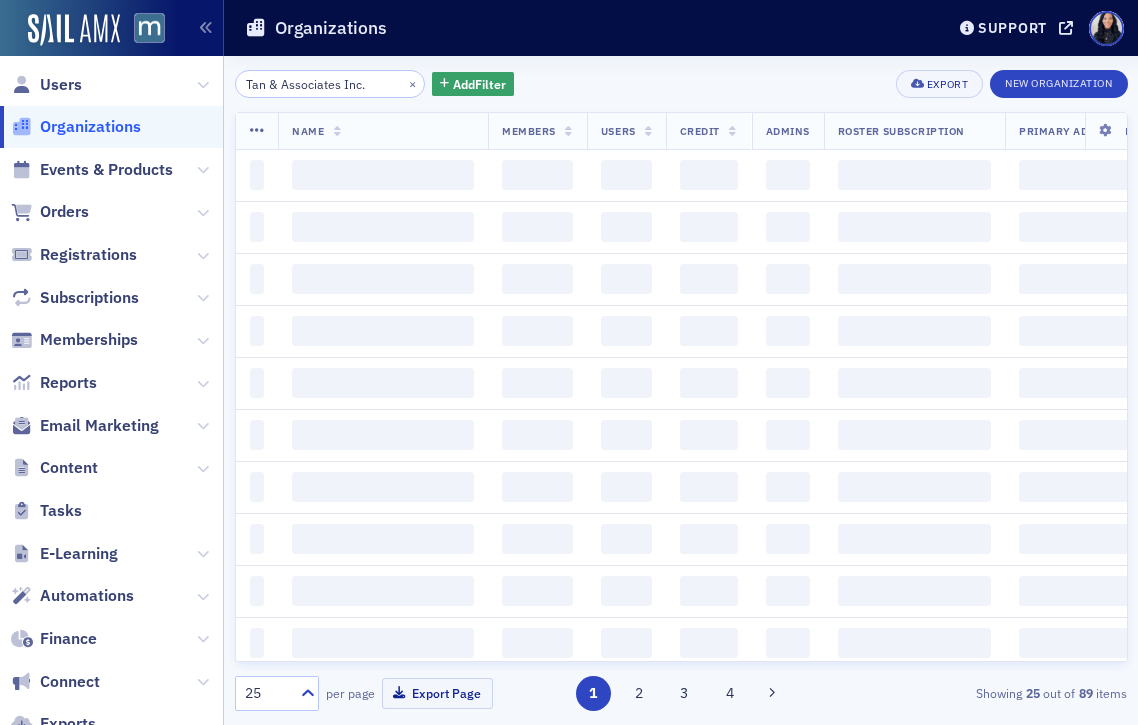 scroll, scrollTop: 0, scrollLeft: 0, axis: both 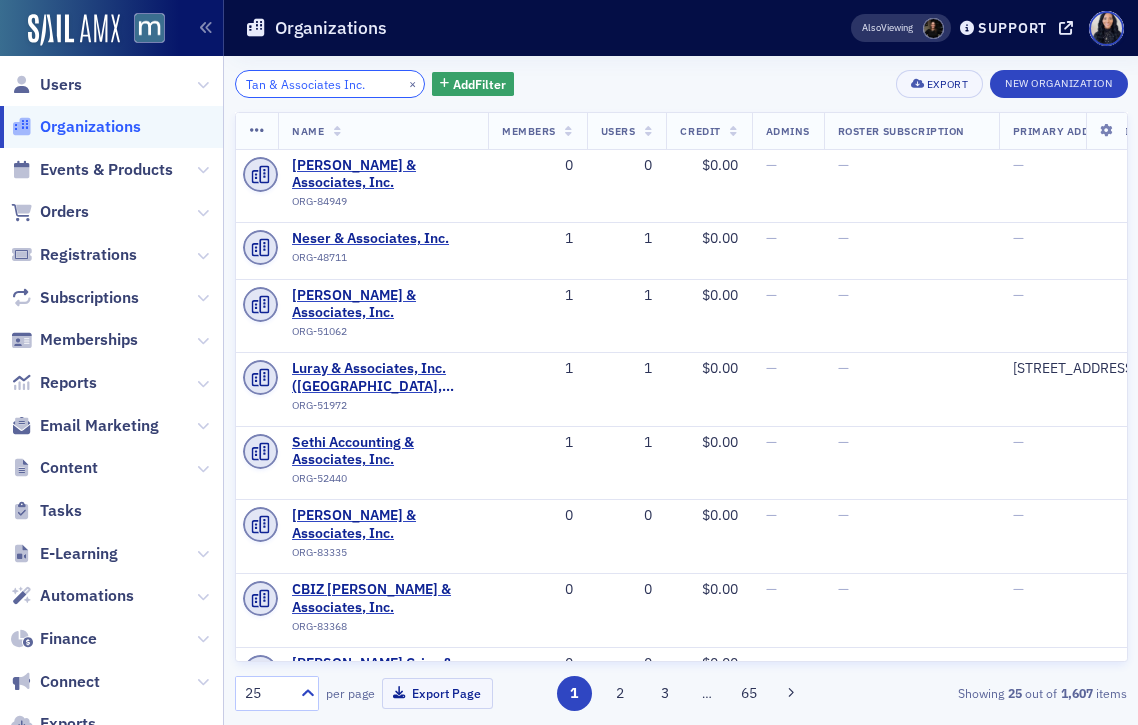 click on "Tan & Associates Inc." 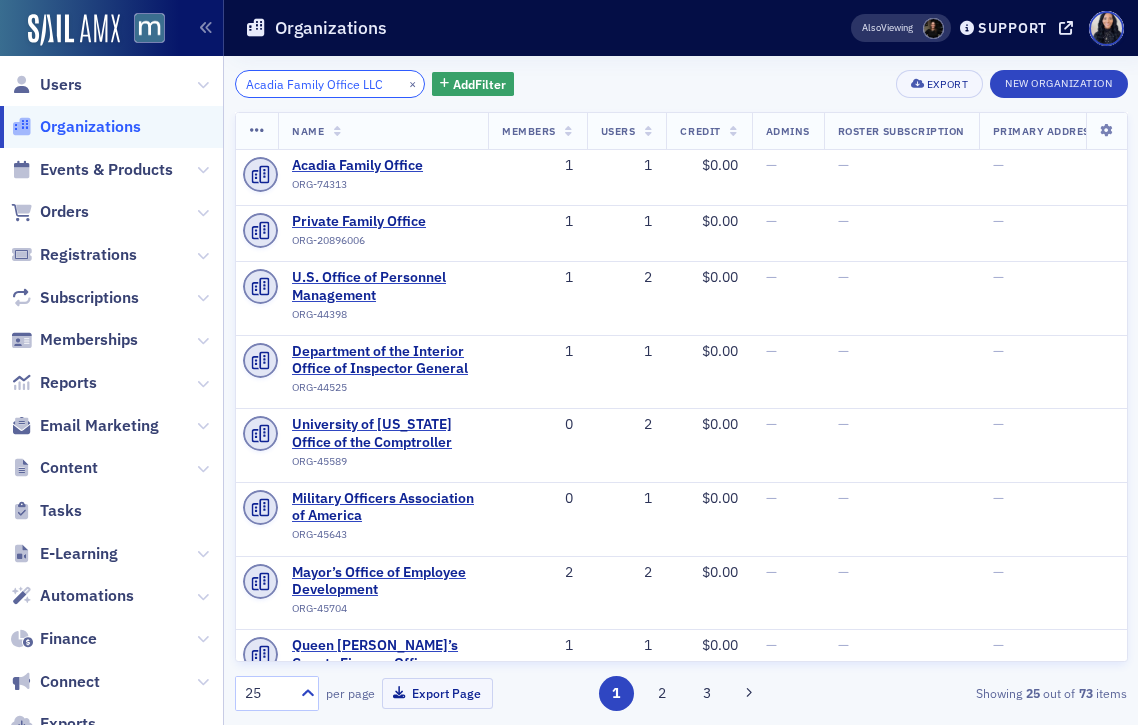 scroll, scrollTop: 0, scrollLeft: 3, axis: horizontal 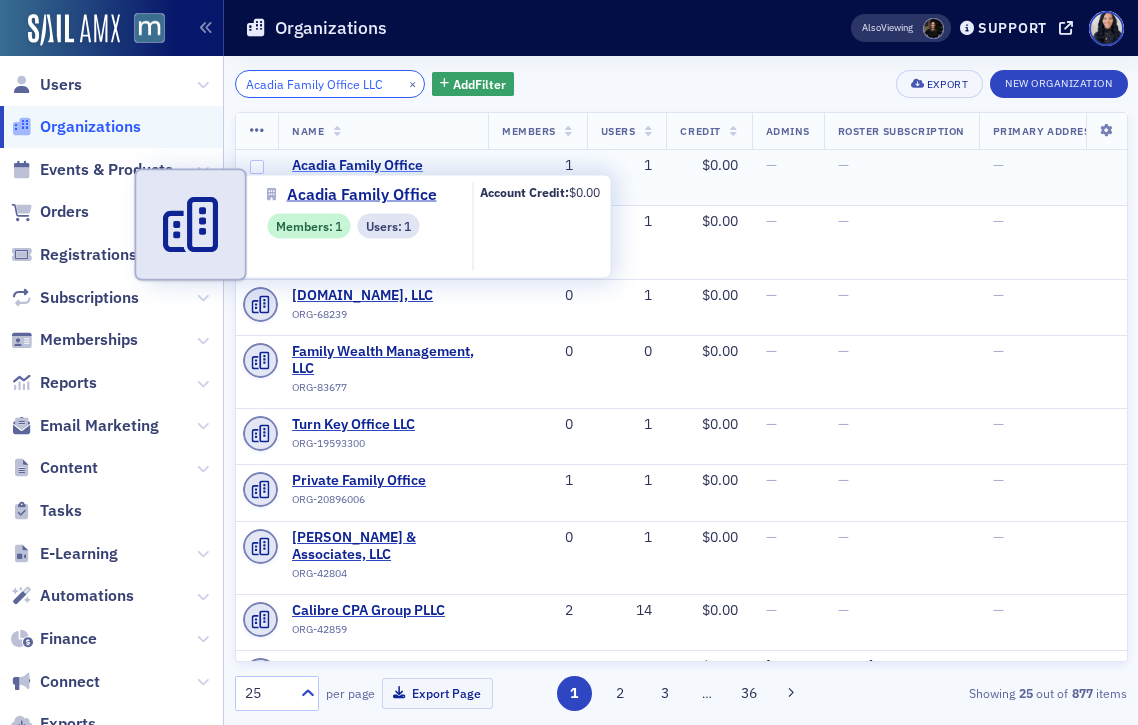 type on "Acadia Family Office LLC" 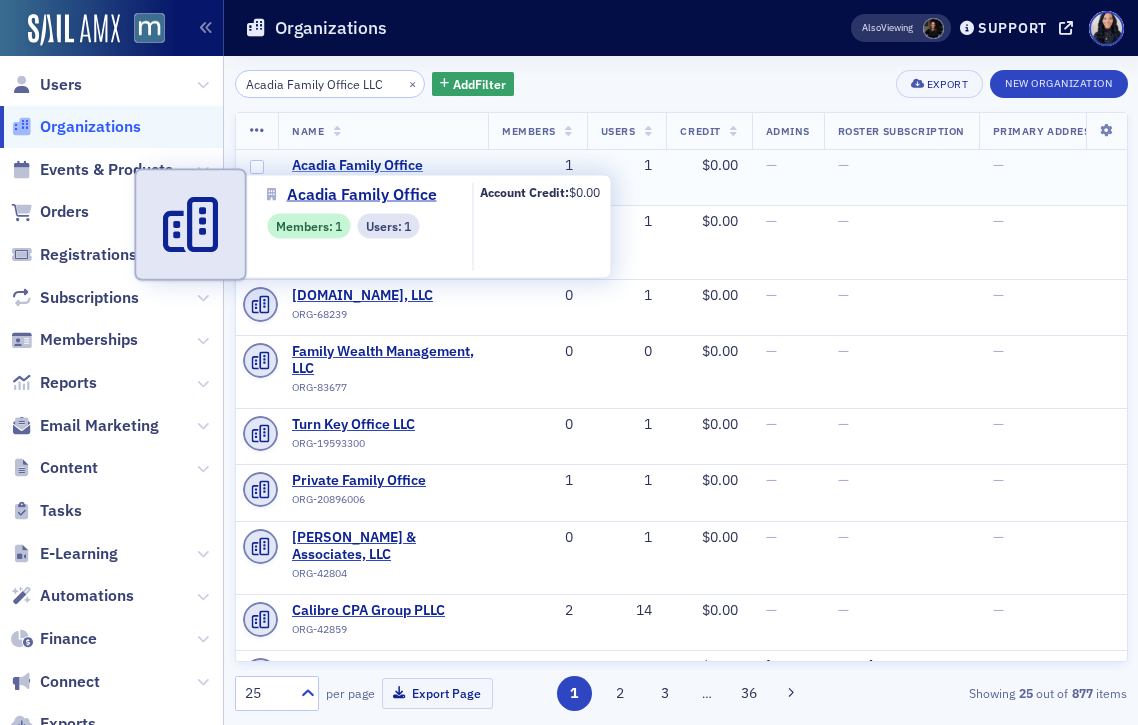 scroll, scrollTop: 0, scrollLeft: 0, axis: both 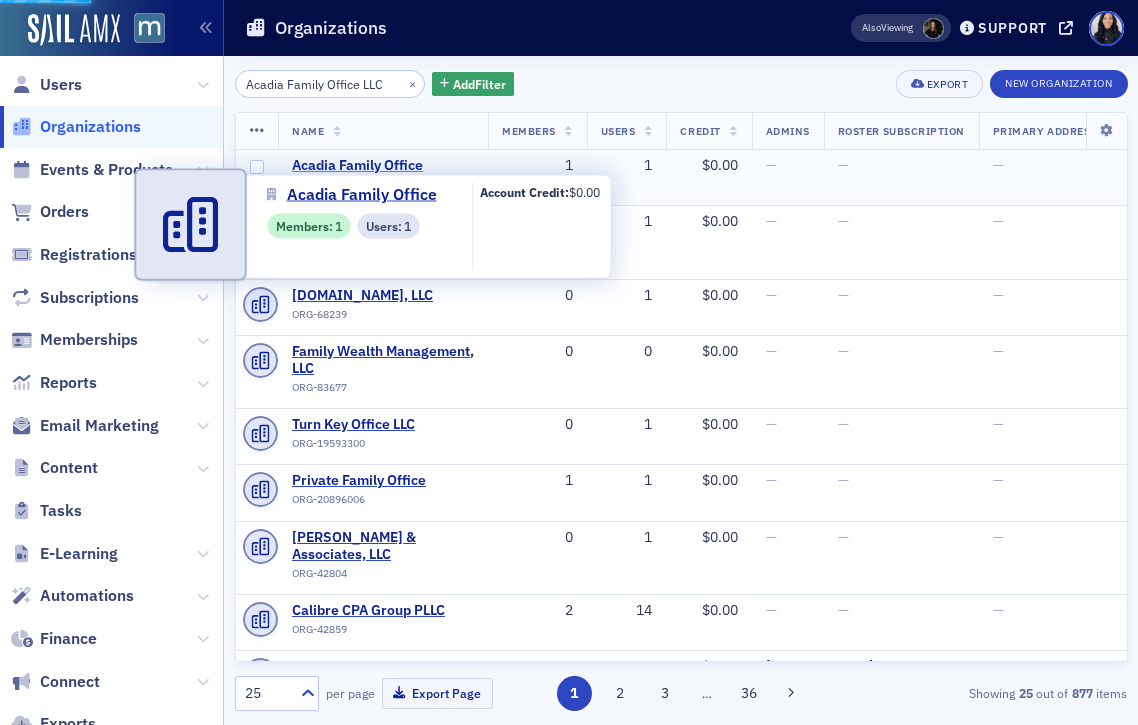 select on "US" 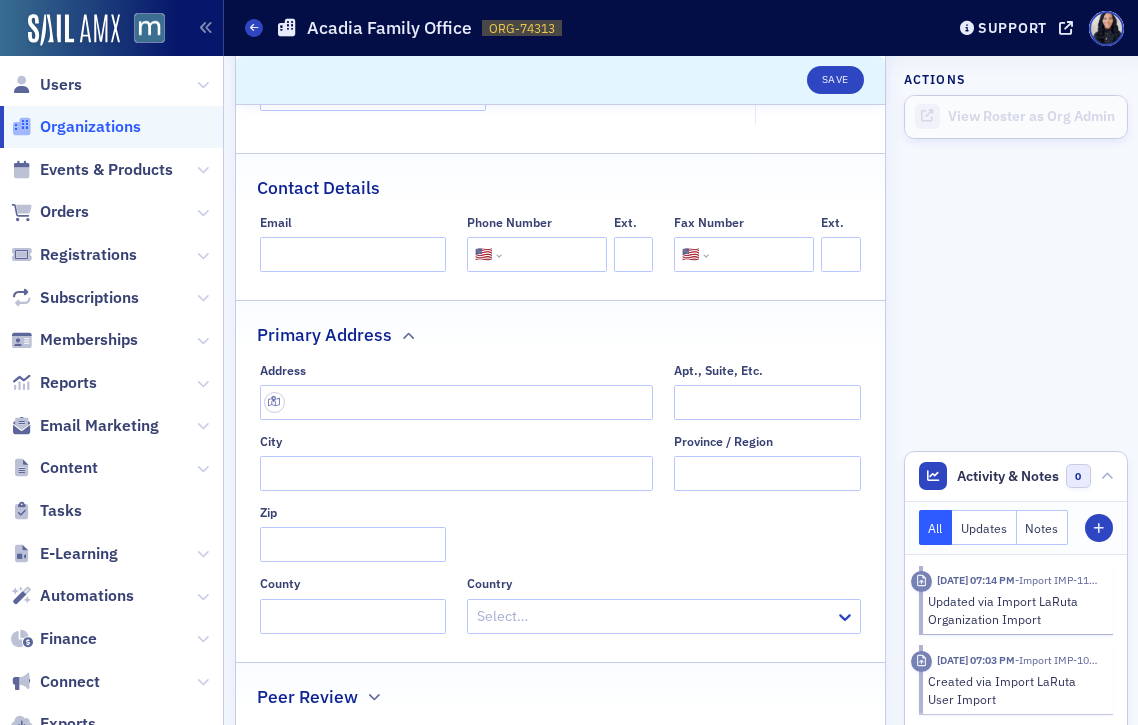 scroll, scrollTop: 407, scrollLeft: 0, axis: vertical 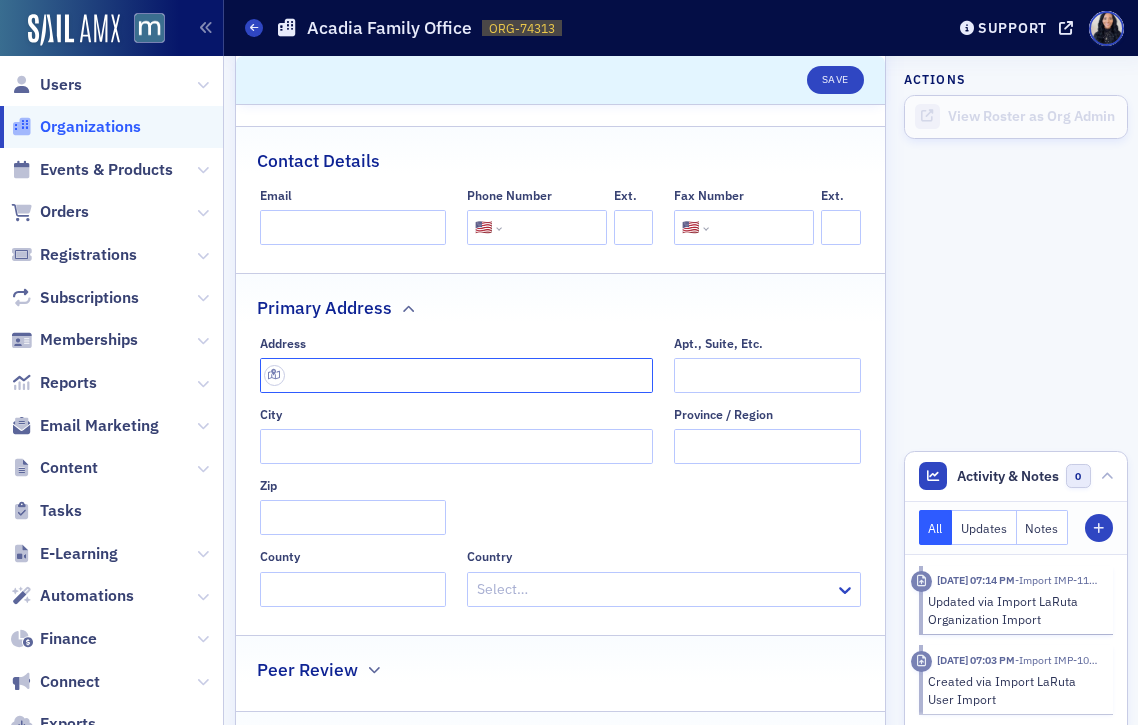 click 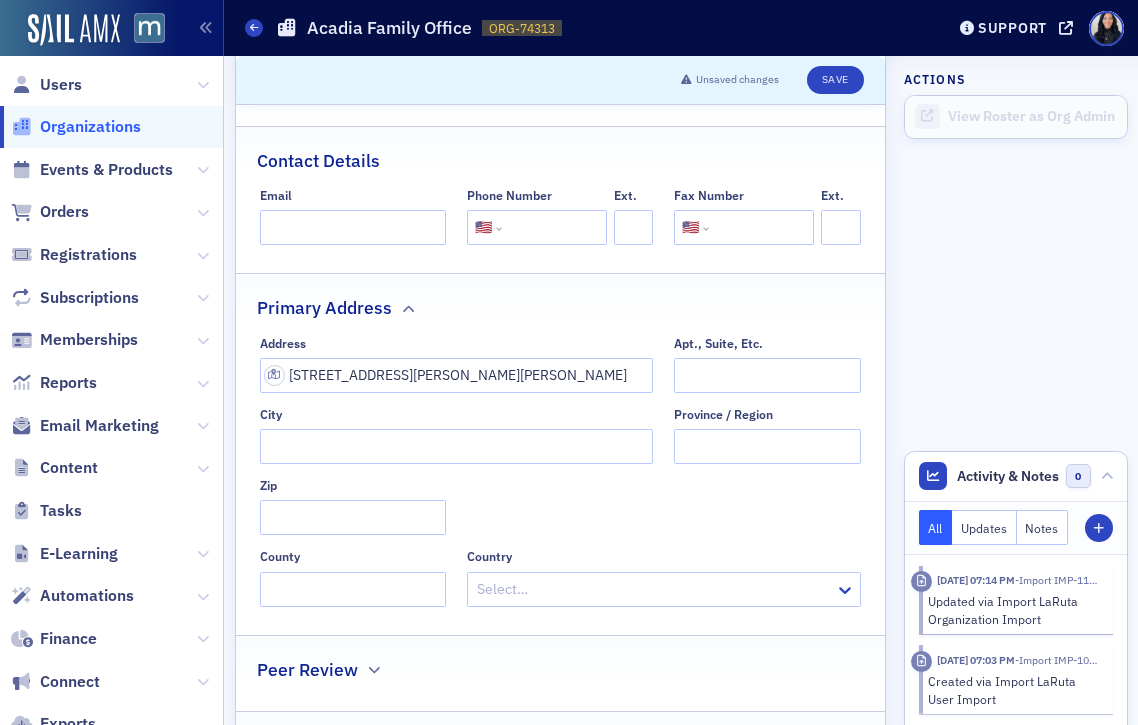 type on "[STREET_ADDRESS][PERSON_NAME]" 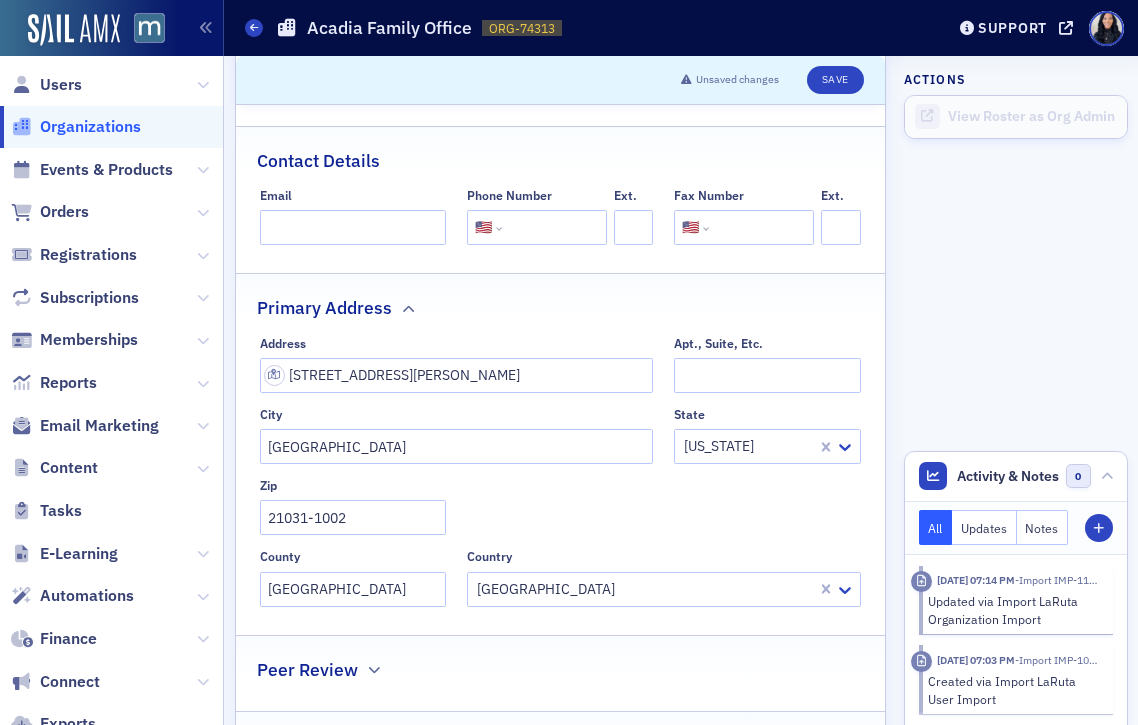 click 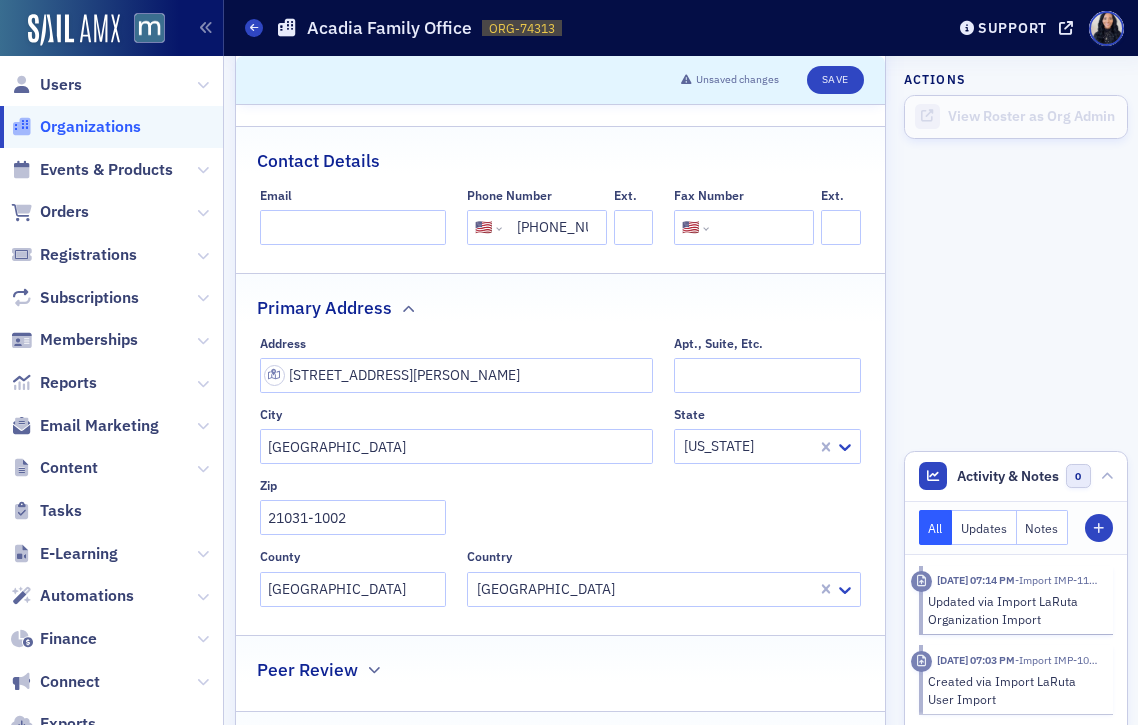 scroll, scrollTop: 0, scrollLeft: 32, axis: horizontal 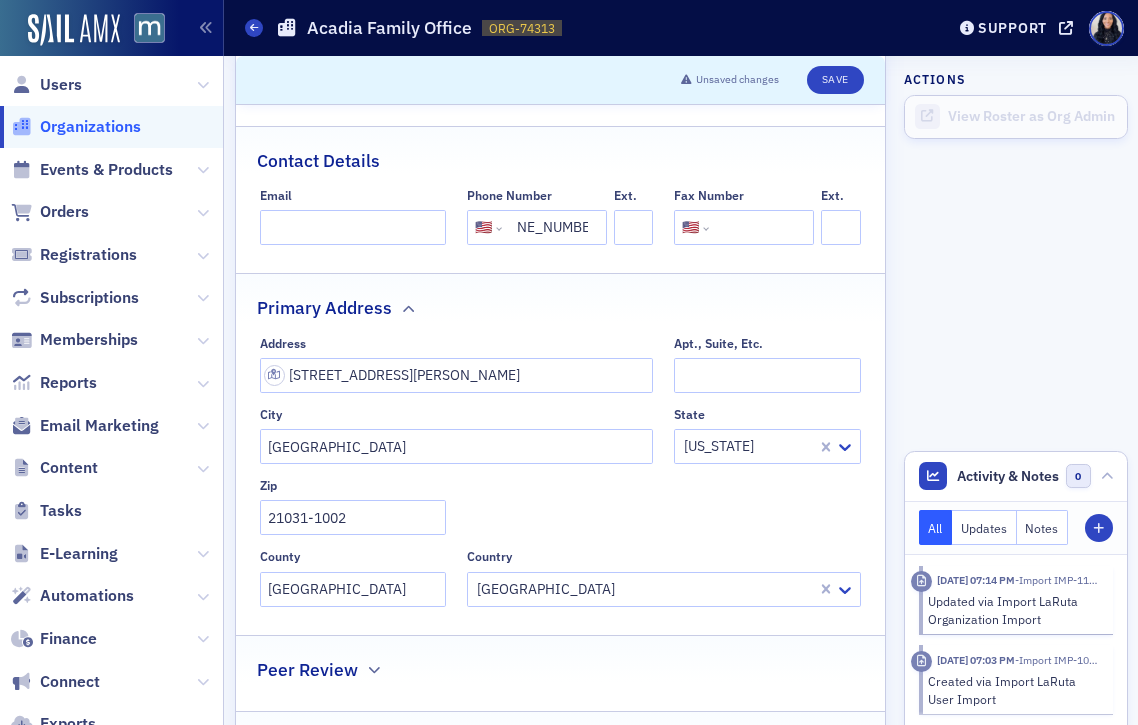 type on "[PHONE_NUMBER]" 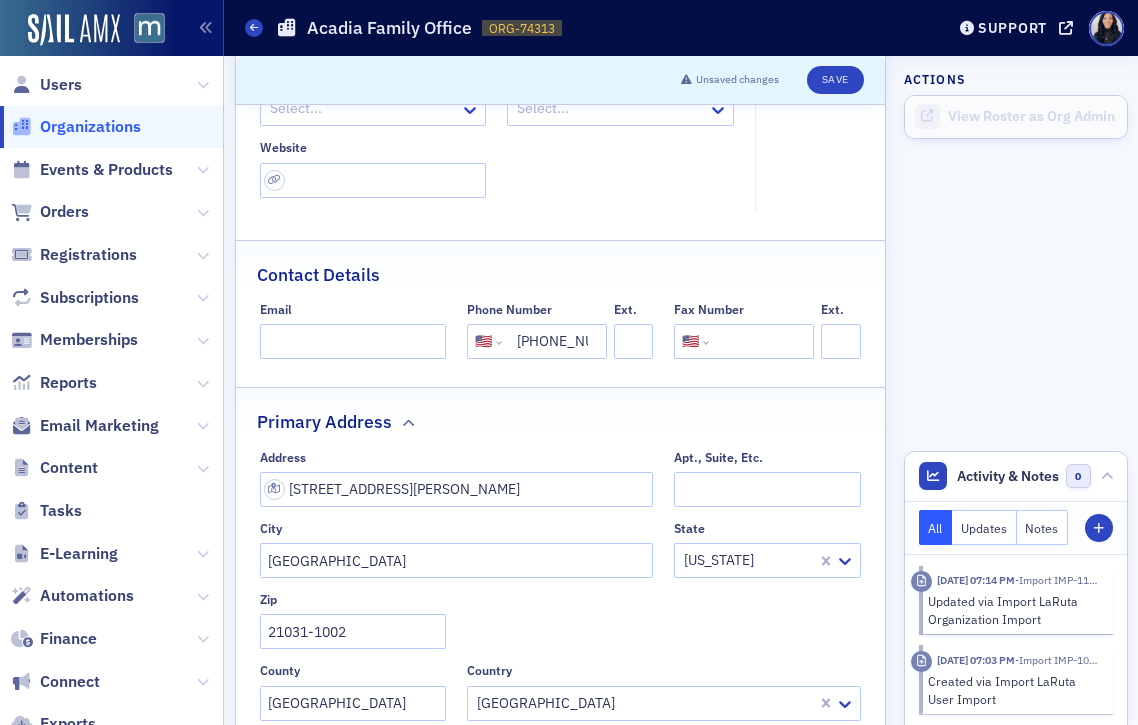 scroll, scrollTop: 292, scrollLeft: 0, axis: vertical 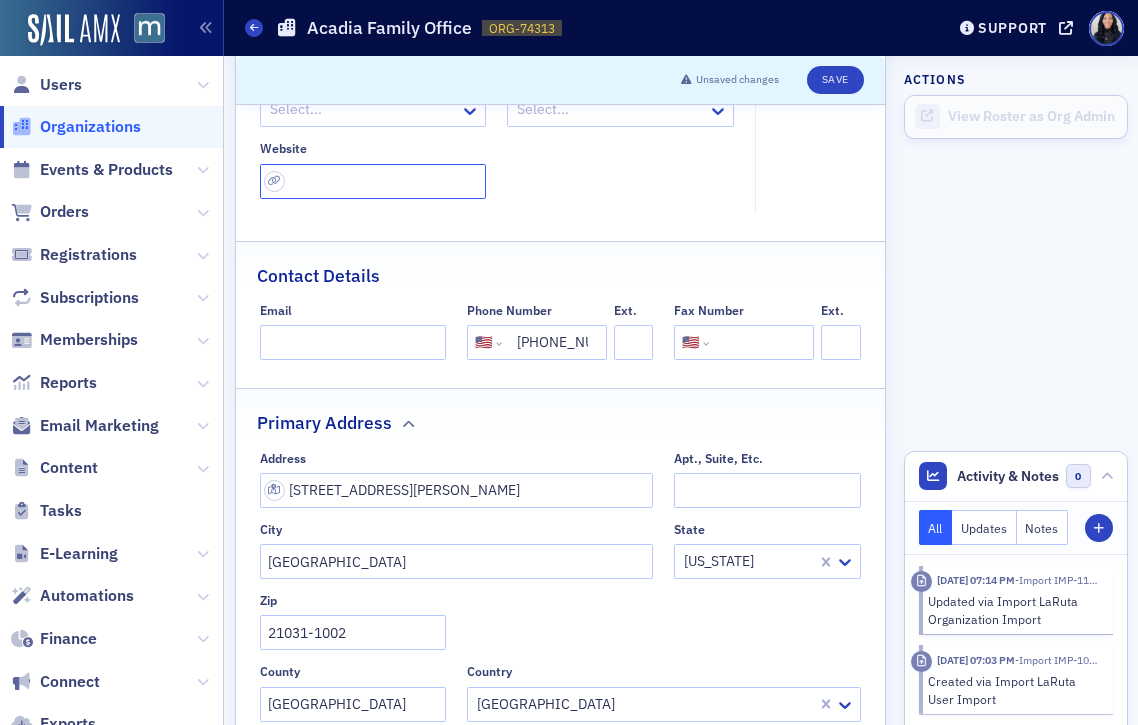 click 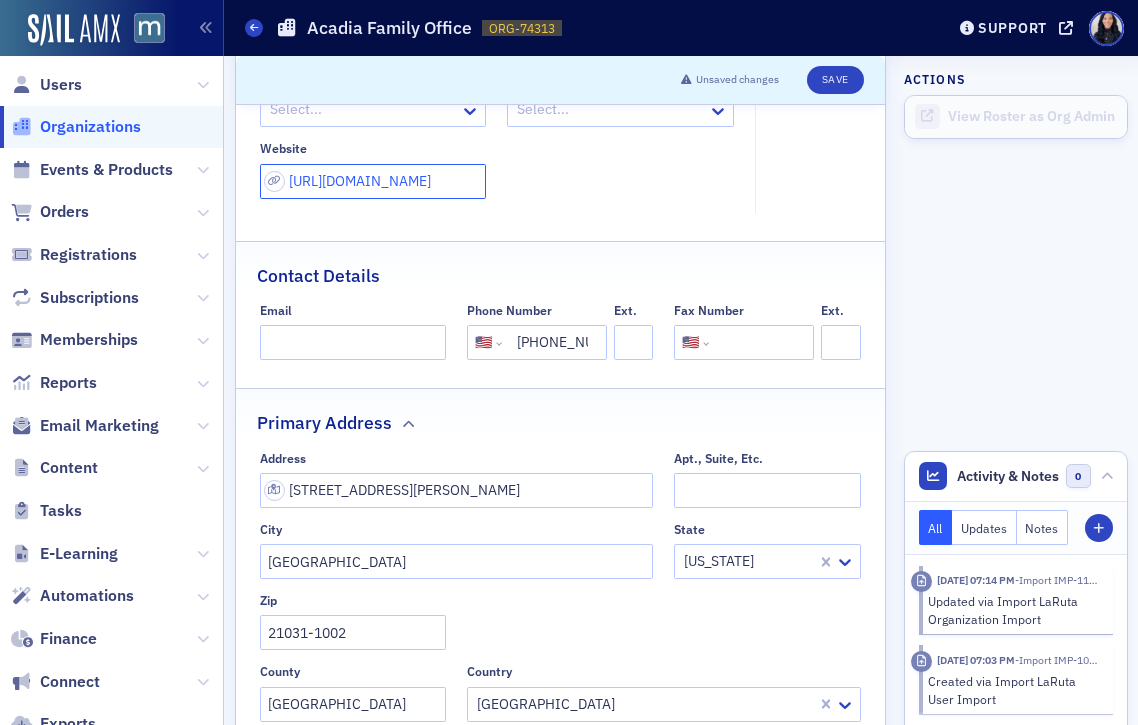 type on "[URL][DOMAIN_NAME]" 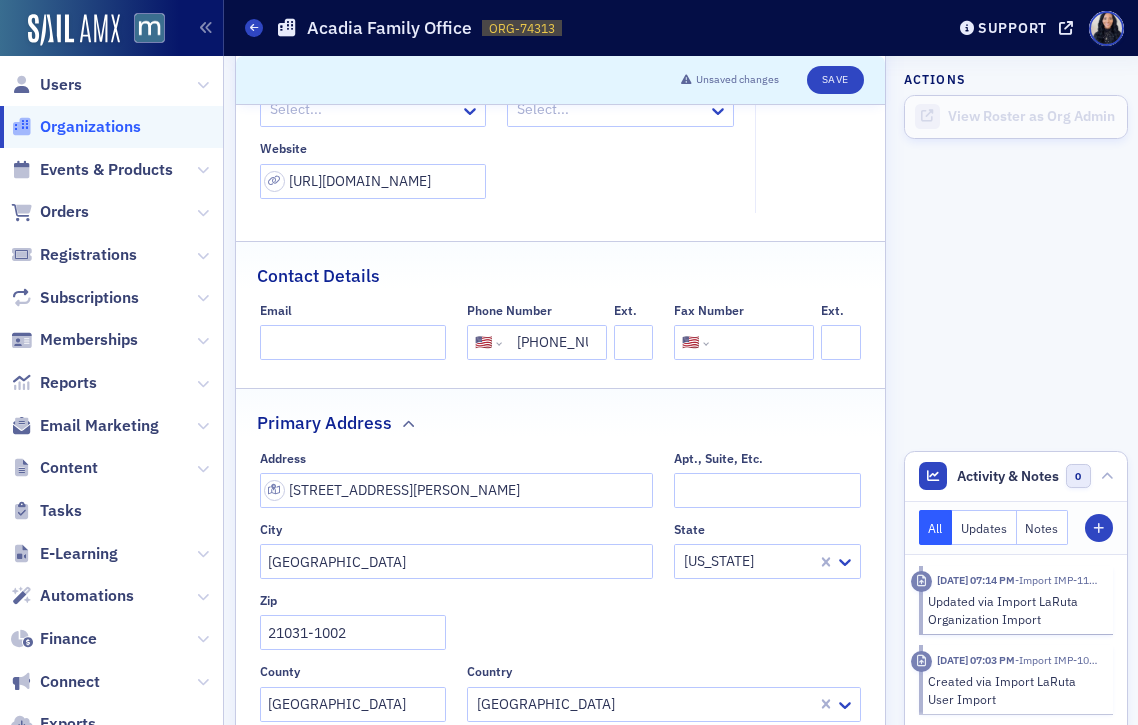 click on "Types Select... Sectors Select... Website [URL][DOMAIN_NAME]" 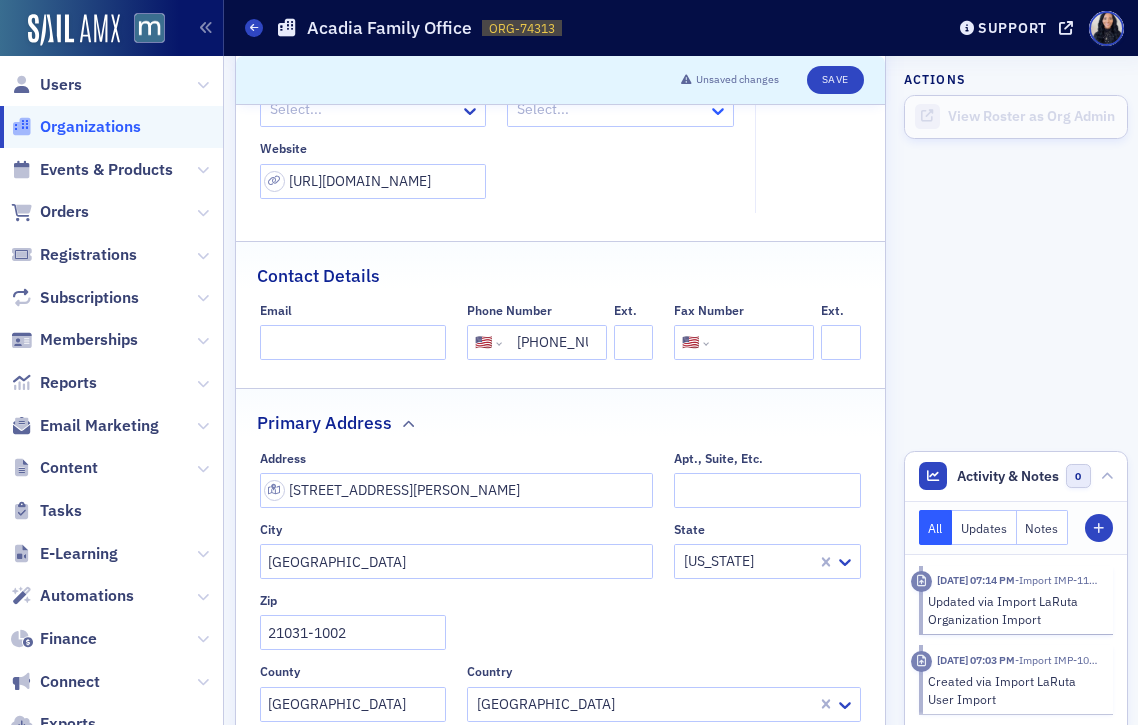 click 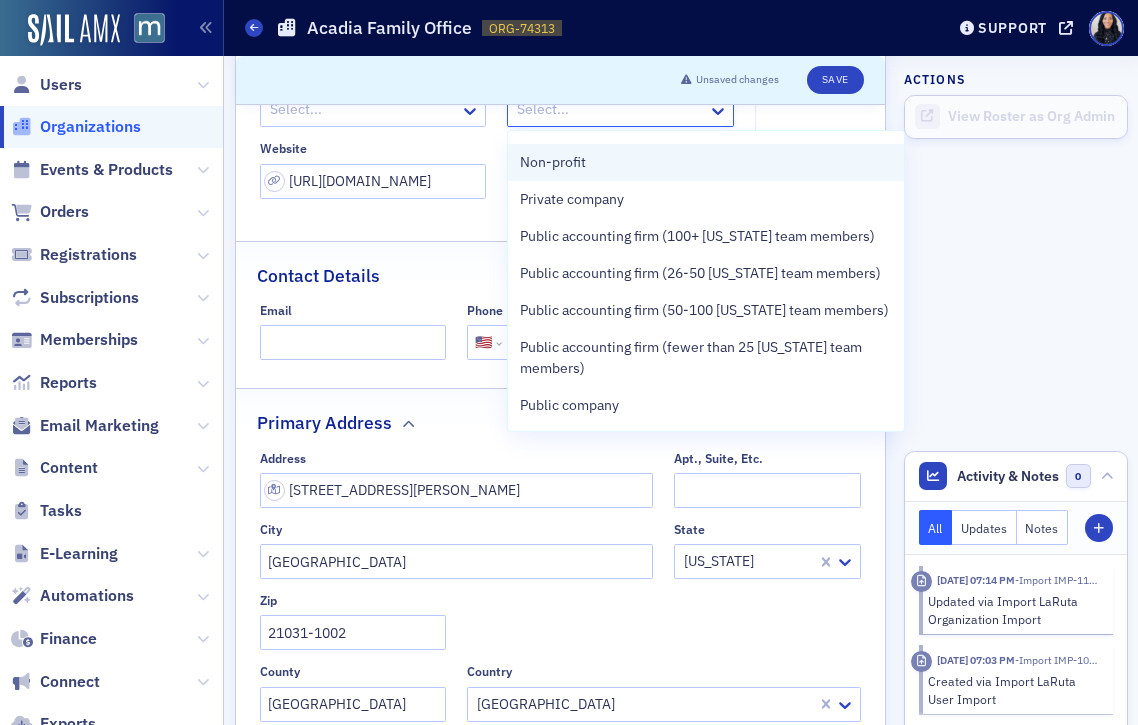 scroll, scrollTop: 144, scrollLeft: 0, axis: vertical 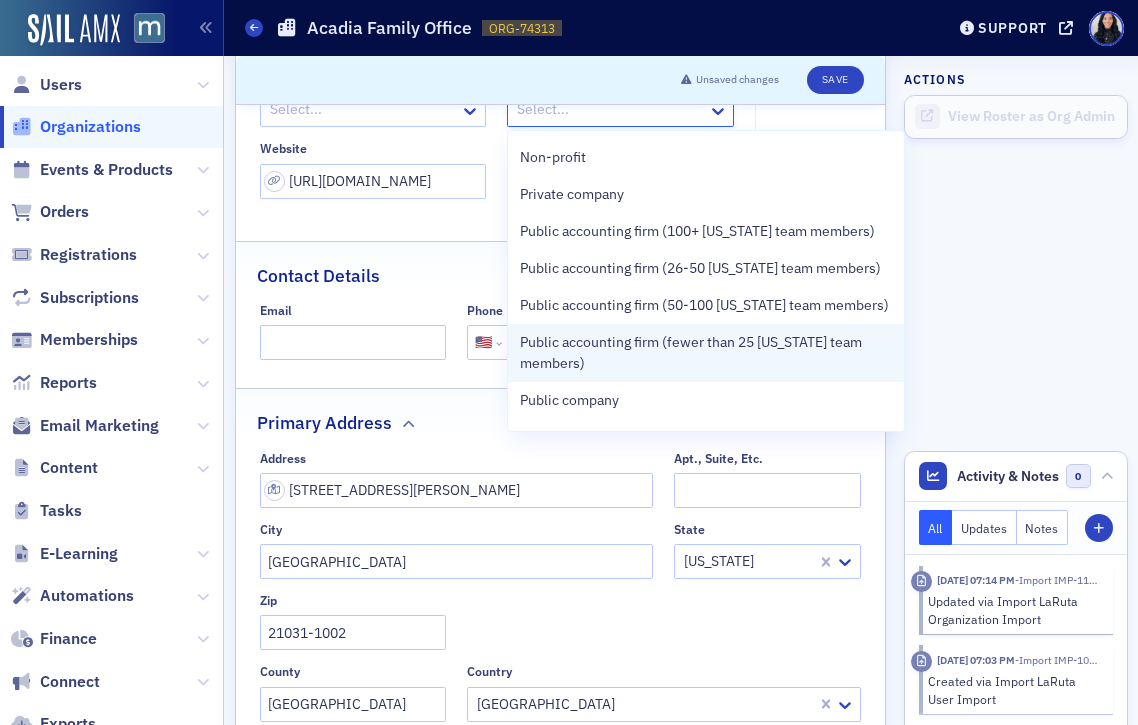 click on "Public accounting firm (fewer than 25 [US_STATE] team members)" at bounding box center [706, 353] 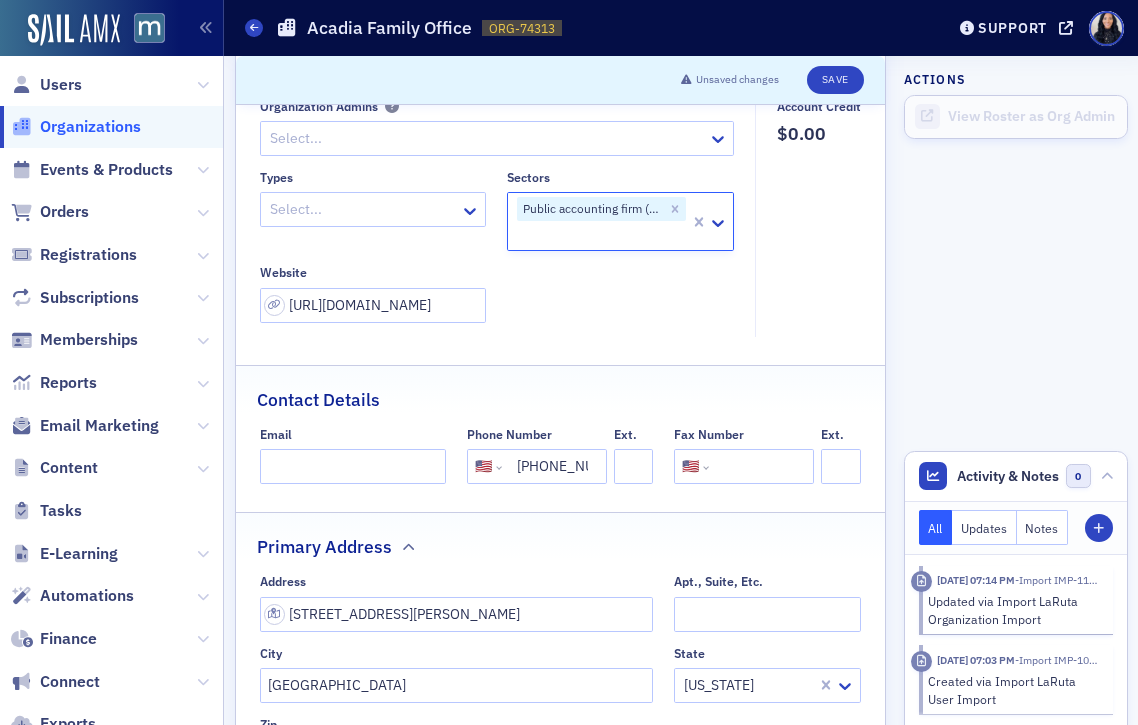 scroll, scrollTop: 180, scrollLeft: 0, axis: vertical 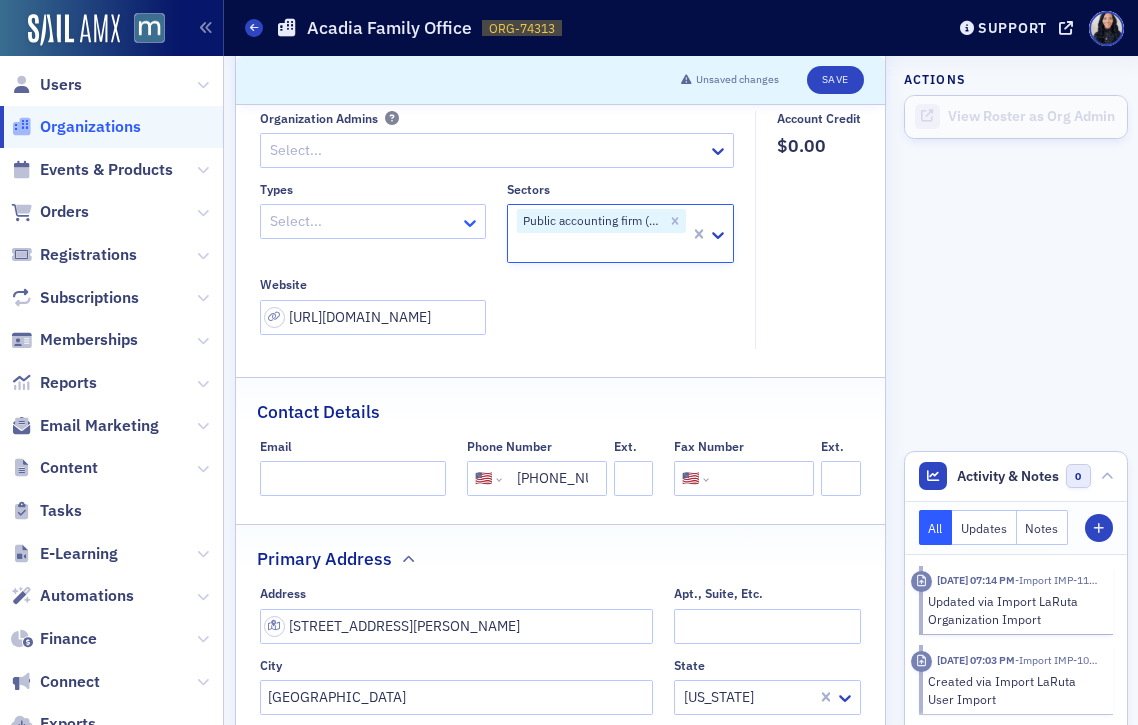 click 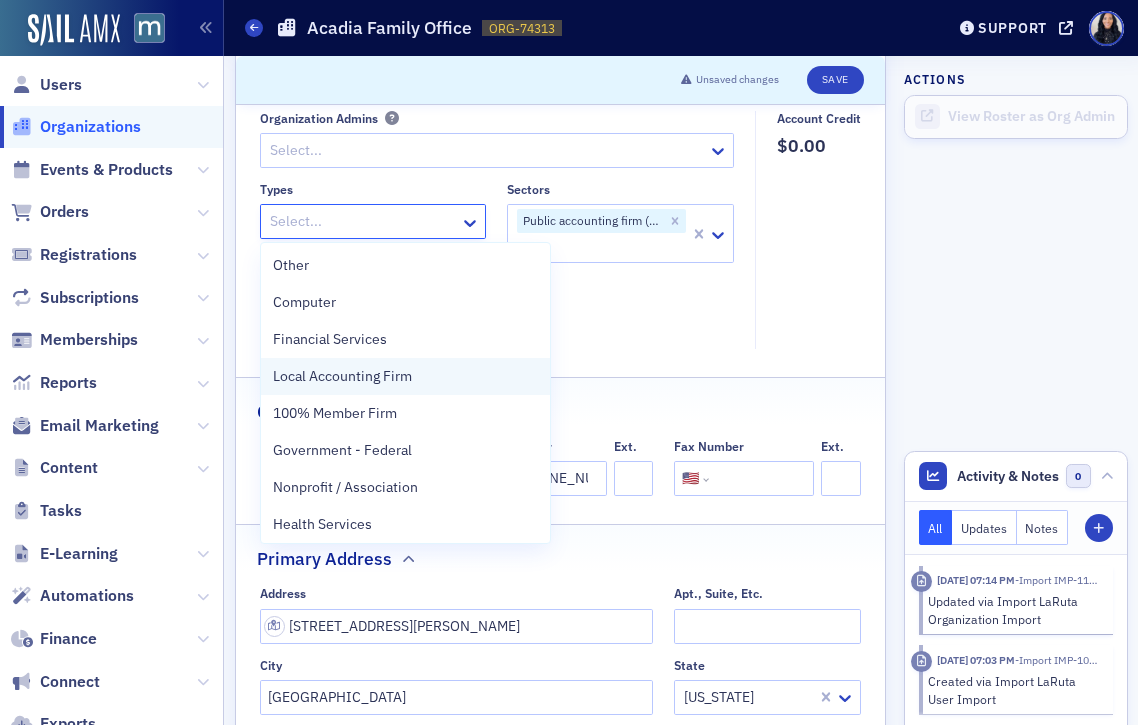 click on "Local Accounting Firm" at bounding box center [342, 376] 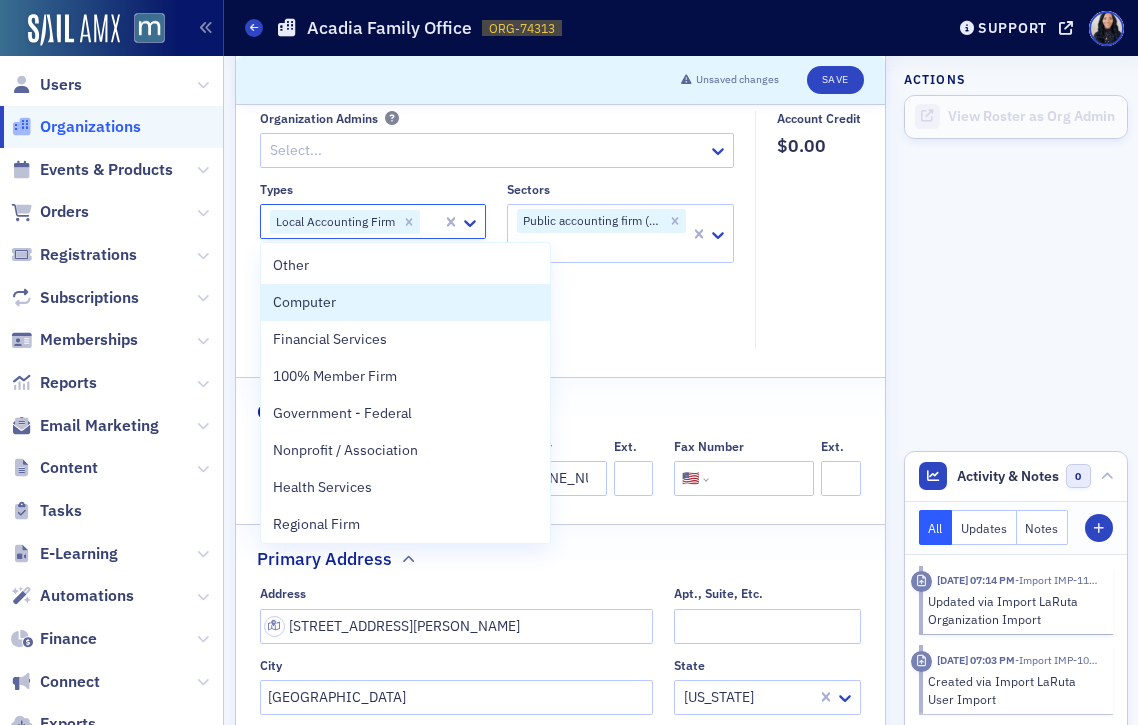click on "Types option Local Accounting Firm, selected. Computer, 2 of 34. 34 results available. Use Up and Down to choose options, press Enter to select the currently focused option, press Escape to exit the menu, press Tab to select the option and exit the menu. Local Accounting Firm Sectors Public accounting firm (fewer than 25 [US_STATE] team members) Website [URL][DOMAIN_NAME]" 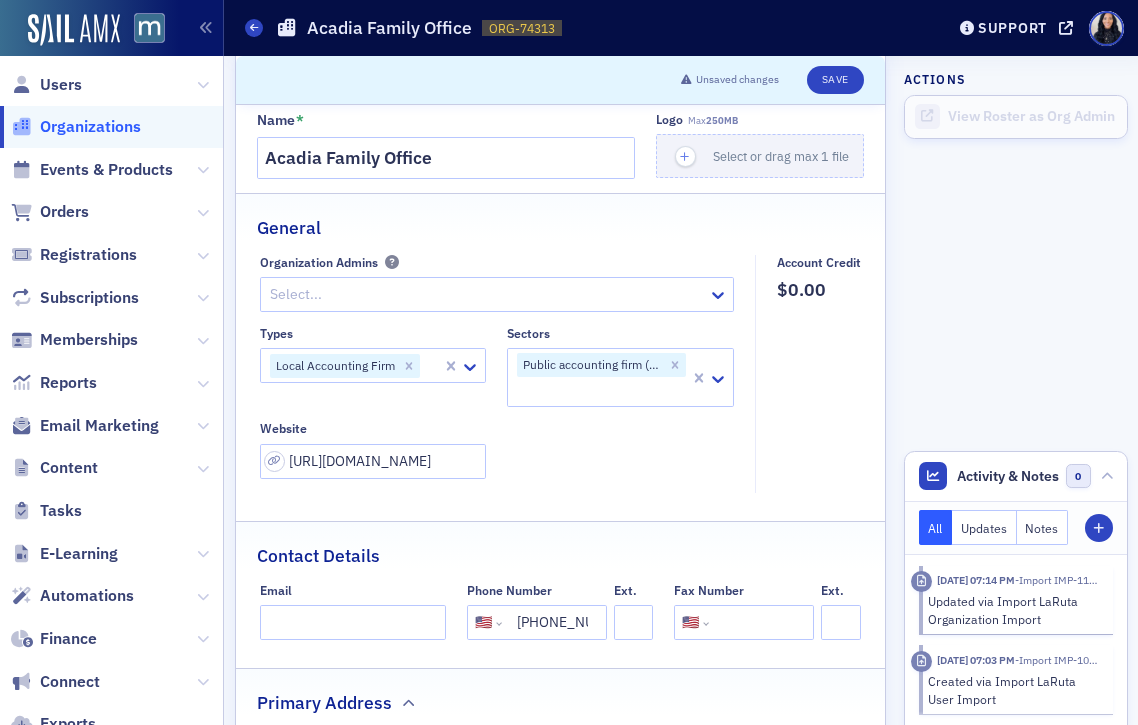 scroll, scrollTop: 0, scrollLeft: 0, axis: both 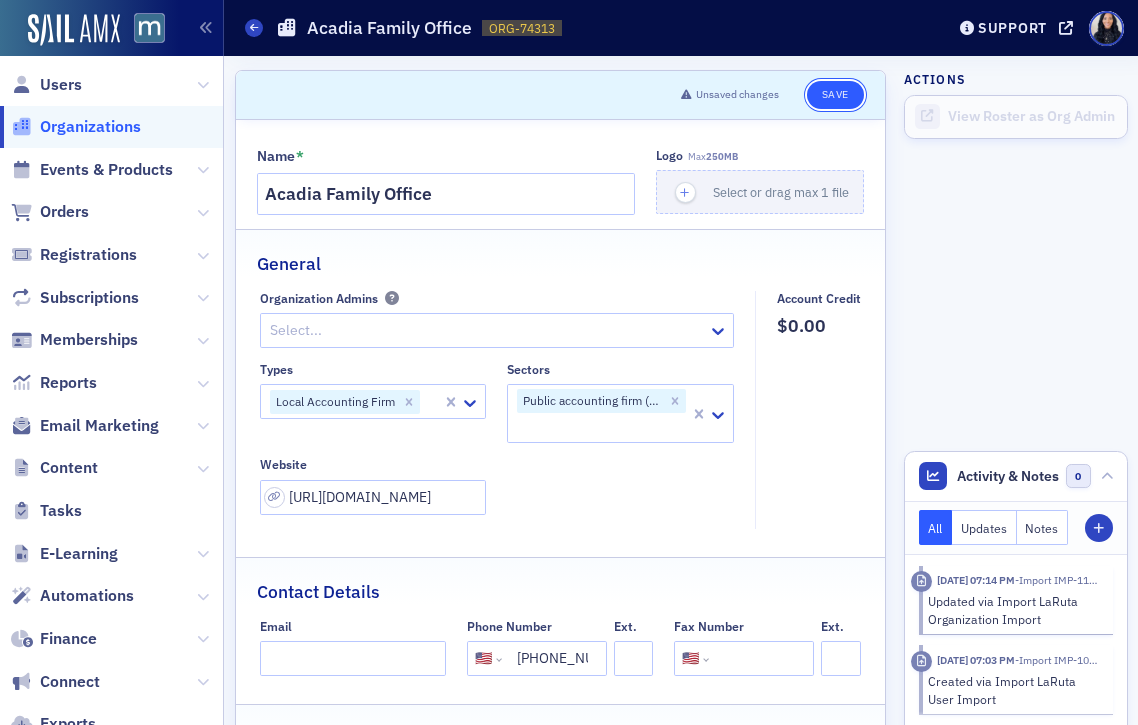 click on "Save" 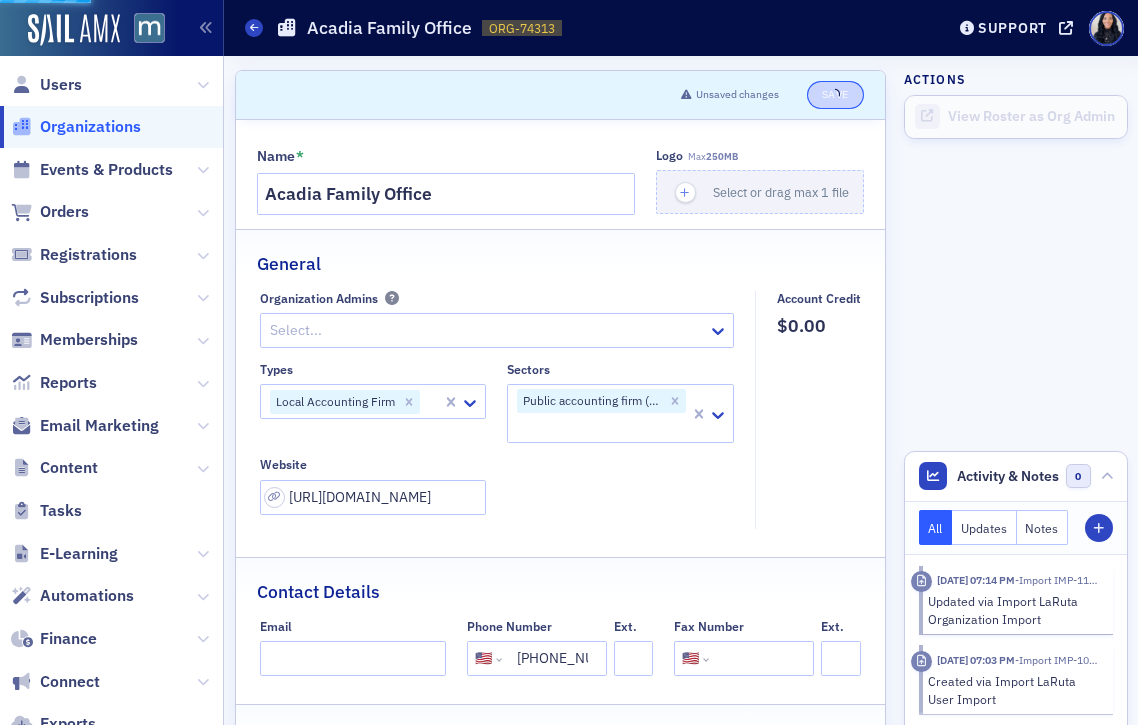 select on "US" 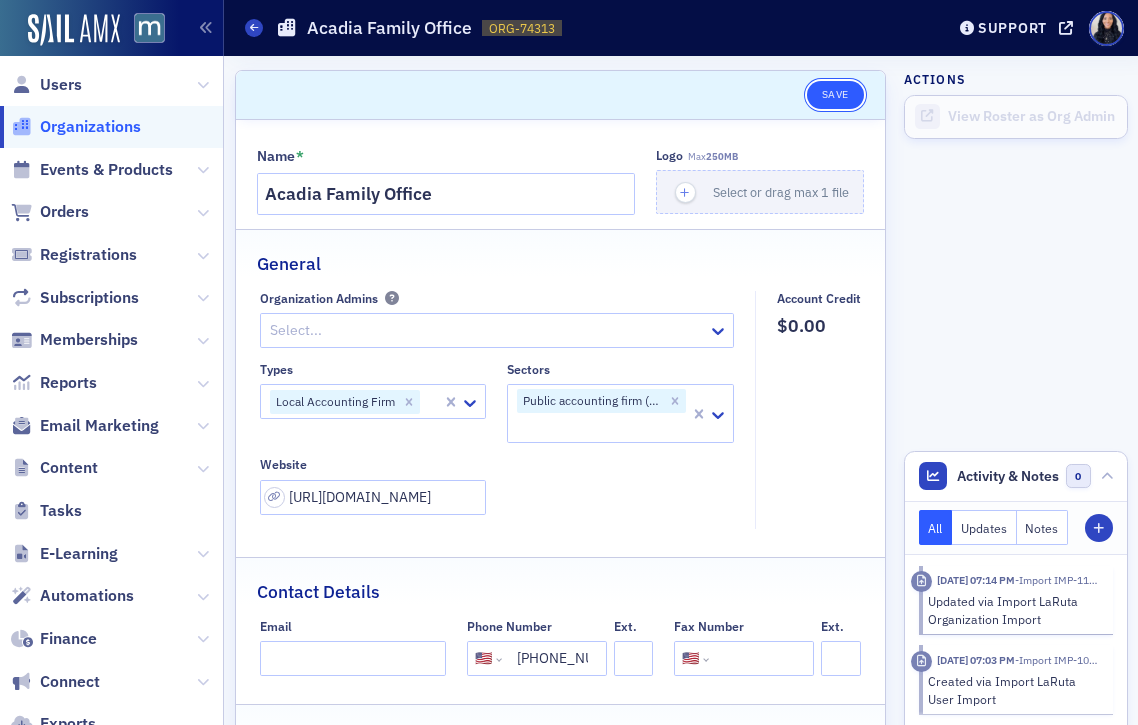 click on "Save" 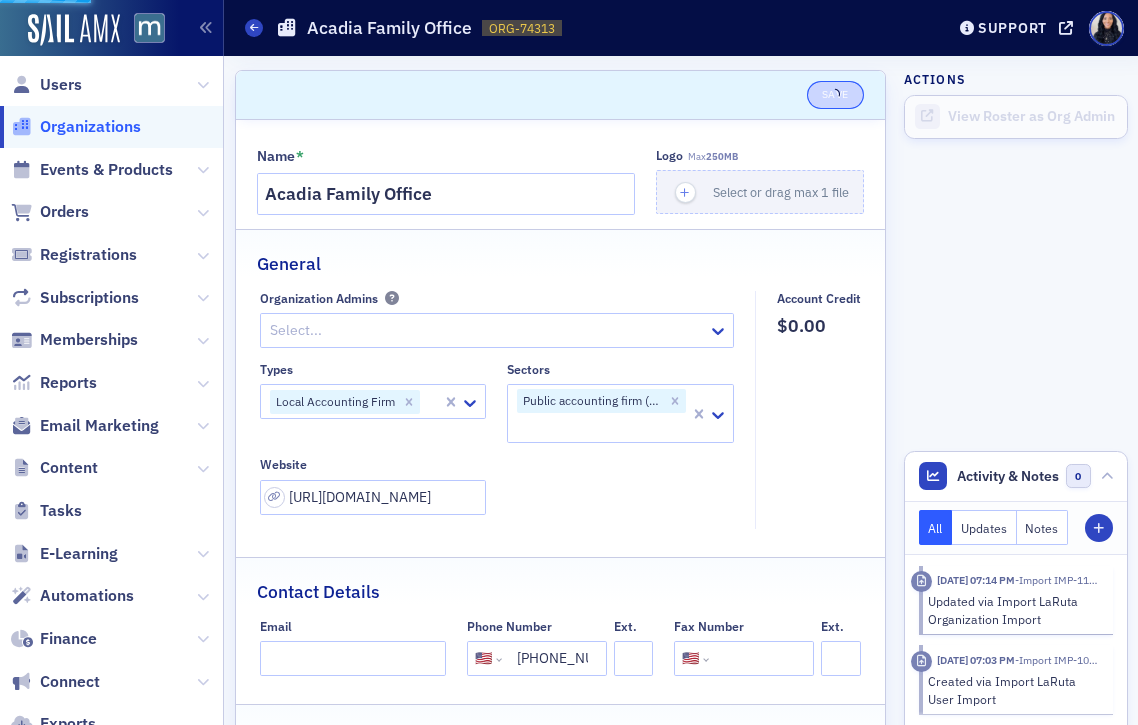 select on "US" 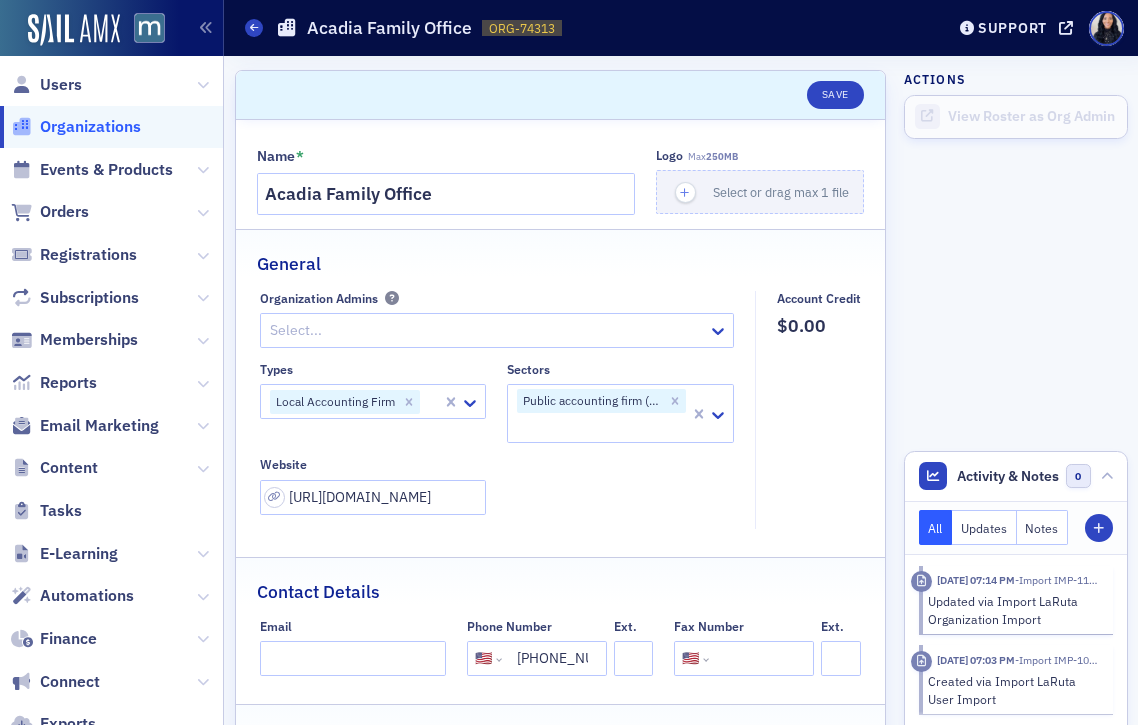 click on "Organizations" 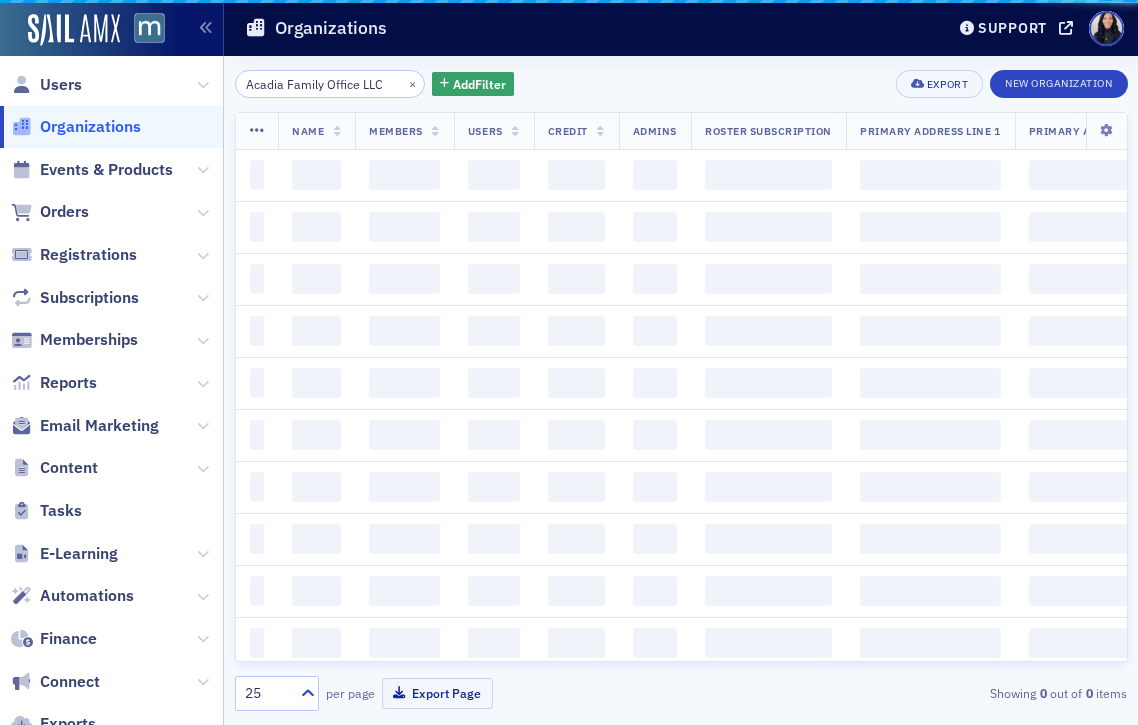 scroll, scrollTop: 0, scrollLeft: 3, axis: horizontal 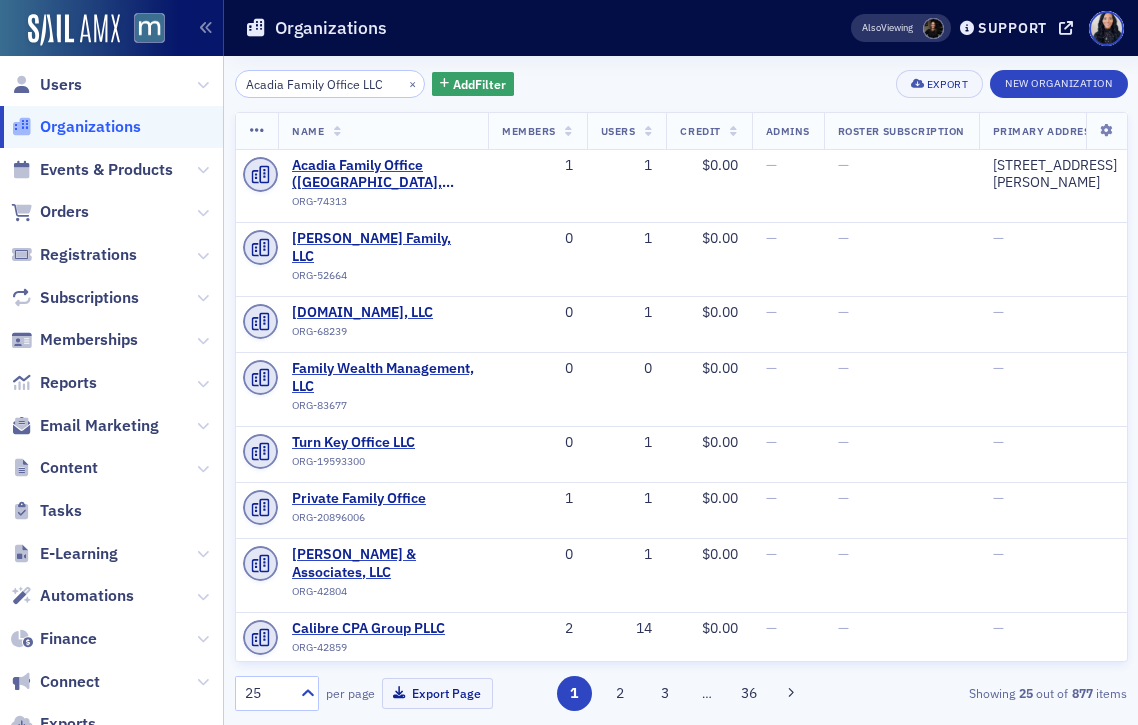 click on "Acadia Family Office LLC" 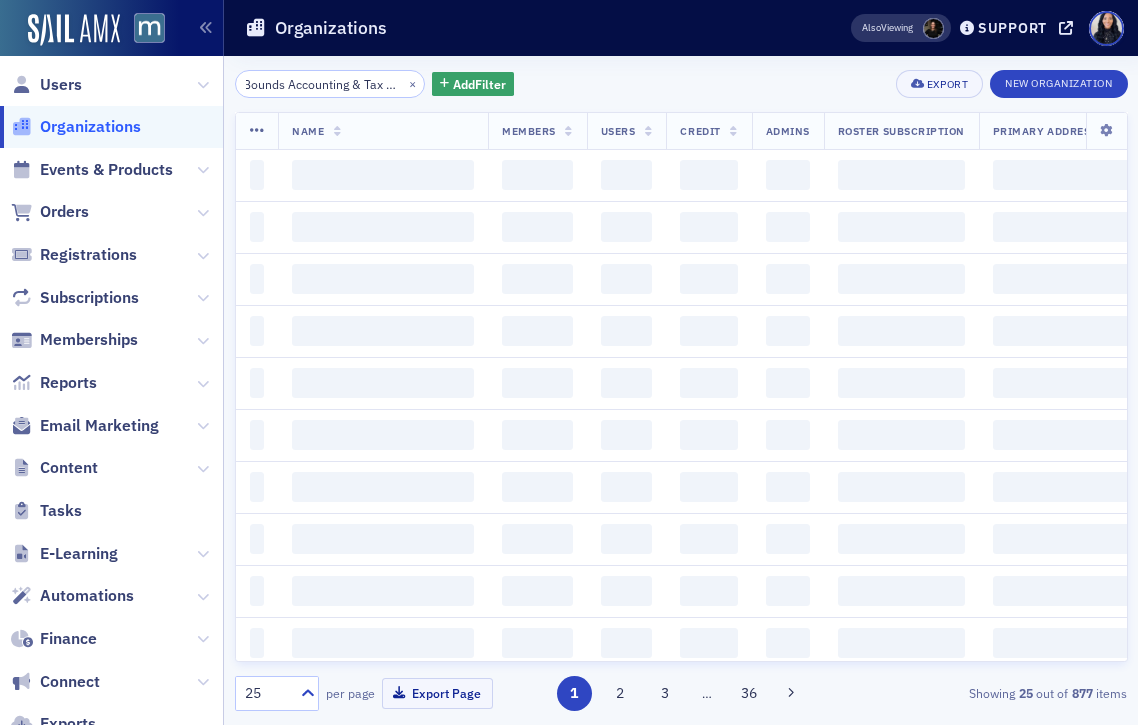 scroll, scrollTop: 0, scrollLeft: 85, axis: horizontal 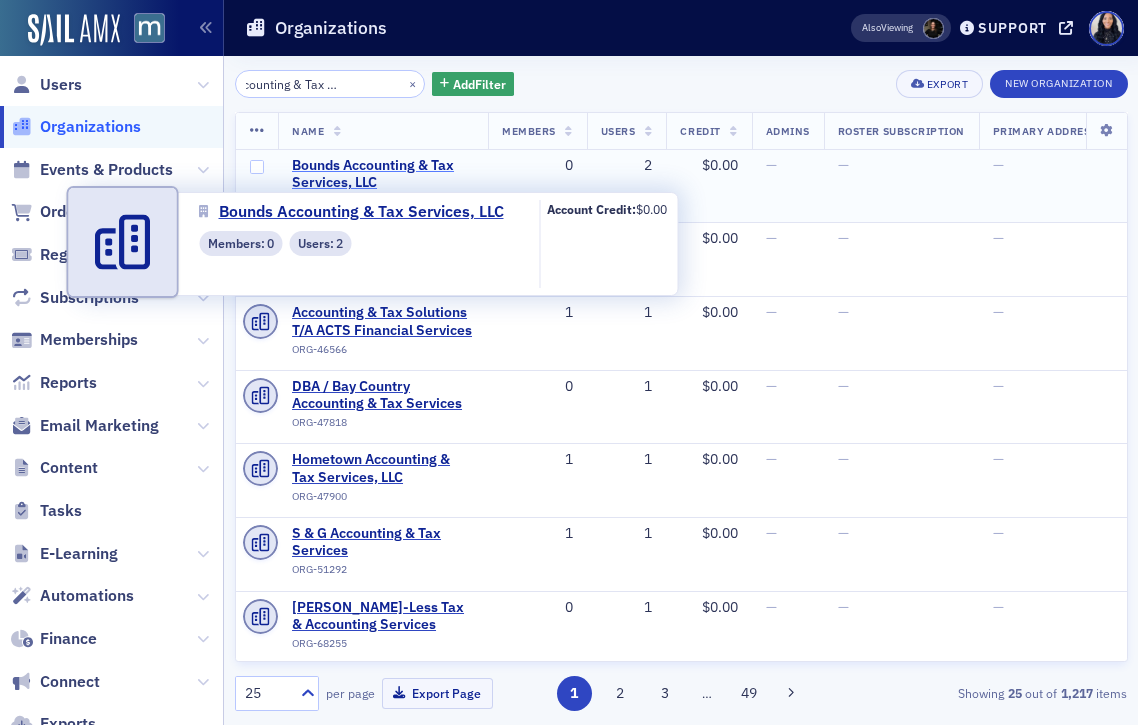 type on "Bounds Accounting & Tax Services LLC*" 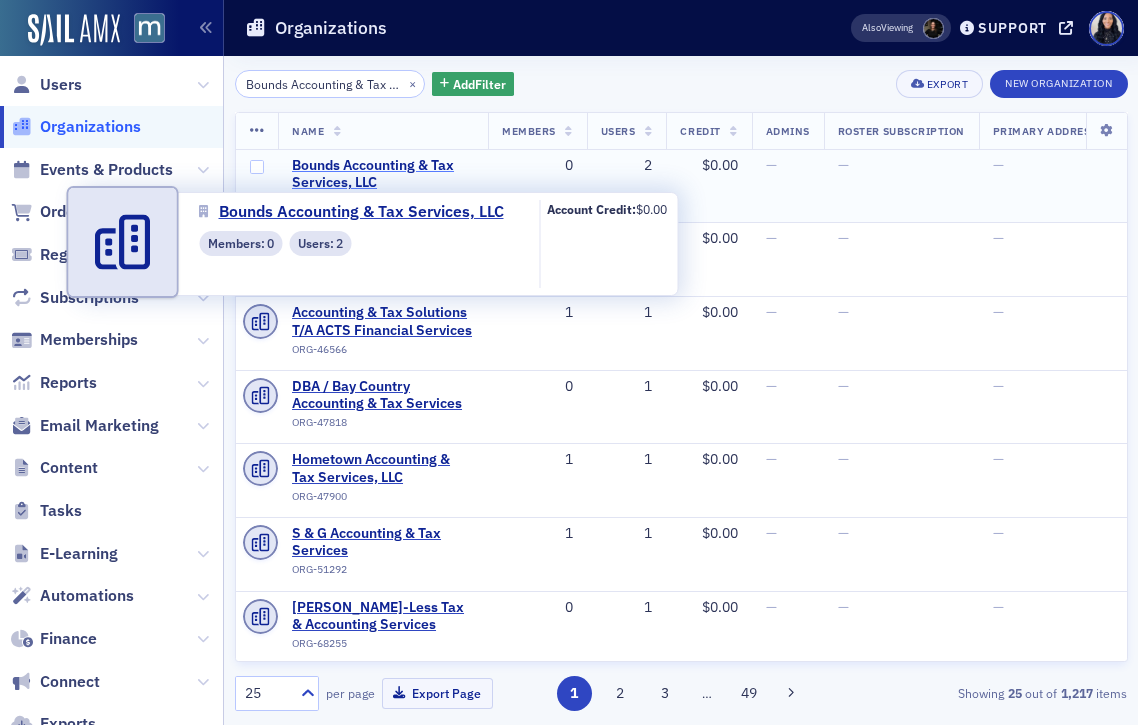 click on "Bounds Accounting & Tax Services, LLC" 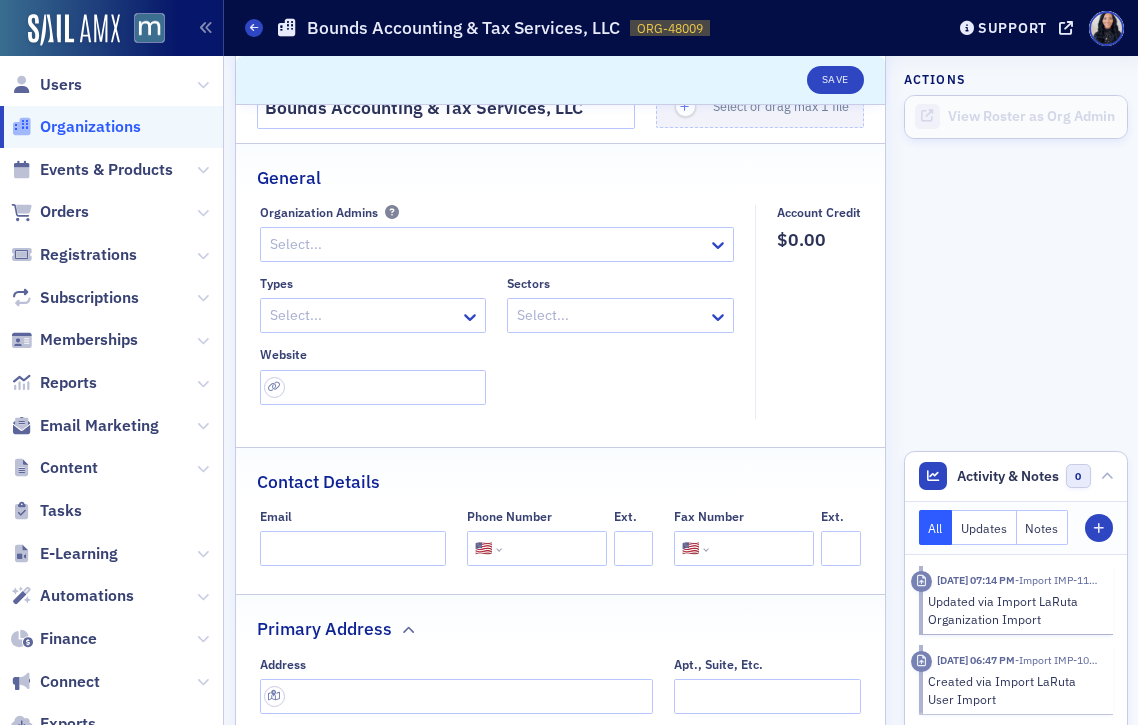 scroll, scrollTop: 97, scrollLeft: 0, axis: vertical 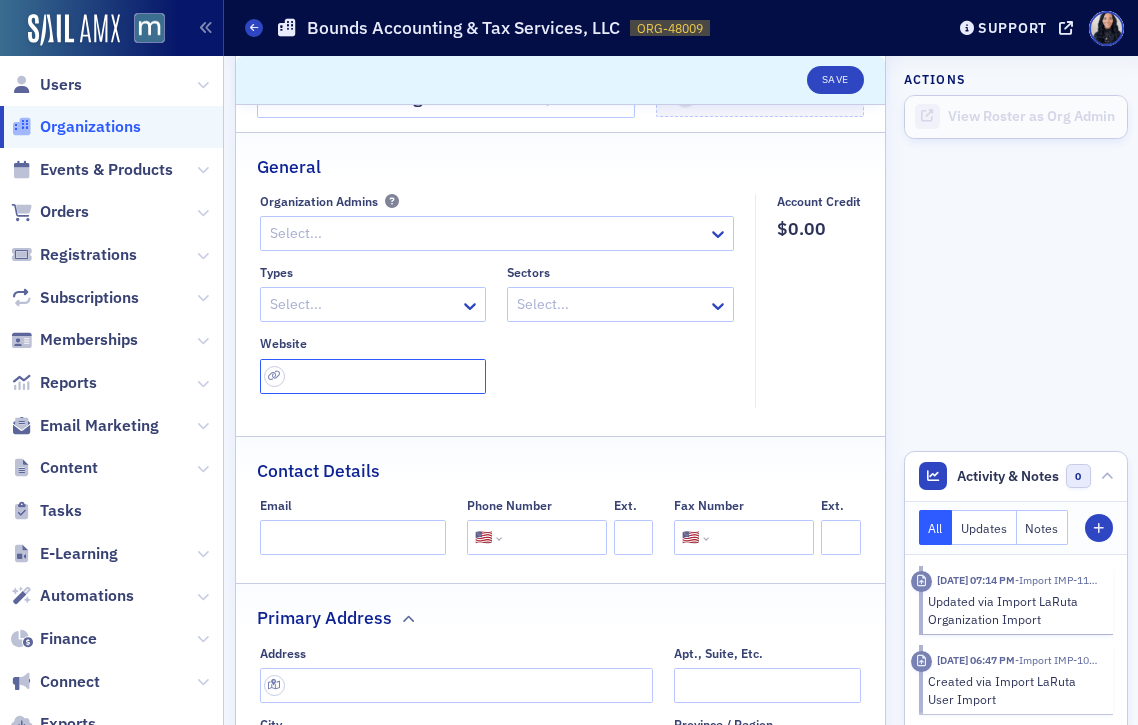 click 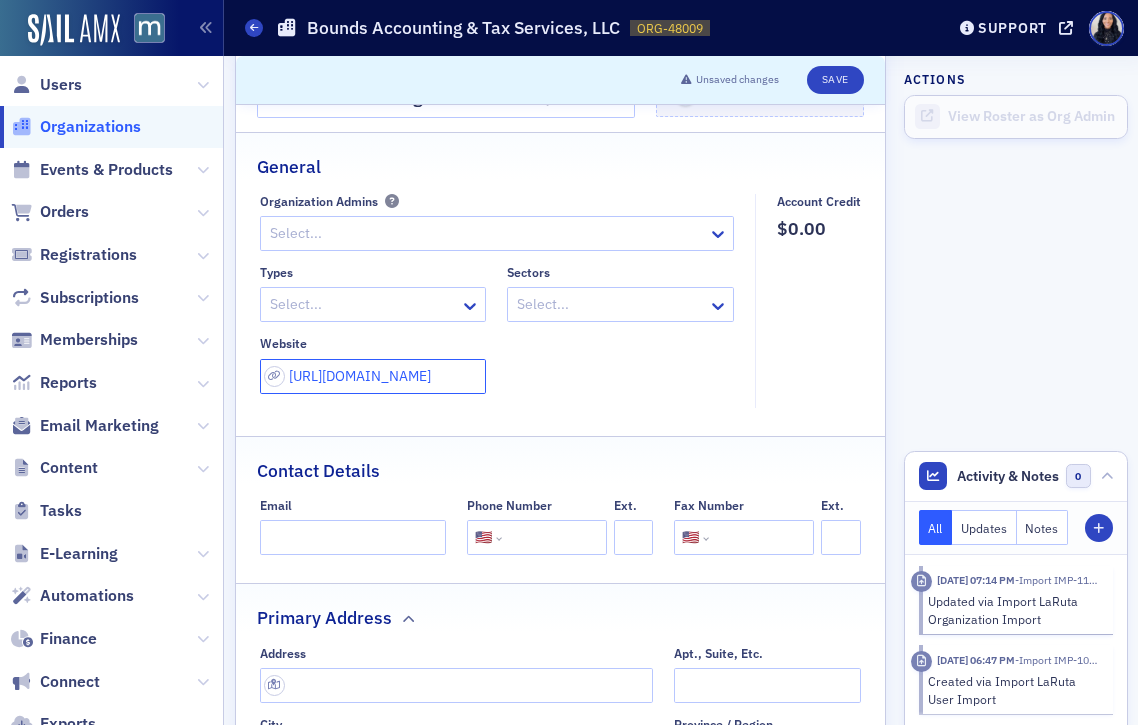 scroll, scrollTop: 0, scrollLeft: 1, axis: horizontal 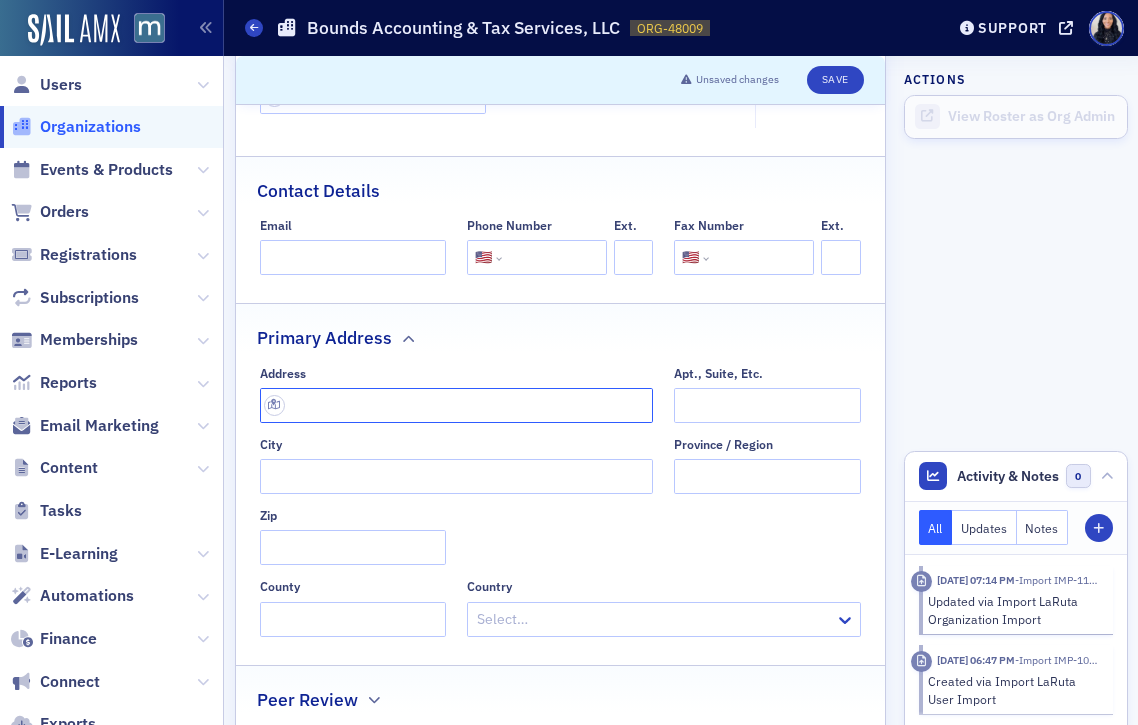 click 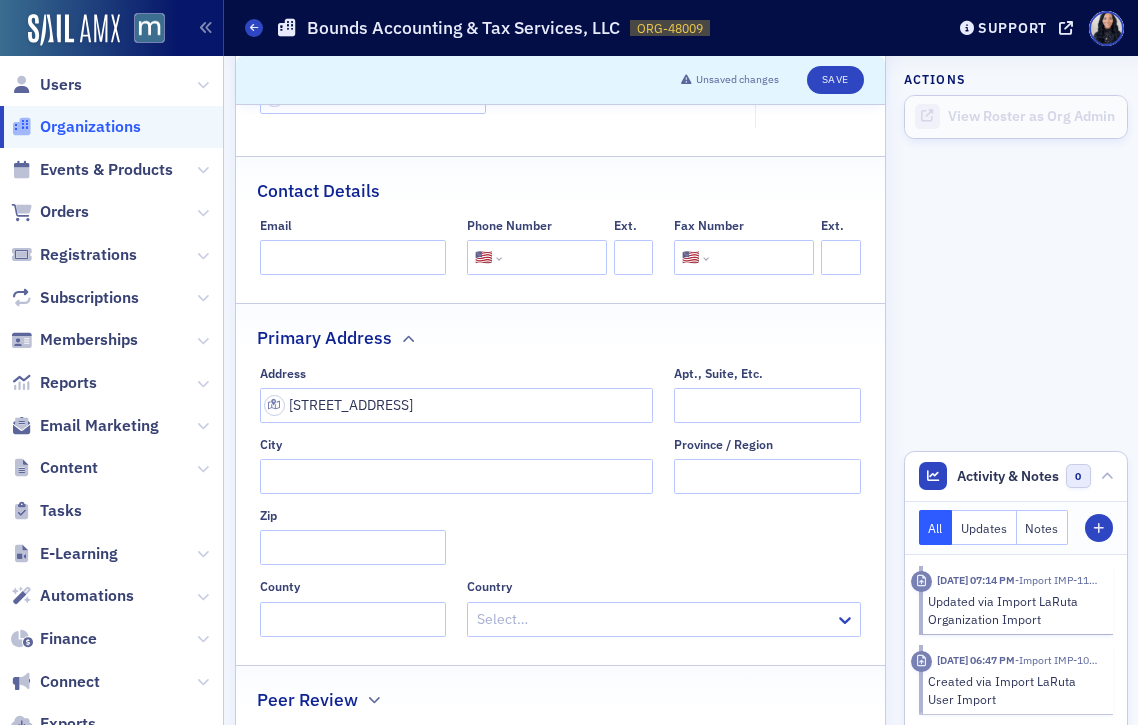 type on "[STREET_ADDRESS]" 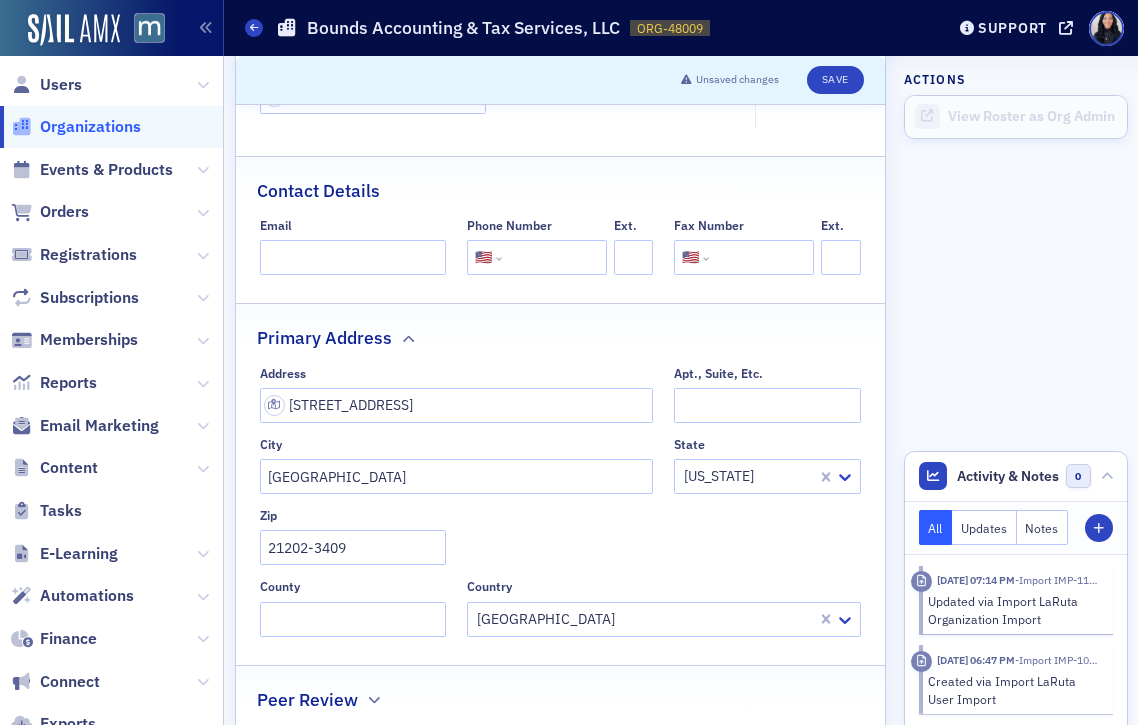 click 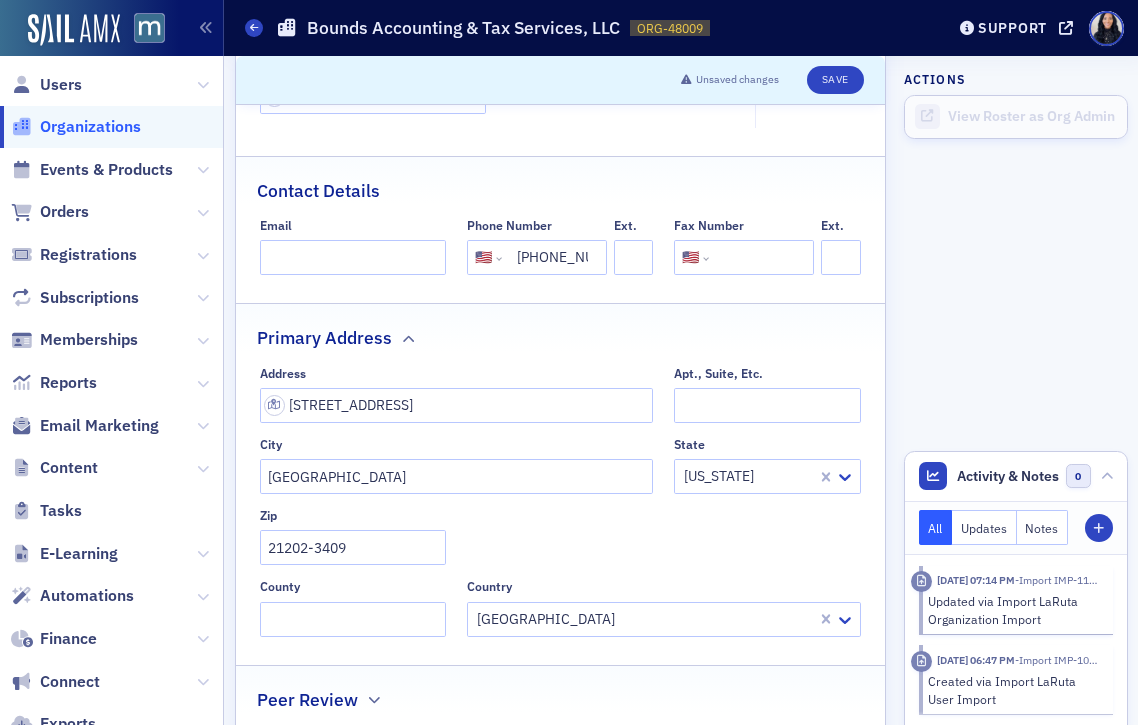 scroll, scrollTop: 0, scrollLeft: 32, axis: horizontal 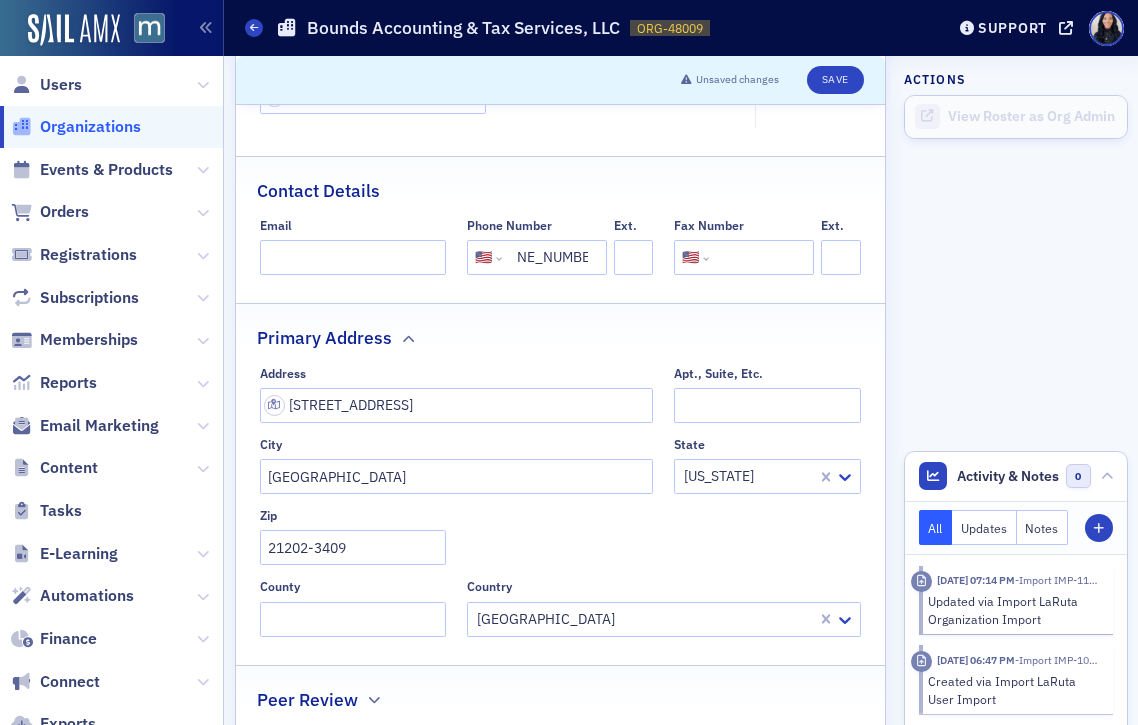 type on "[PHONE_NUMBER]" 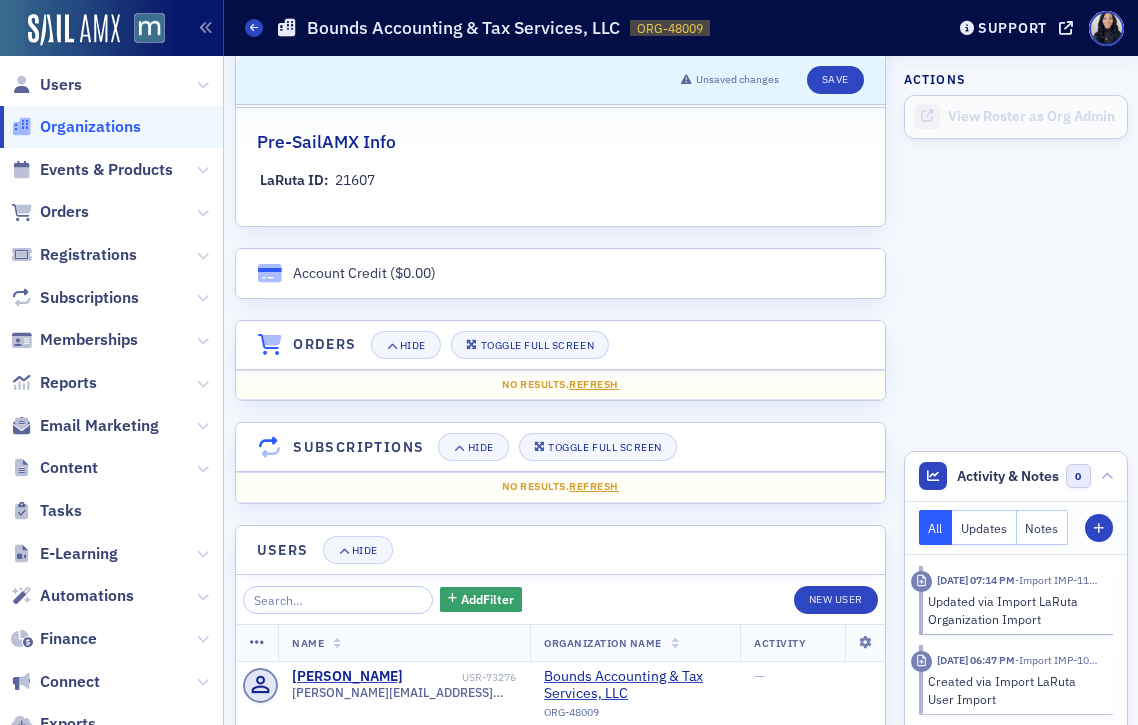 scroll, scrollTop: 1090, scrollLeft: 0, axis: vertical 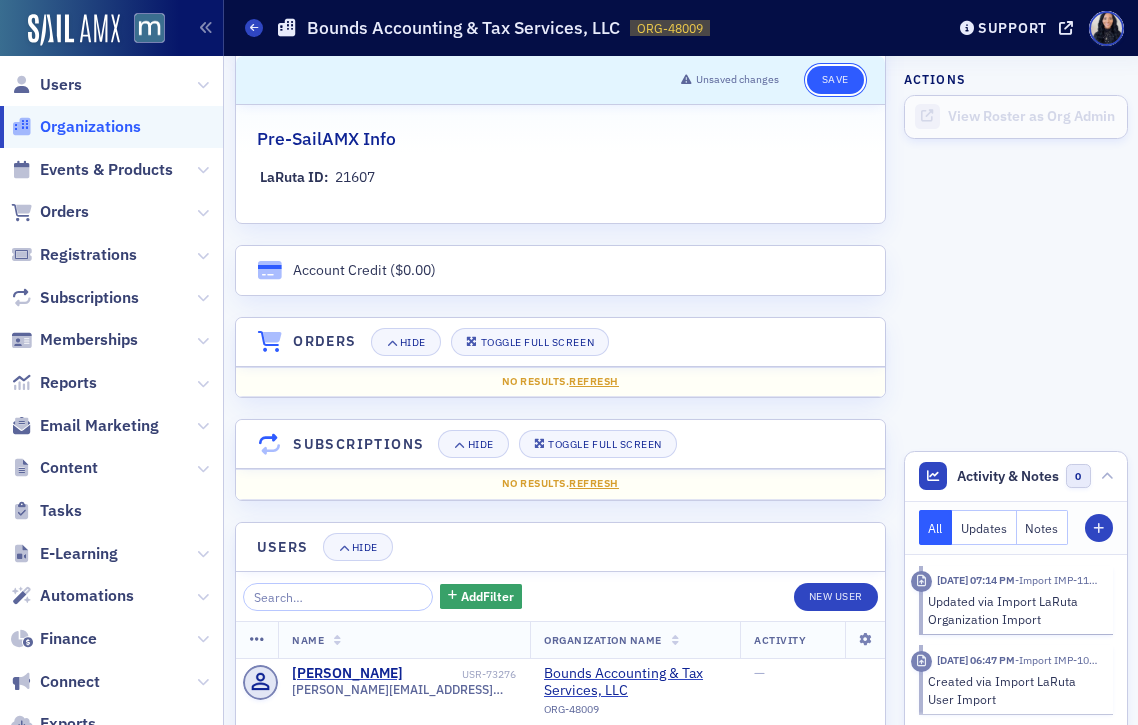 click on "Save" 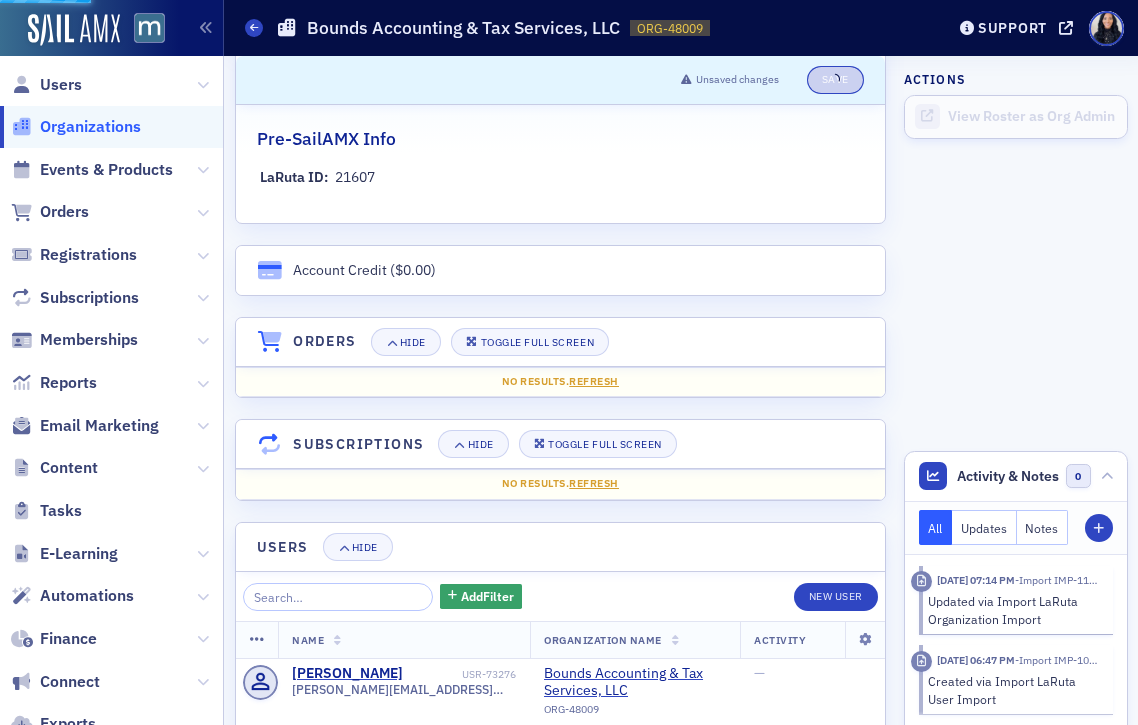 select on "US" 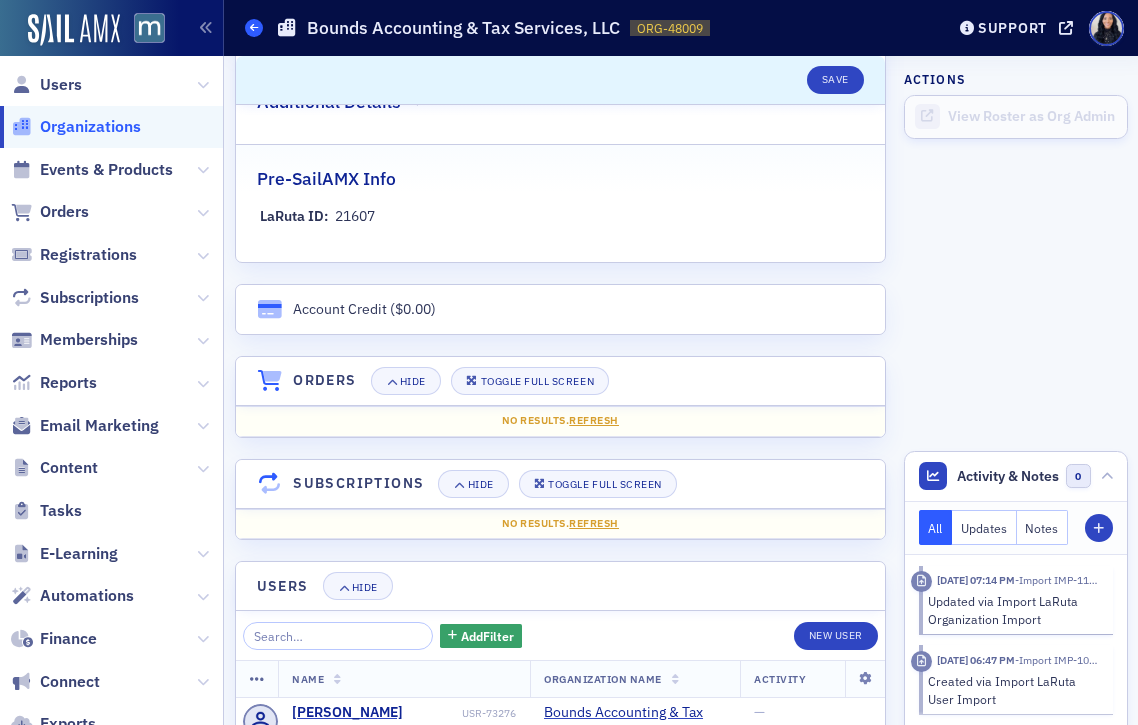click 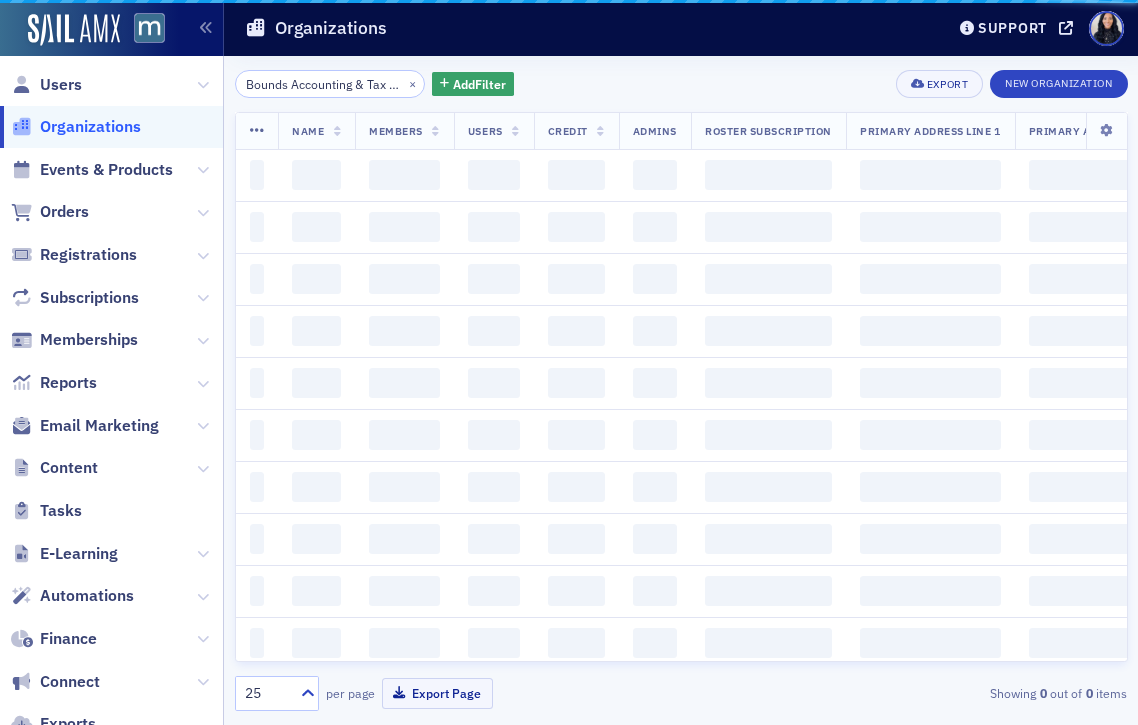scroll, scrollTop: 0, scrollLeft: 0, axis: both 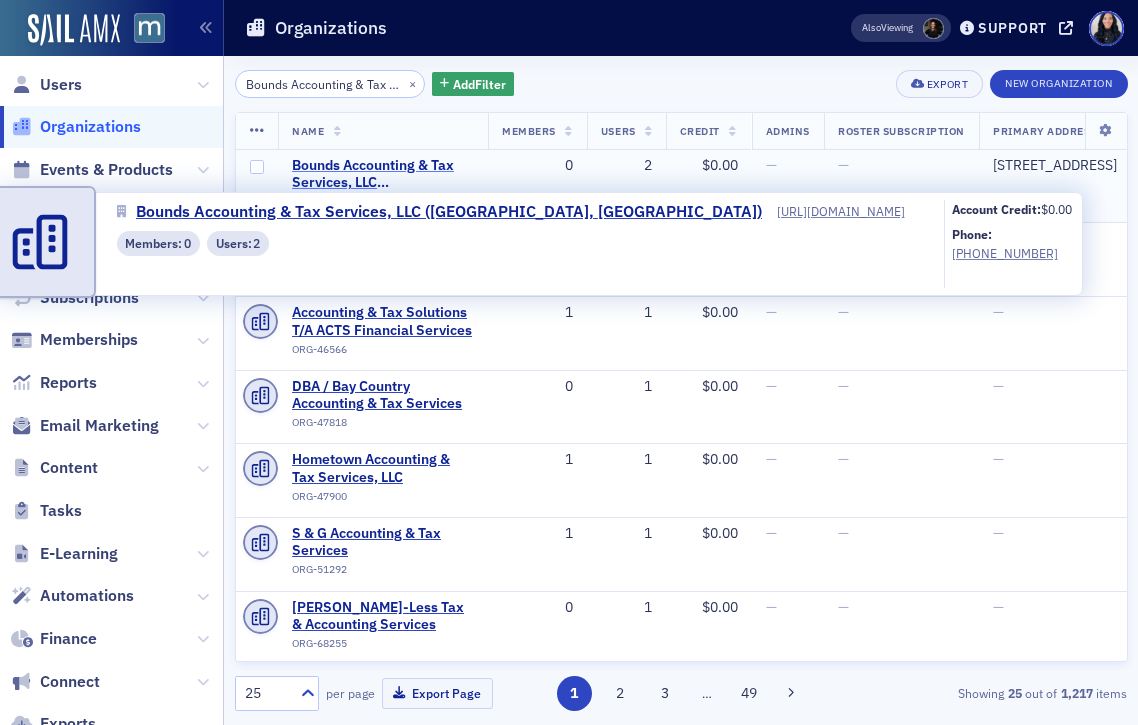 click on "Bounds Accounting & Tax Services, LLC ([GEOGRAPHIC_DATA], [GEOGRAPHIC_DATA])" 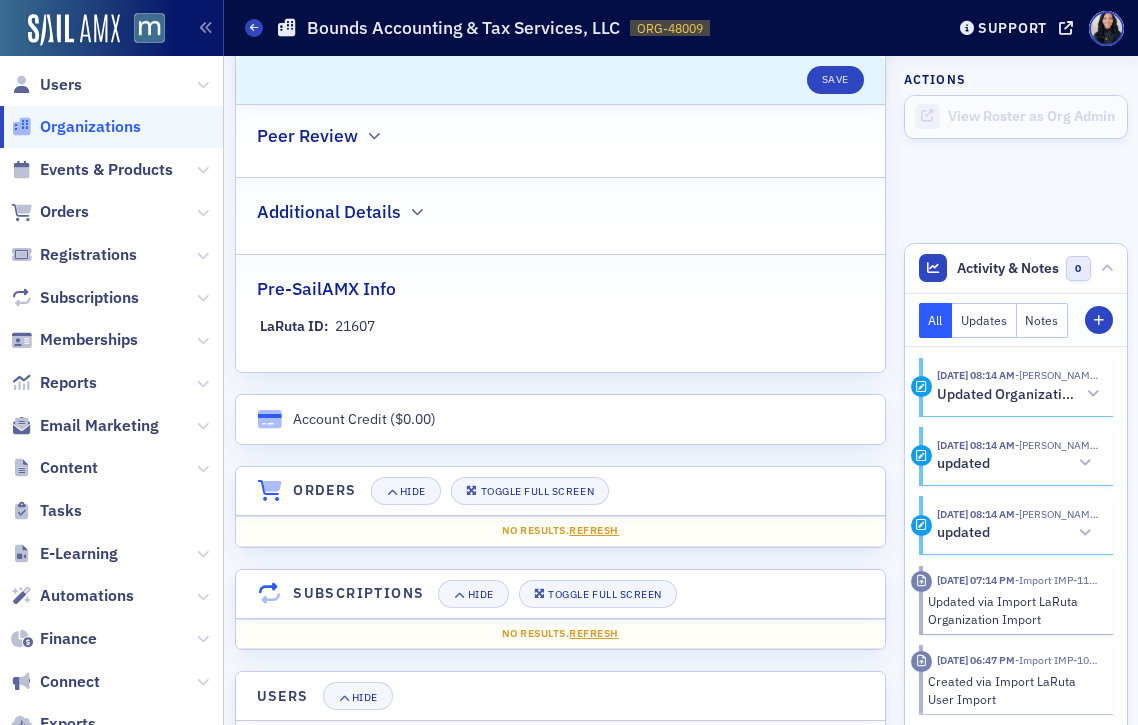 scroll, scrollTop: 1398, scrollLeft: 0, axis: vertical 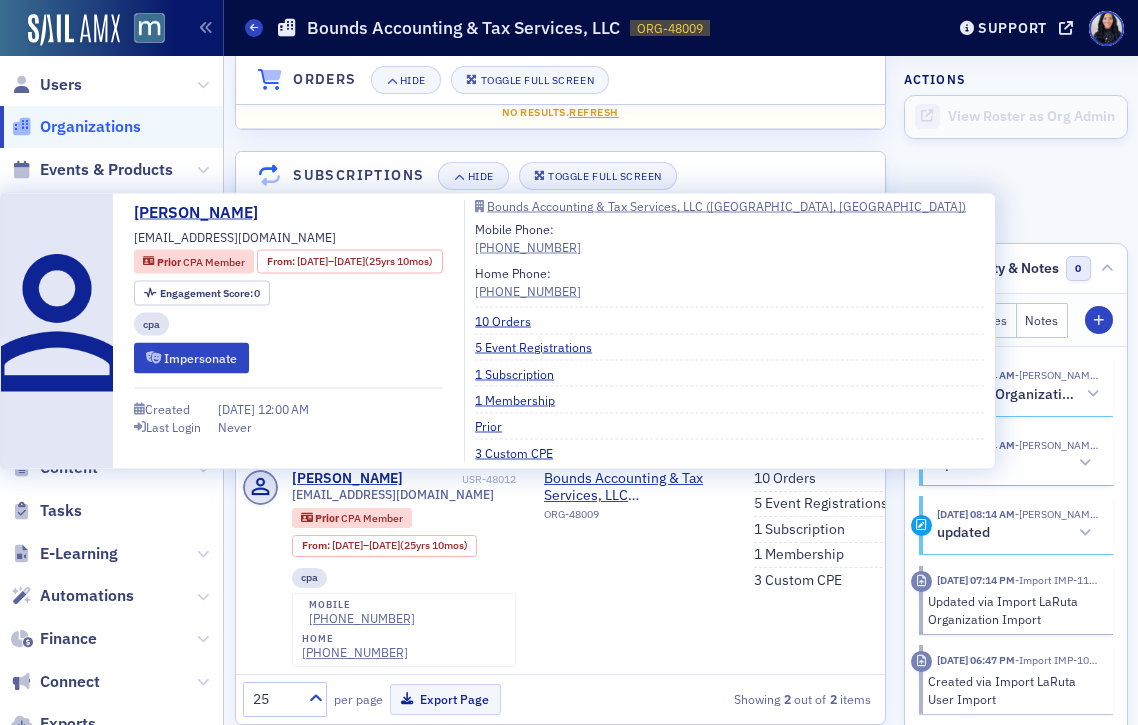click on "[PERSON_NAME] [EMAIL_ADDRESS][DOMAIN_NAME] Prior   CPA Member From :  [DATE] –  [DATE]  (25yrs 10mos) Engagement Score :  0 cpa  Impersonate Created [DATE]   12:00 AM Last Login Never" at bounding box center (288, 331) 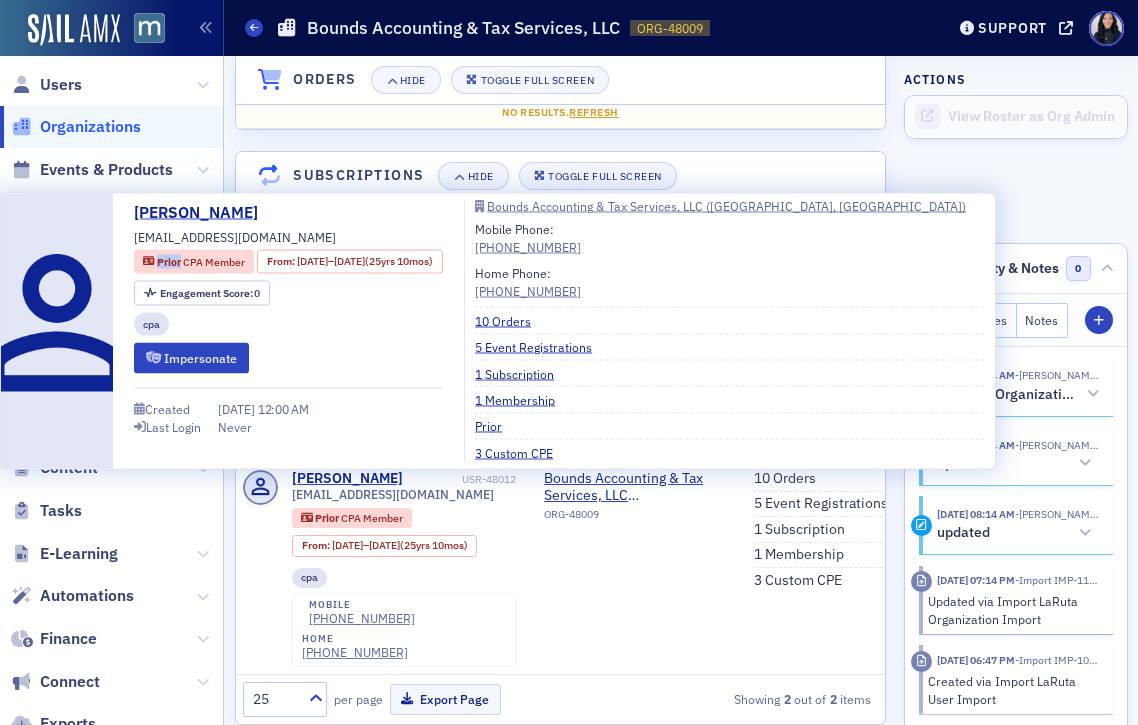 click on "[PERSON_NAME] [EMAIL_ADDRESS][DOMAIN_NAME] Prior   CPA Member From :  [DATE] –  [DATE]  (25yrs 10mos) Engagement Score :  0 cpa  Impersonate Created [DATE]   12:00 AM Last Login Never" at bounding box center (288, 331) 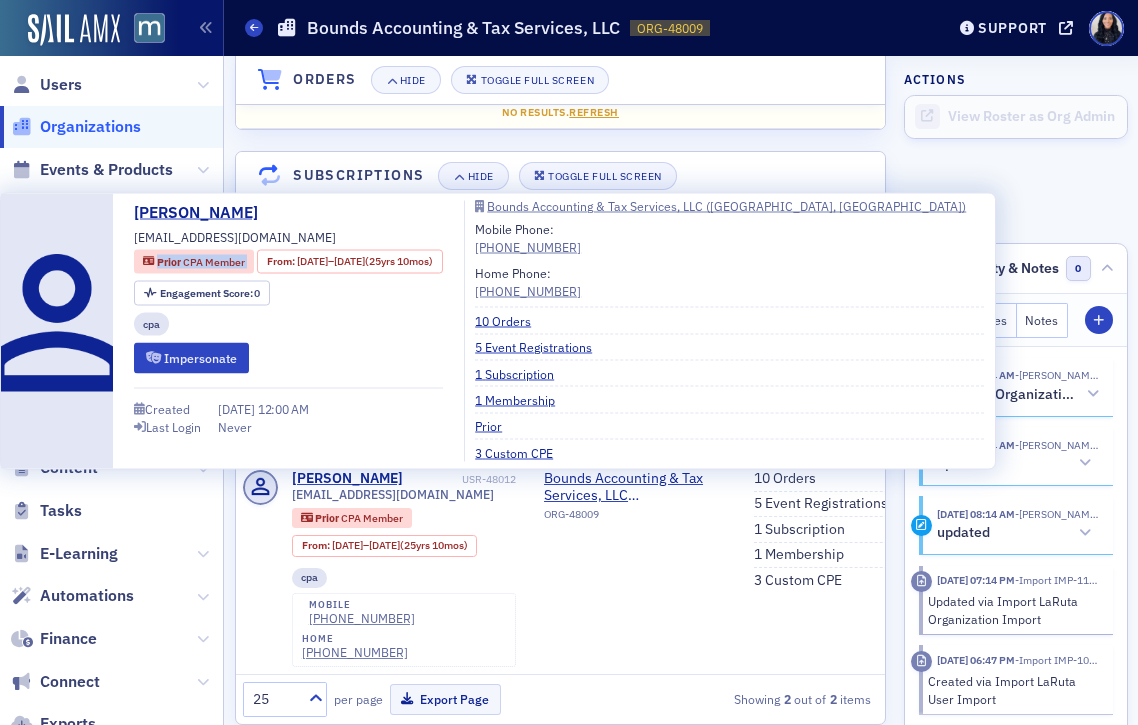 click on "[PERSON_NAME] [EMAIL_ADDRESS][DOMAIN_NAME] Prior   CPA Member From :  [DATE] –  [DATE]  (25yrs 10mos) Engagement Score :  0 cpa  Impersonate Created [DATE]   12:00 AM Last Login Never" at bounding box center [288, 331] 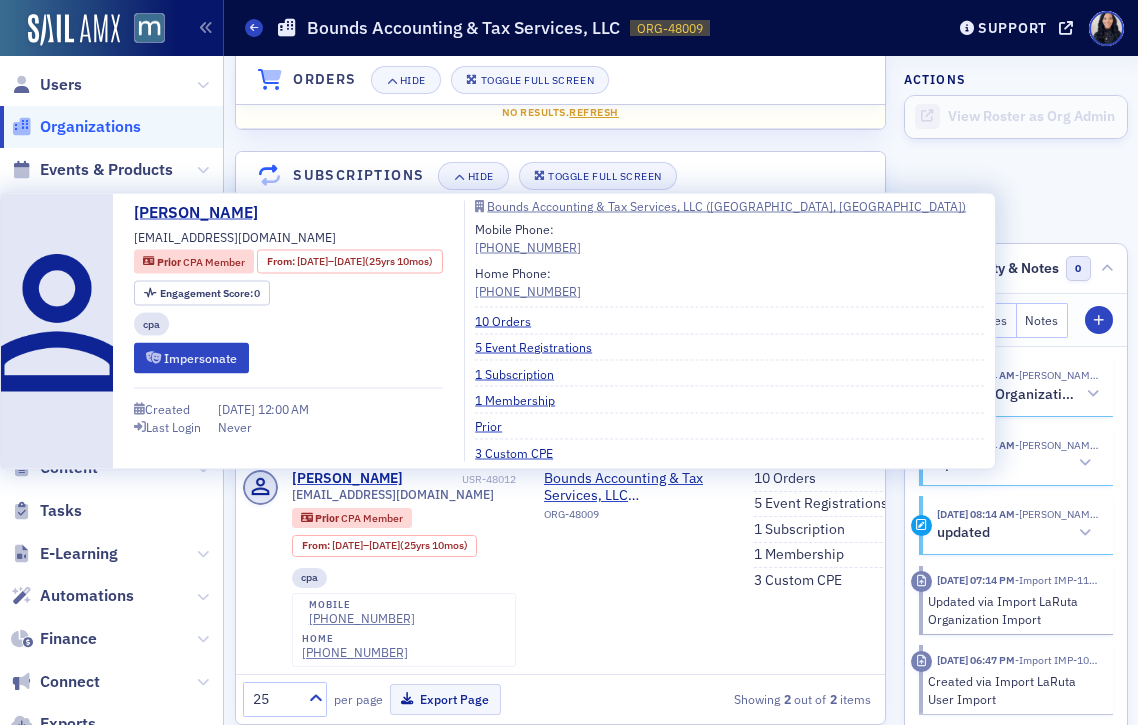 click on "[EMAIL_ADDRESS][DOMAIN_NAME]" at bounding box center [235, 236] 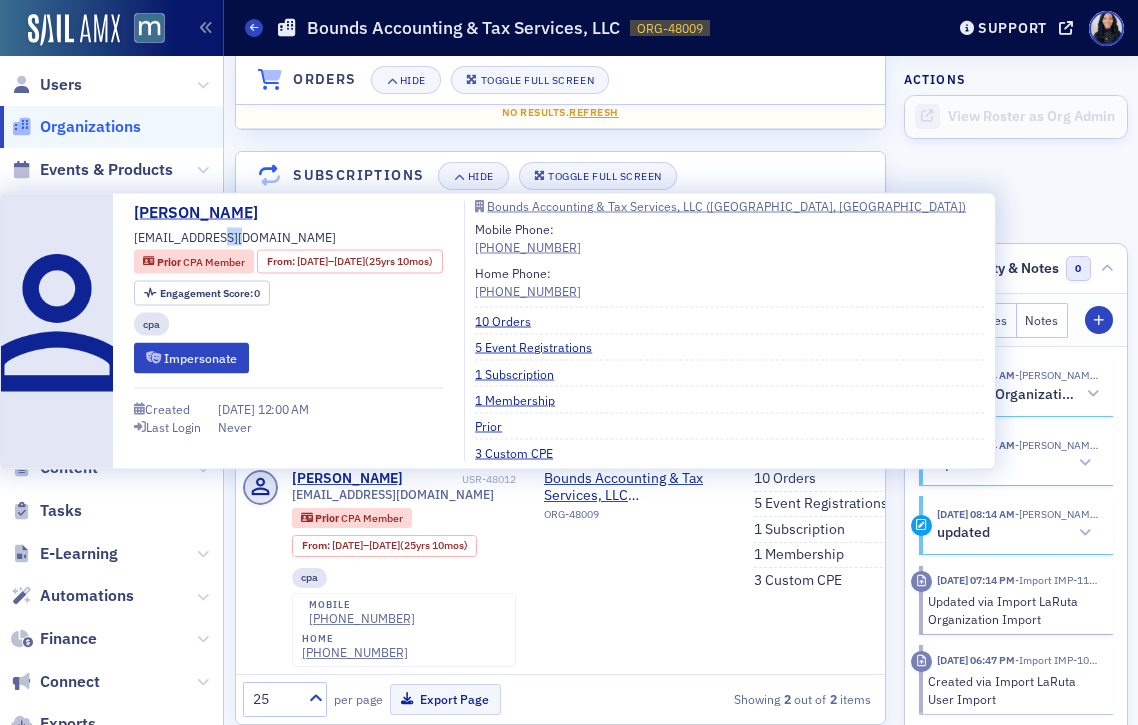 click on "[EMAIL_ADDRESS][DOMAIN_NAME]" at bounding box center (235, 236) 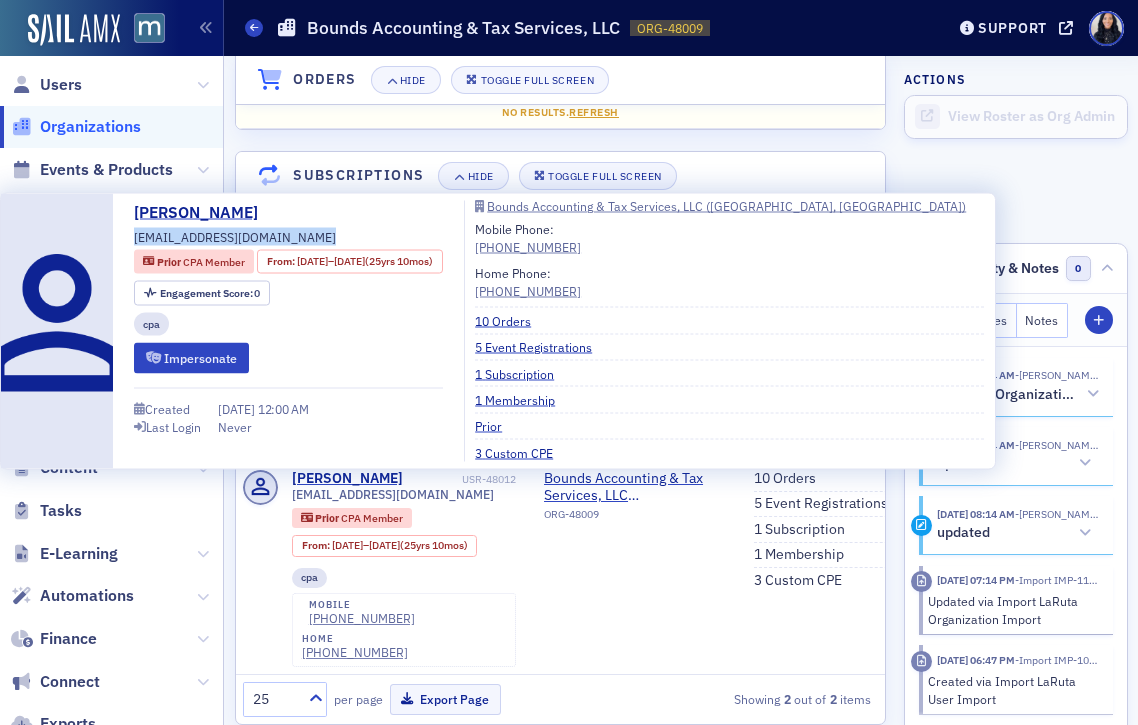 click on "[EMAIL_ADDRESS][DOMAIN_NAME]" at bounding box center [235, 236] 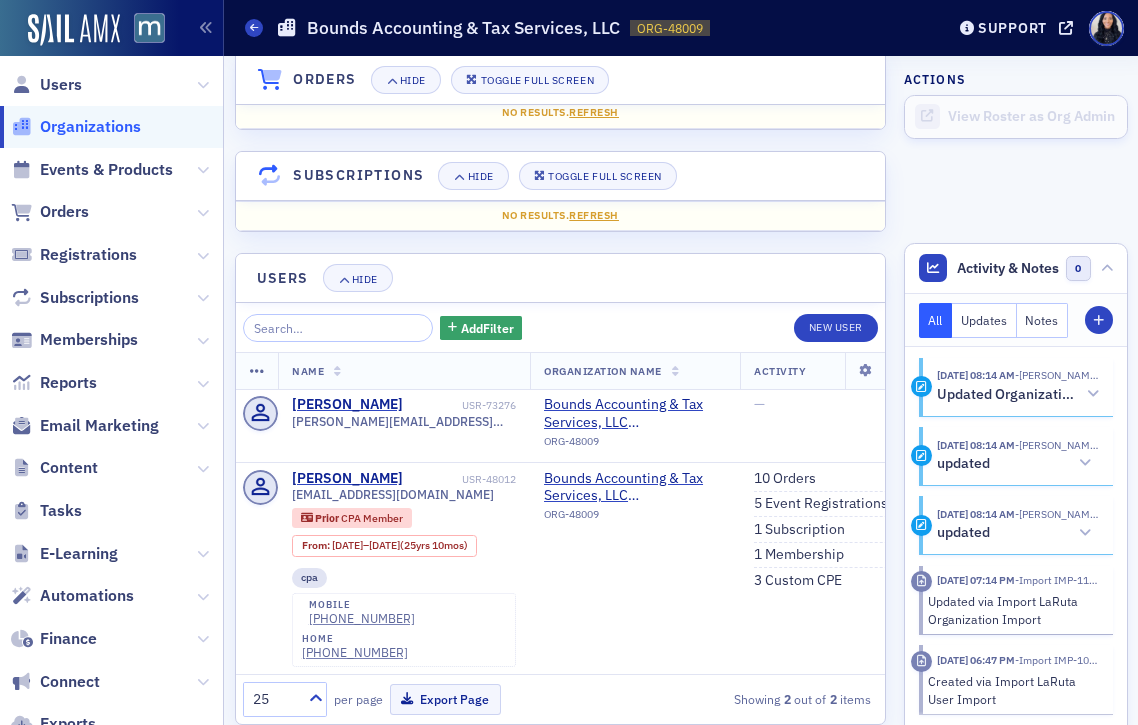 click on "Organizations" 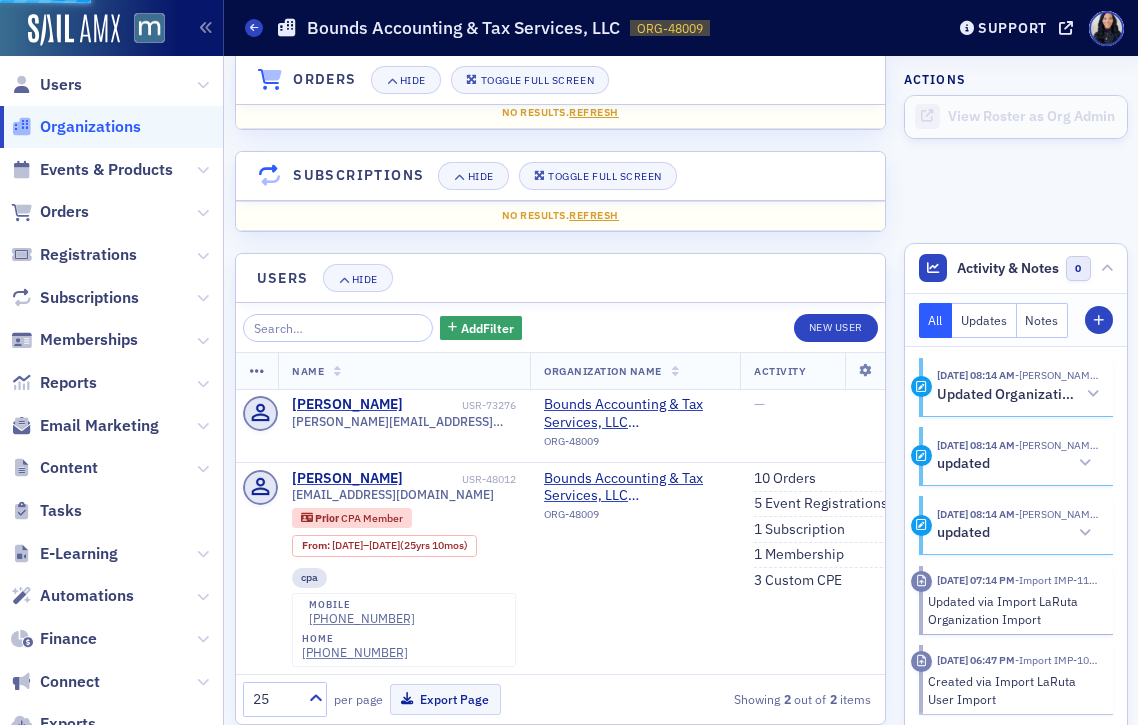 scroll, scrollTop: 0, scrollLeft: 0, axis: both 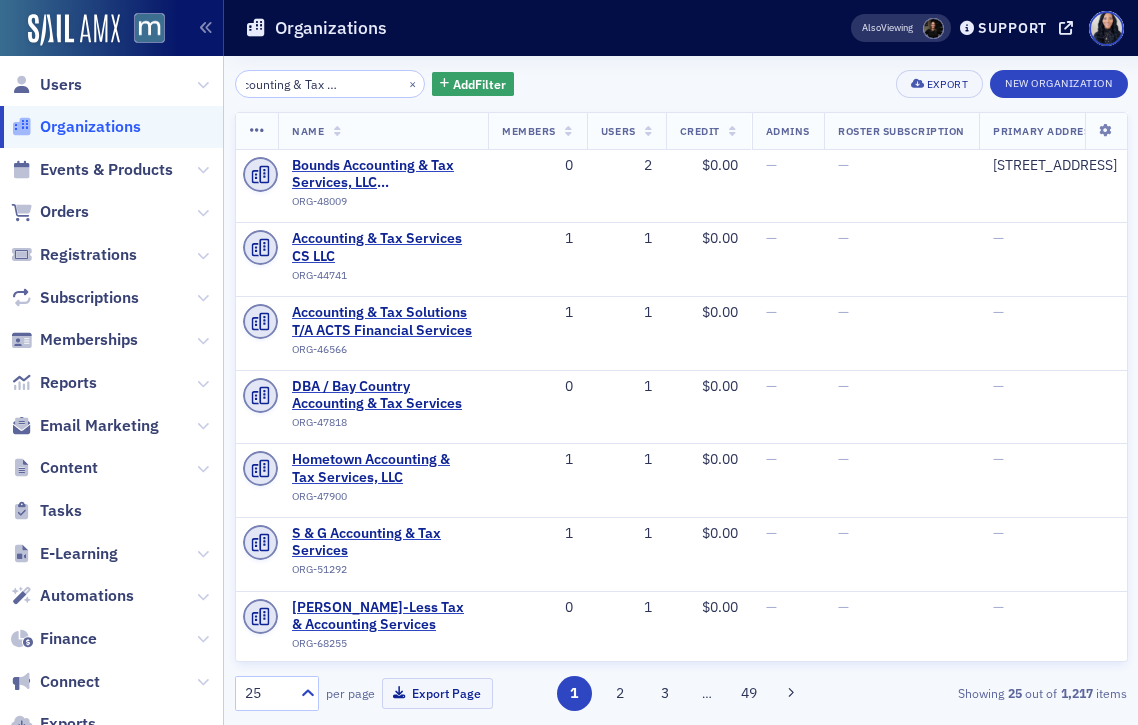 click on "Bounds Accounting & Tax Services LLC*" 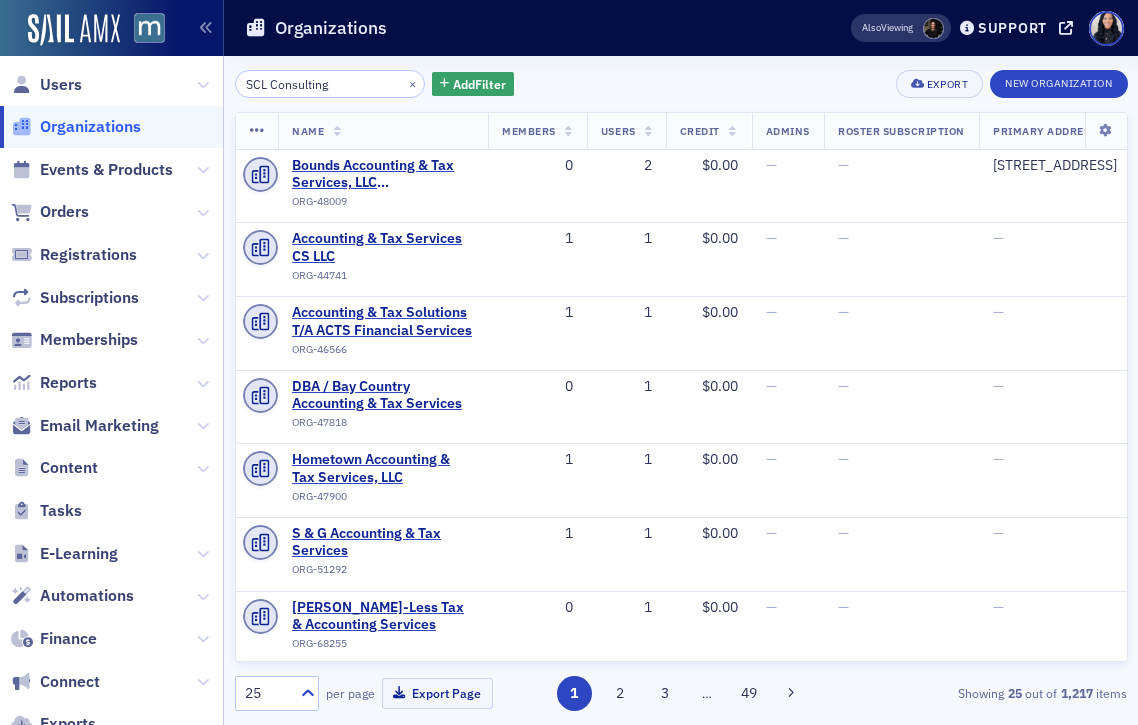 scroll, scrollTop: 0, scrollLeft: 0, axis: both 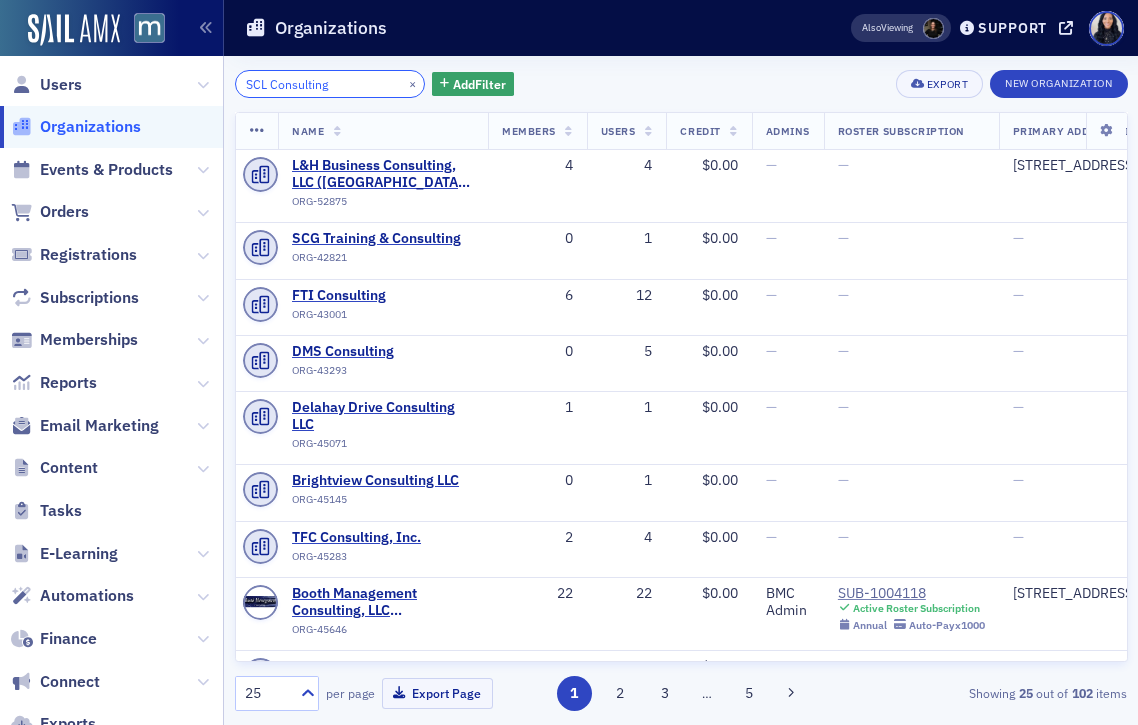 click on "SCL Consulting" 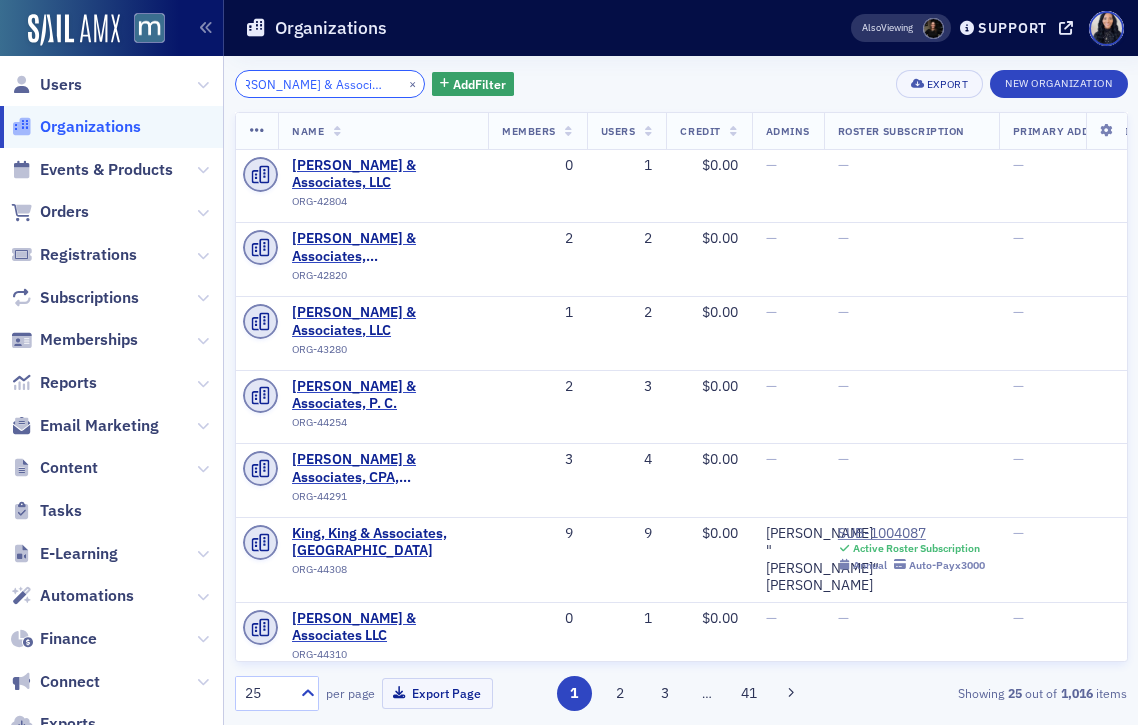 scroll, scrollTop: 0, scrollLeft: 16, axis: horizontal 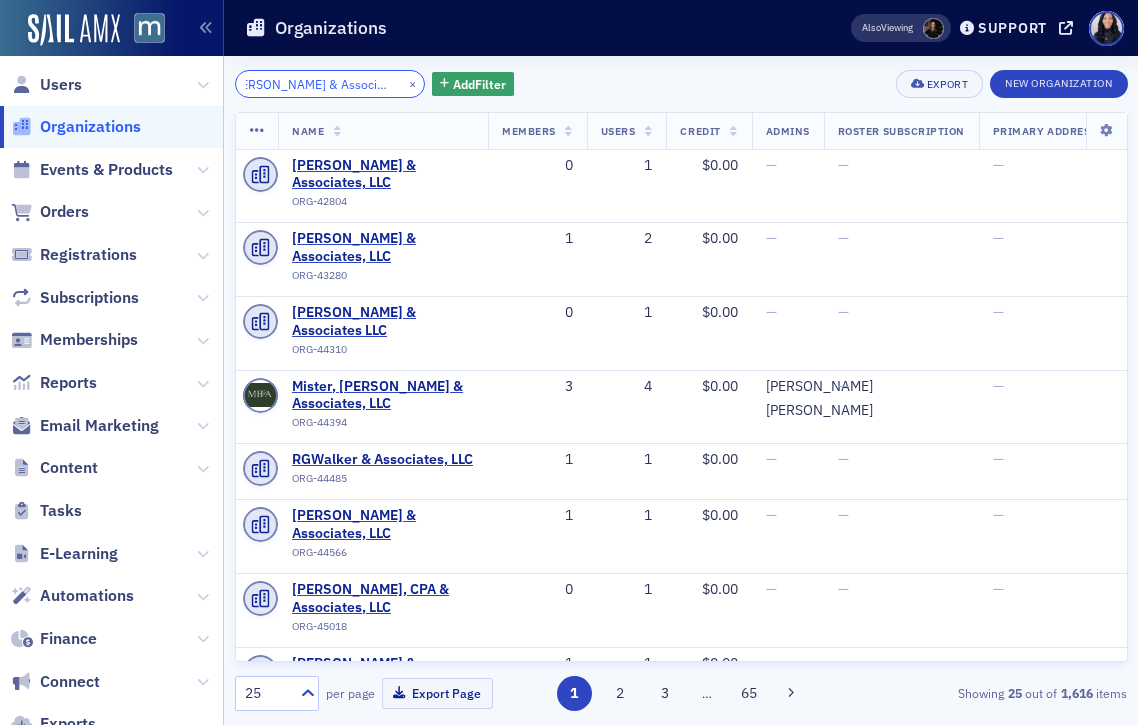 type on "[PERSON_NAME] & Associates LLC" 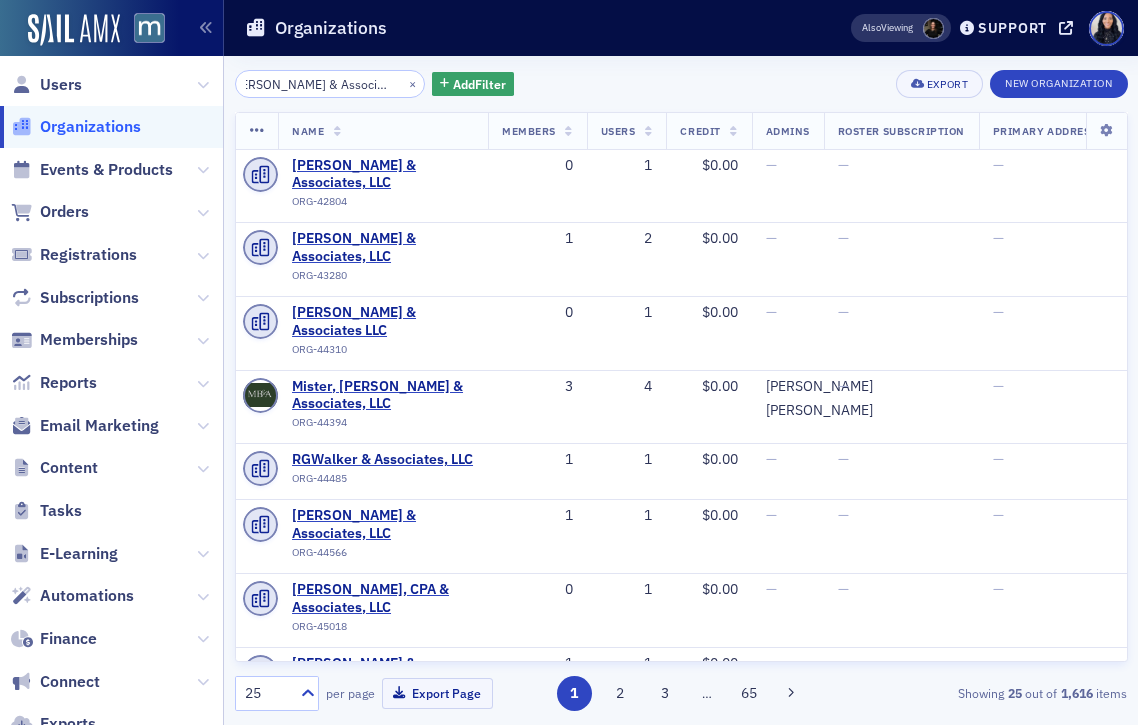 scroll, scrollTop: 0, scrollLeft: 0, axis: both 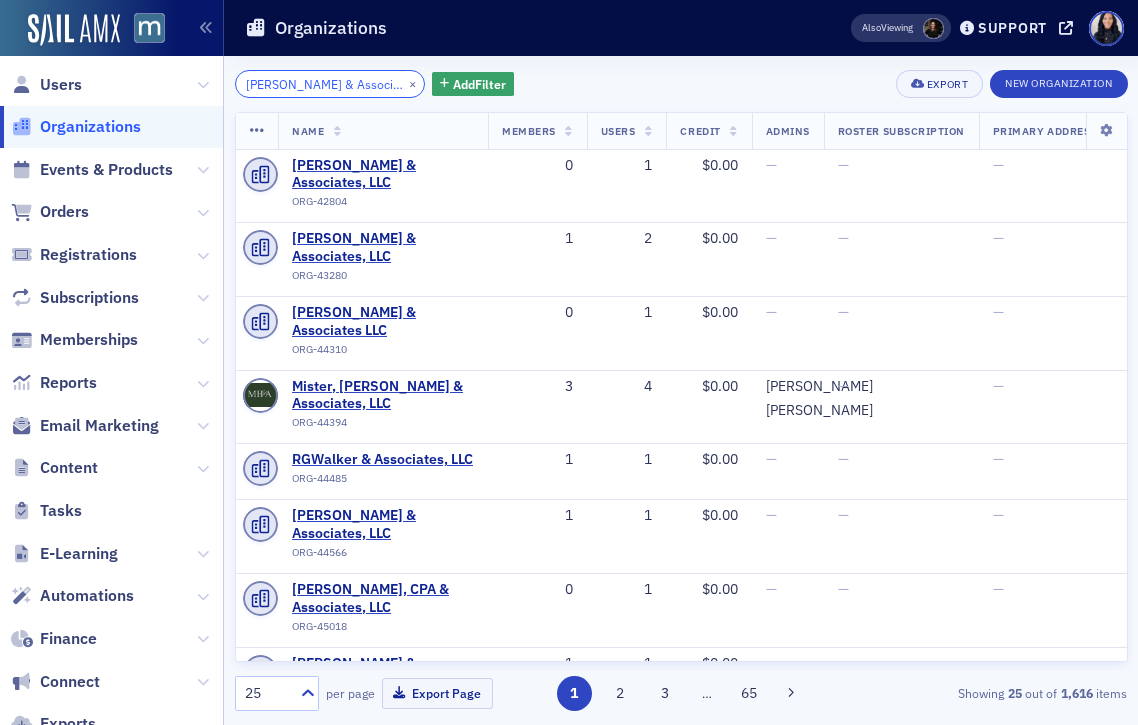 click on "[PERSON_NAME] & Associates LLC" 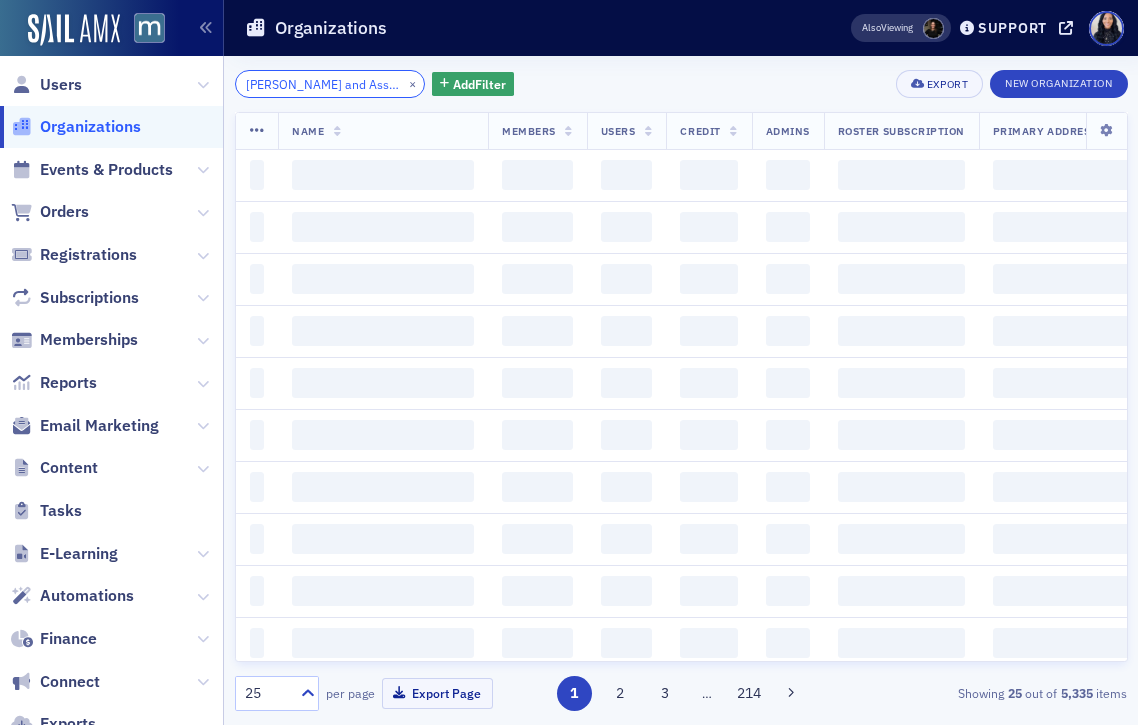 scroll, scrollTop: 0, scrollLeft: 96, axis: horizontal 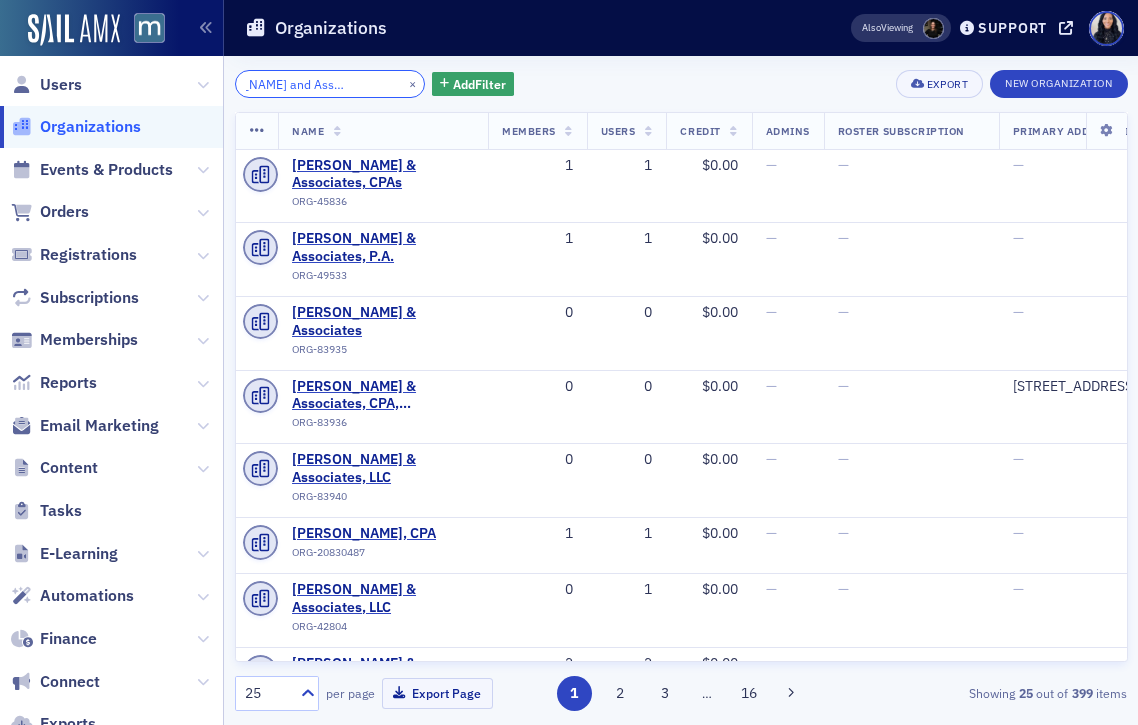 click on "[PERSON_NAME] and Associates Inc.*" 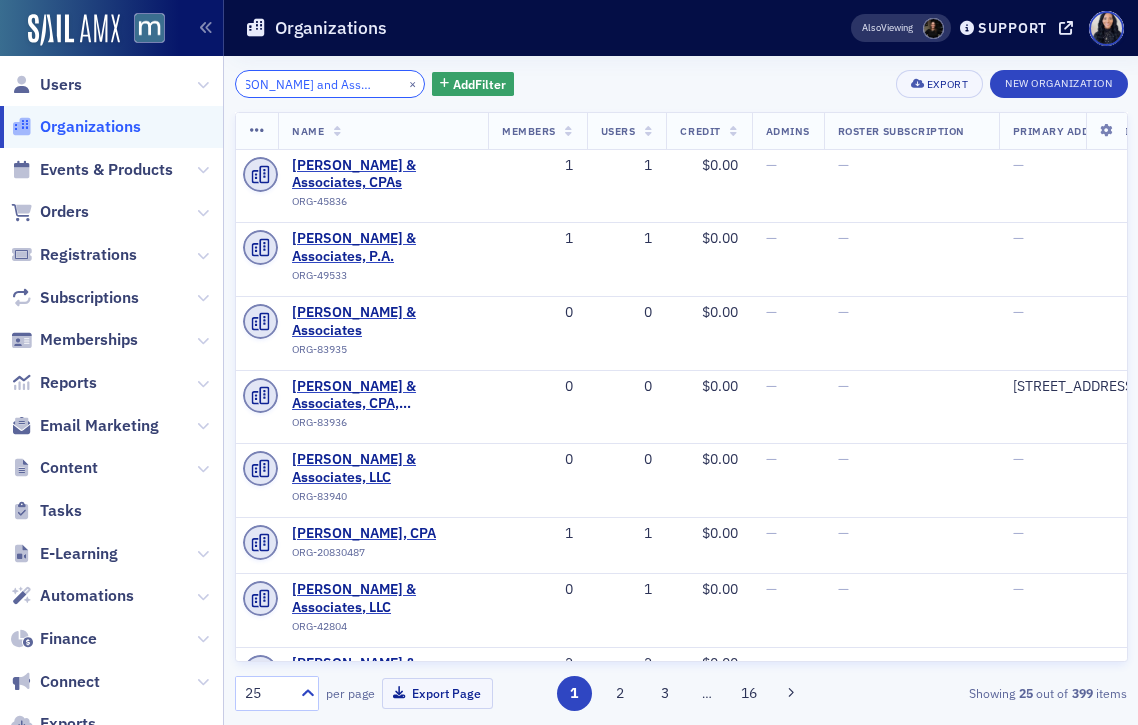 scroll, scrollTop: 0, scrollLeft: 0, axis: both 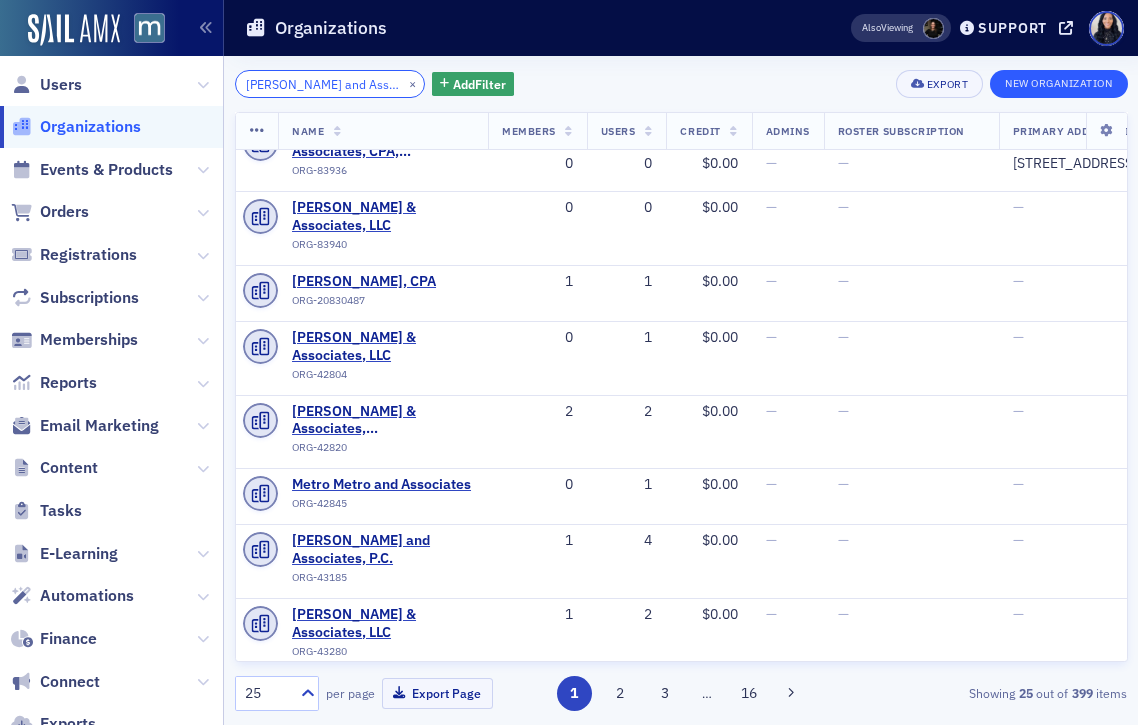 type on "[PERSON_NAME] and Associates Inc.*" 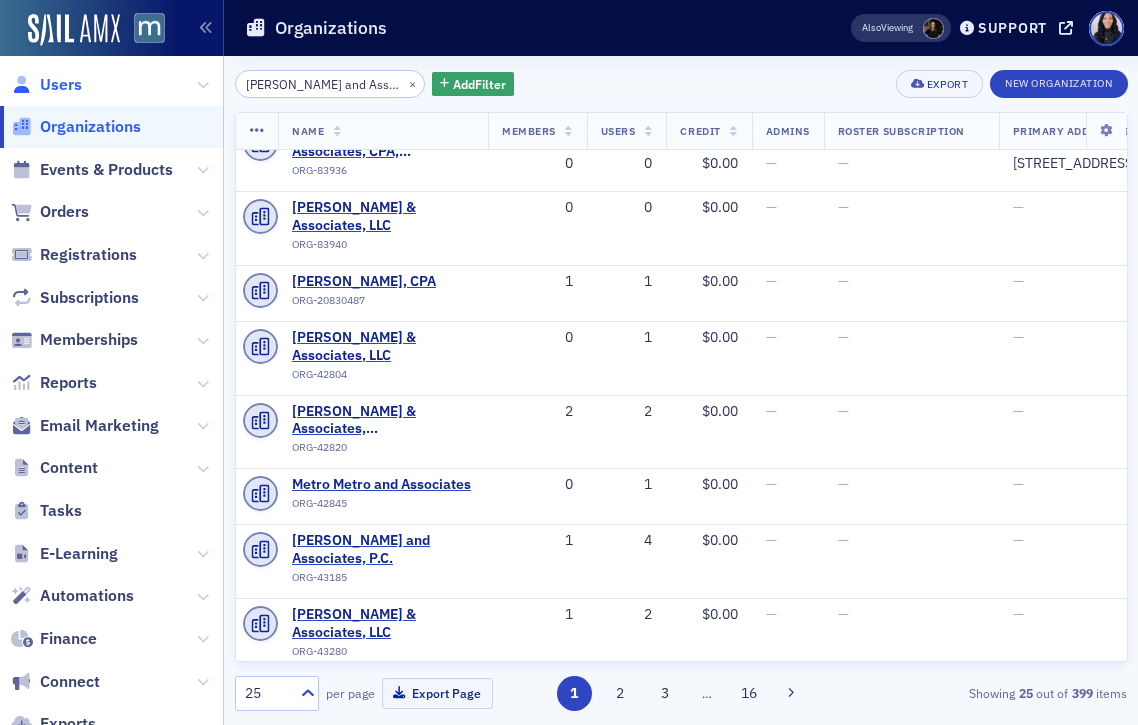 click on "Users" 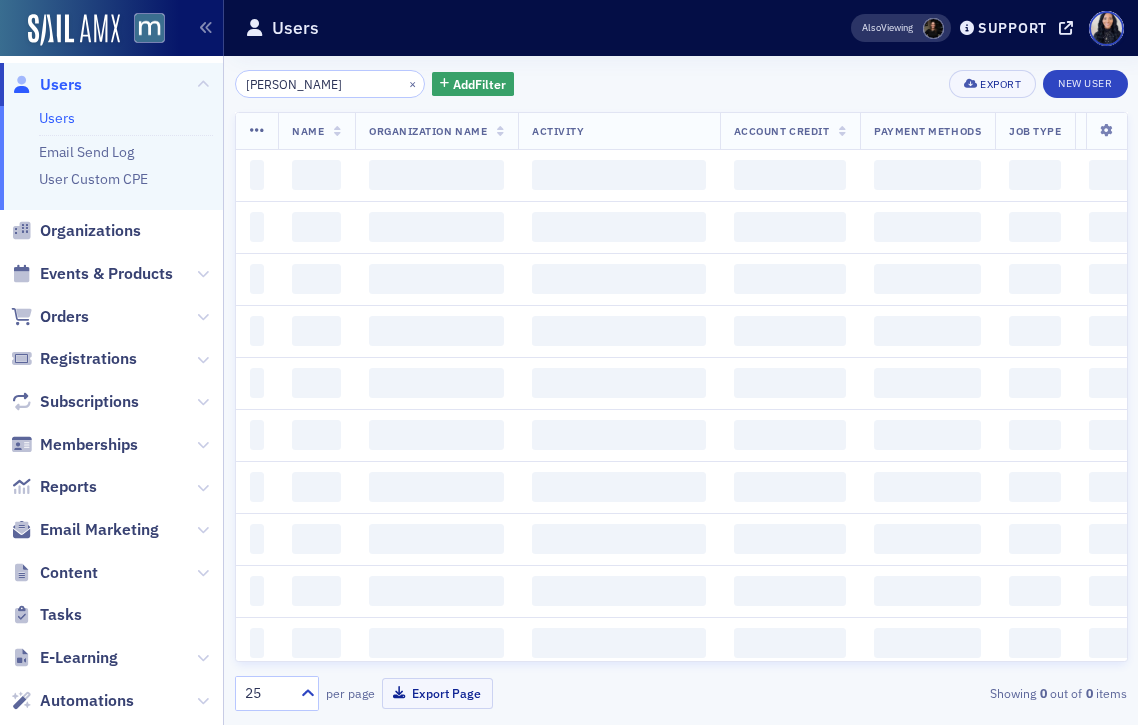 click on "[PERSON_NAME]" 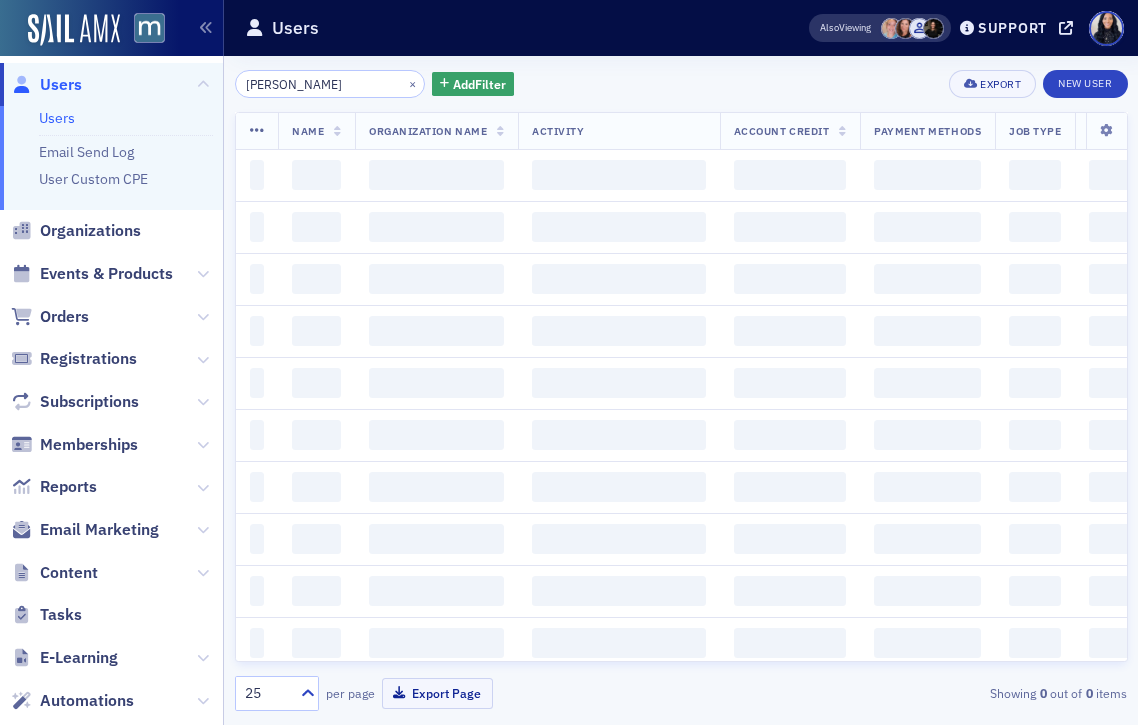 click on "[PERSON_NAME]" 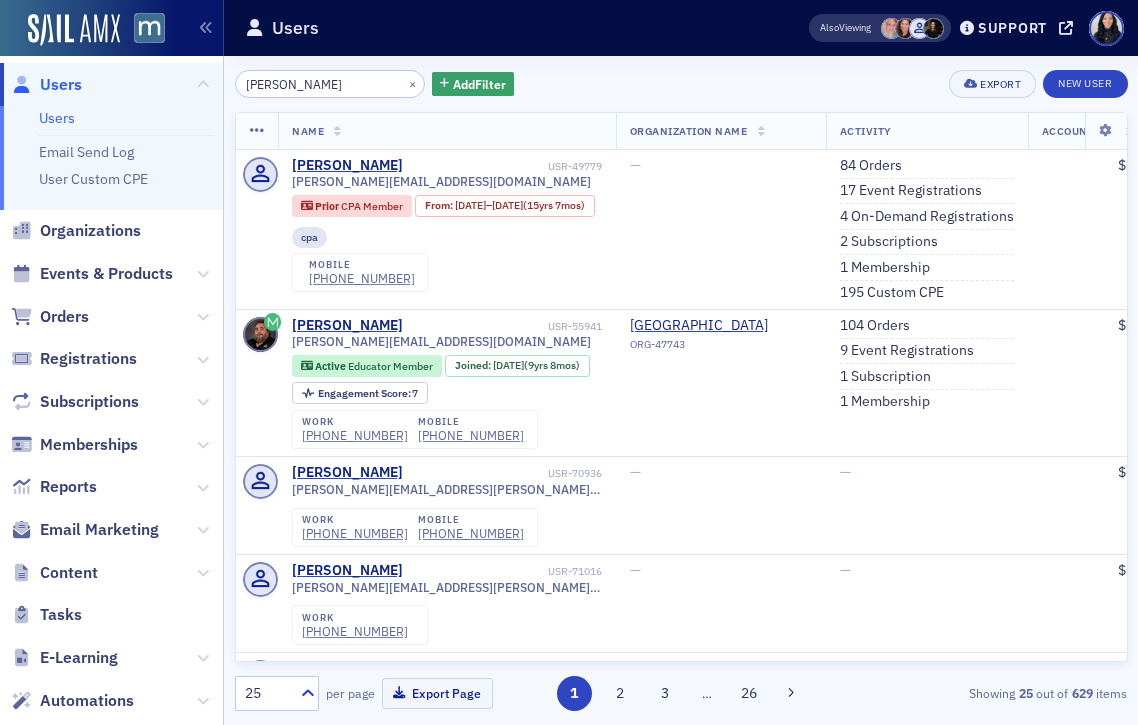click on "[PERSON_NAME]" 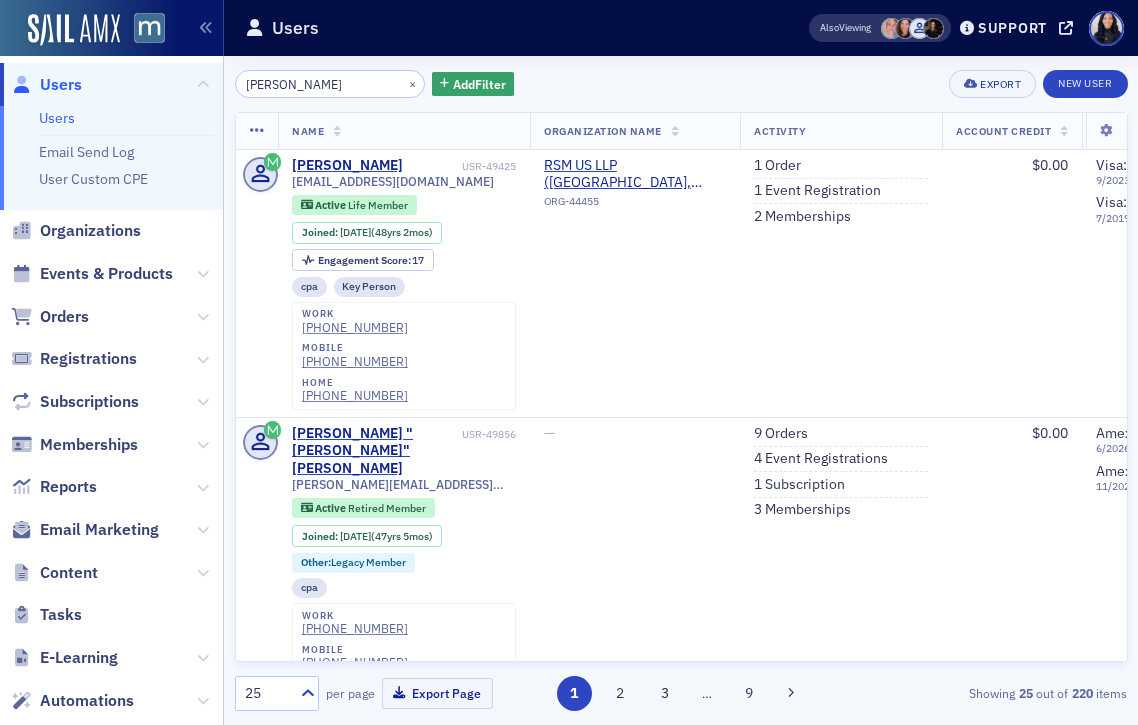 type on "[PERSON_NAME]" 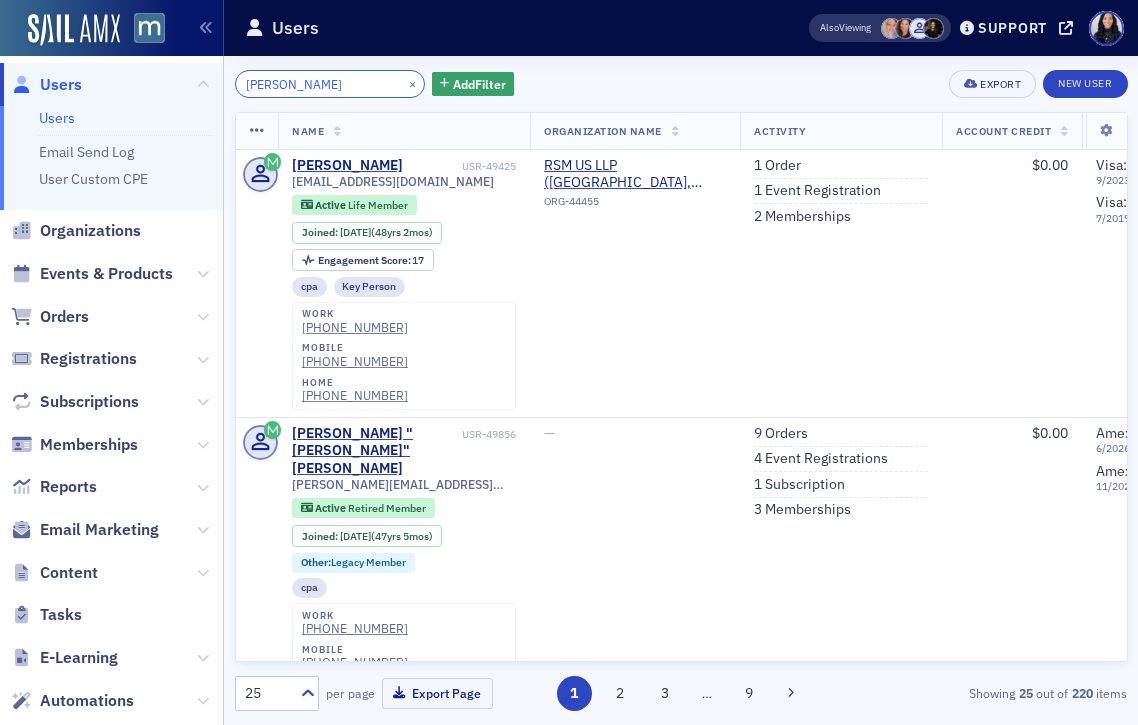 click on "[PERSON_NAME]" 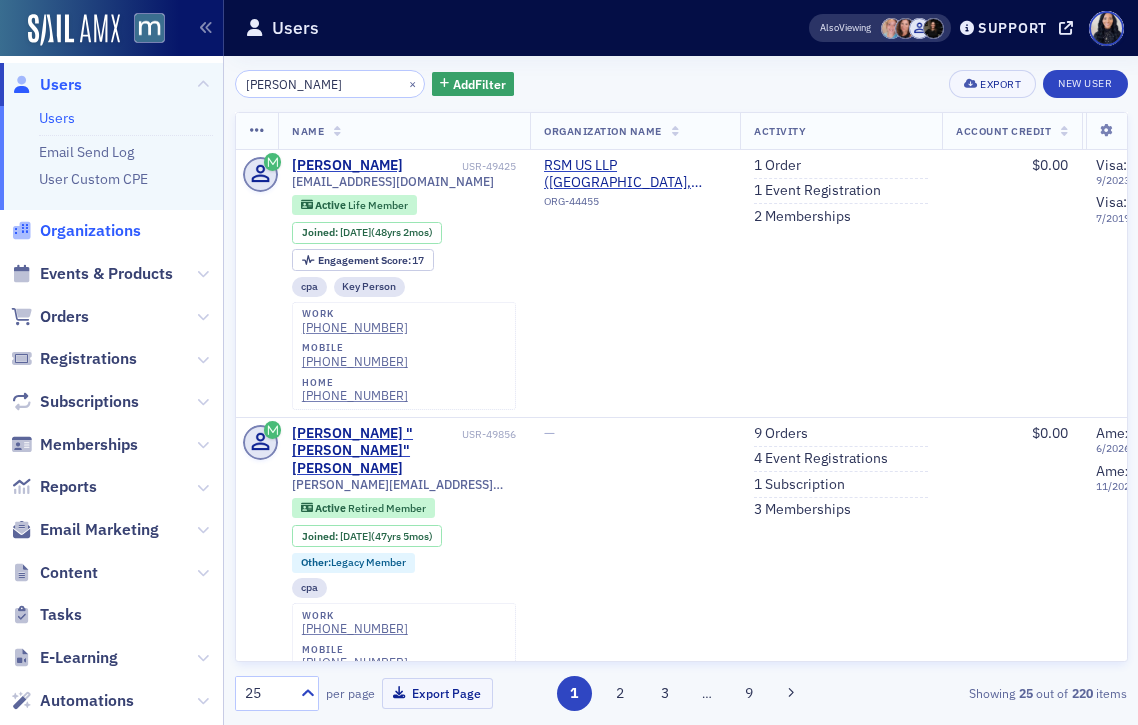 click on "Organizations" 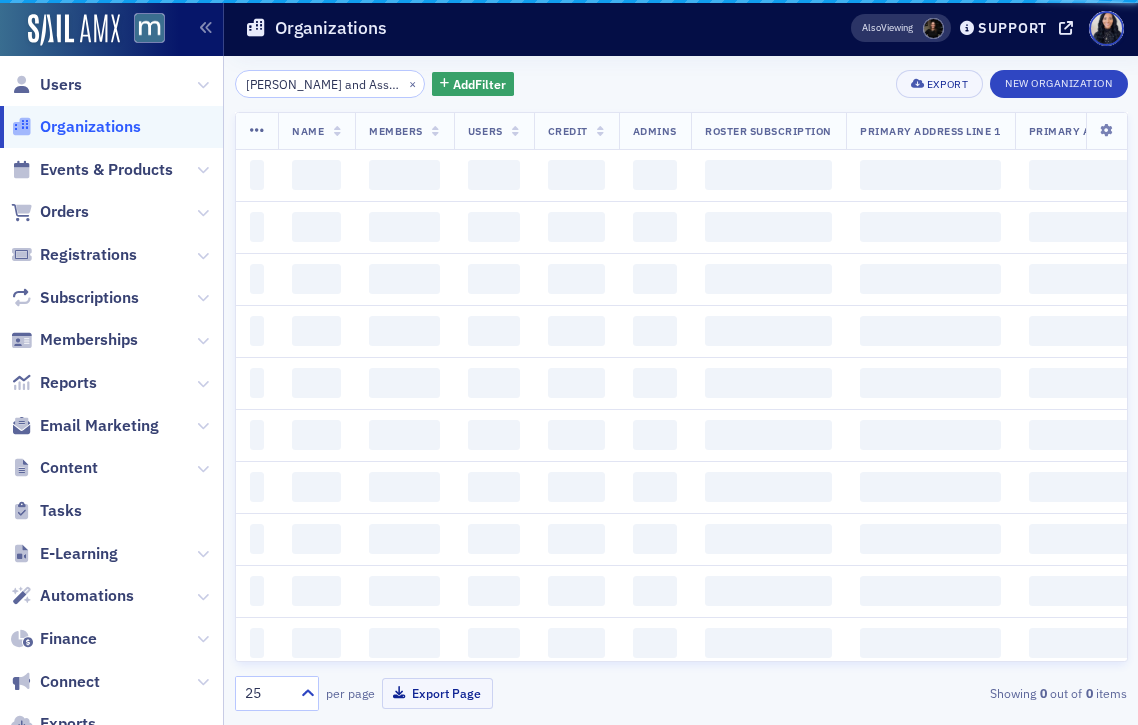 scroll, scrollTop: 0, scrollLeft: 96, axis: horizontal 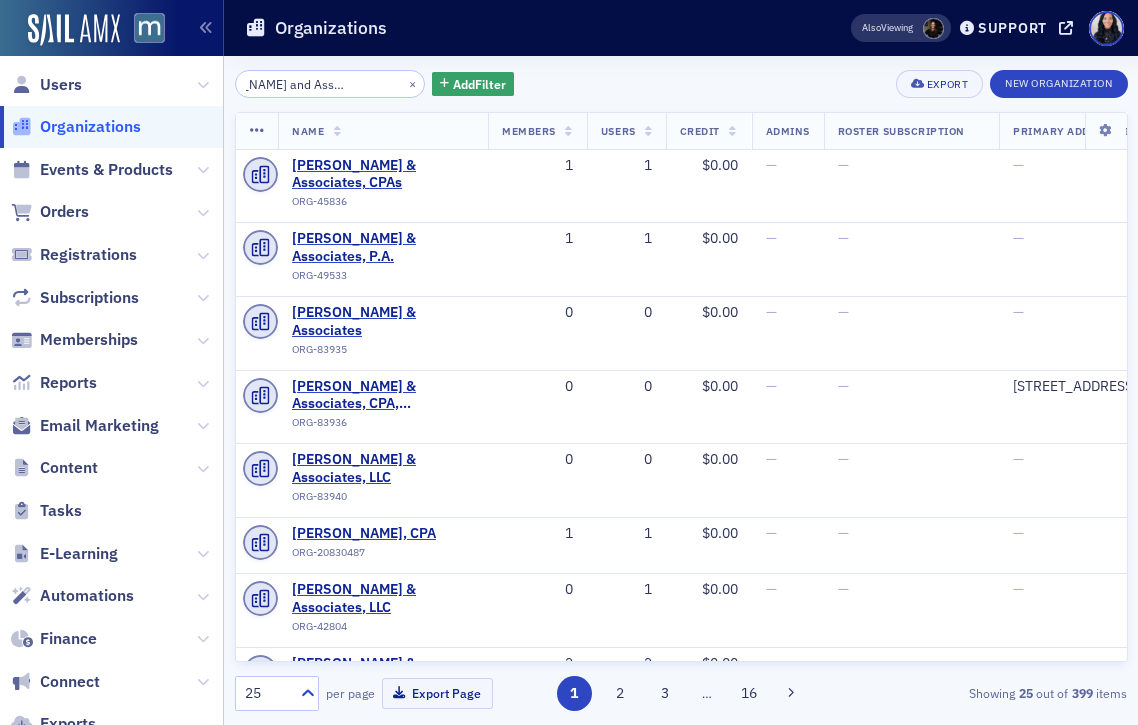 click on "[PERSON_NAME] and Associates Inc.*" 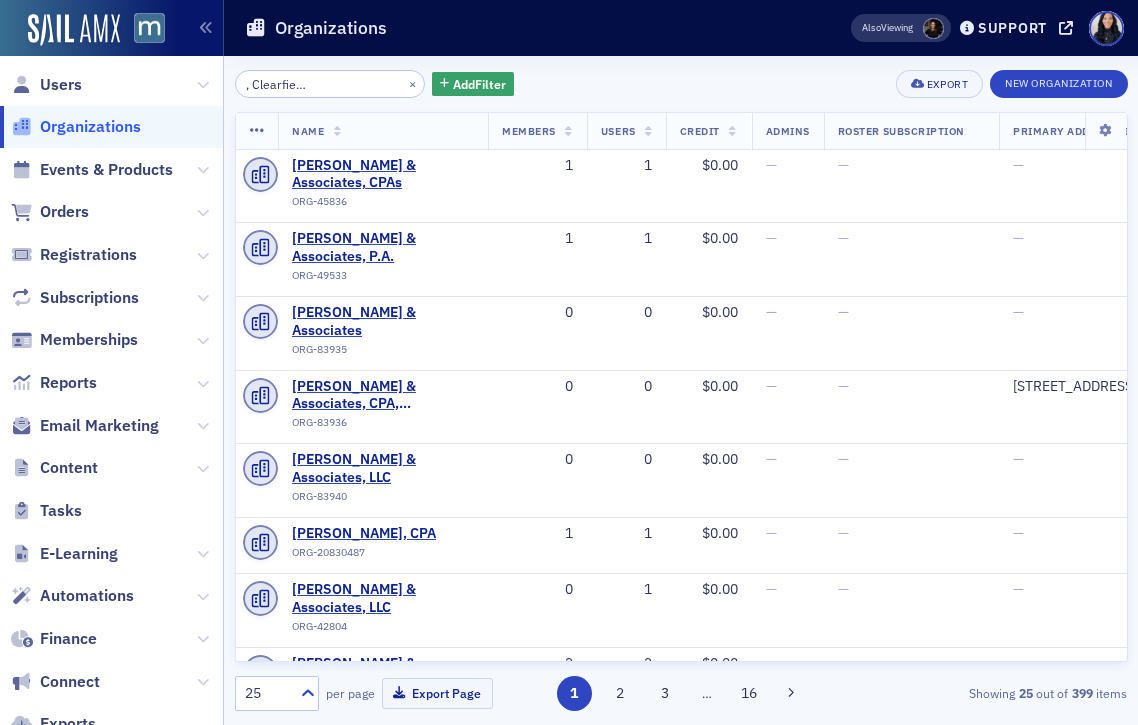 scroll, scrollTop: 0, scrollLeft: 61, axis: horizontal 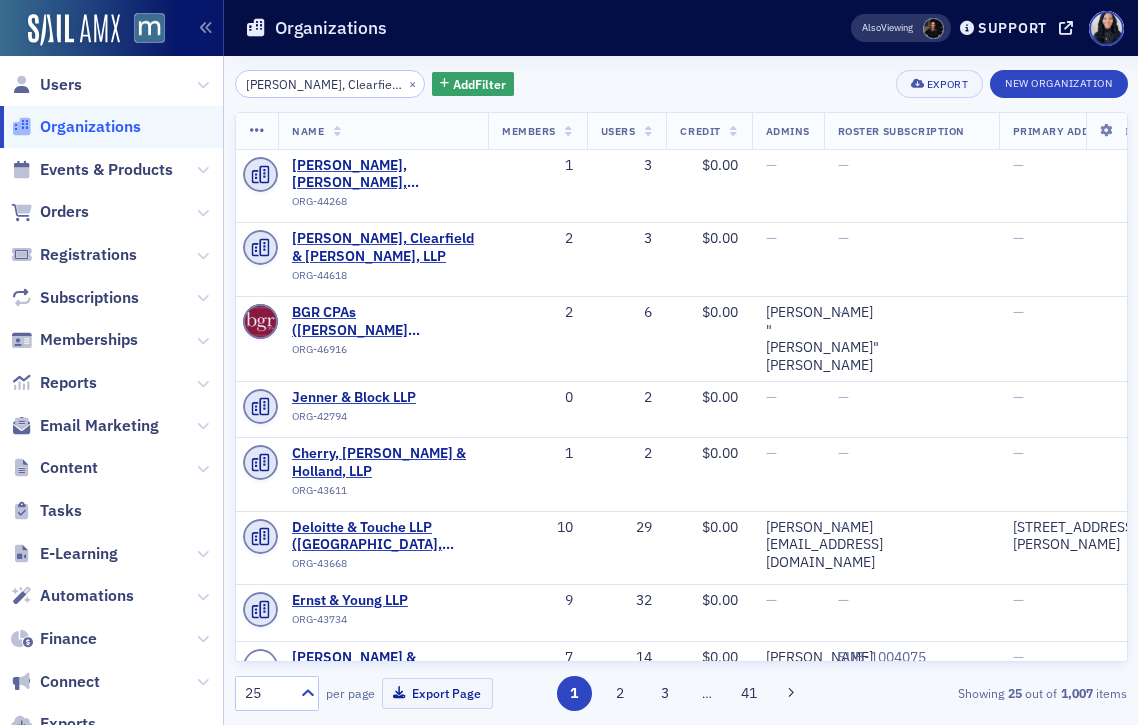 click on "[PERSON_NAME], Clearfield & [PERSON_NAME] LLP" 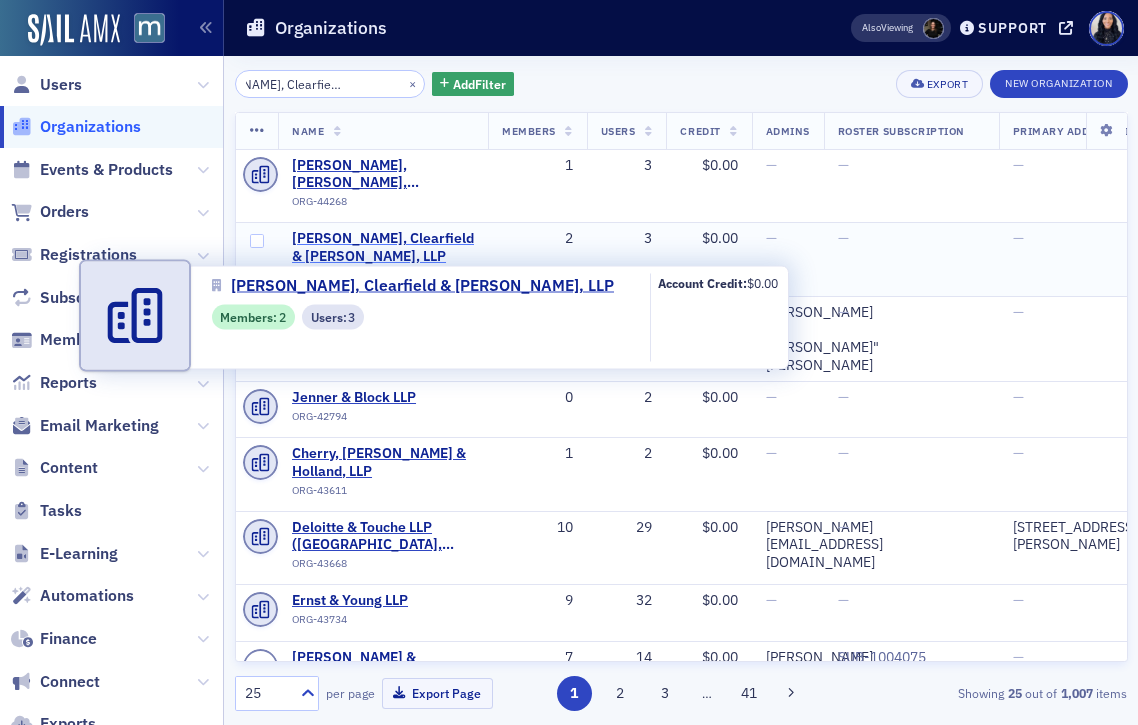 type on "[PERSON_NAME], Clearfield & [PERSON_NAME] LLP" 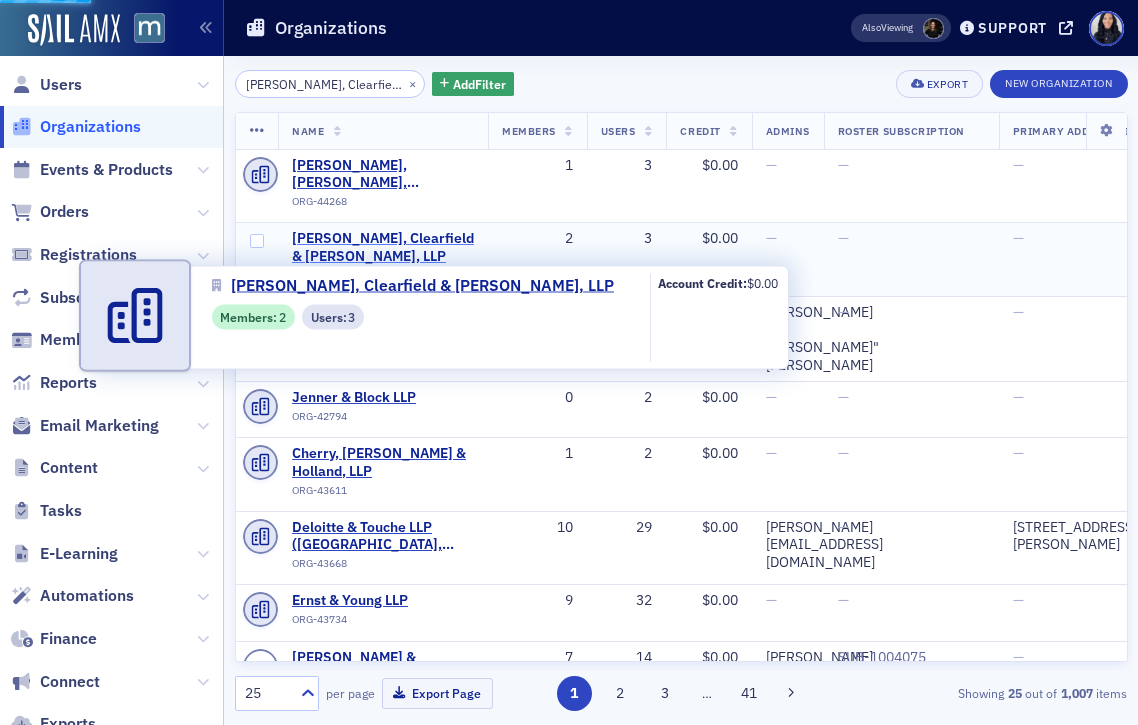 select on "US" 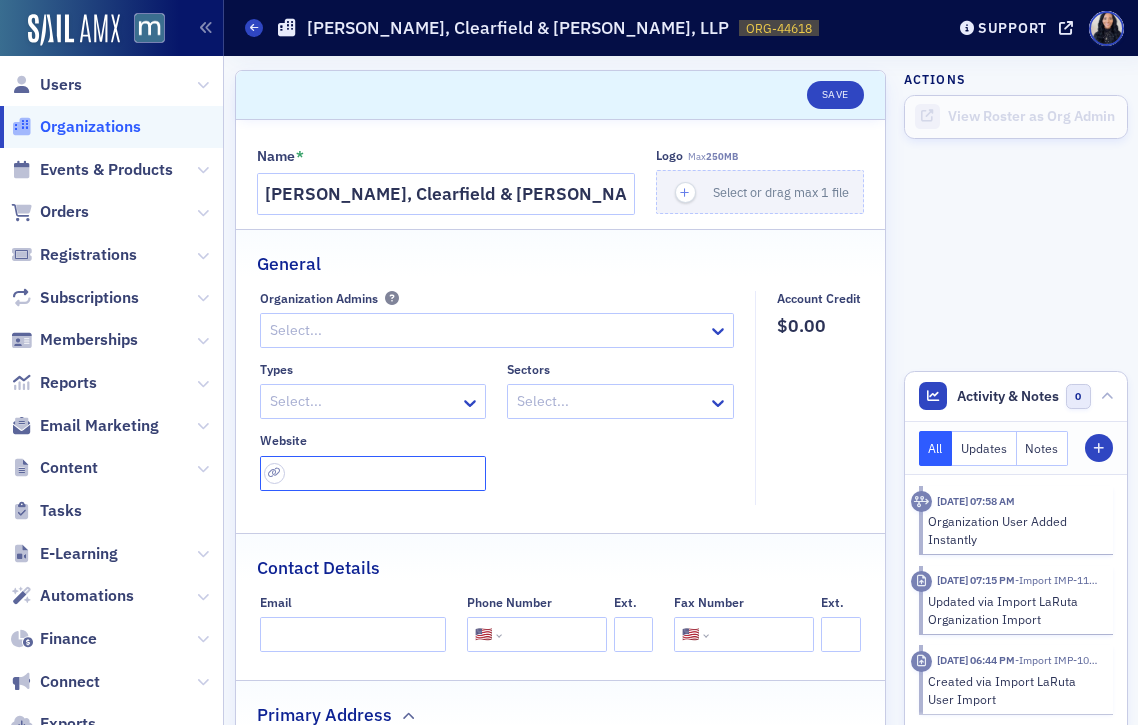 click 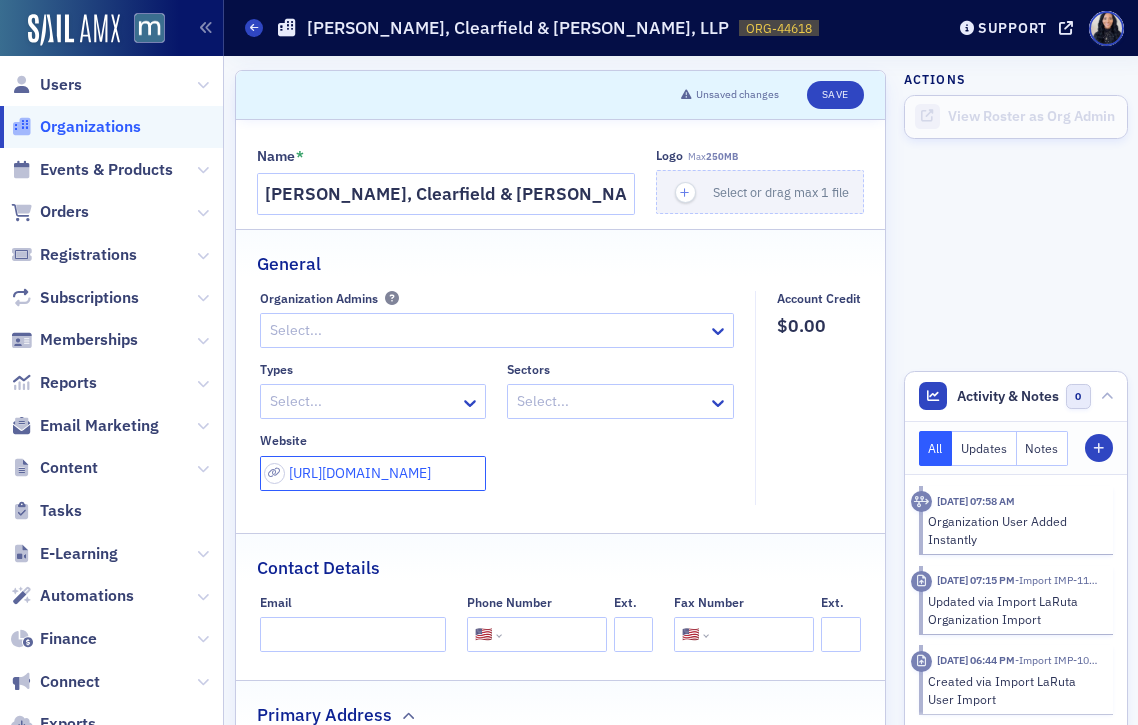 type on "[URL][DOMAIN_NAME]" 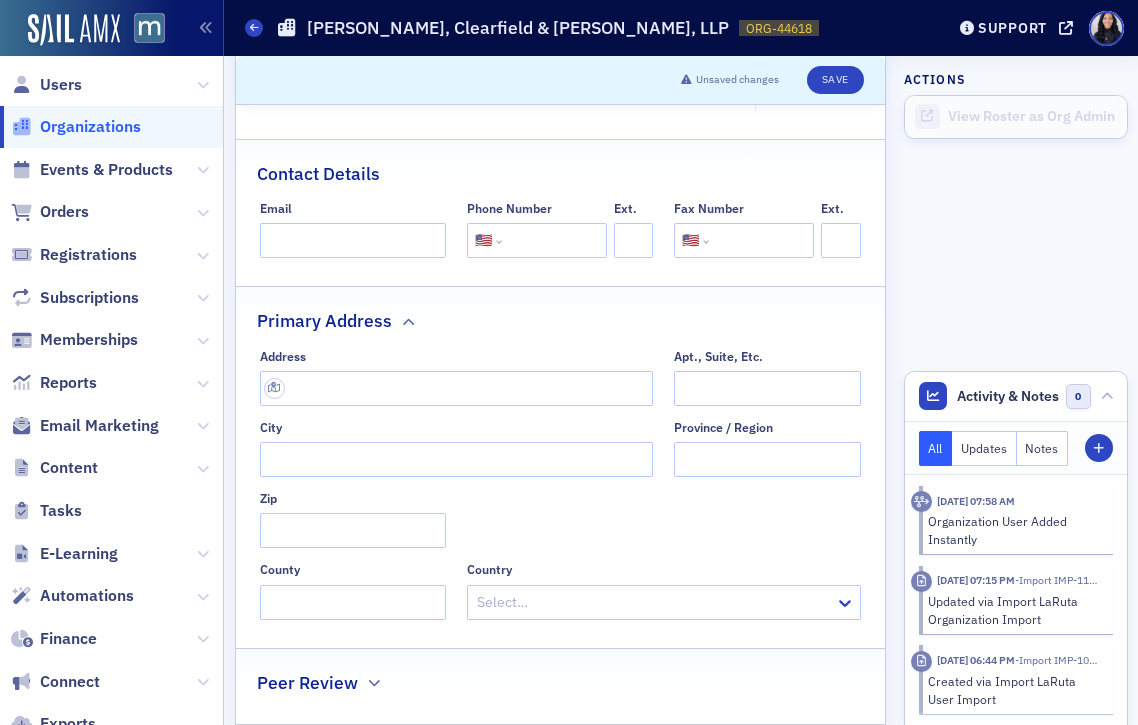 scroll, scrollTop: 430, scrollLeft: 0, axis: vertical 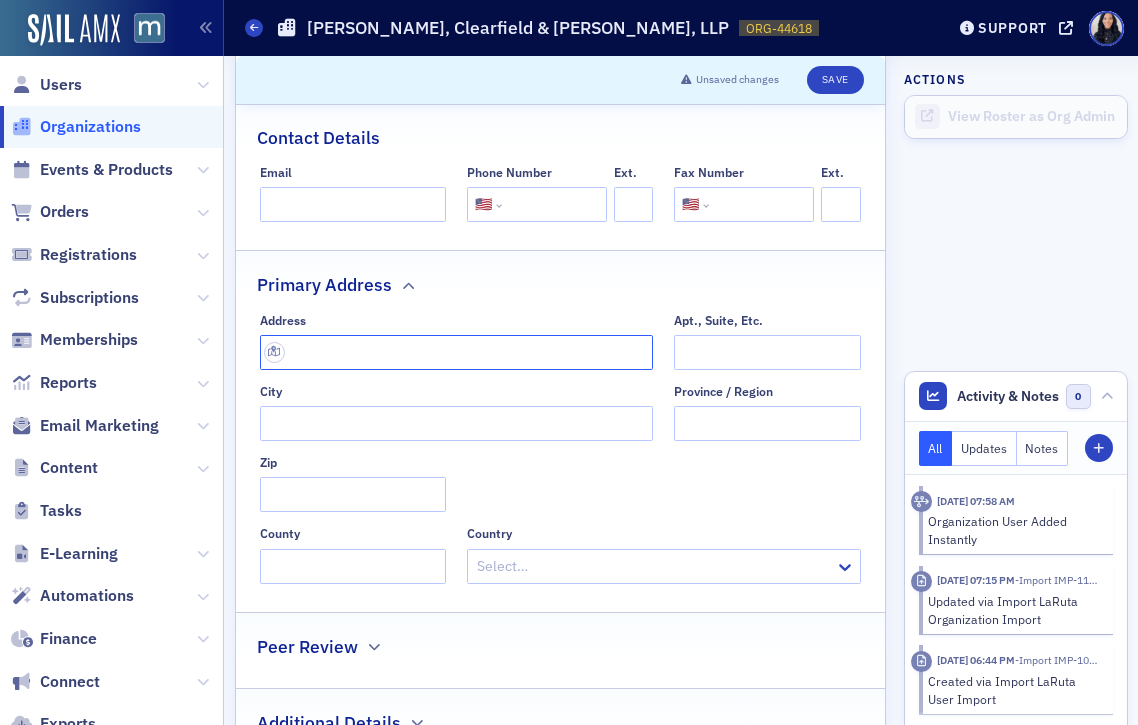 click 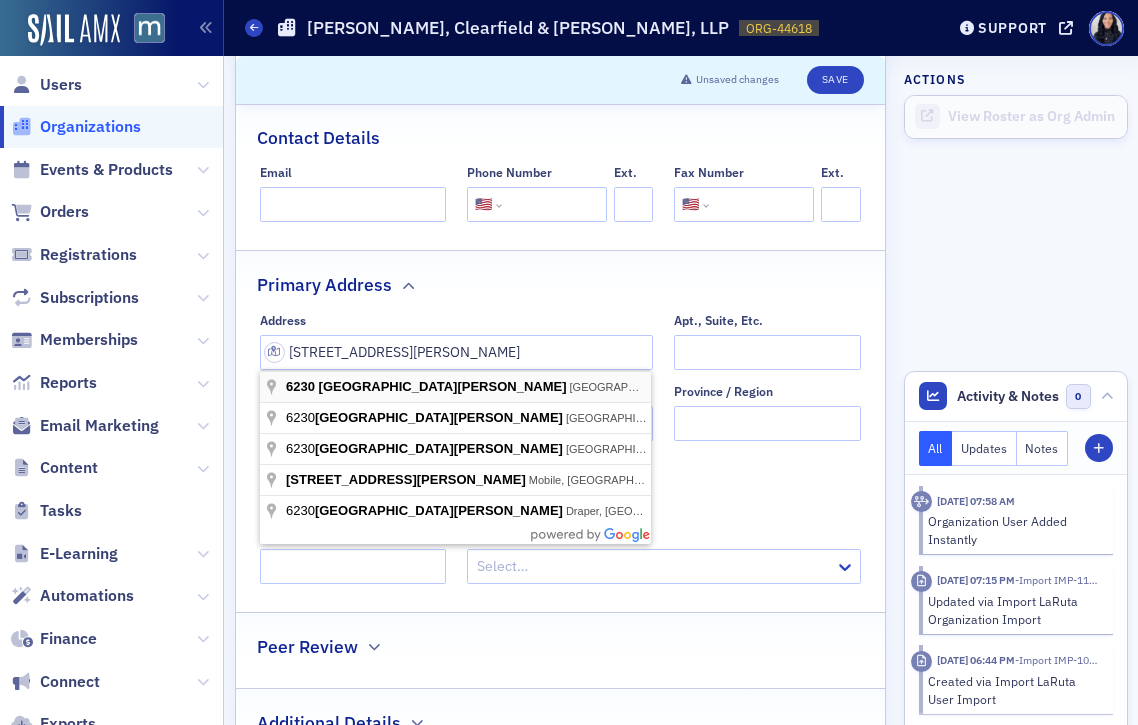 type on "[STREET_ADDRESS][PERSON_NAME]" 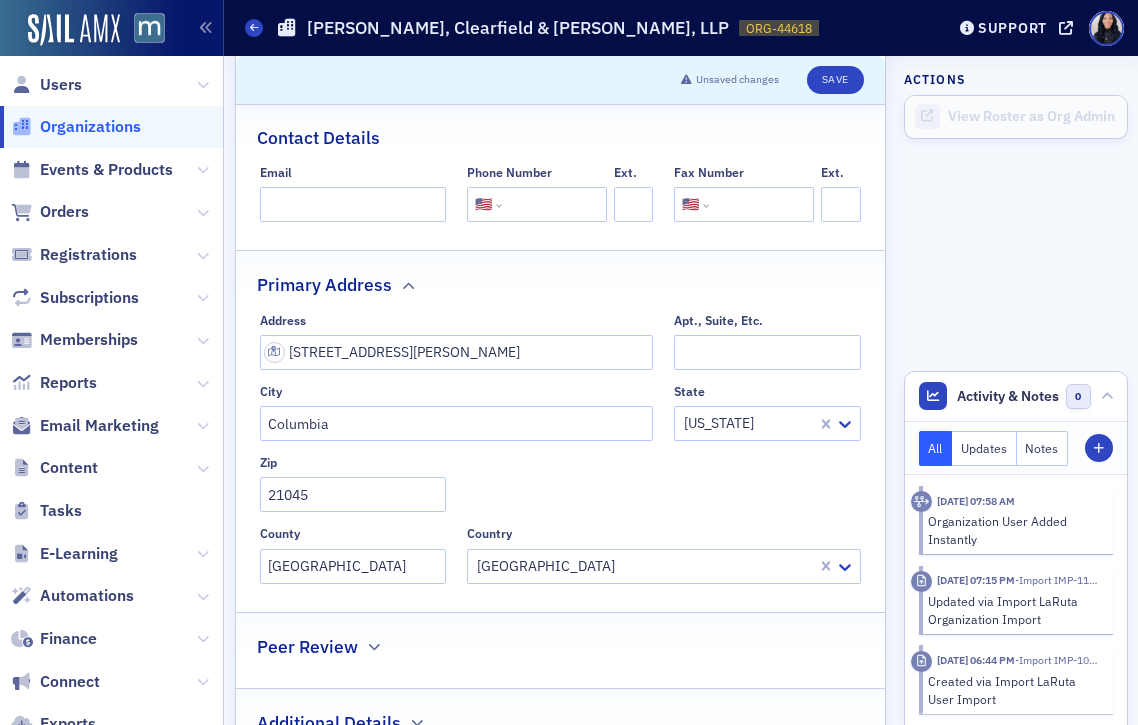 click 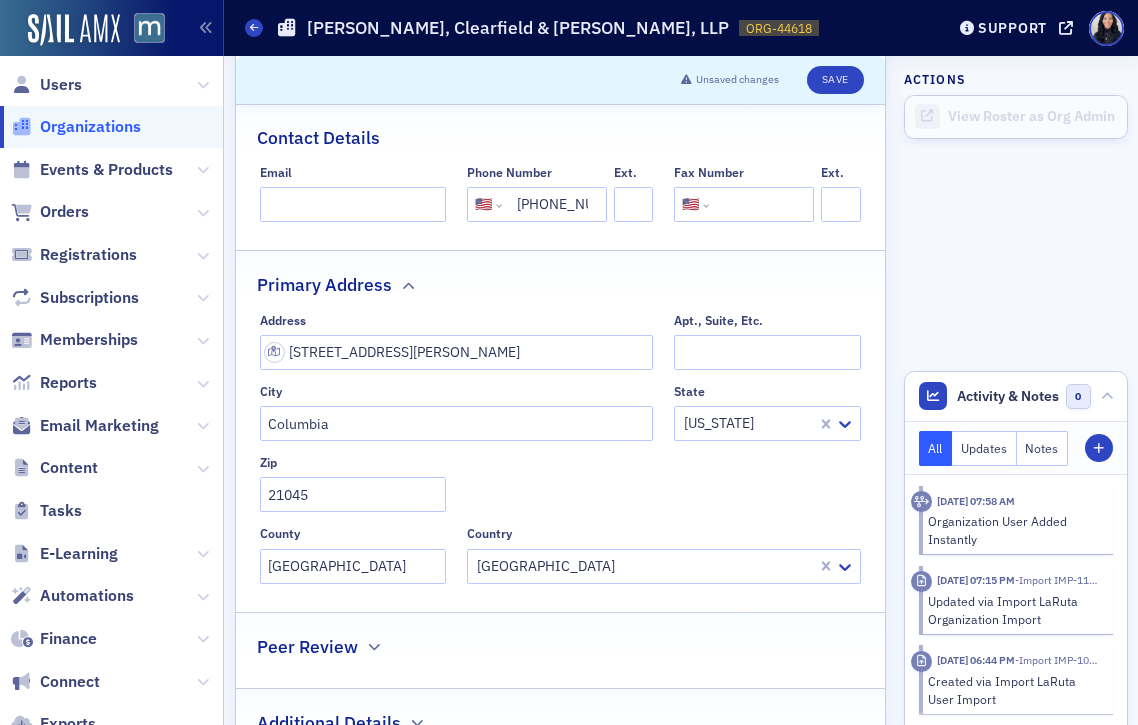 scroll, scrollTop: 0, scrollLeft: 32, axis: horizontal 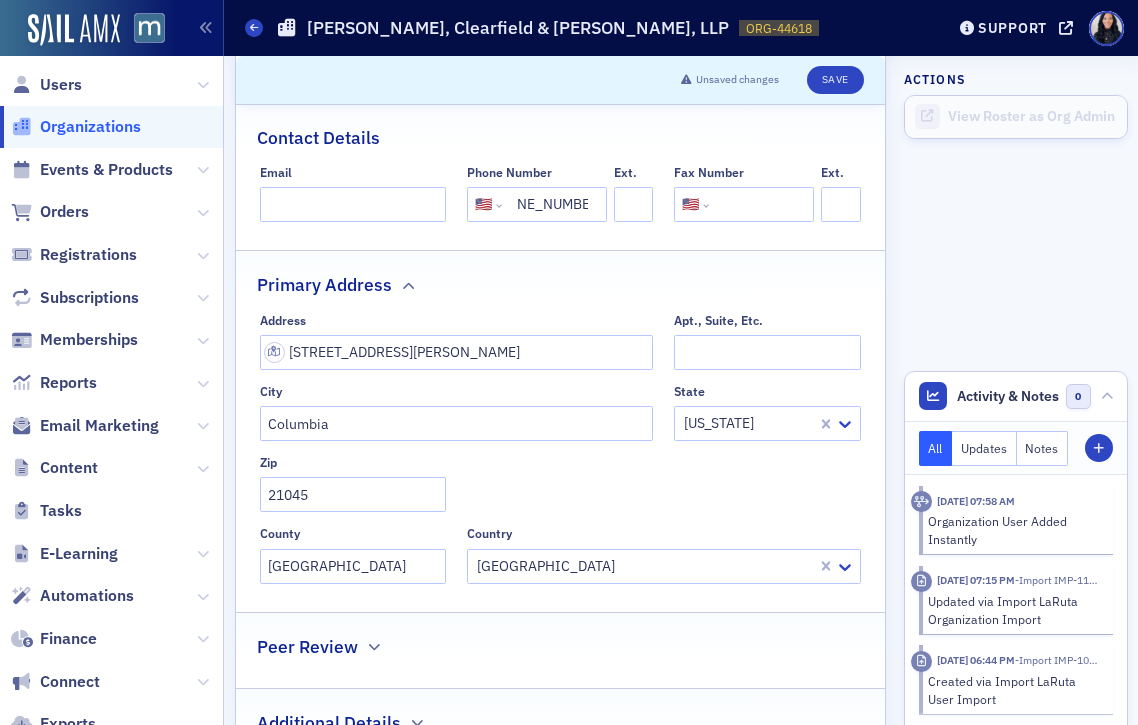 type on "[PHONE_NUMBER]" 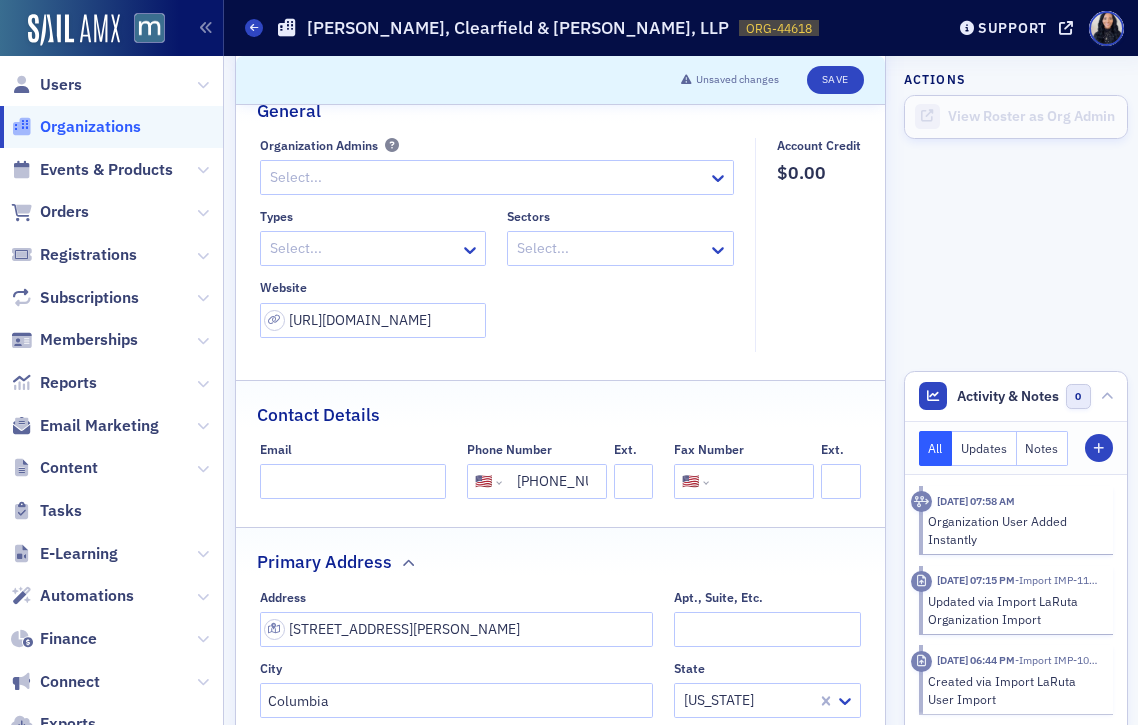 scroll, scrollTop: 150, scrollLeft: 0, axis: vertical 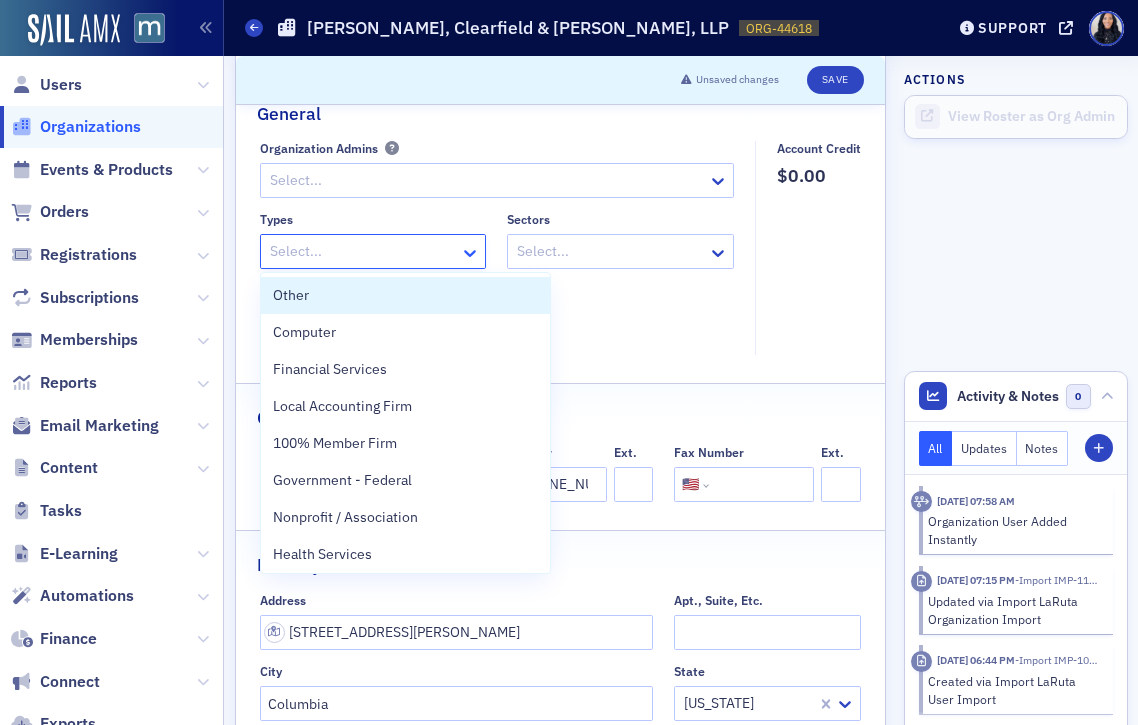 click 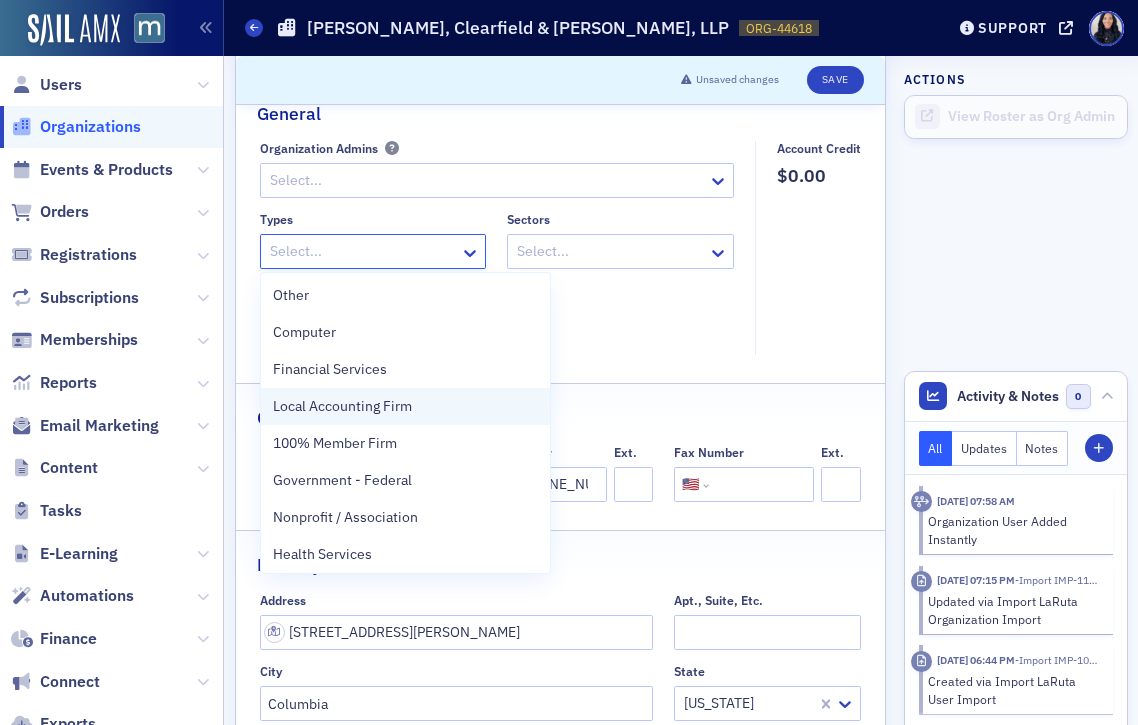 click on "Local Accounting Firm" at bounding box center [405, 406] 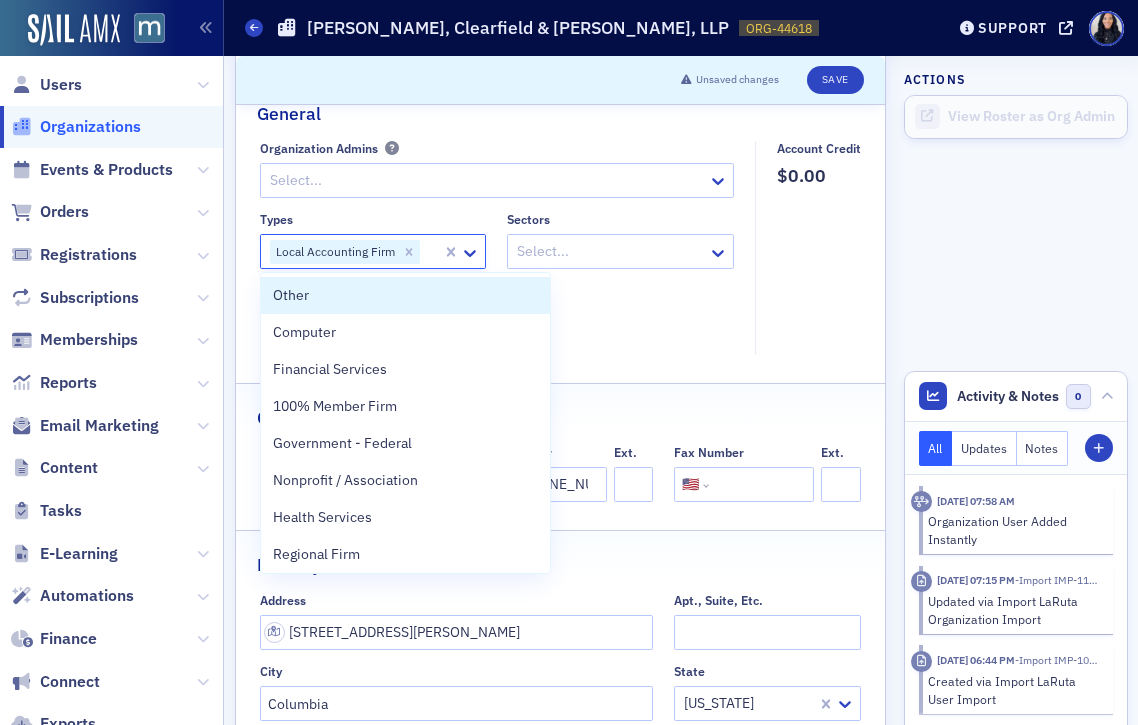 click 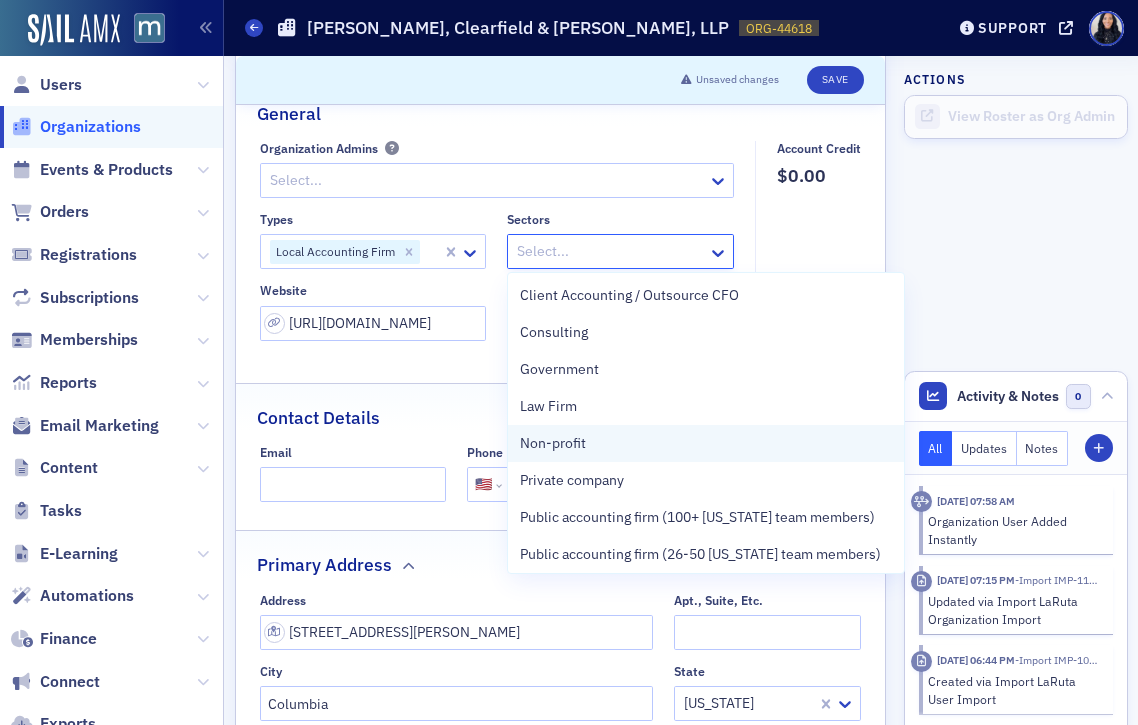 scroll, scrollTop: 247, scrollLeft: 0, axis: vertical 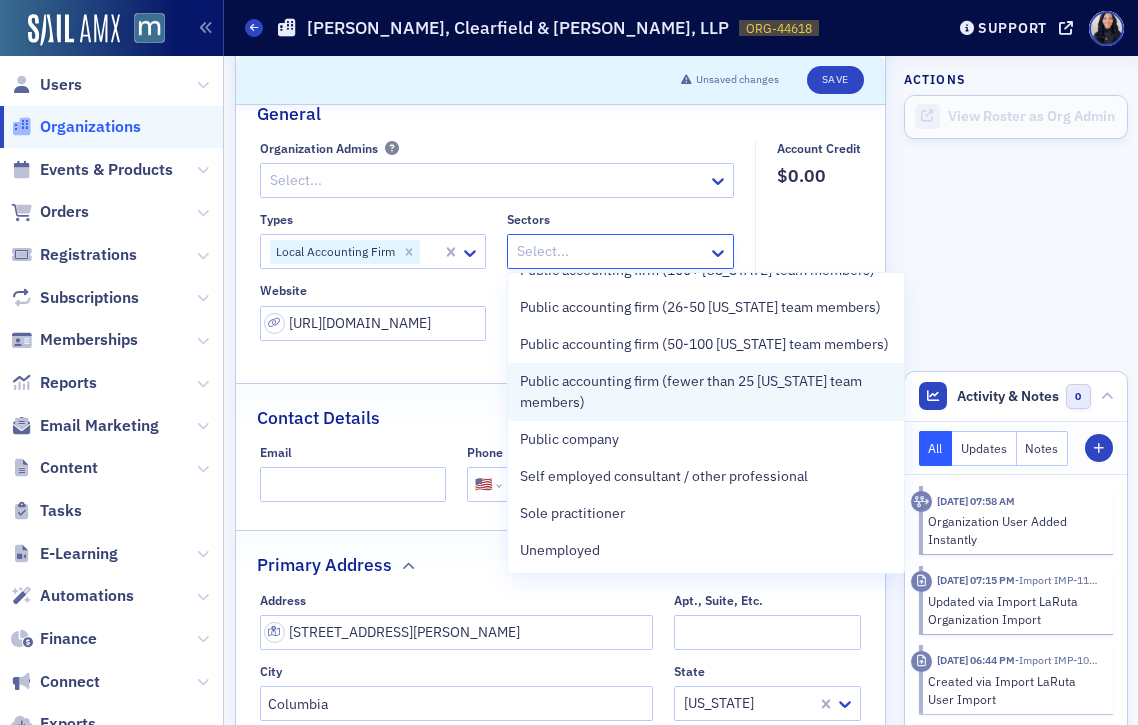 click on "Public accounting firm (fewer than 25 [US_STATE] team members)" at bounding box center [706, 392] 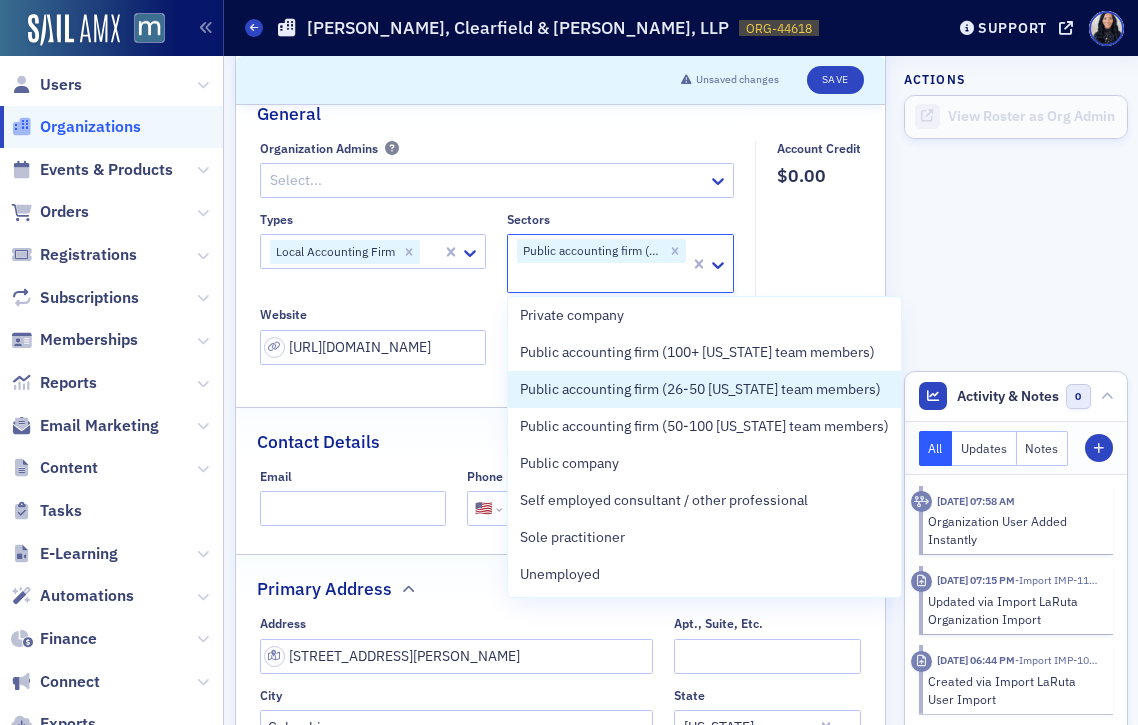 scroll, scrollTop: 189, scrollLeft: 0, axis: vertical 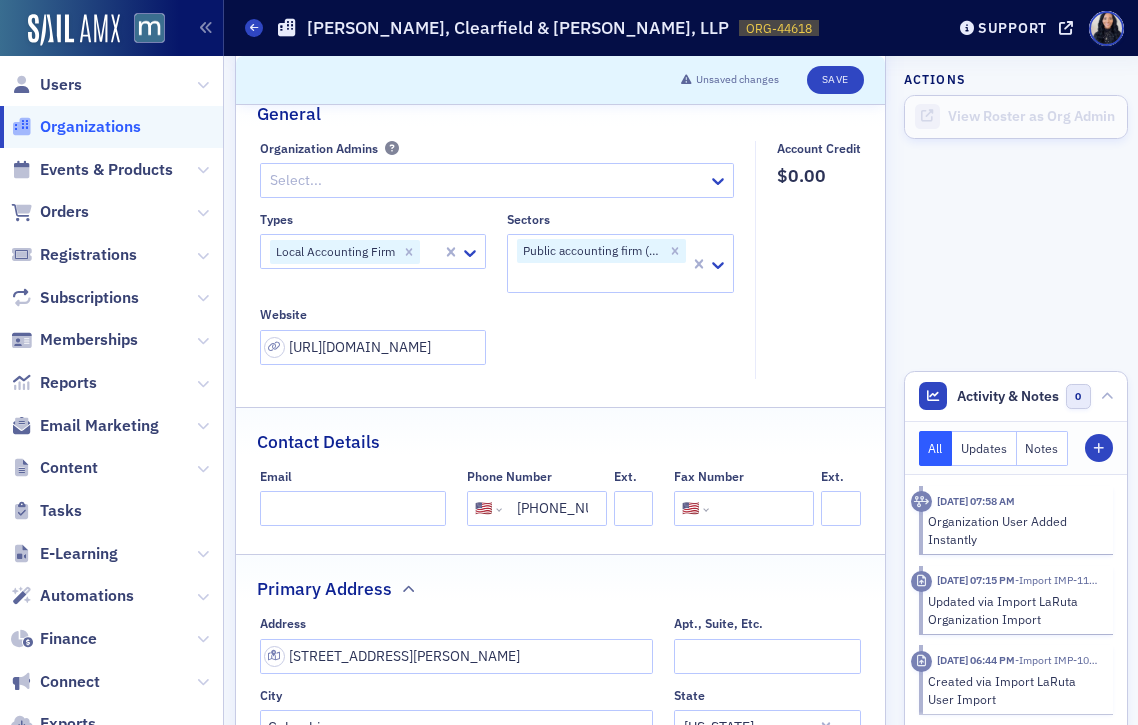 click on "Account Credit $0.00" 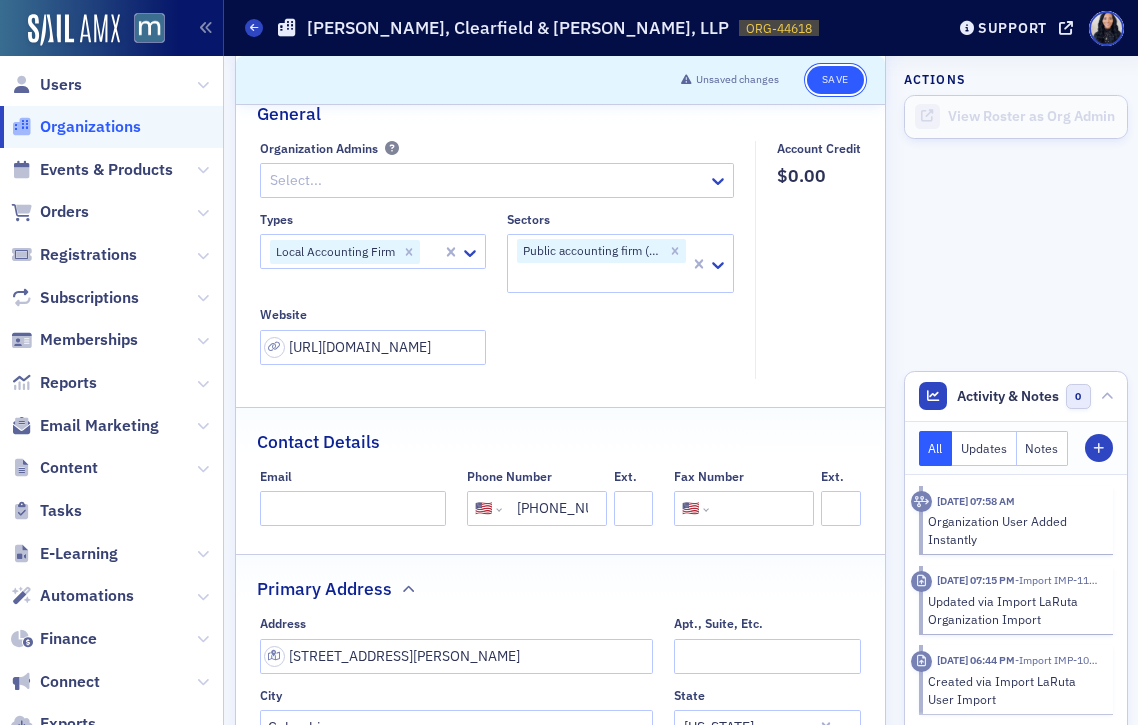 click on "Save" 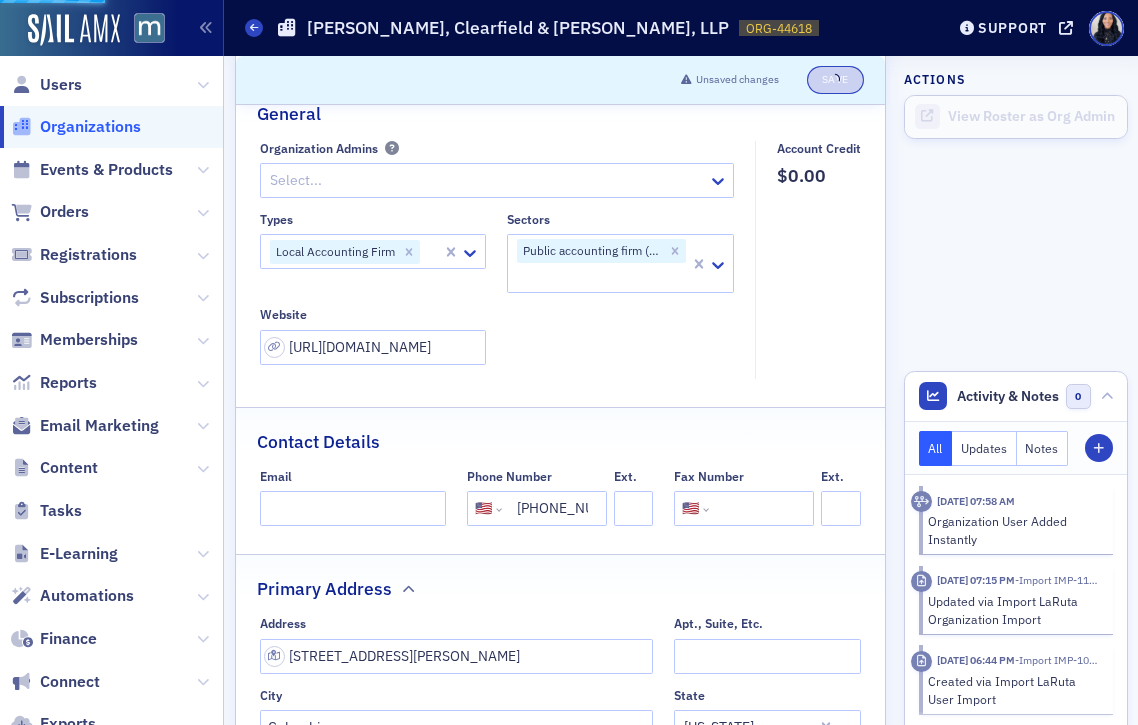 select on "US" 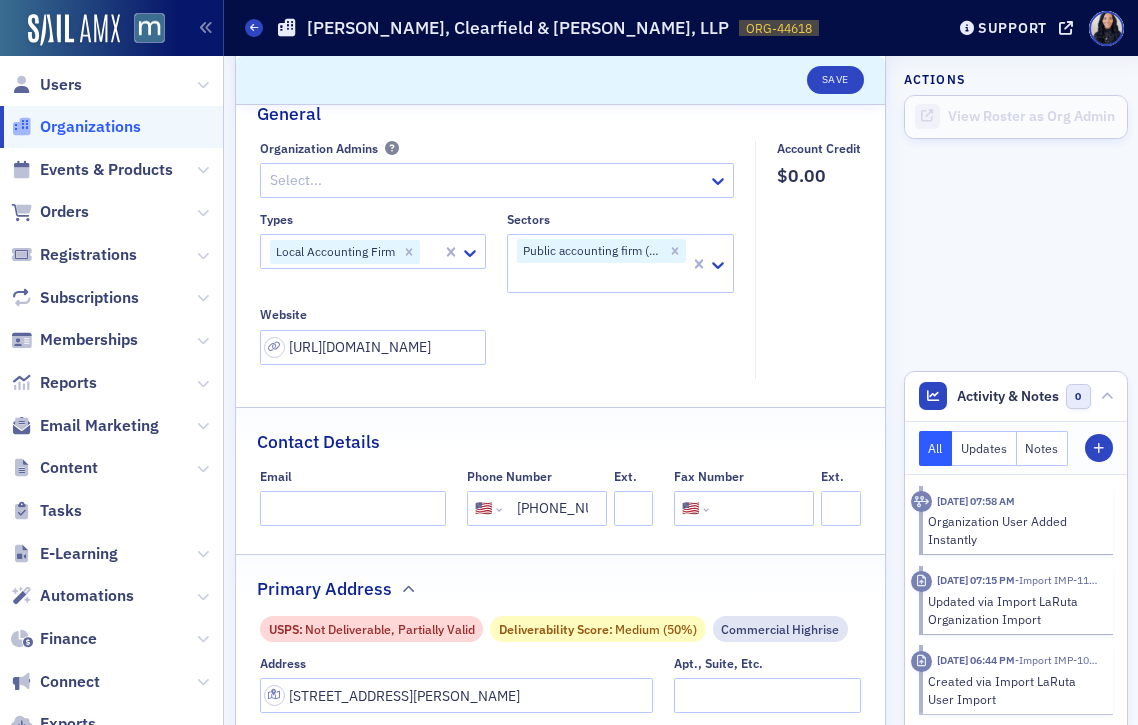 click on "[PERSON_NAME], Clearfield & [PERSON_NAME], LLP" 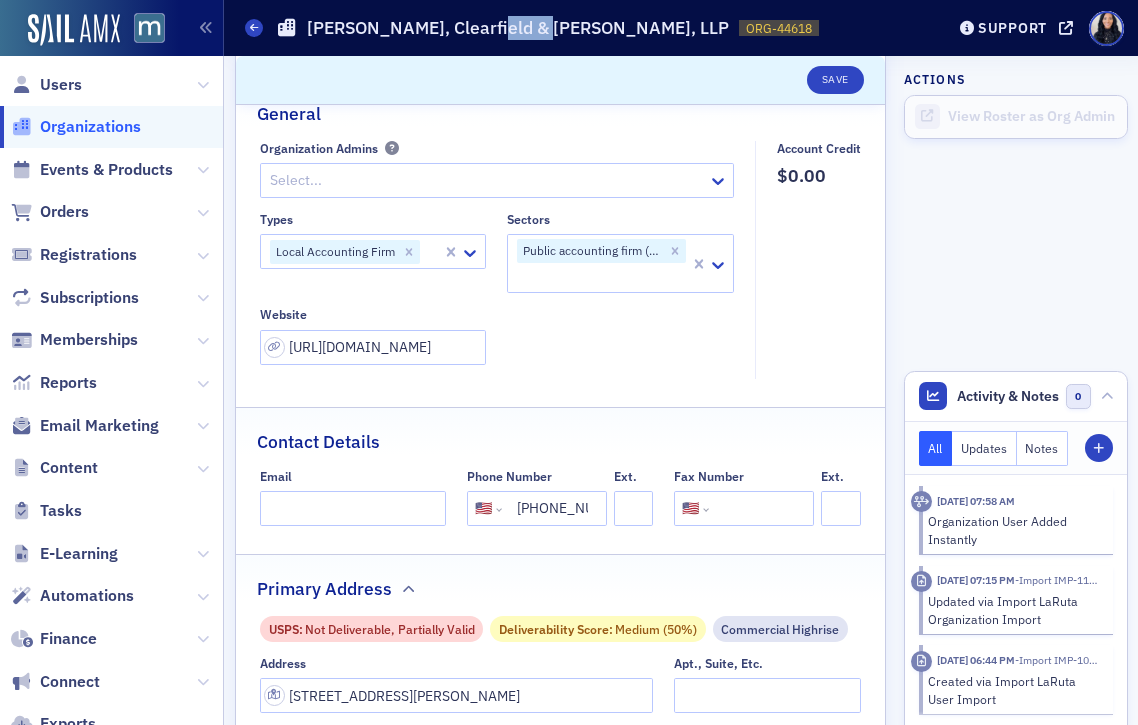 click on "[PERSON_NAME], Clearfield & [PERSON_NAME], LLP" 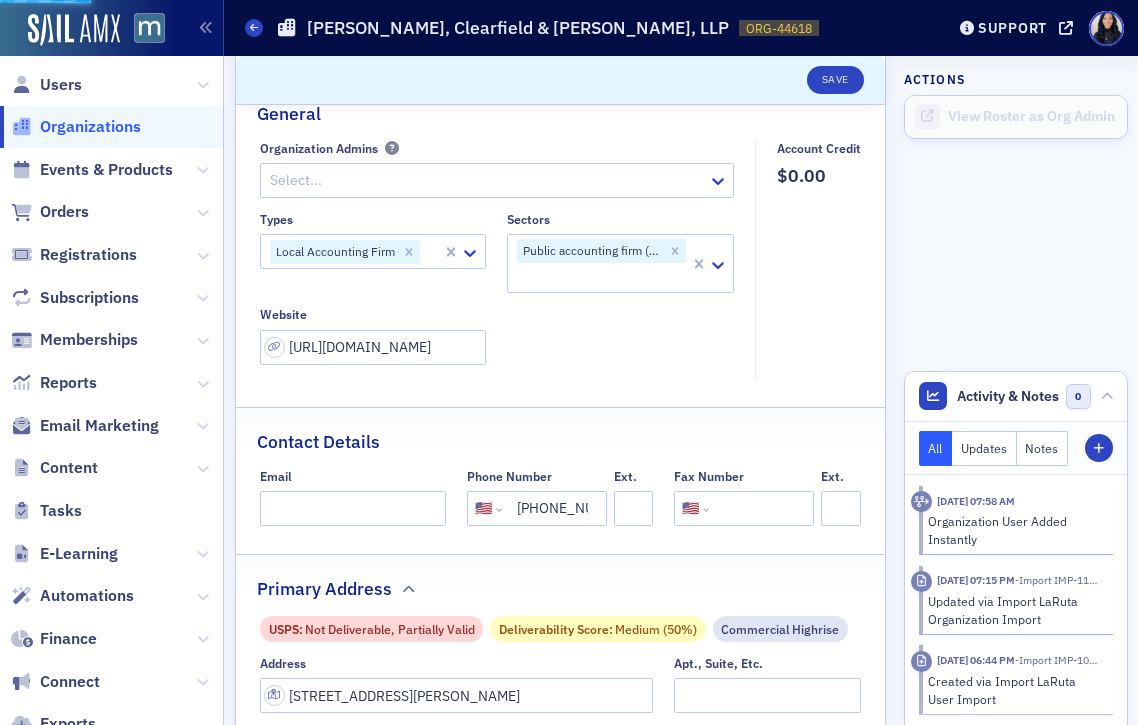 scroll, scrollTop: 0, scrollLeft: 0, axis: both 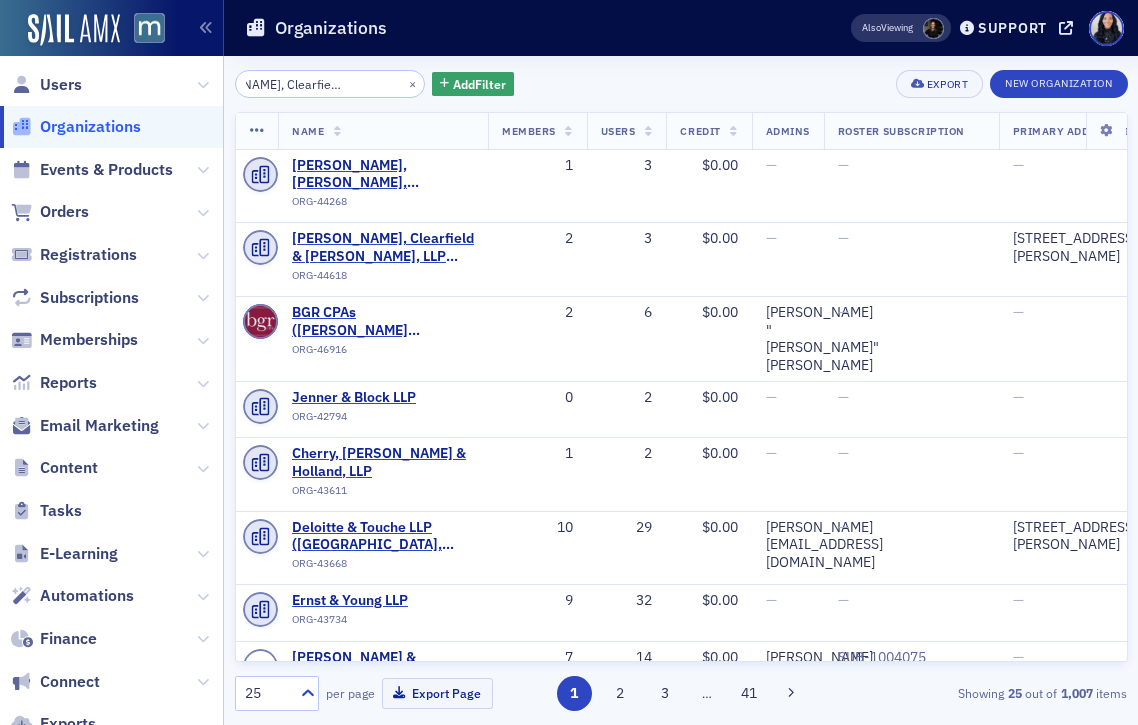 click on "[PERSON_NAME], Clearfield & [PERSON_NAME] LLP" 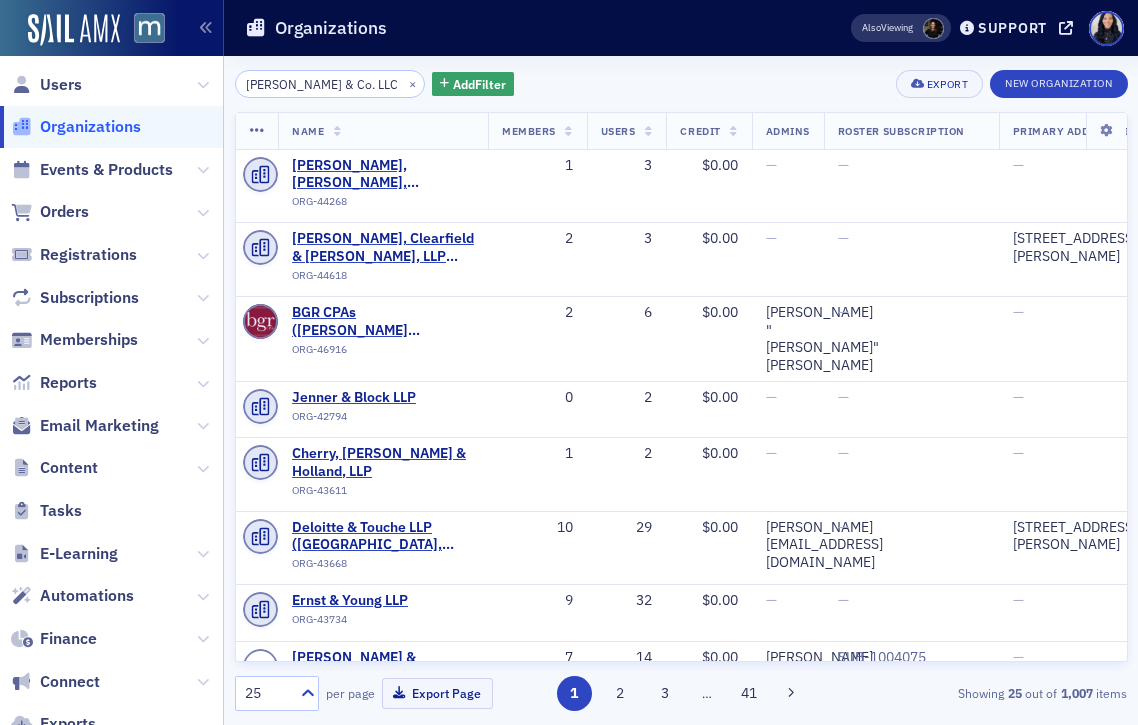 scroll, scrollTop: 0, scrollLeft: 0, axis: both 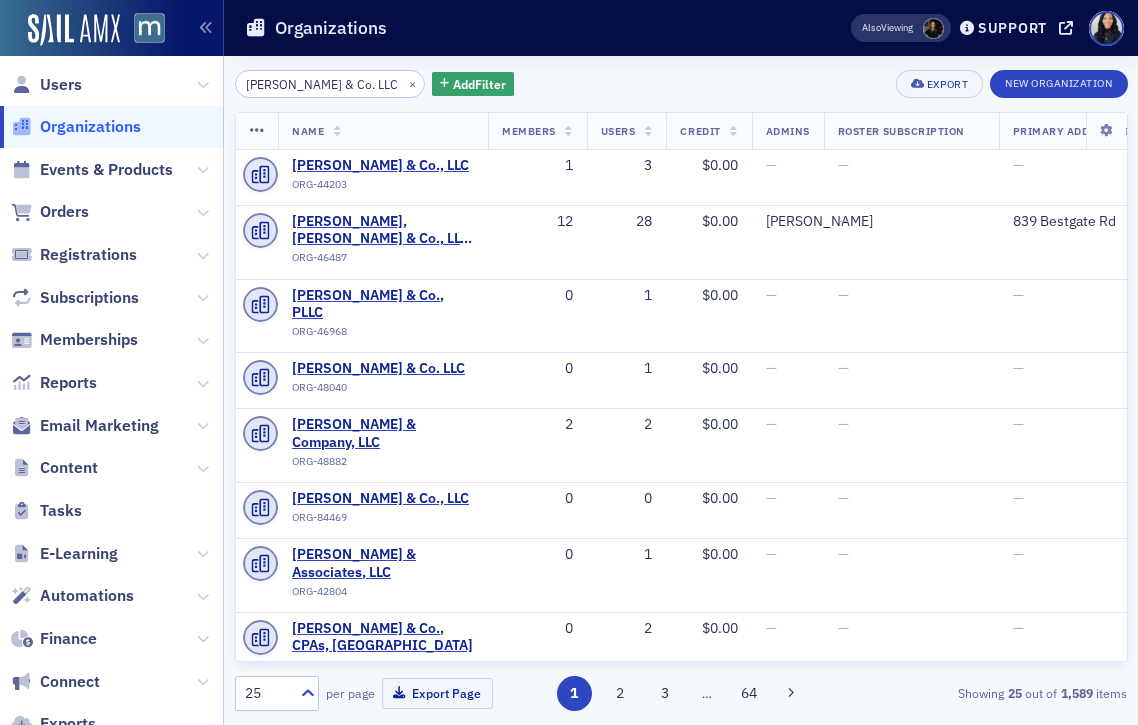 click on "[PERSON_NAME] & Co. LLC" 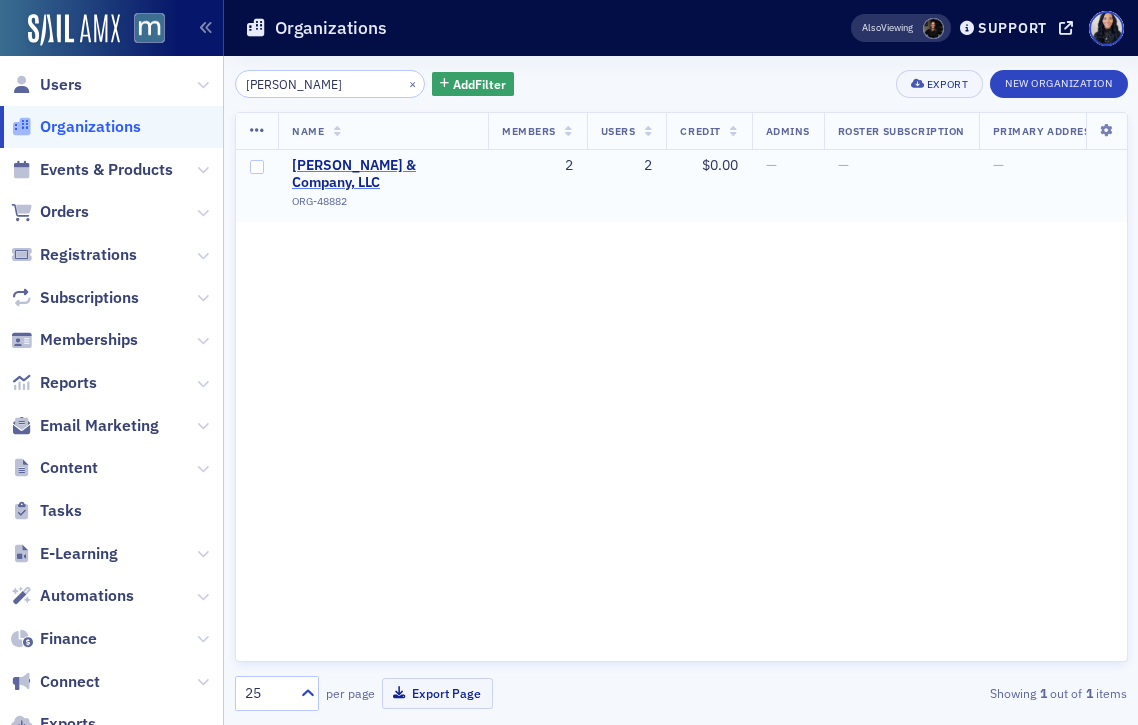 type on "[PERSON_NAME]" 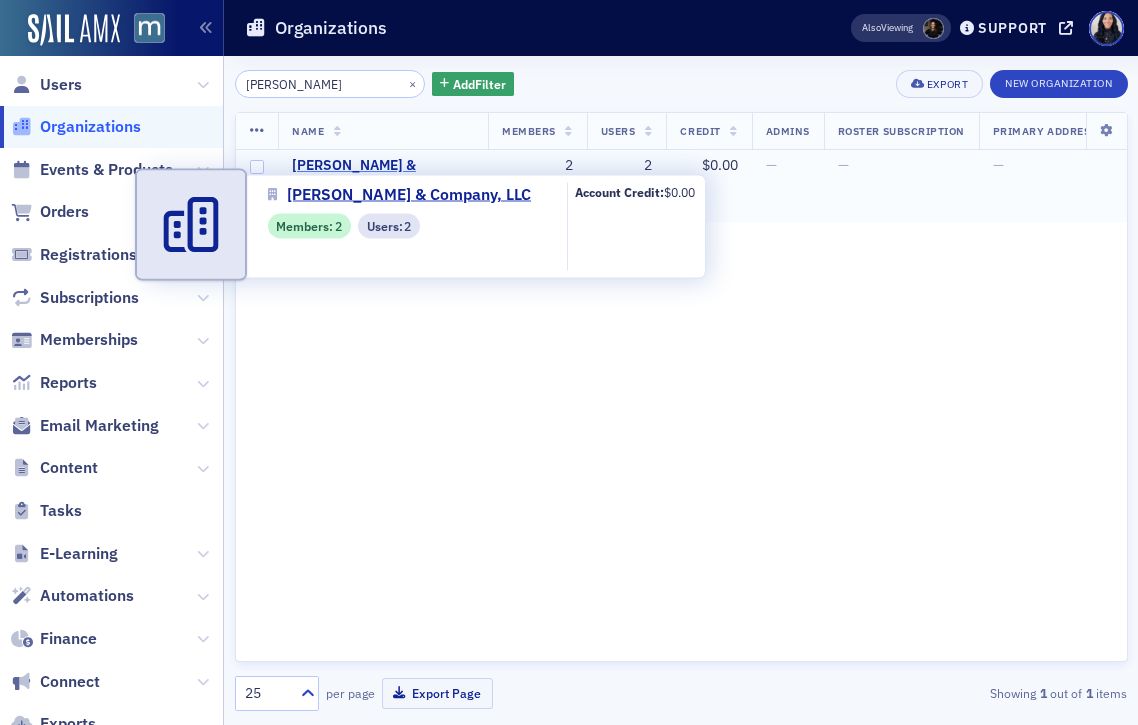 click on "[PERSON_NAME] & Company, LLC" 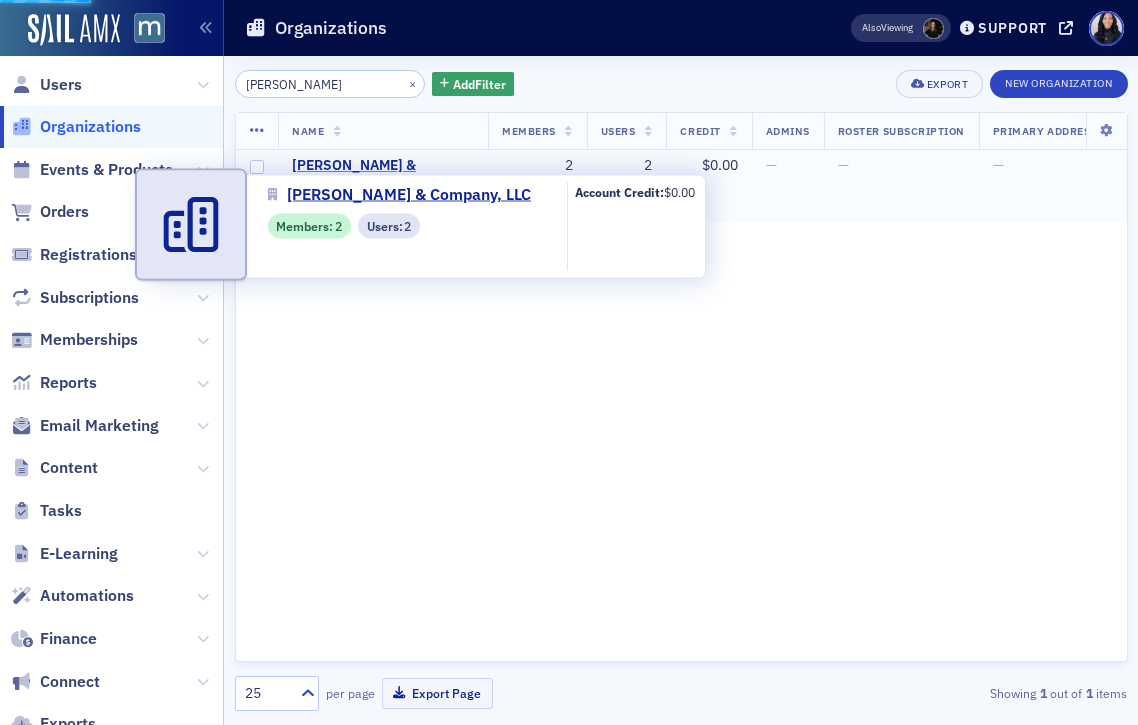 select on "US" 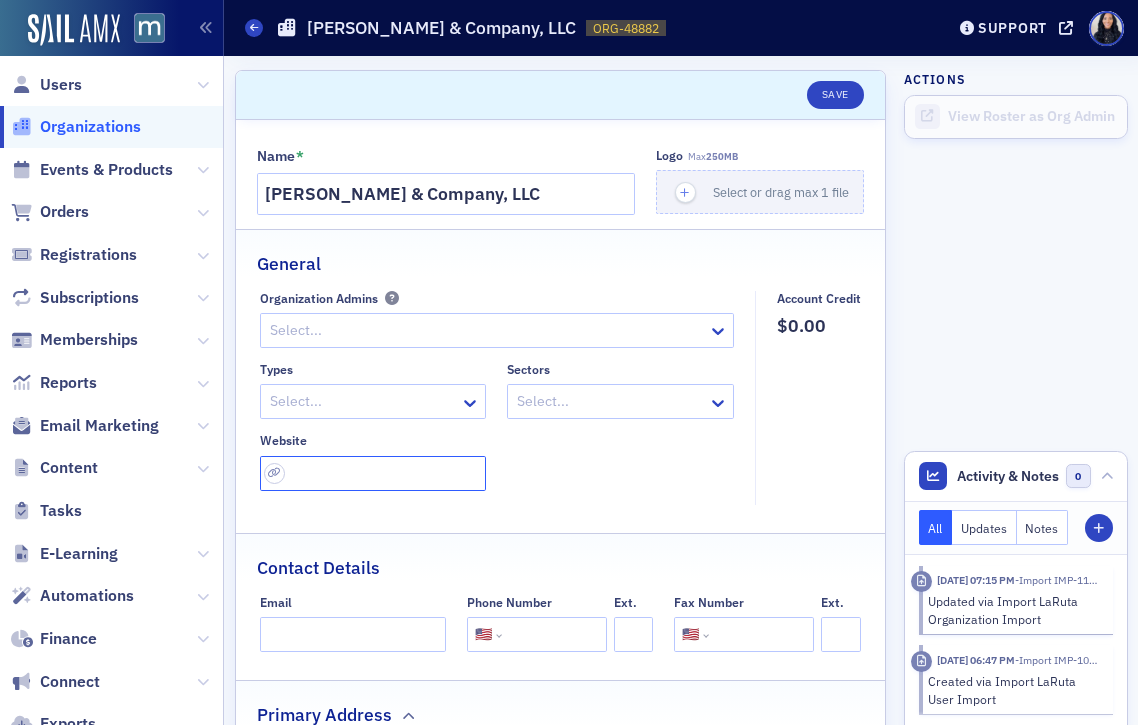 click 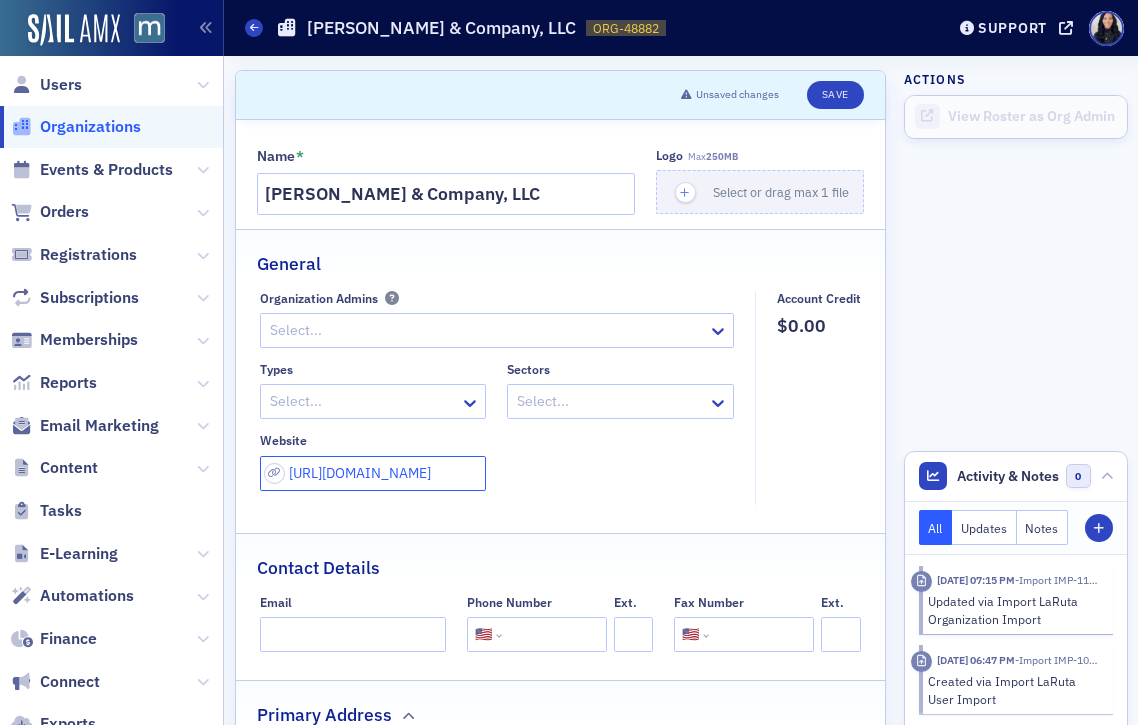 type on "[URL][DOMAIN_NAME]" 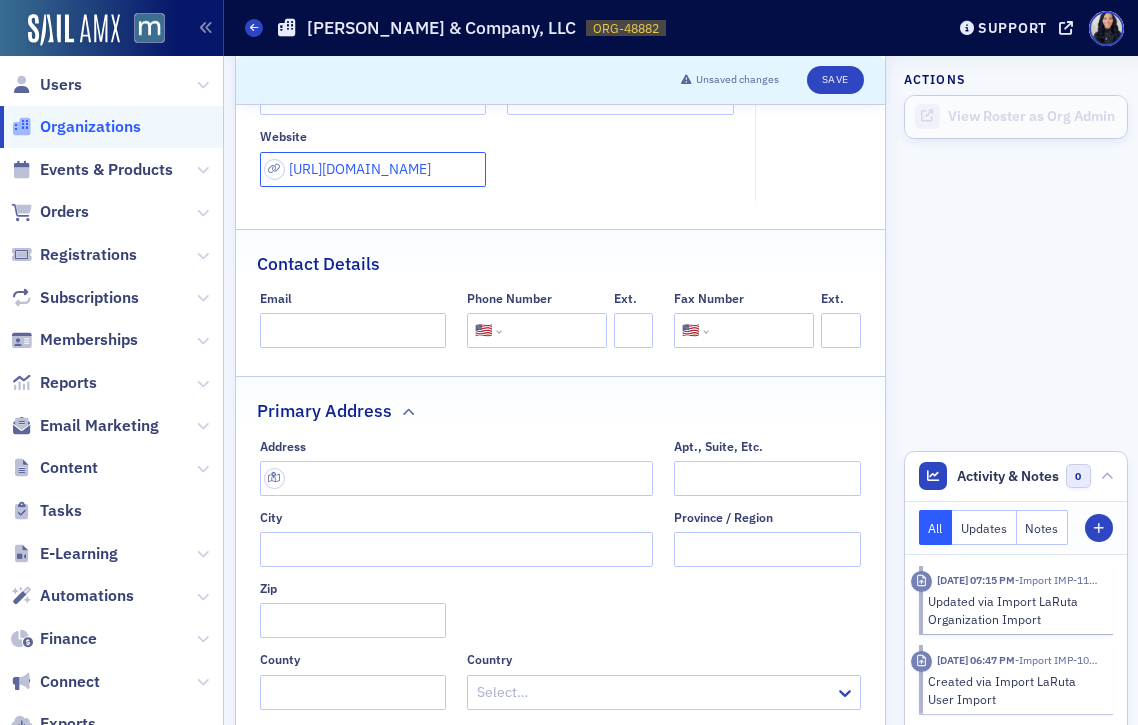scroll, scrollTop: 370, scrollLeft: 0, axis: vertical 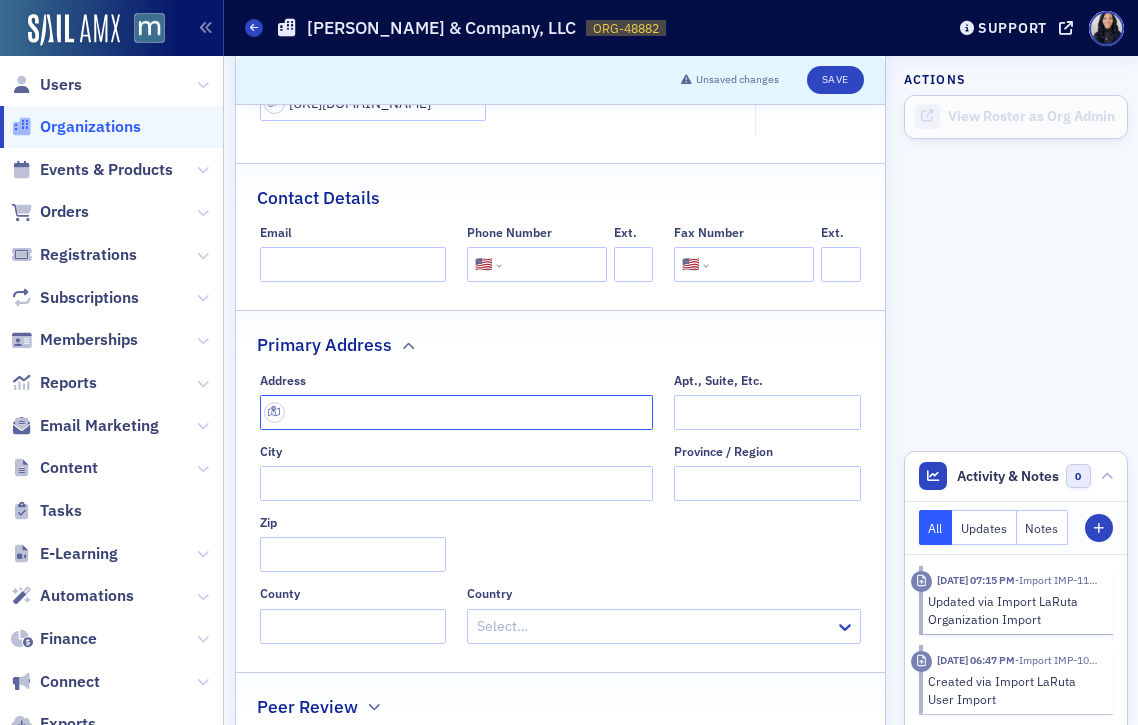 click 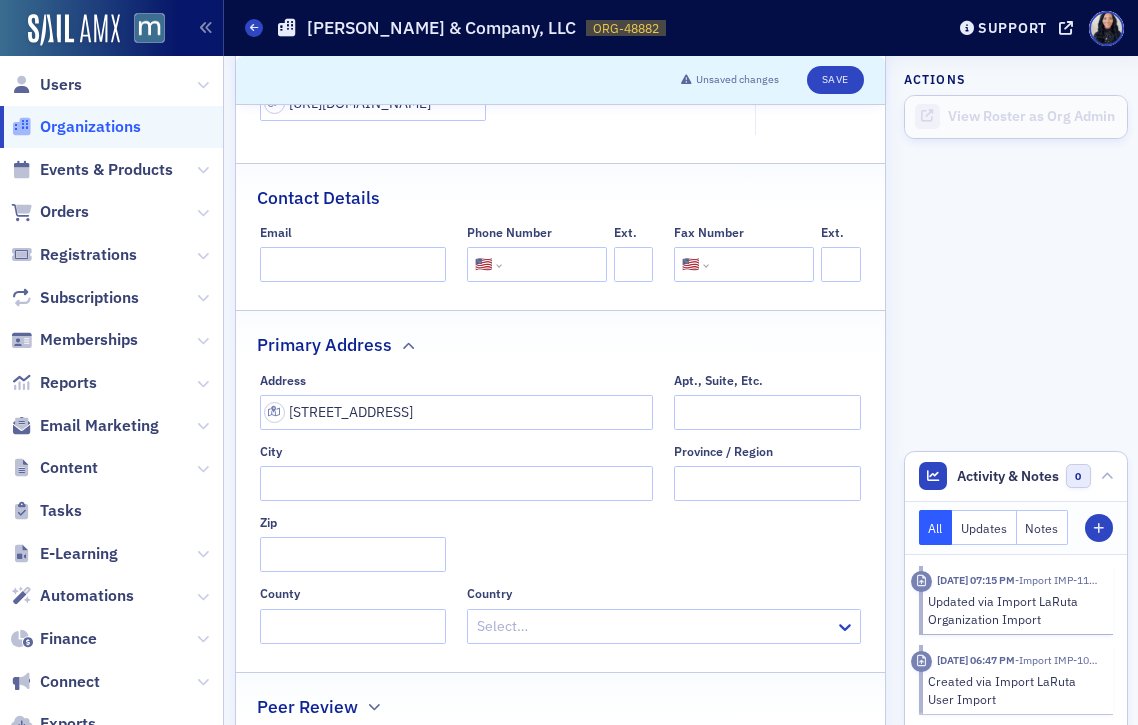 type on "[STREET_ADDRESS]" 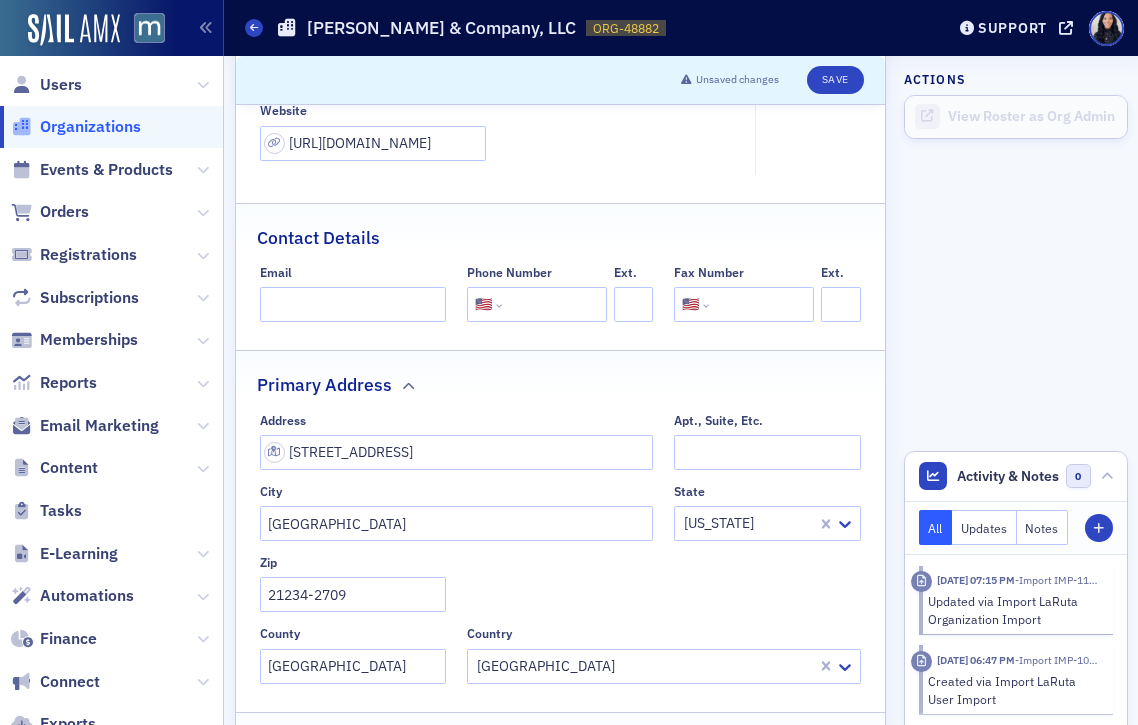 scroll, scrollTop: 284, scrollLeft: 0, axis: vertical 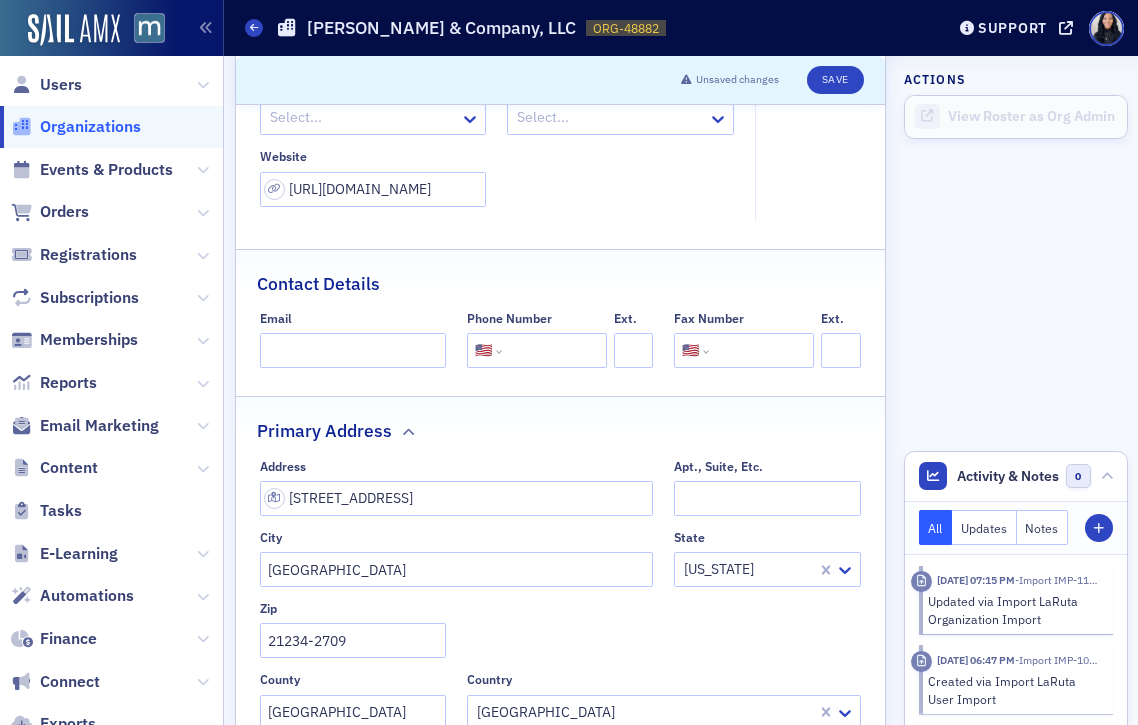 click 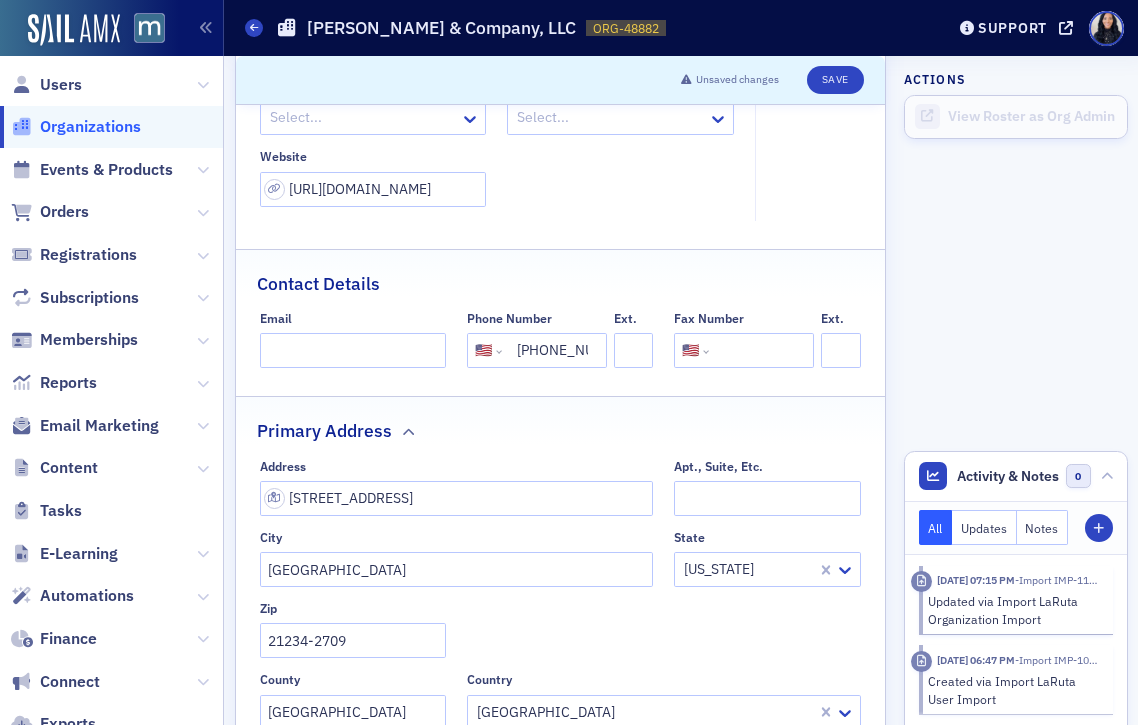 scroll, scrollTop: 0, scrollLeft: 32, axis: horizontal 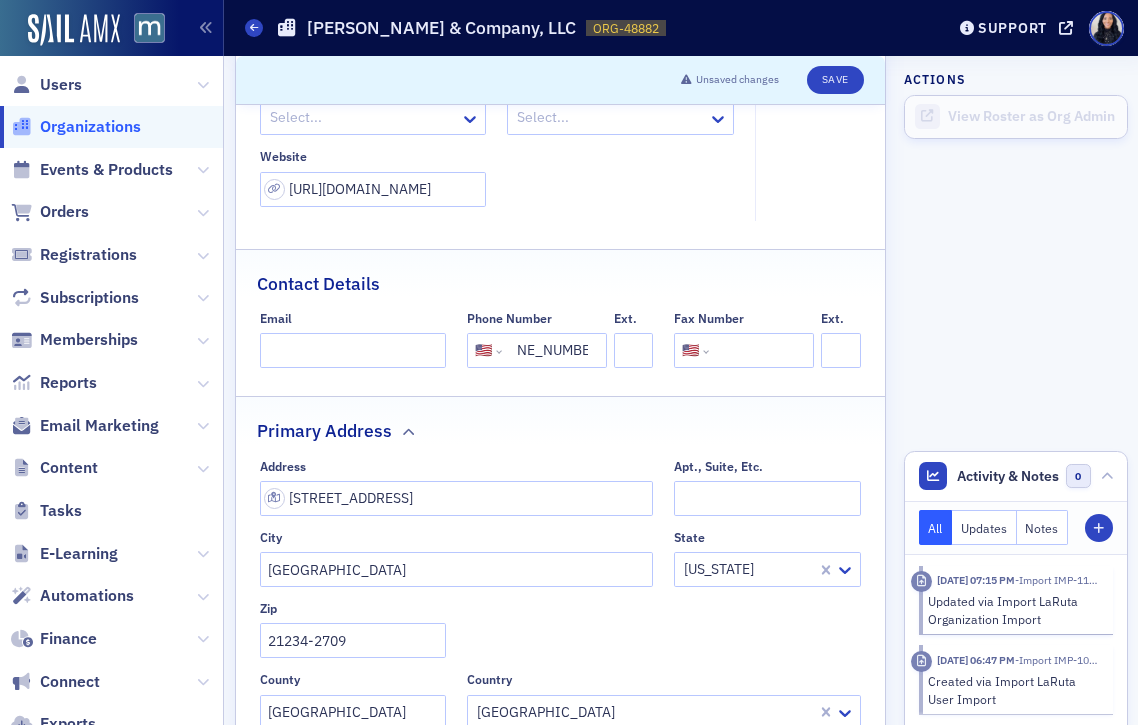 type on "[PHONE_NUMBER]" 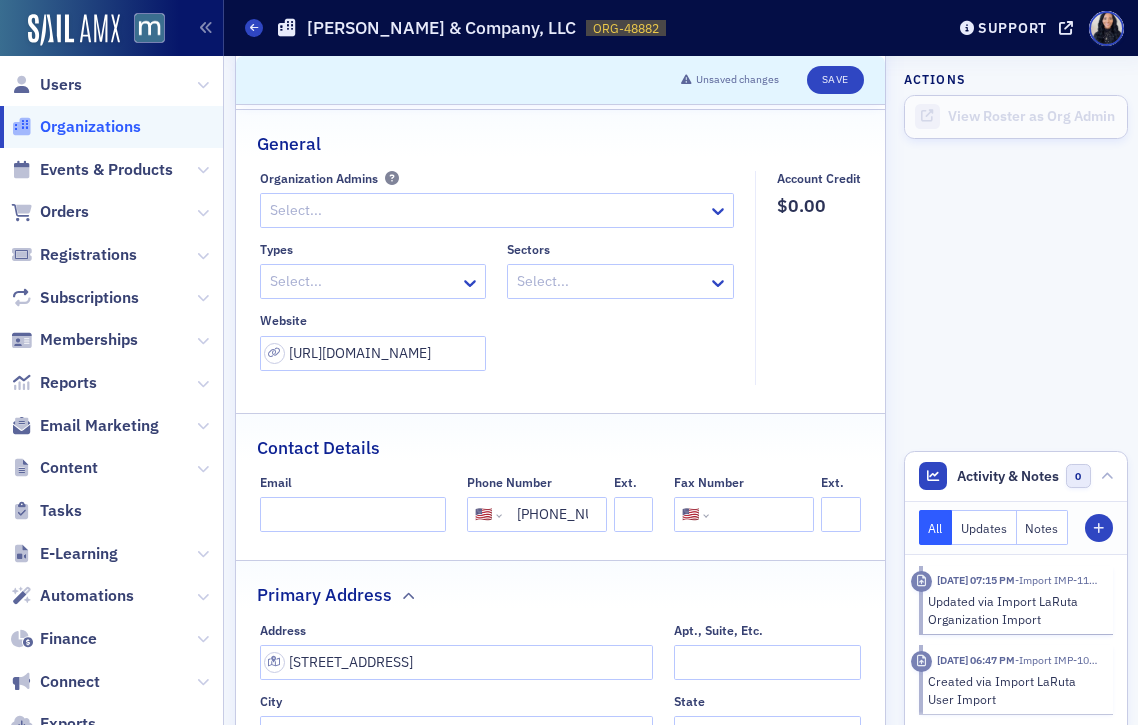 scroll, scrollTop: 126, scrollLeft: 0, axis: vertical 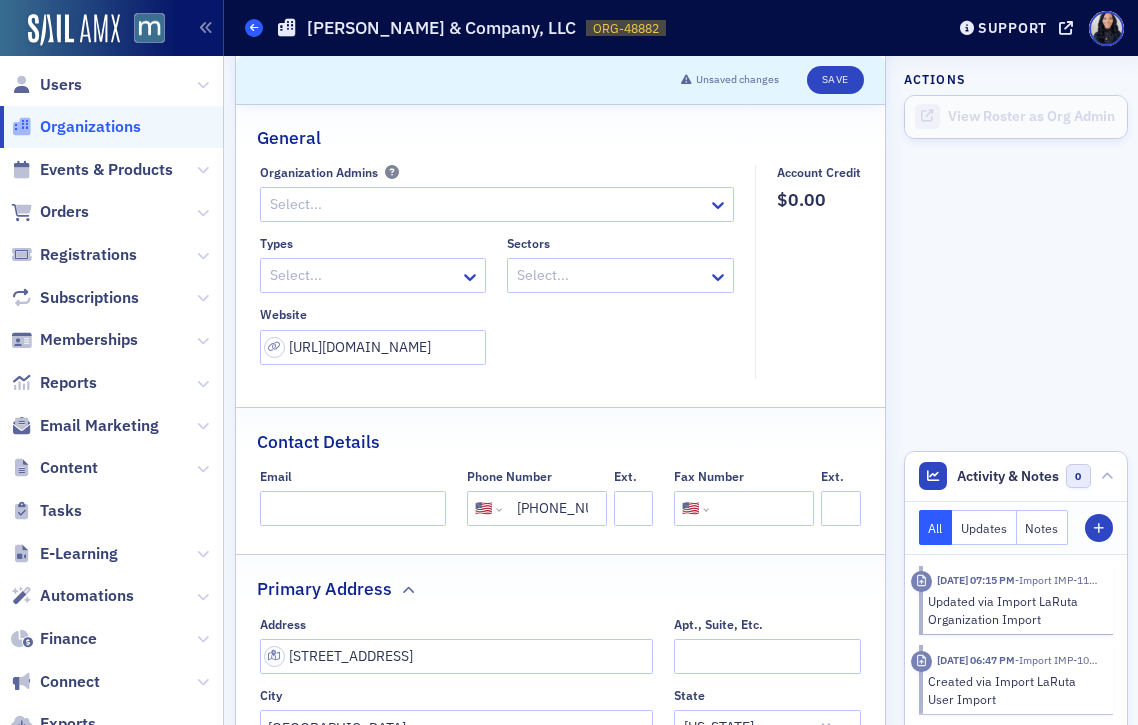 click 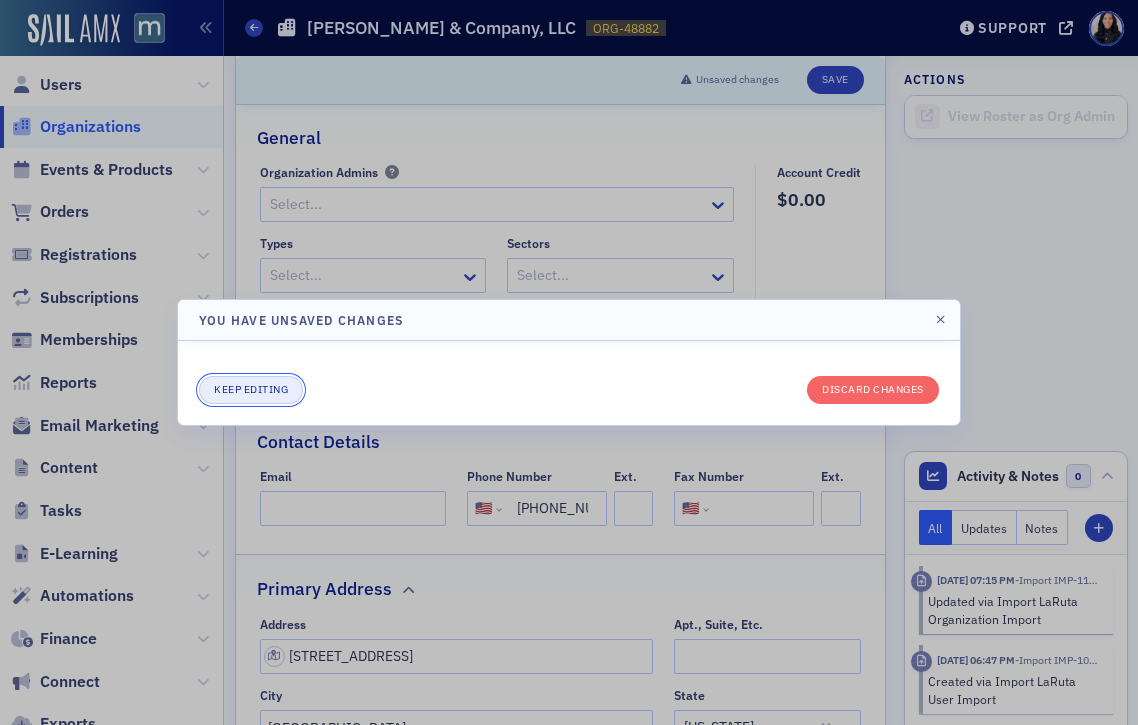 click on "Keep editing" at bounding box center (251, 390) 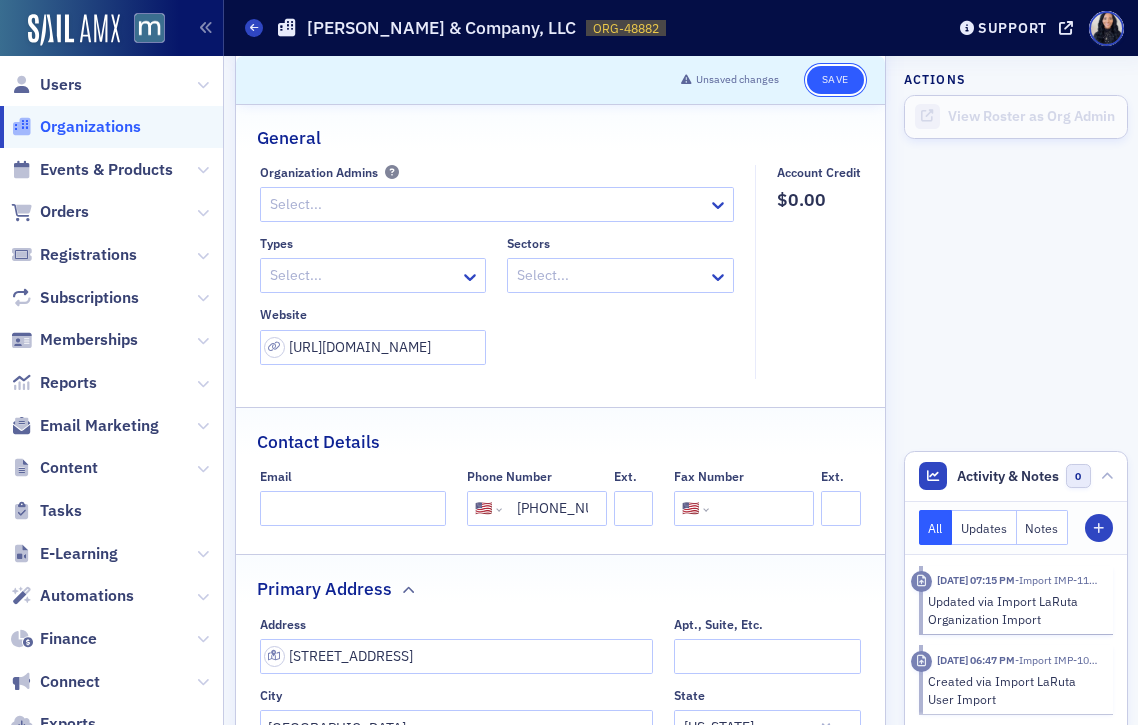 click on "Save" 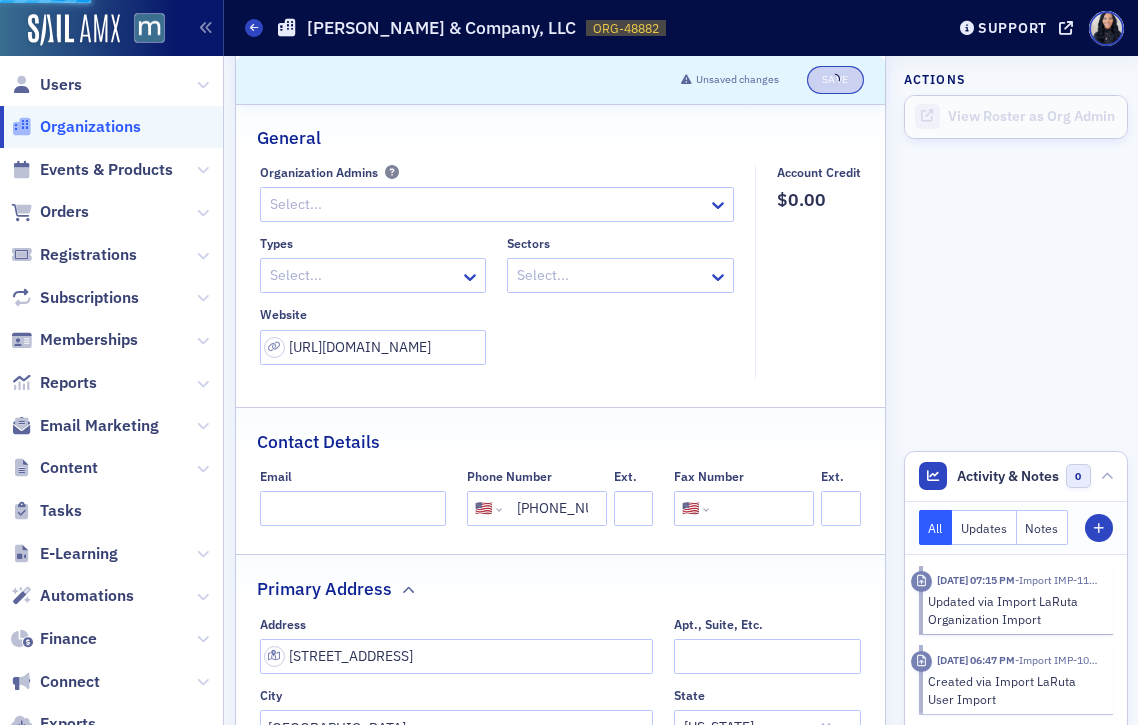 select on "US" 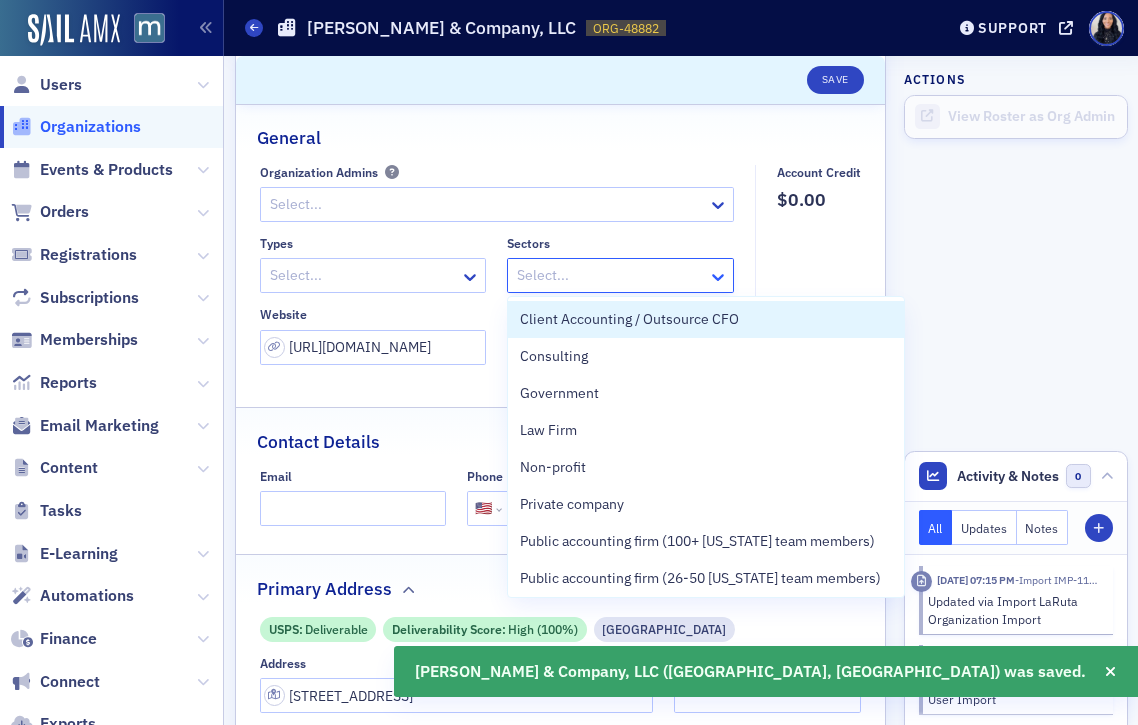 click 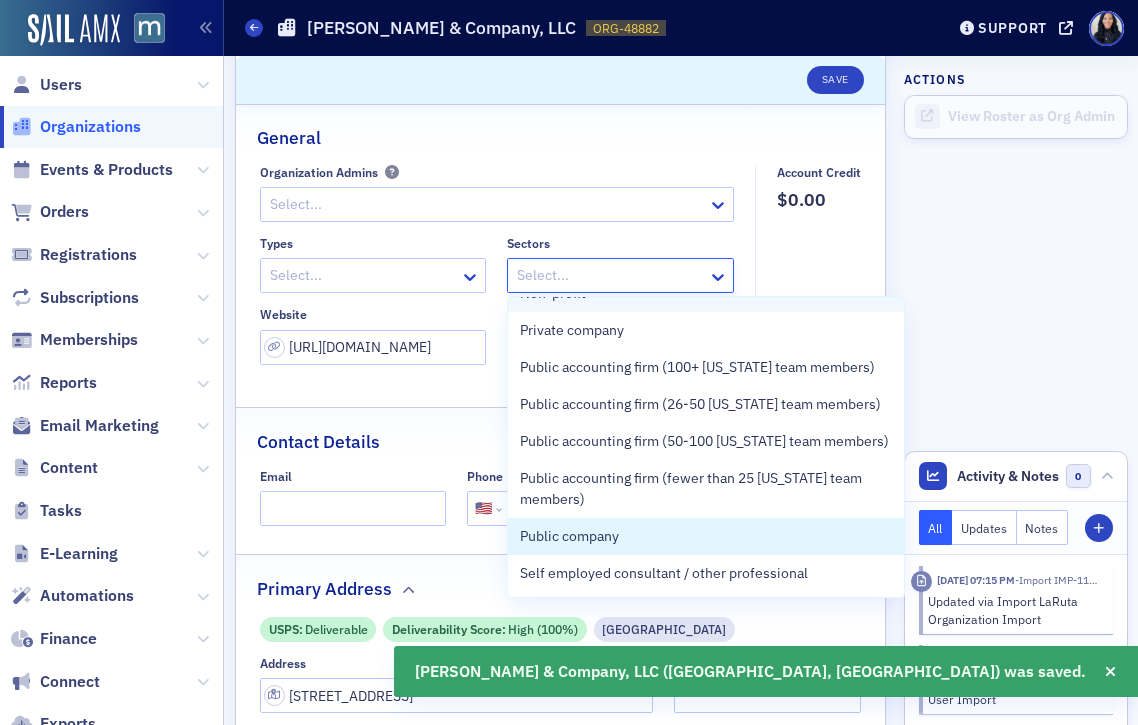 scroll, scrollTop: 247, scrollLeft: 0, axis: vertical 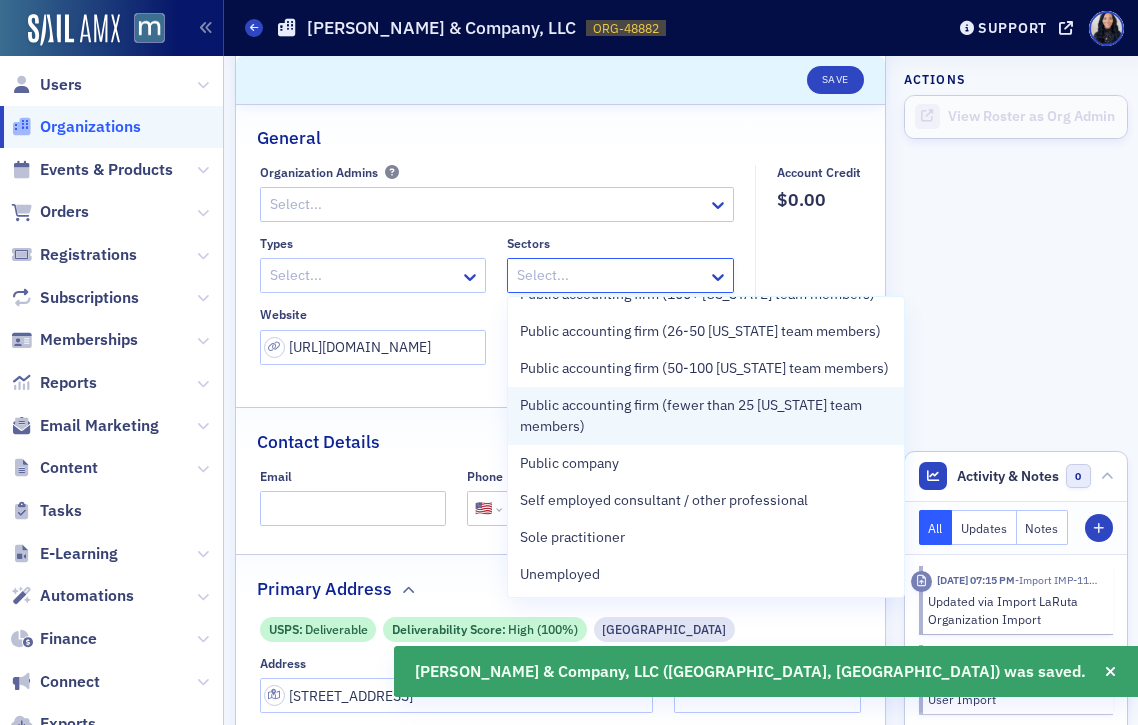 click on "Public accounting firm (fewer than 25 [US_STATE] team members)" at bounding box center (706, 416) 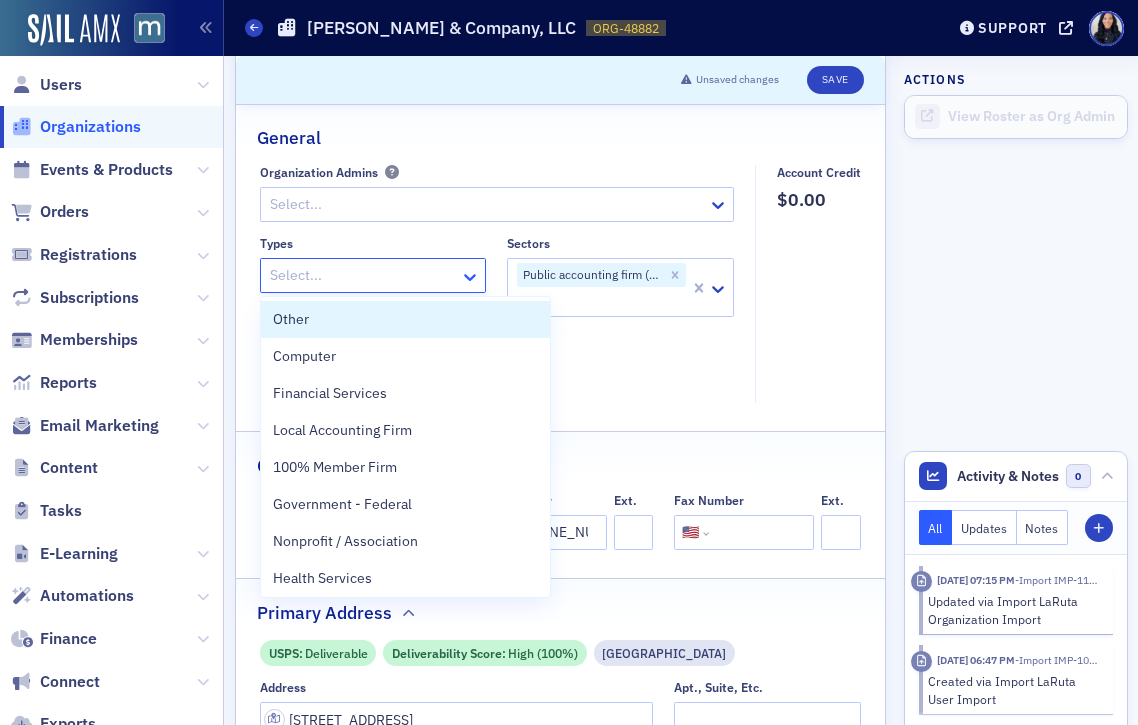 click 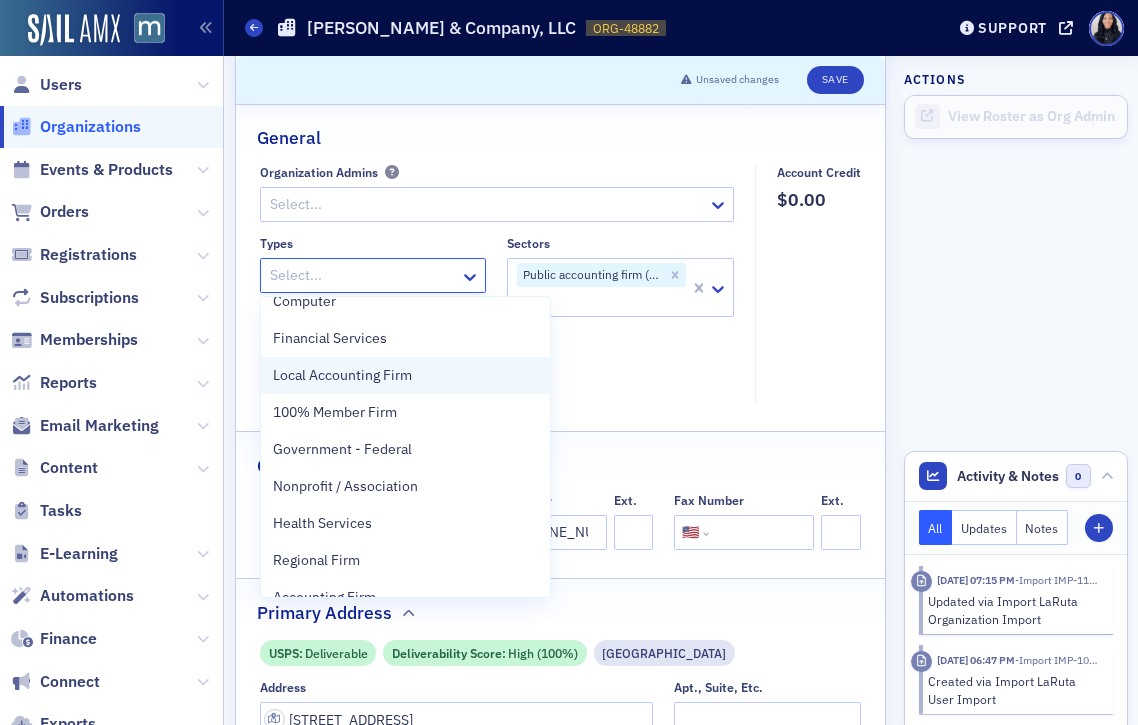 scroll, scrollTop: 45, scrollLeft: 0, axis: vertical 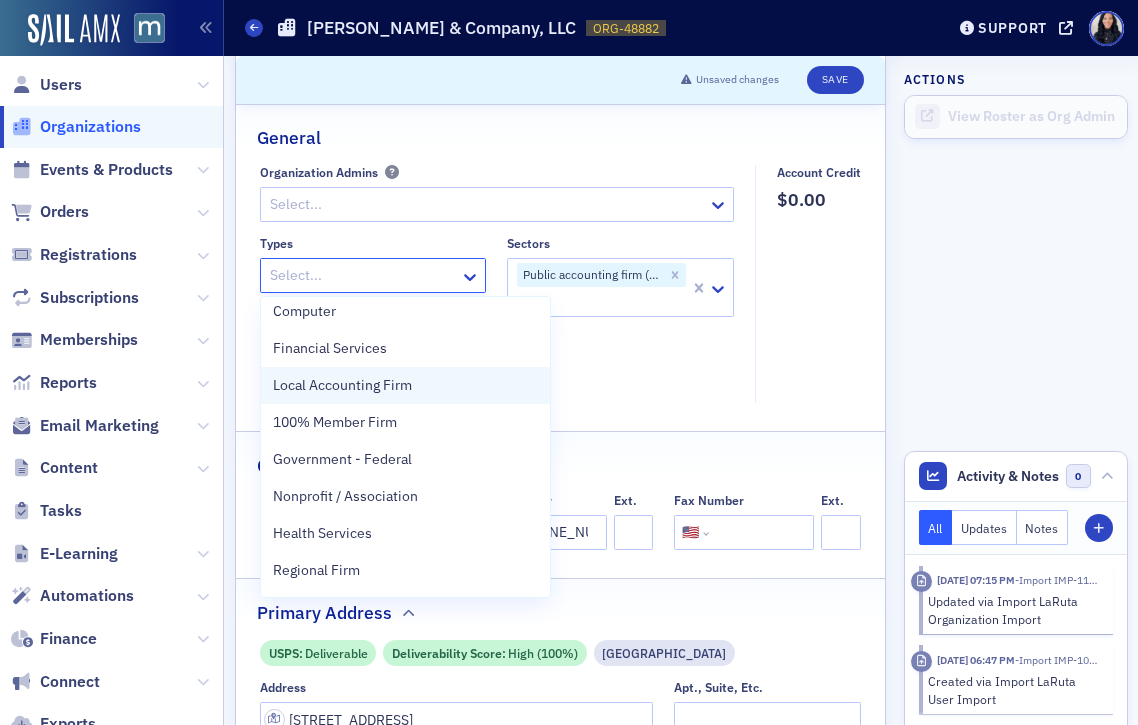 click on "Local Accounting Firm" at bounding box center (405, 385) 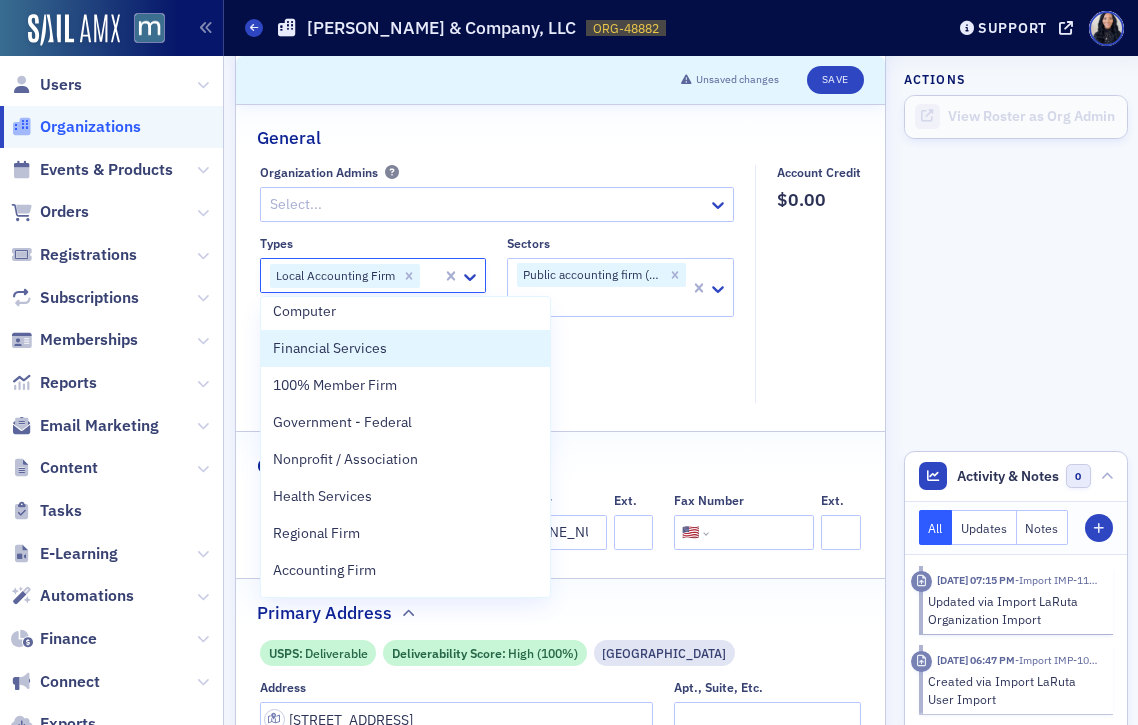 click on "Types option Local Accounting Firm, selected. Financial Services, 3 of 34. 34 results available. Use Up and Down to choose options, press Enter to select the currently focused option, press Escape to exit the menu, press Tab to select the option and exit the menu. Local Accounting Firm Sectors Public accounting firm (fewer than 25 [US_STATE] team members) Website [URL][DOMAIN_NAME]" 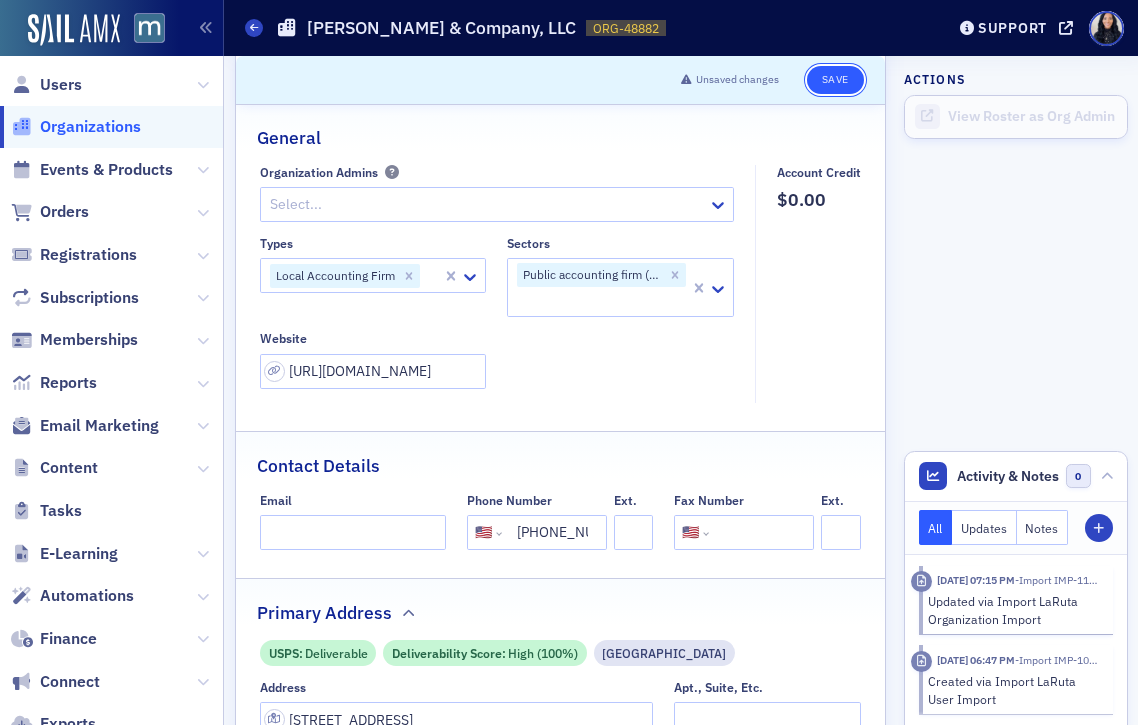 click on "Save" 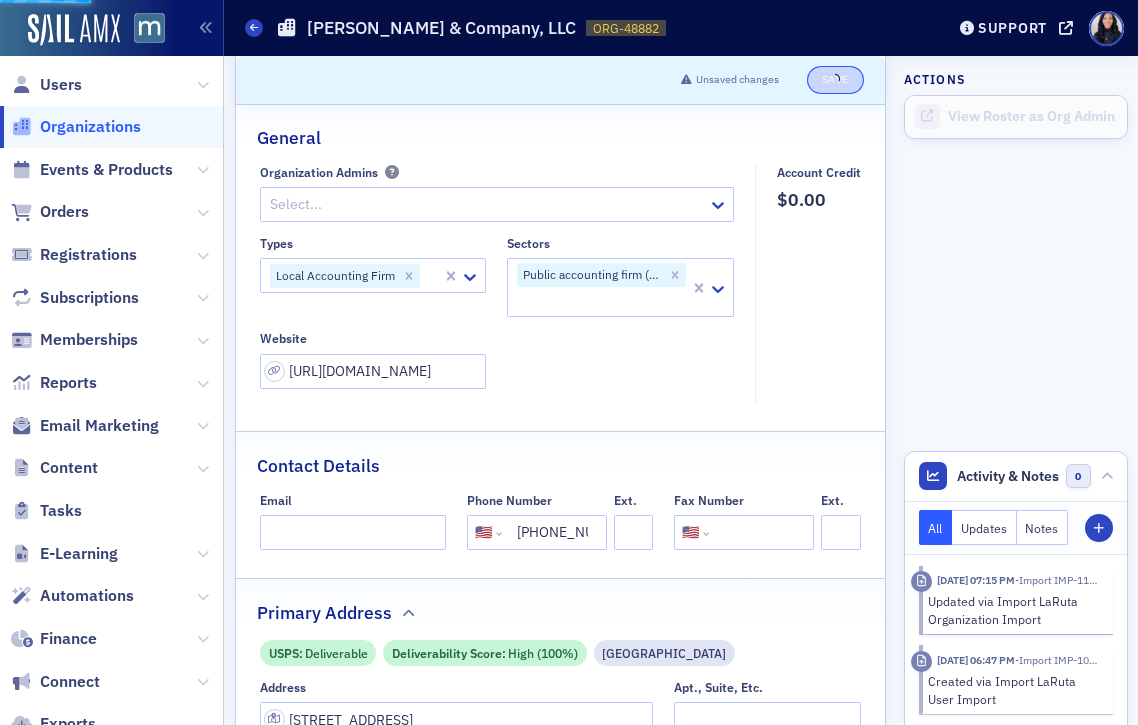 select on "US" 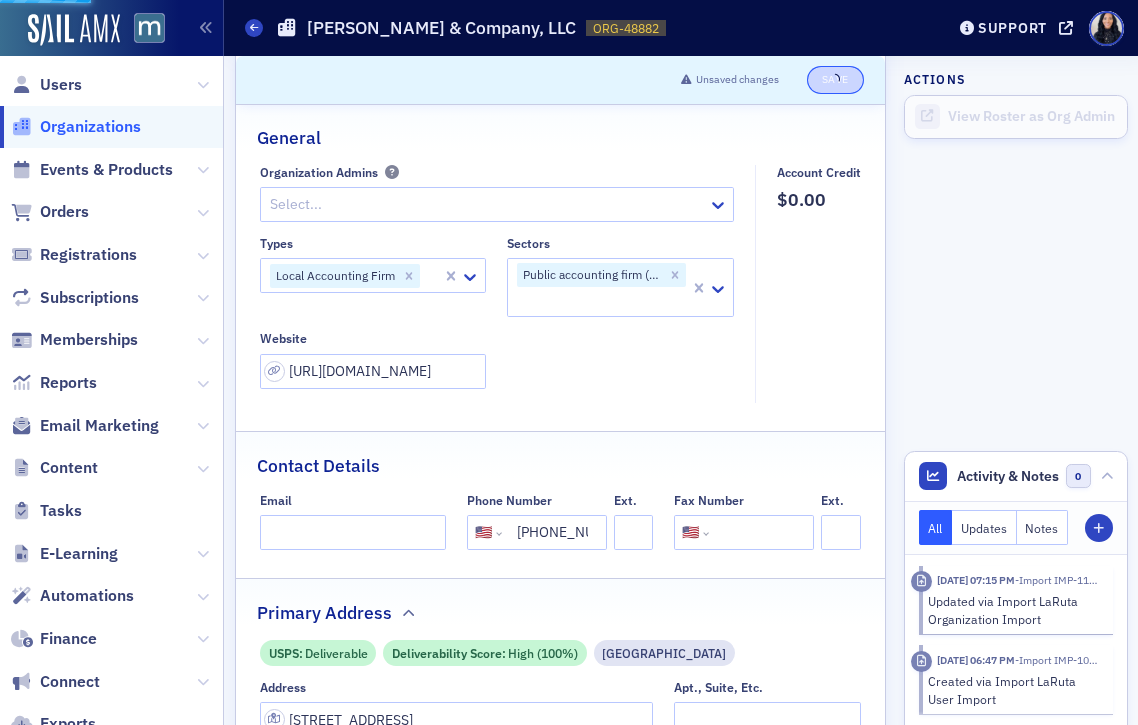 select on "US" 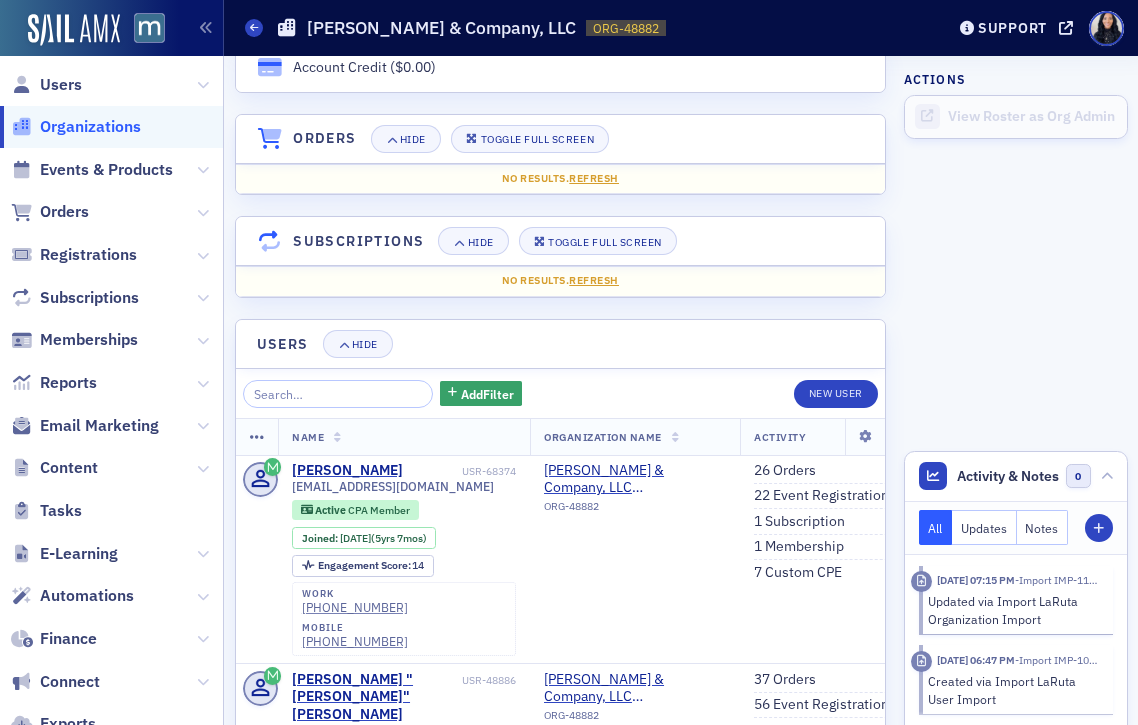 scroll, scrollTop: 1606, scrollLeft: 0, axis: vertical 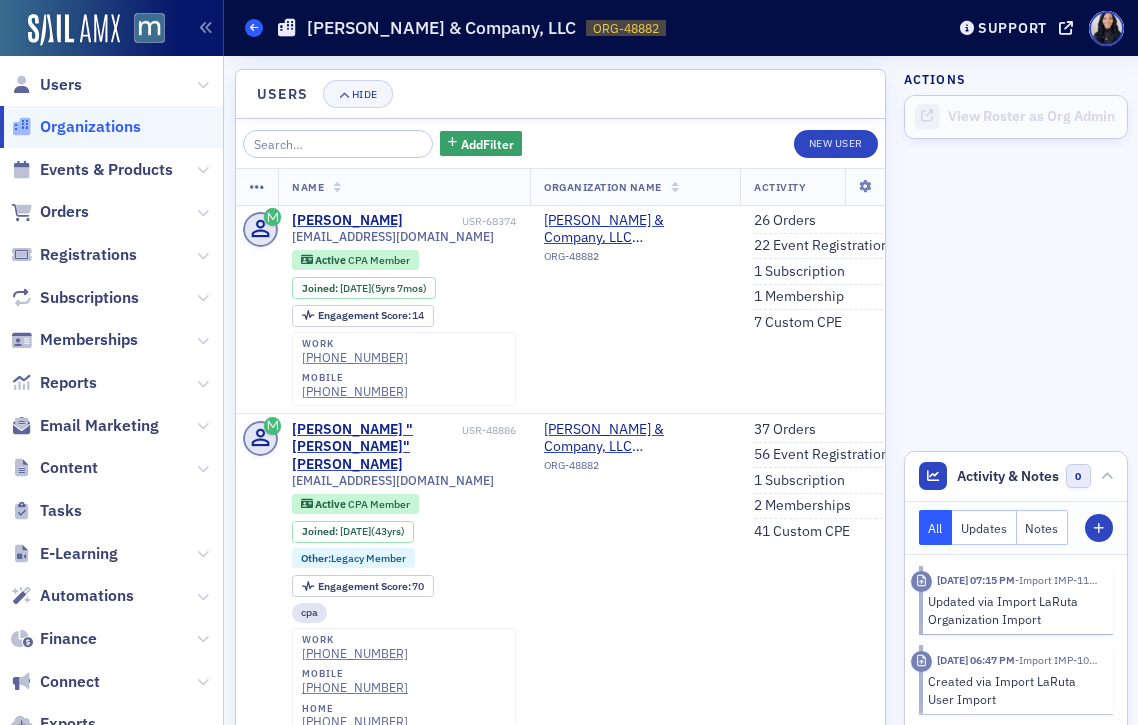 click 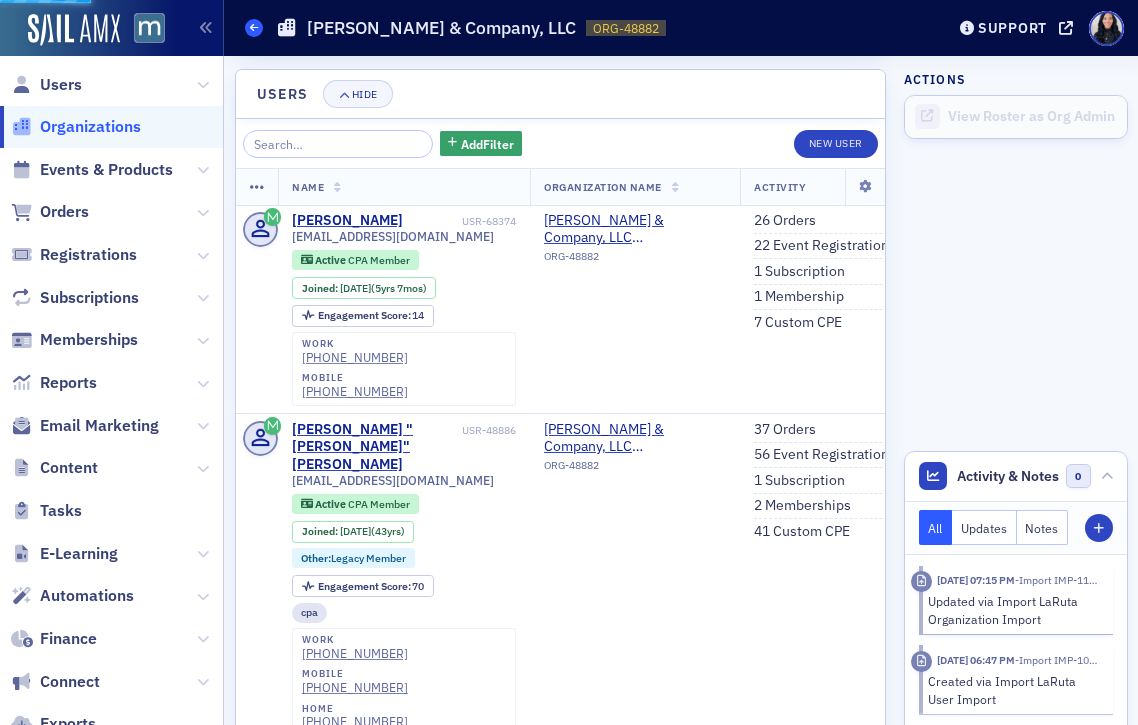 scroll, scrollTop: 0, scrollLeft: 0, axis: both 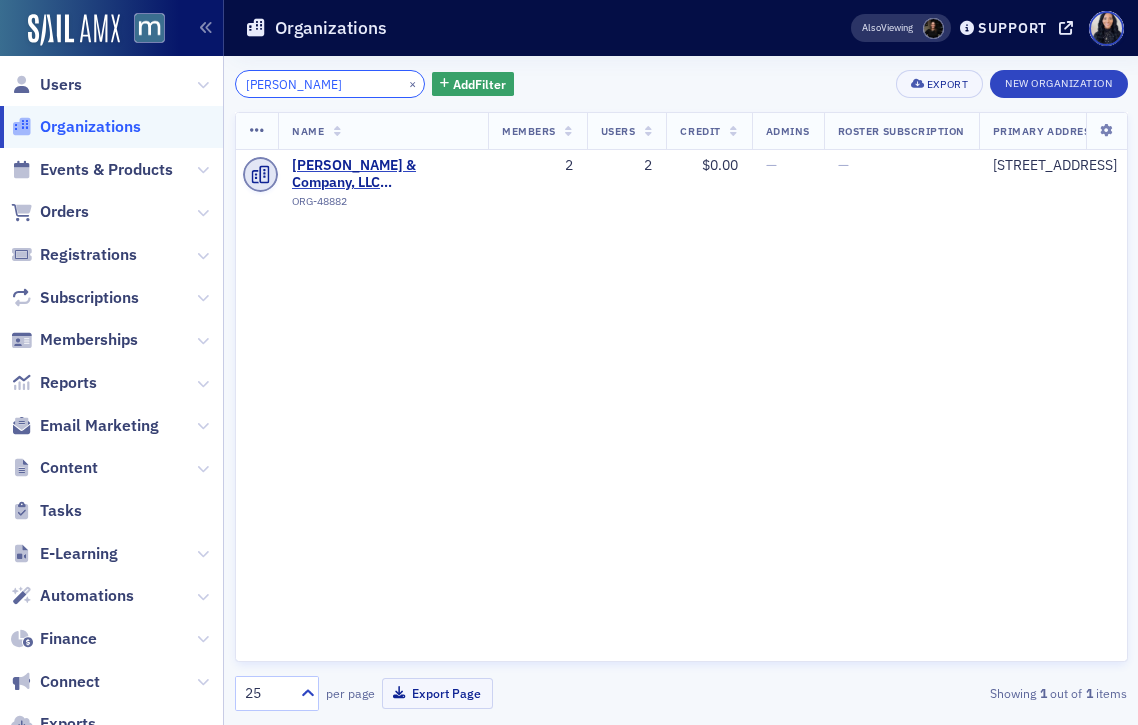 click on "[PERSON_NAME]" 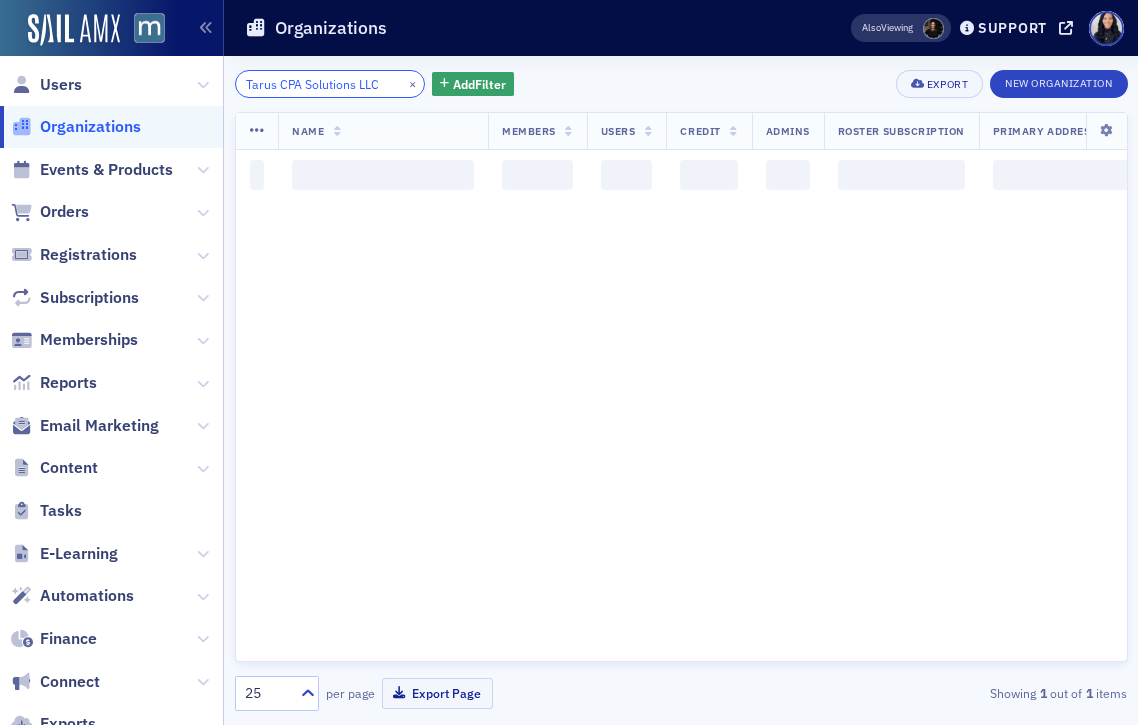 scroll, scrollTop: 0, scrollLeft: 1, axis: horizontal 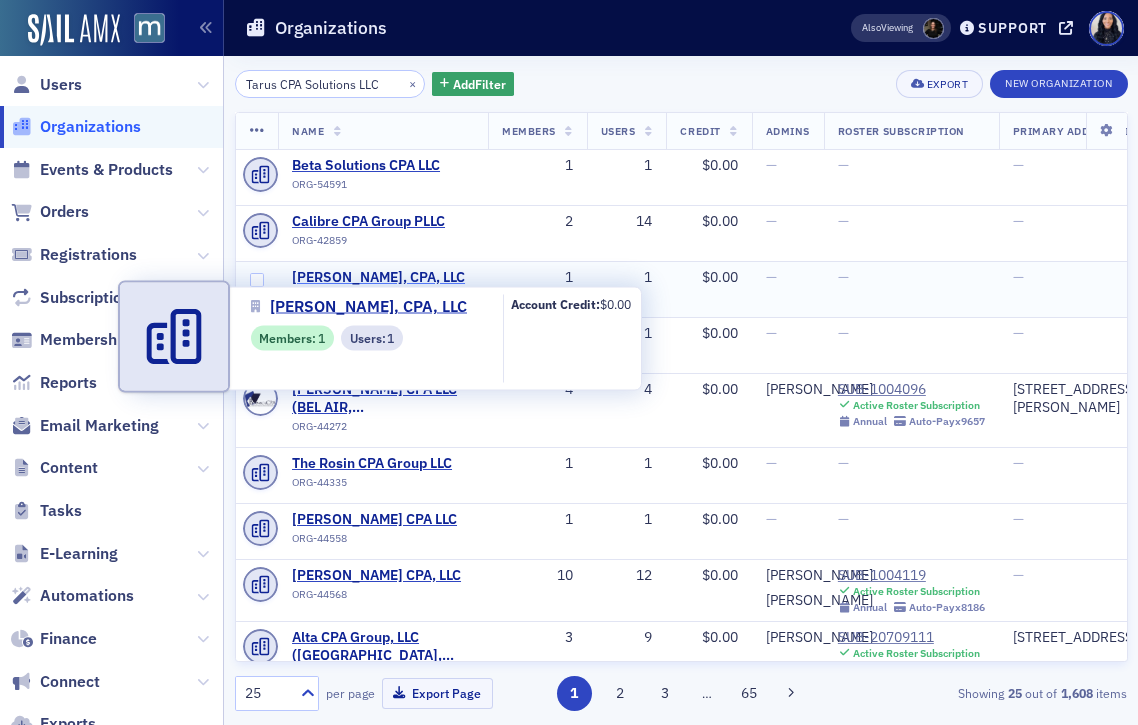 select on "US" 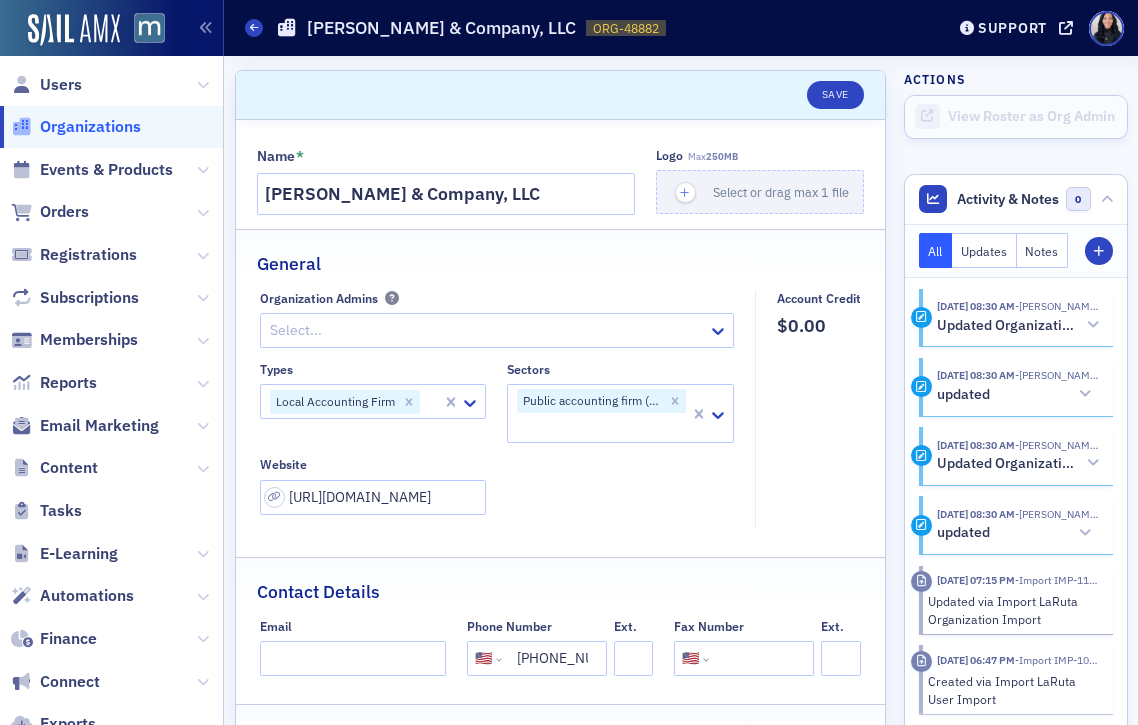 click on "Organizations" 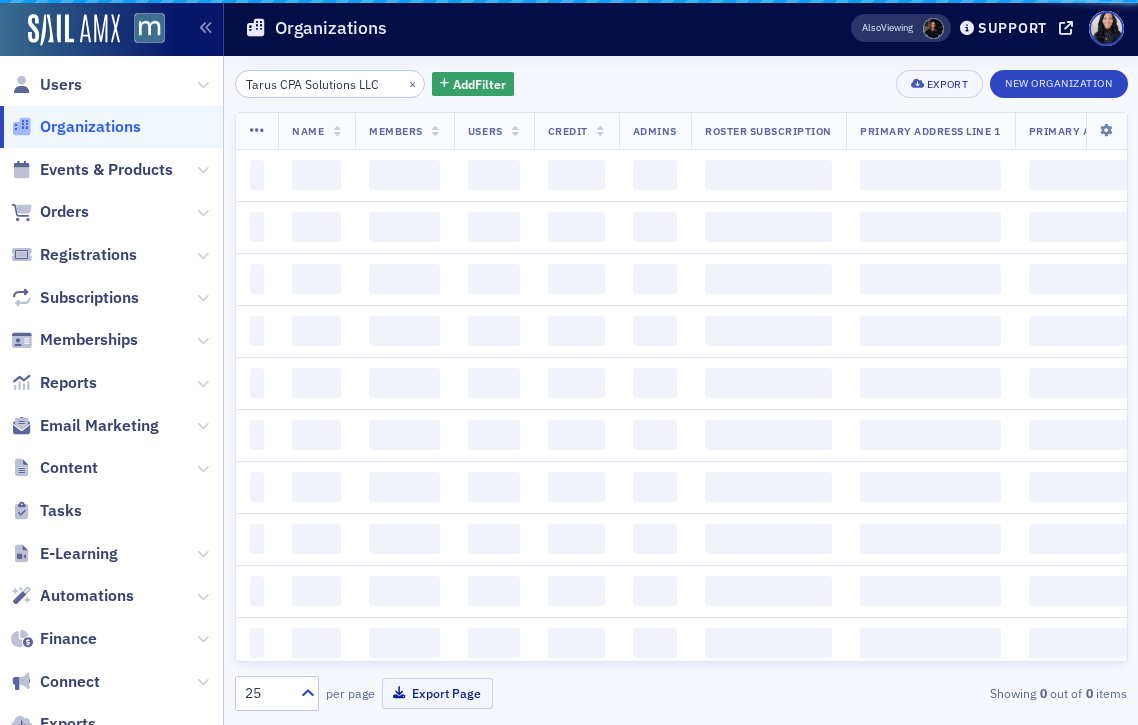 scroll, scrollTop: 0, scrollLeft: 1, axis: horizontal 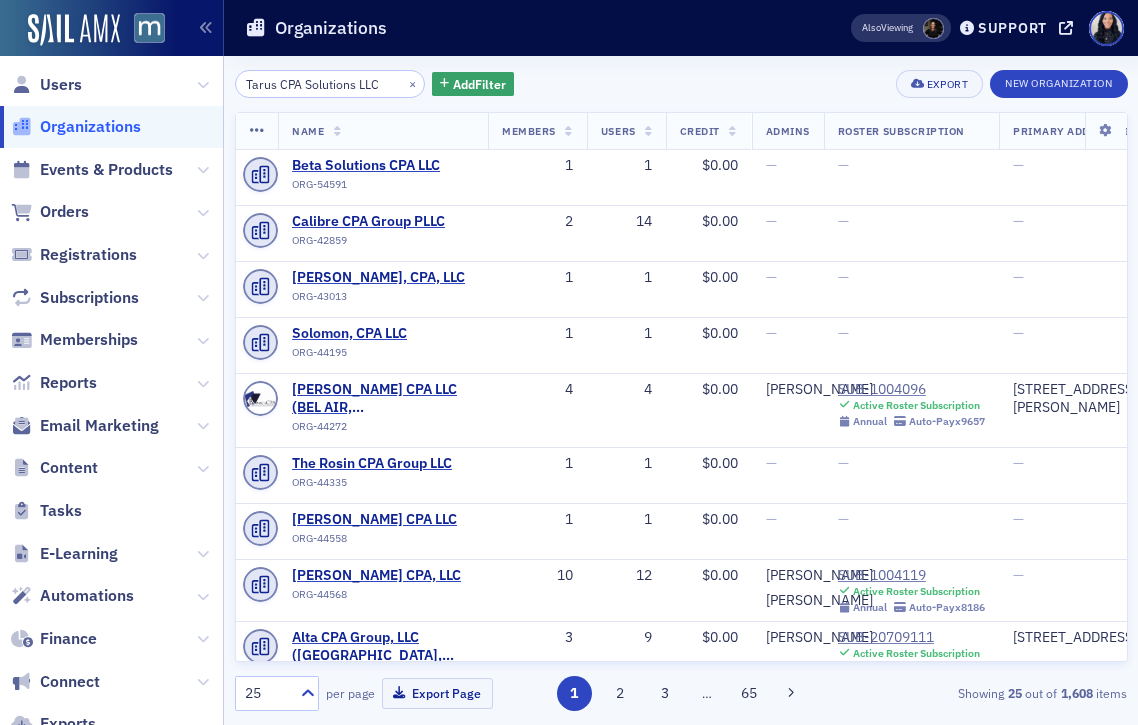 click on "Tarus CPA Solutions LLC" 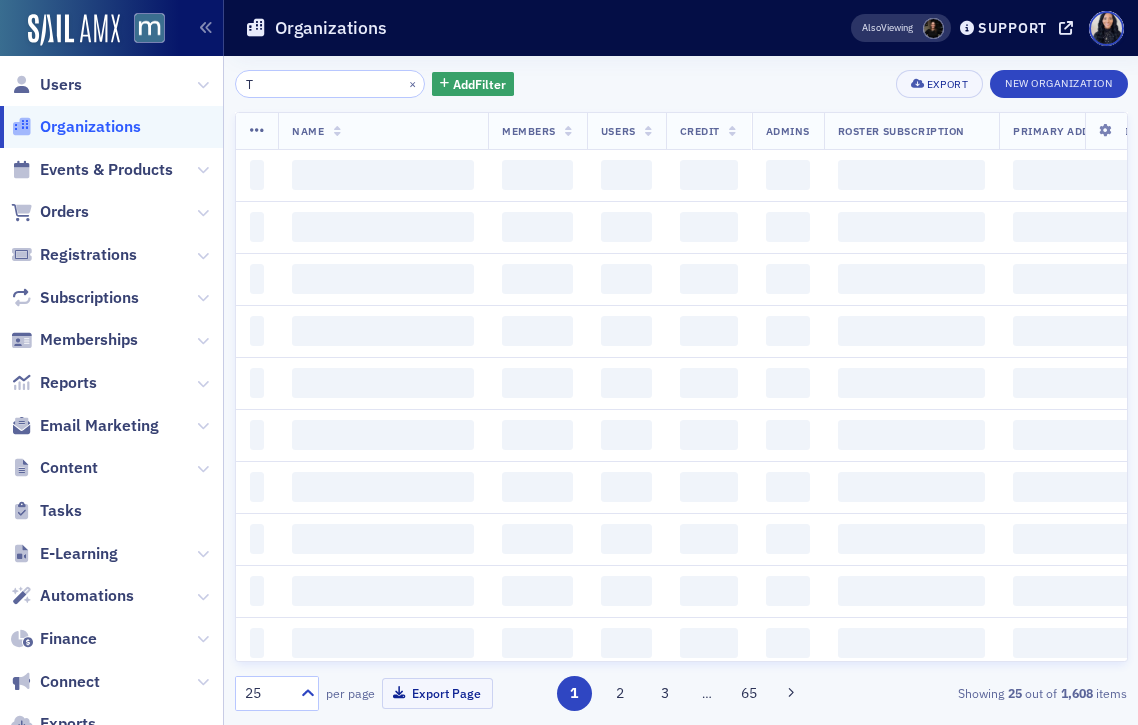 scroll, scrollTop: 0, scrollLeft: 0, axis: both 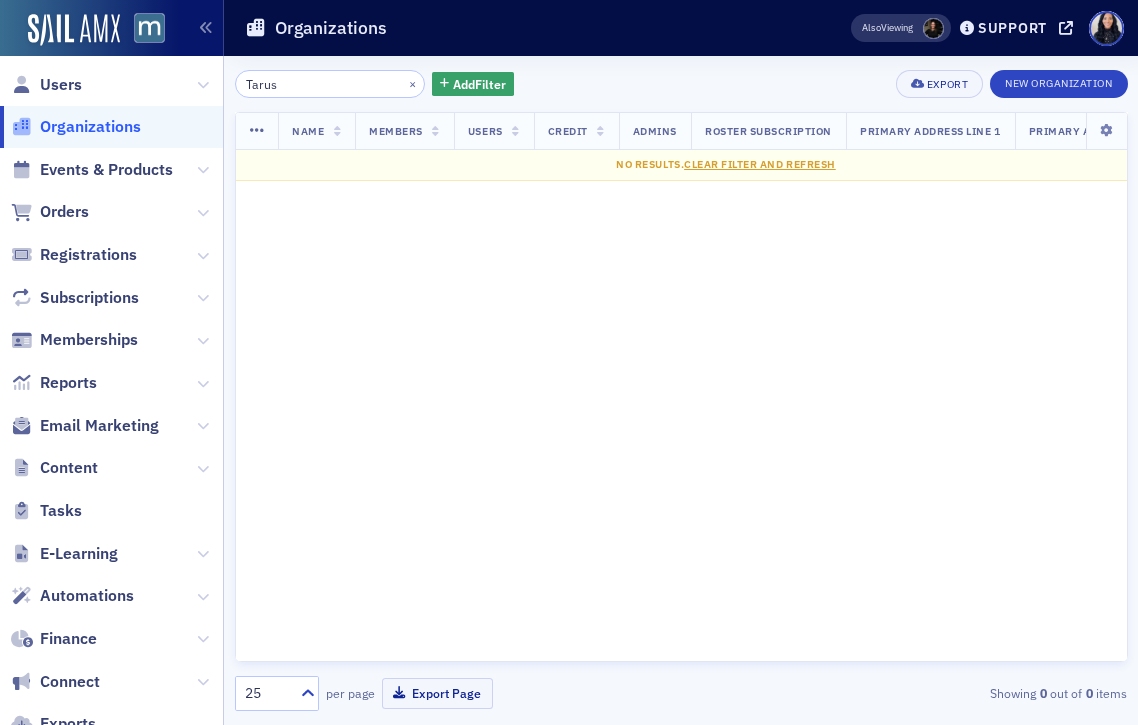 type on "Tarus" 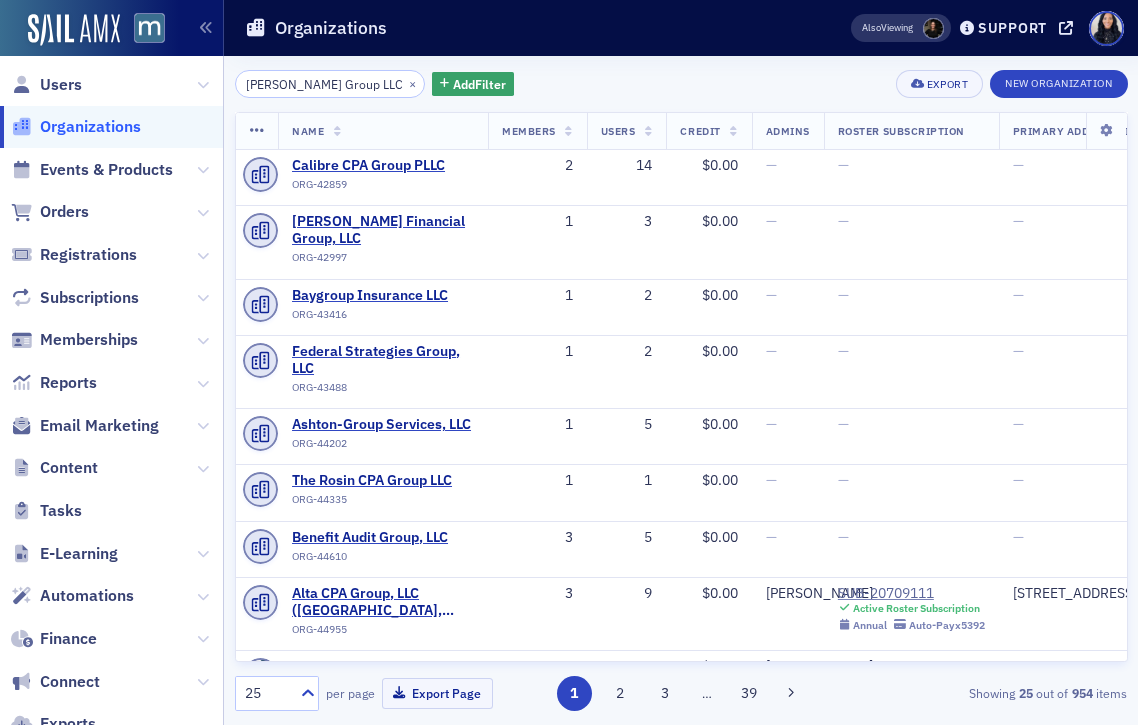 click on "[PERSON_NAME] Group LLC" 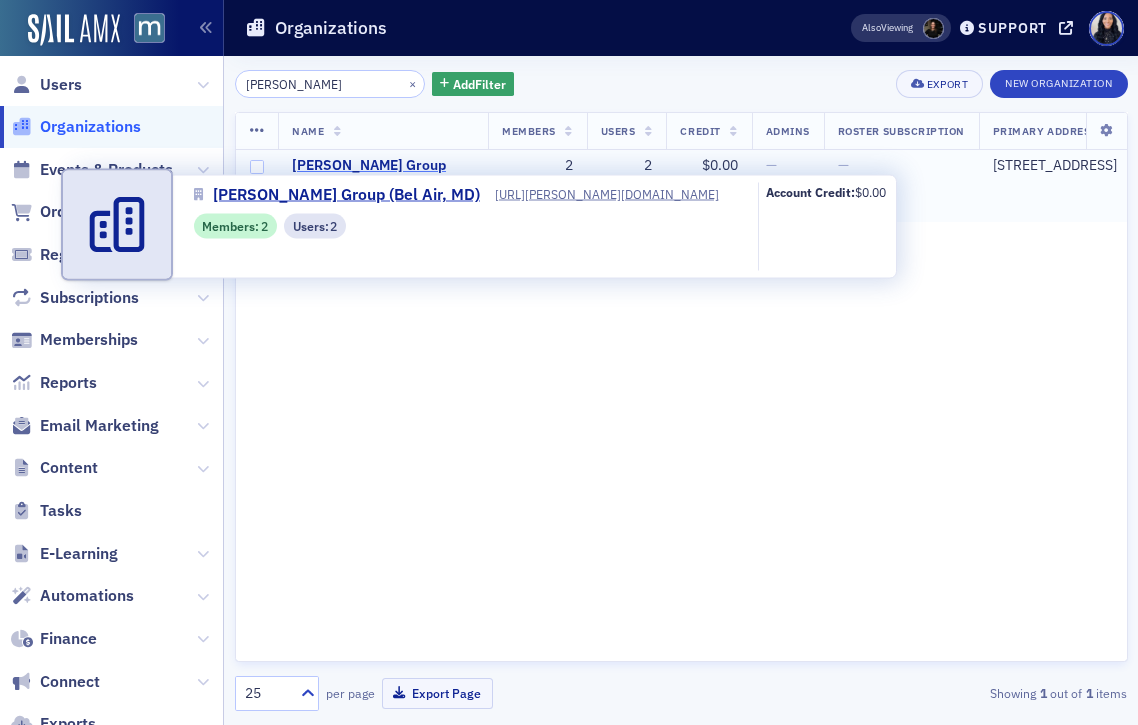 type on "[PERSON_NAME]" 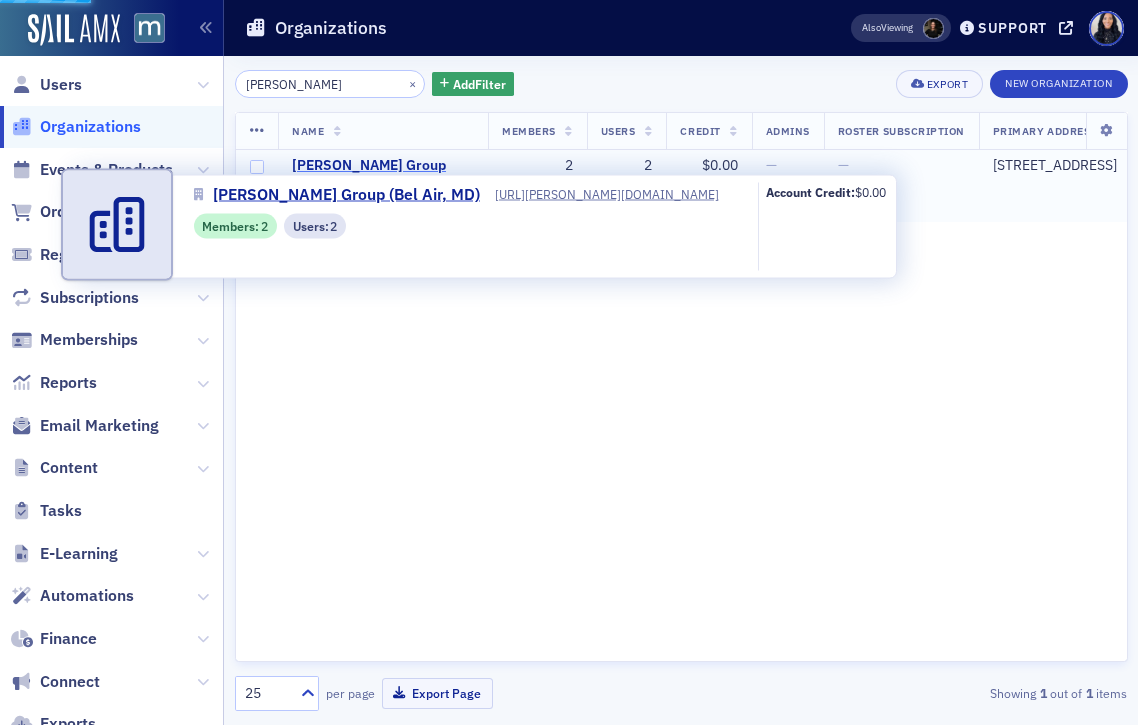 select on "US" 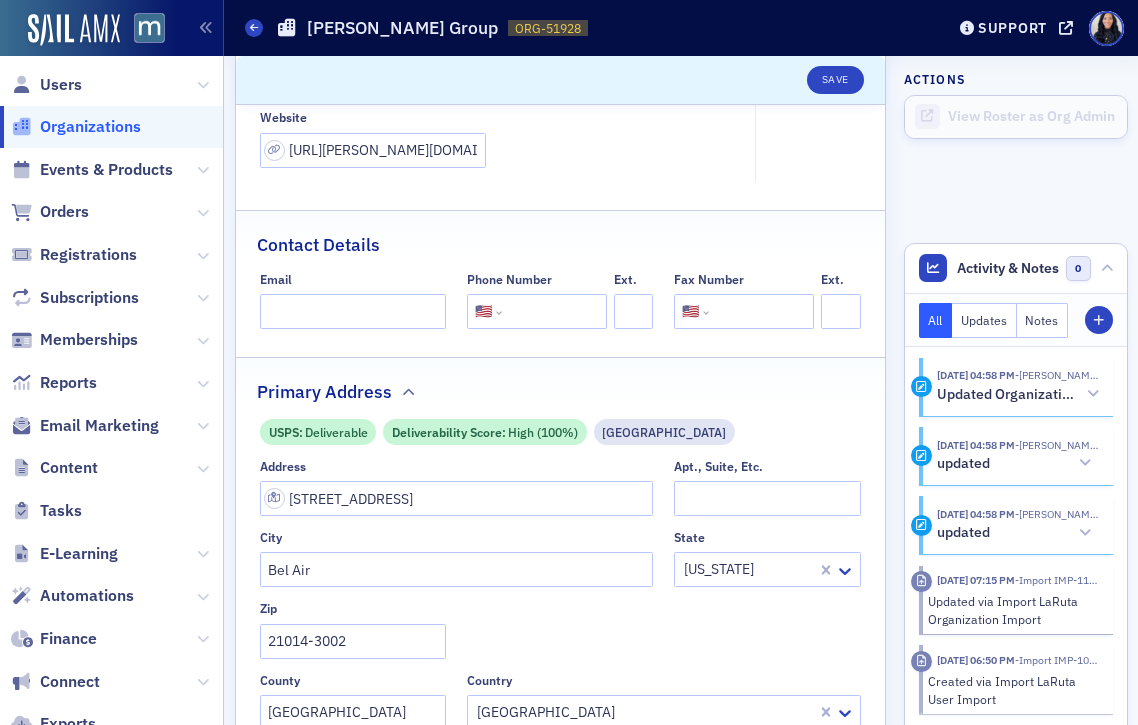 scroll, scrollTop: 358, scrollLeft: 0, axis: vertical 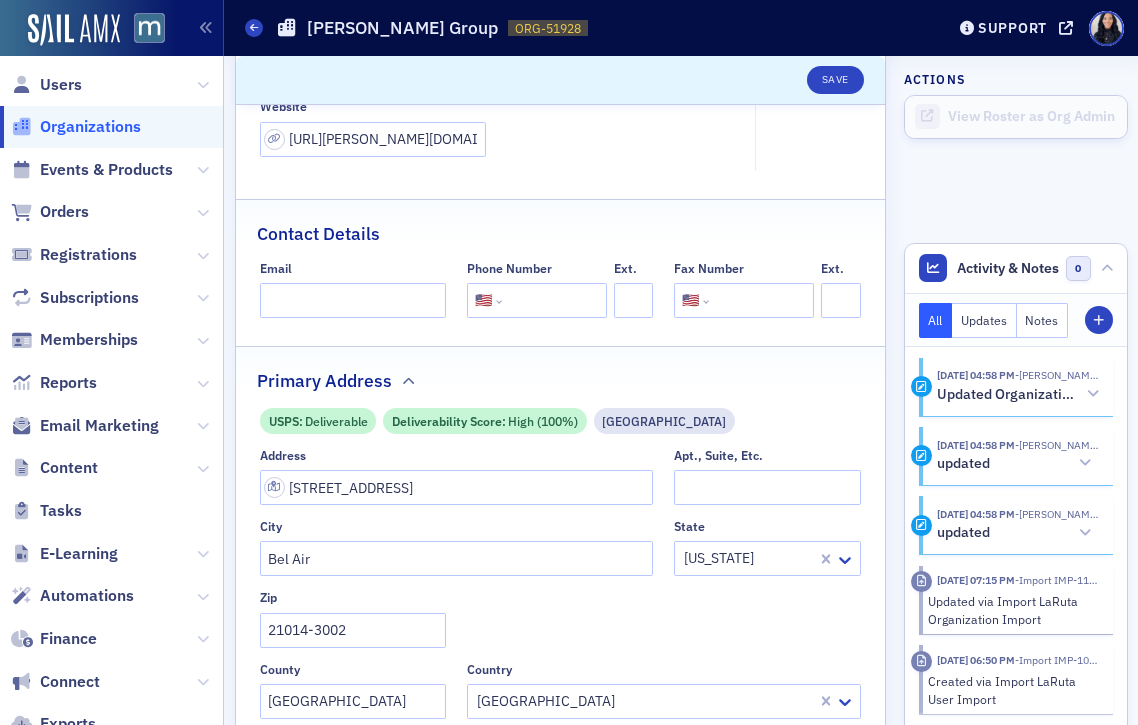 click 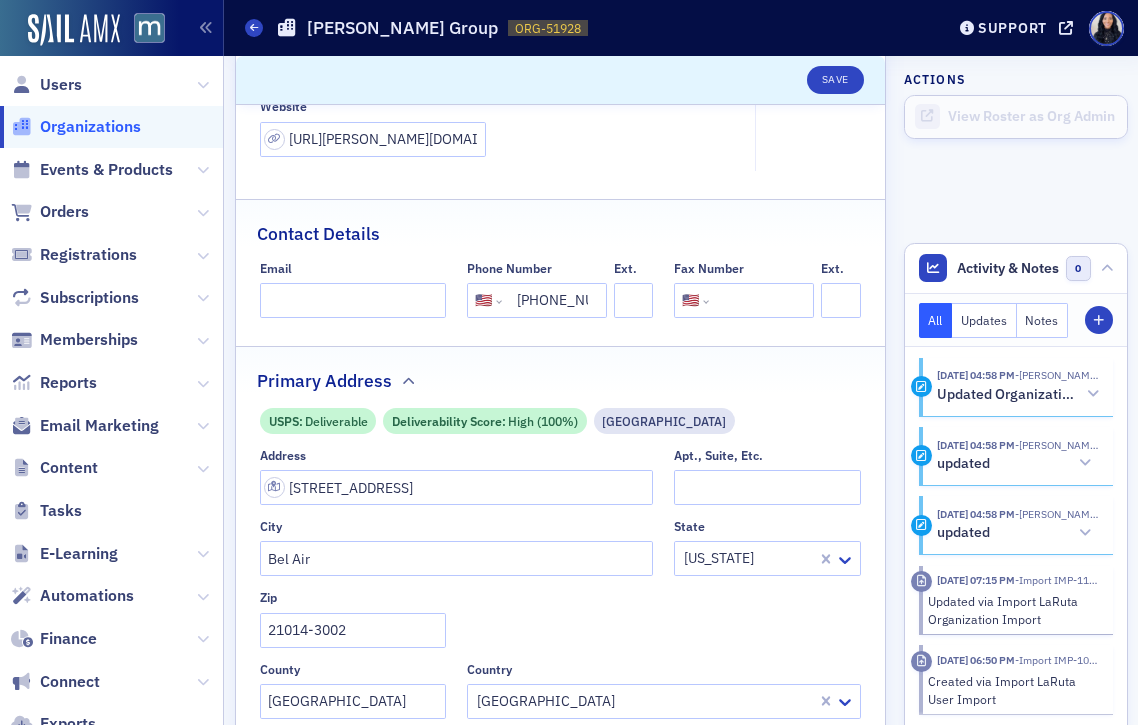 scroll, scrollTop: 0, scrollLeft: 32, axis: horizontal 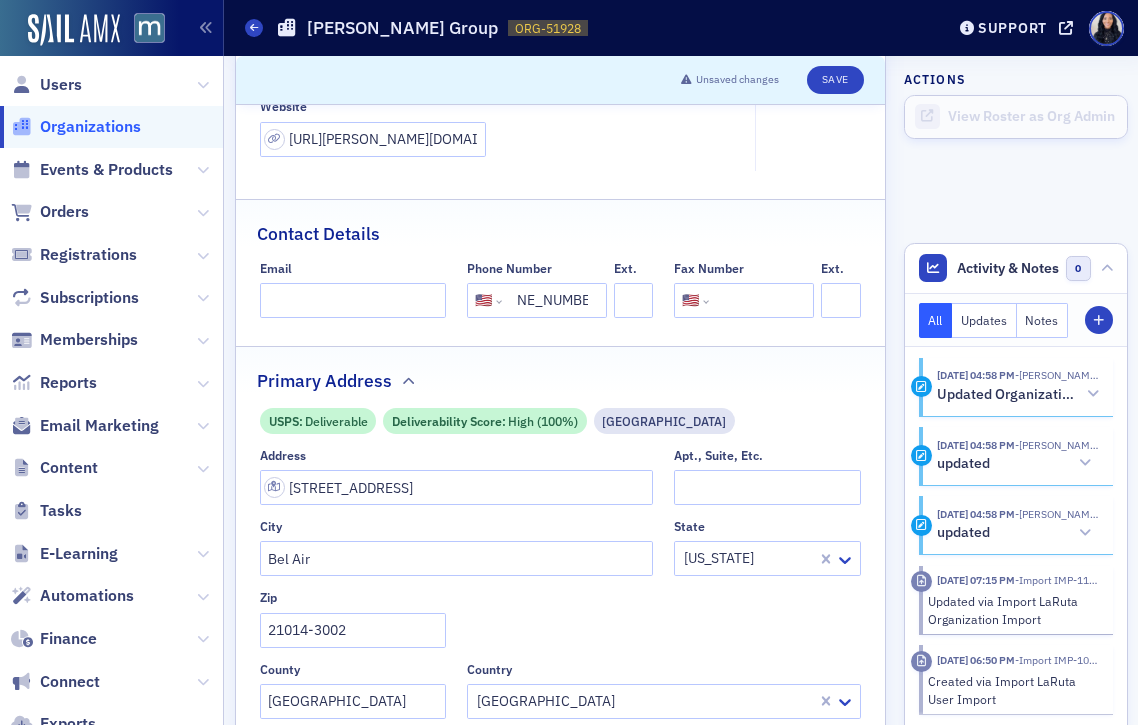 type on "[PHONE_NUMBER]" 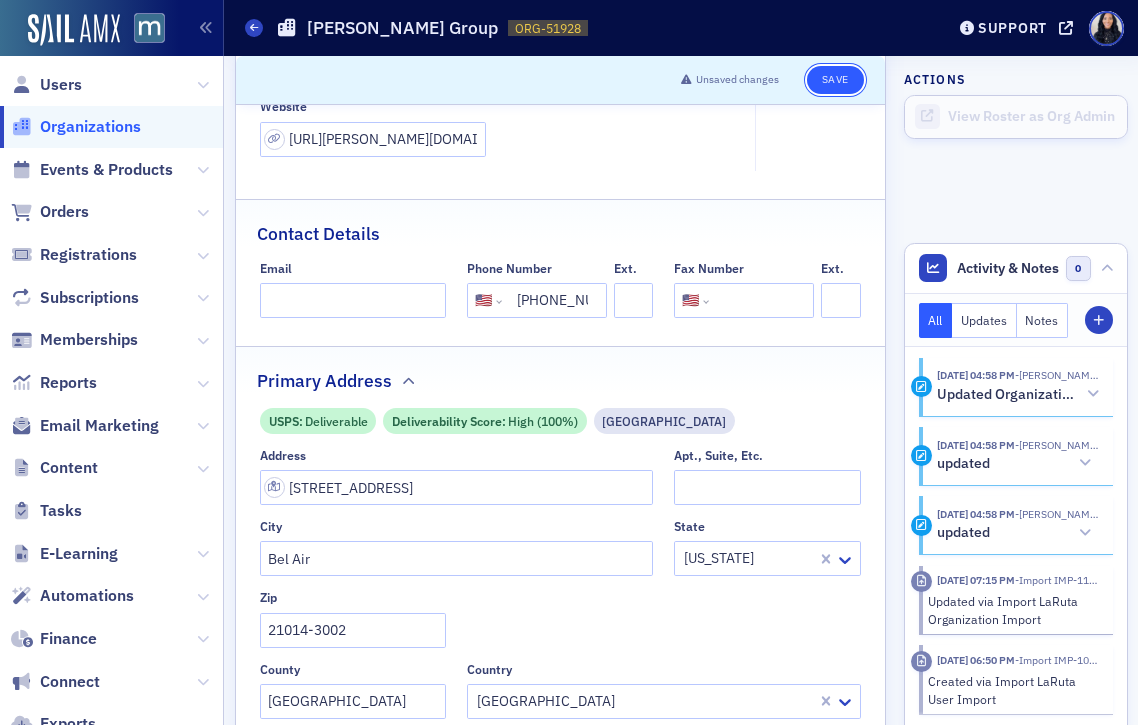 click on "Save" 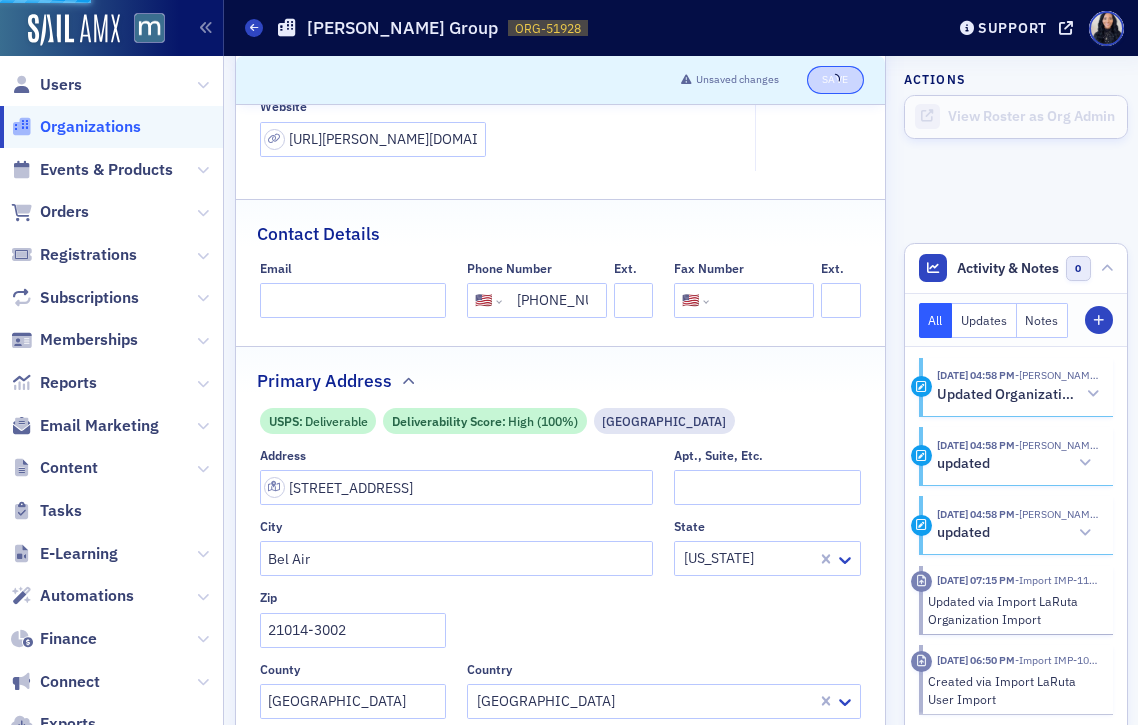 select on "US" 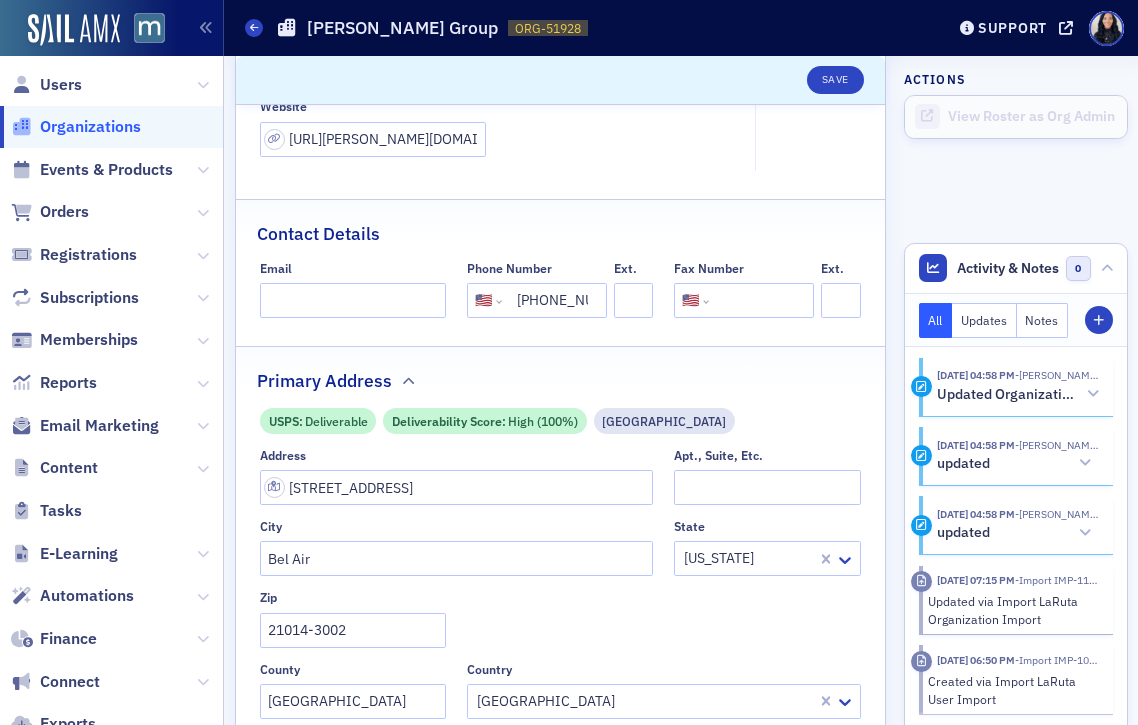 click on "Organizations" 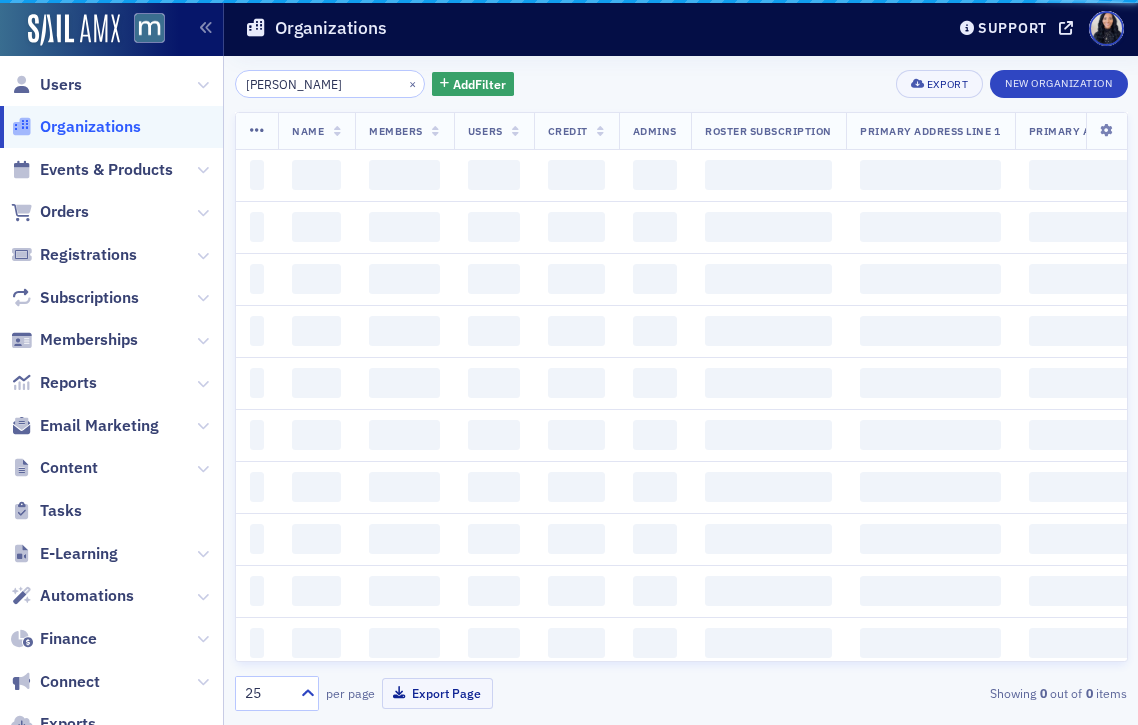 scroll, scrollTop: 0, scrollLeft: 0, axis: both 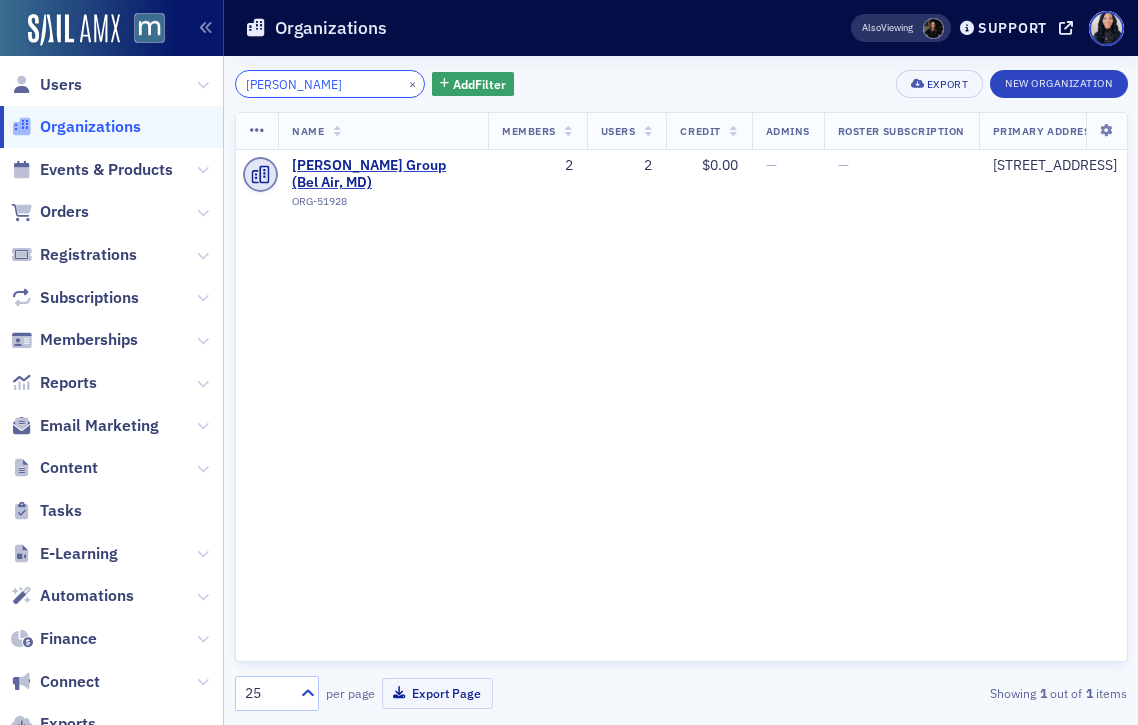 click on "[PERSON_NAME]" 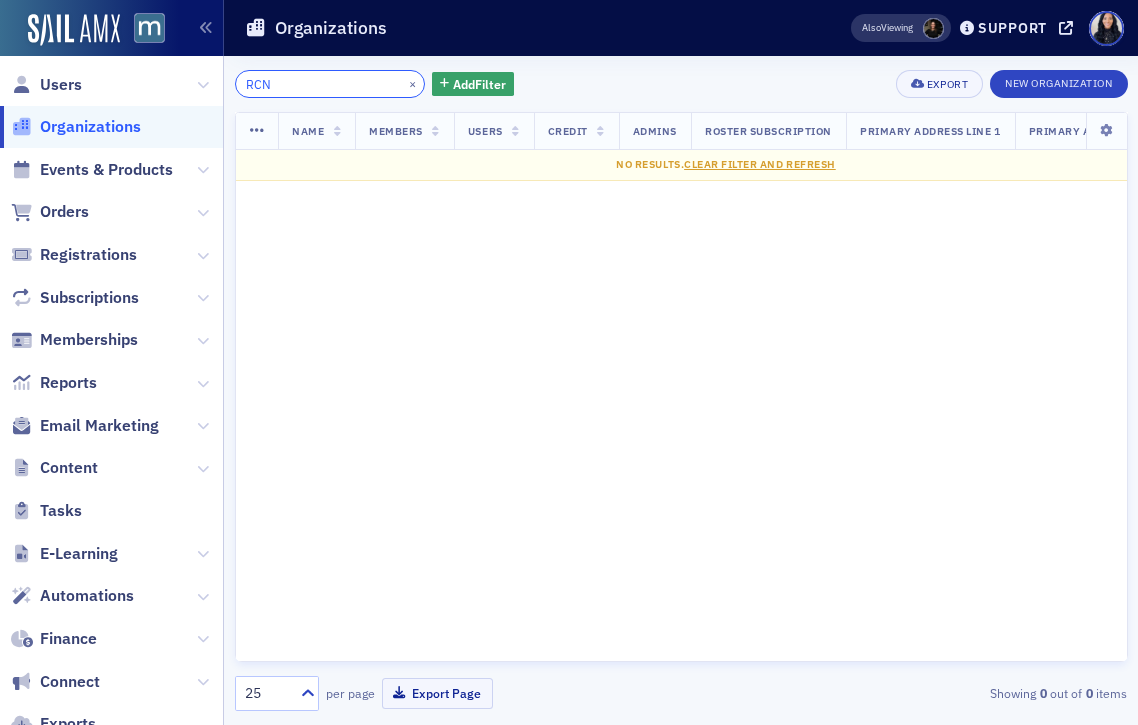 type on "RCN" 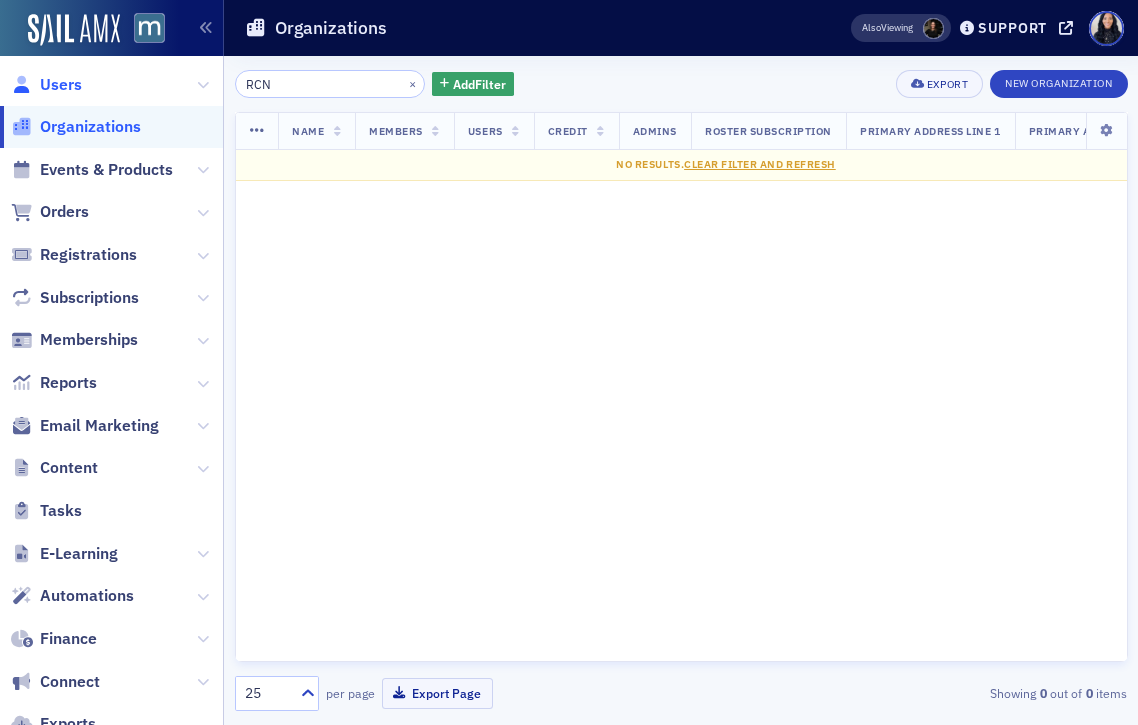 click on "Users" 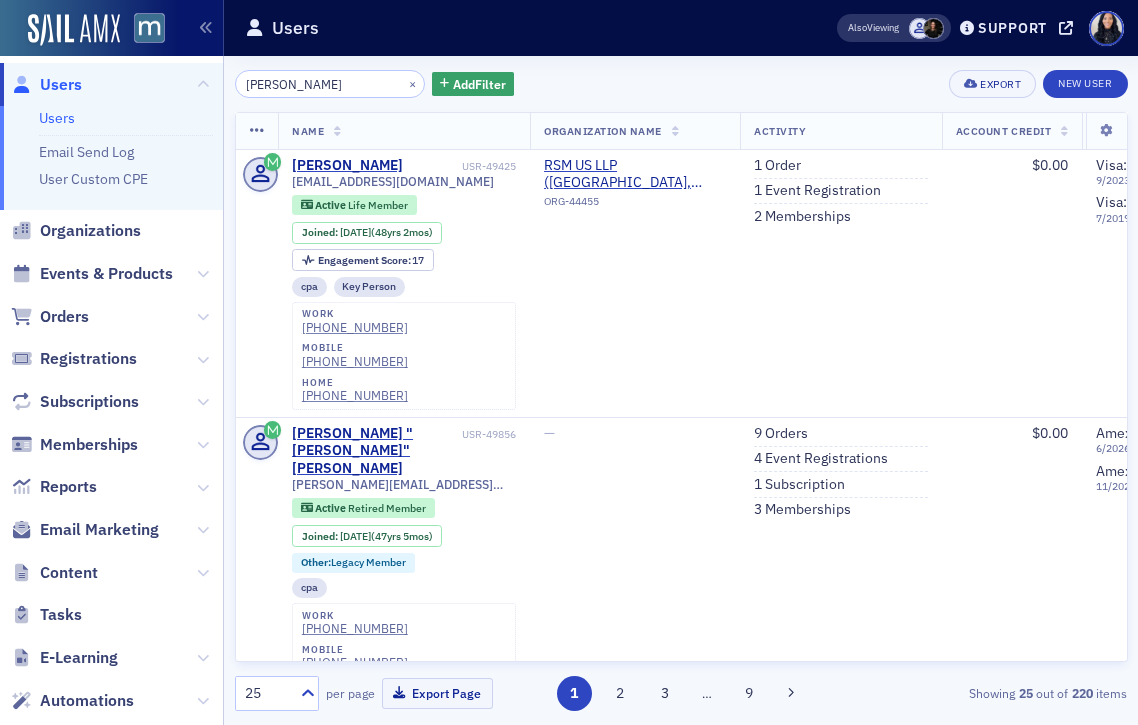 click on "[PERSON_NAME]" 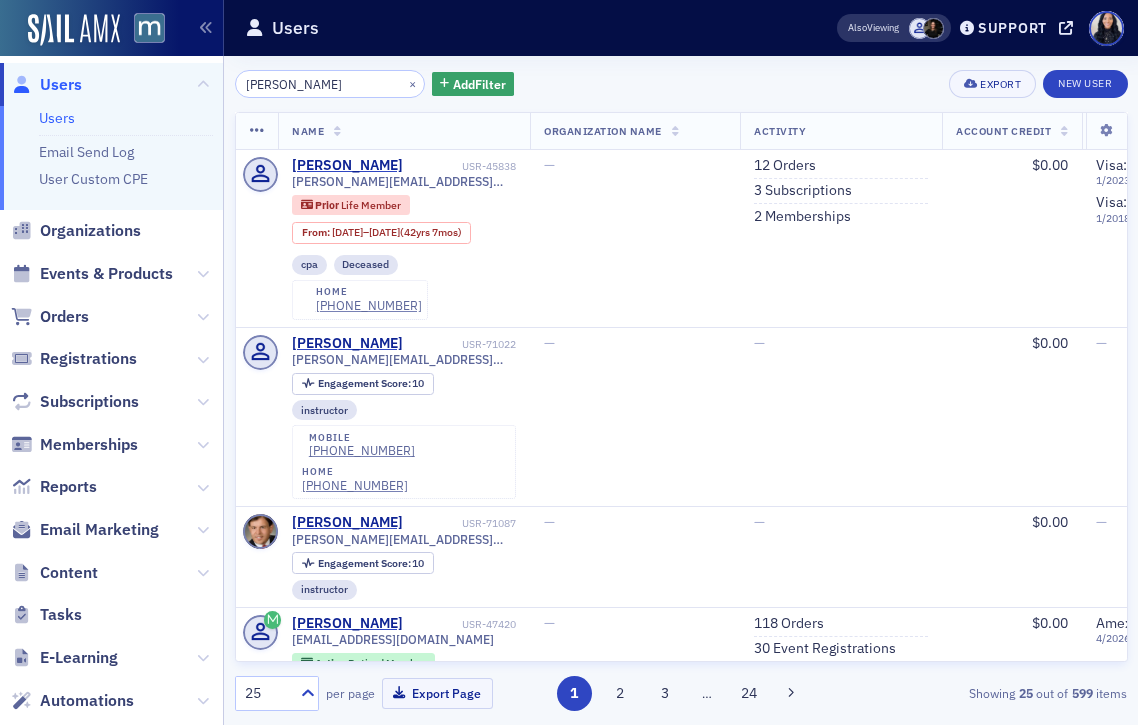 type on "[PERSON_NAME]" 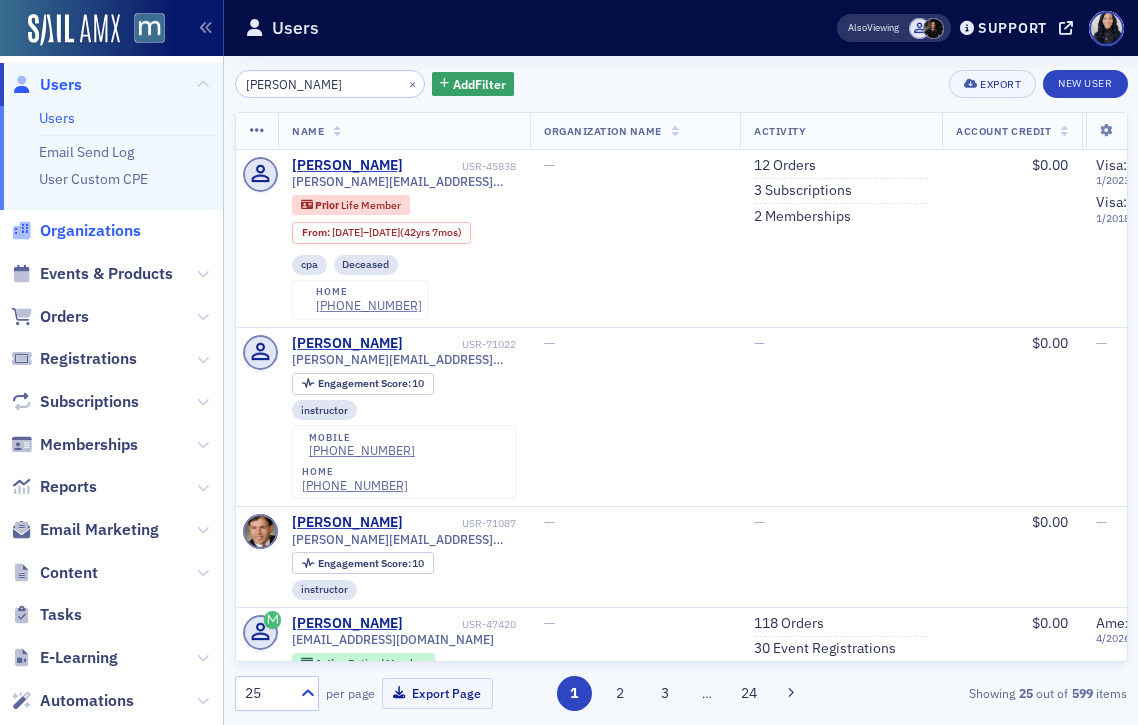 click on "Organizations" 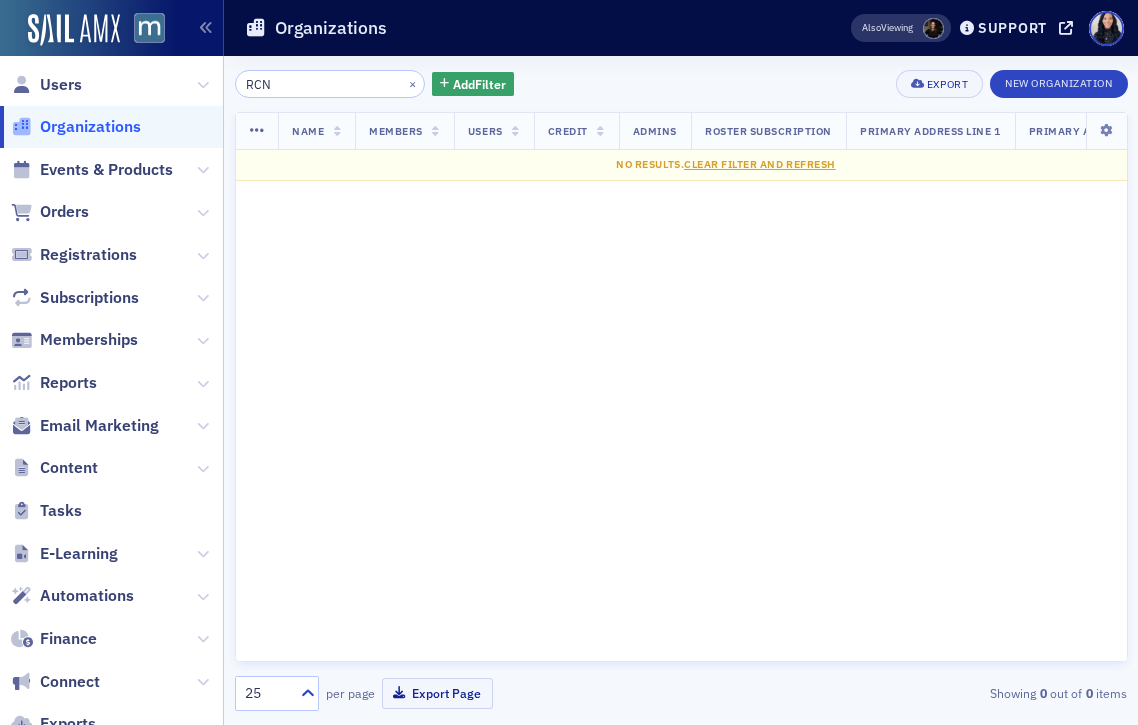 click on "RCN" 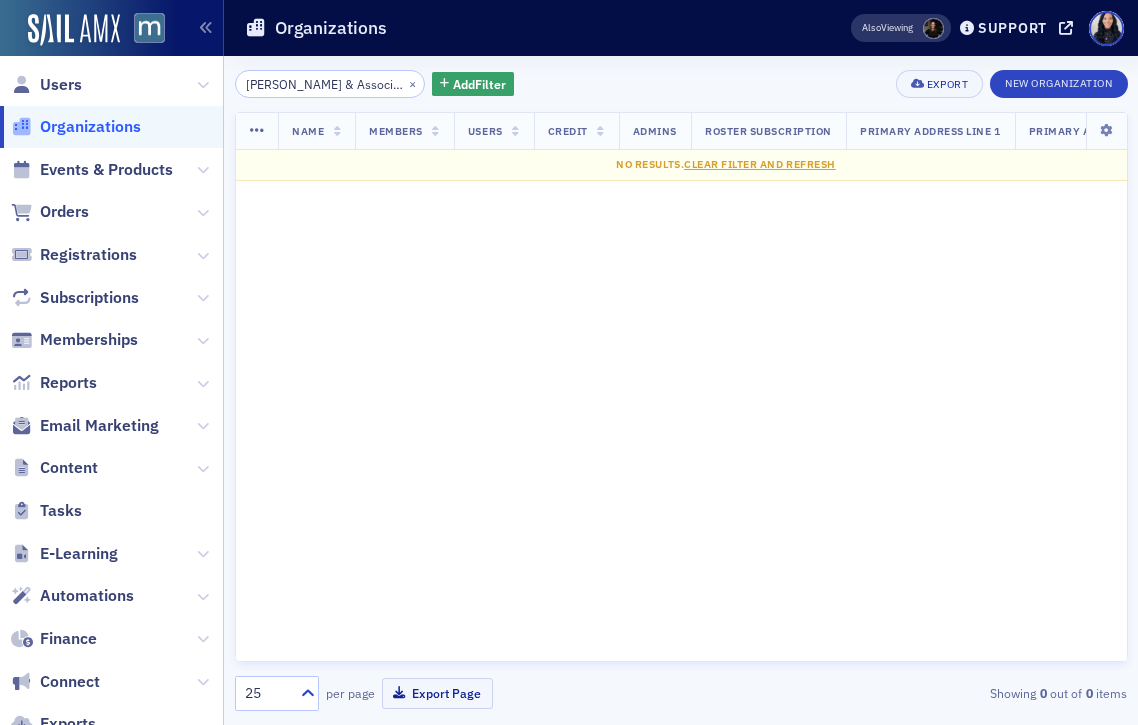 scroll, scrollTop: 0, scrollLeft: 55, axis: horizontal 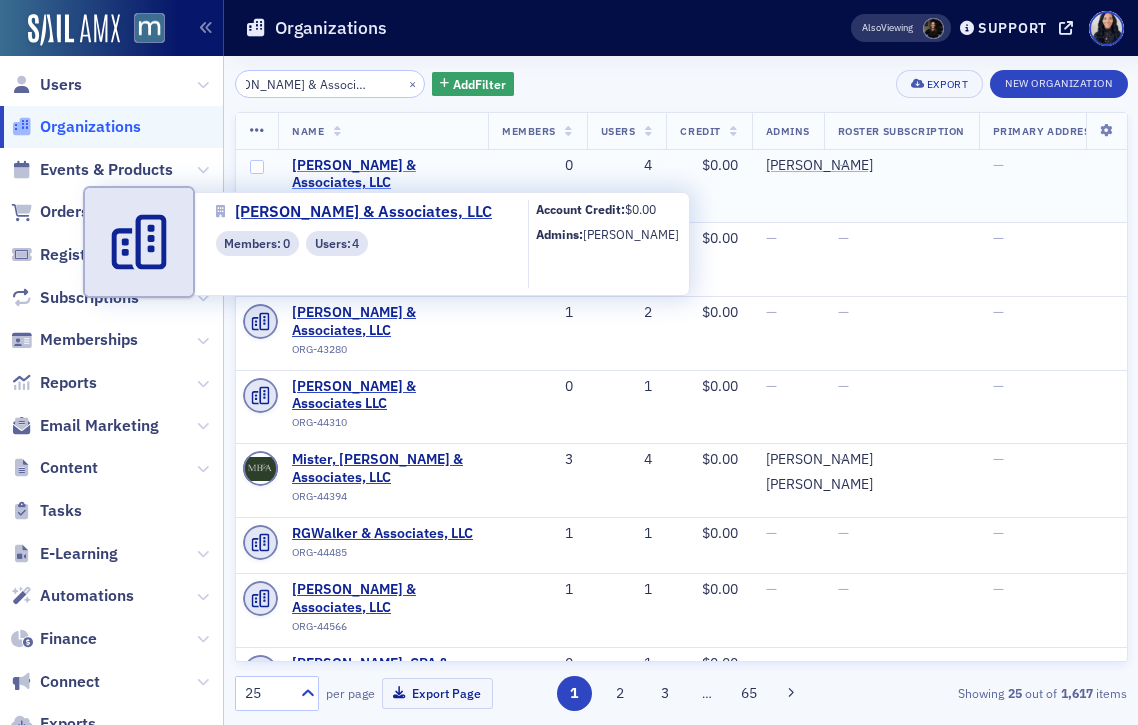 type on "[PERSON_NAME] & Associates LLC" 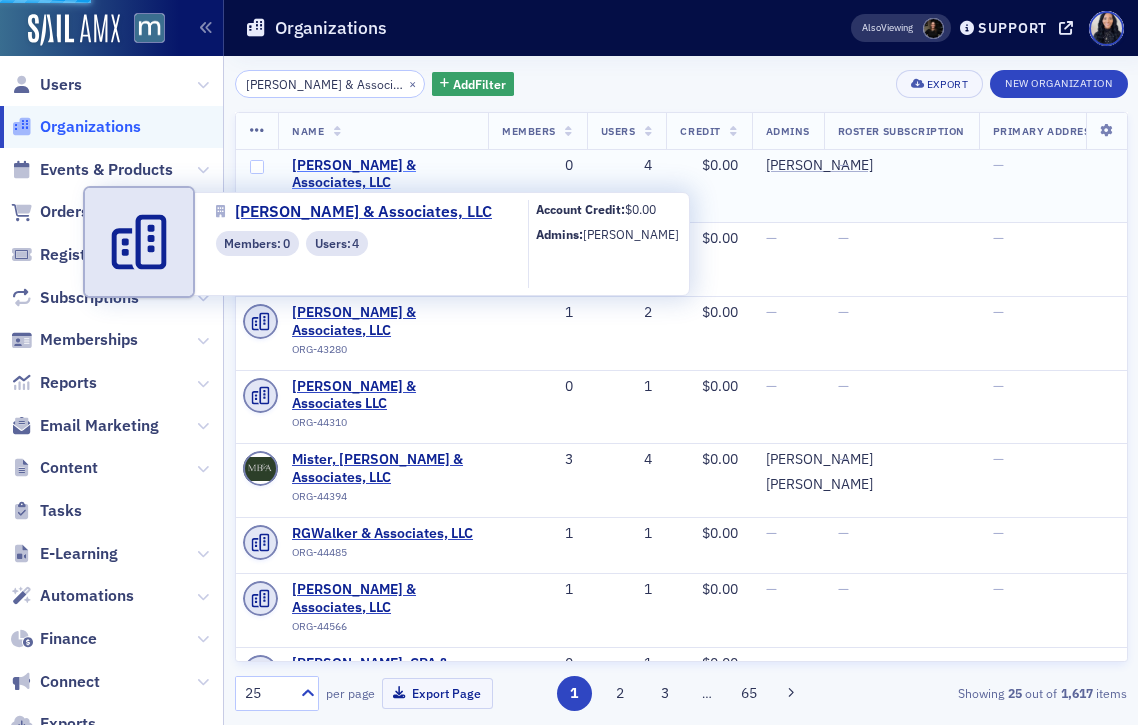 select on "US" 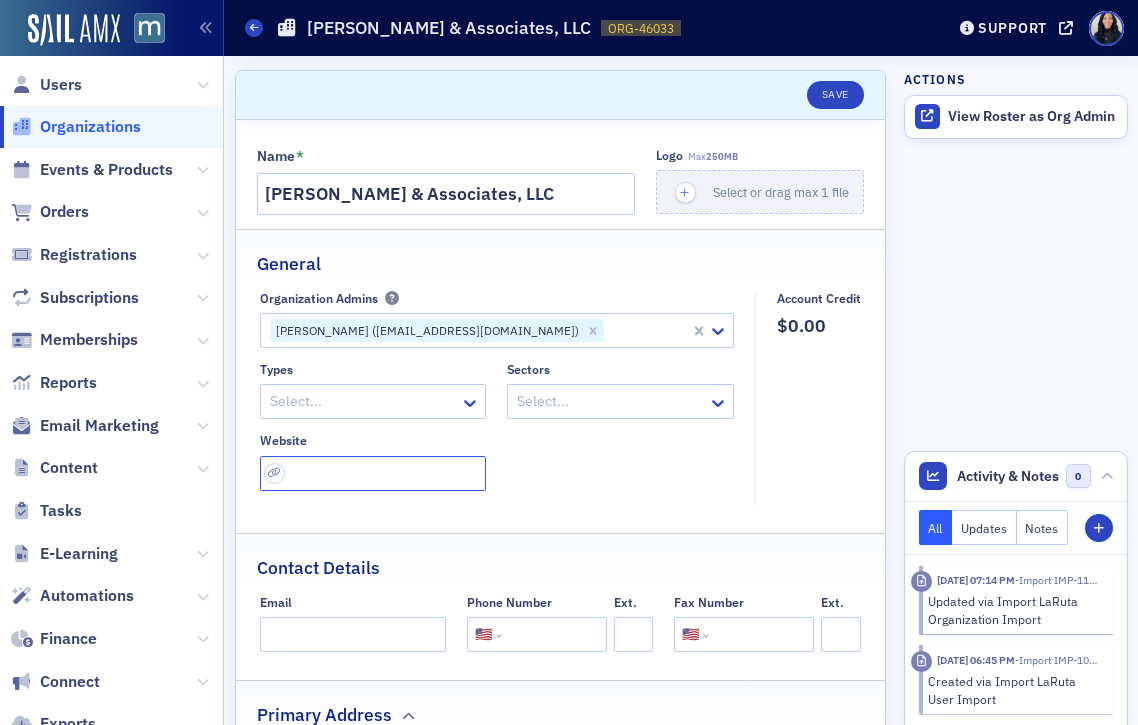 click 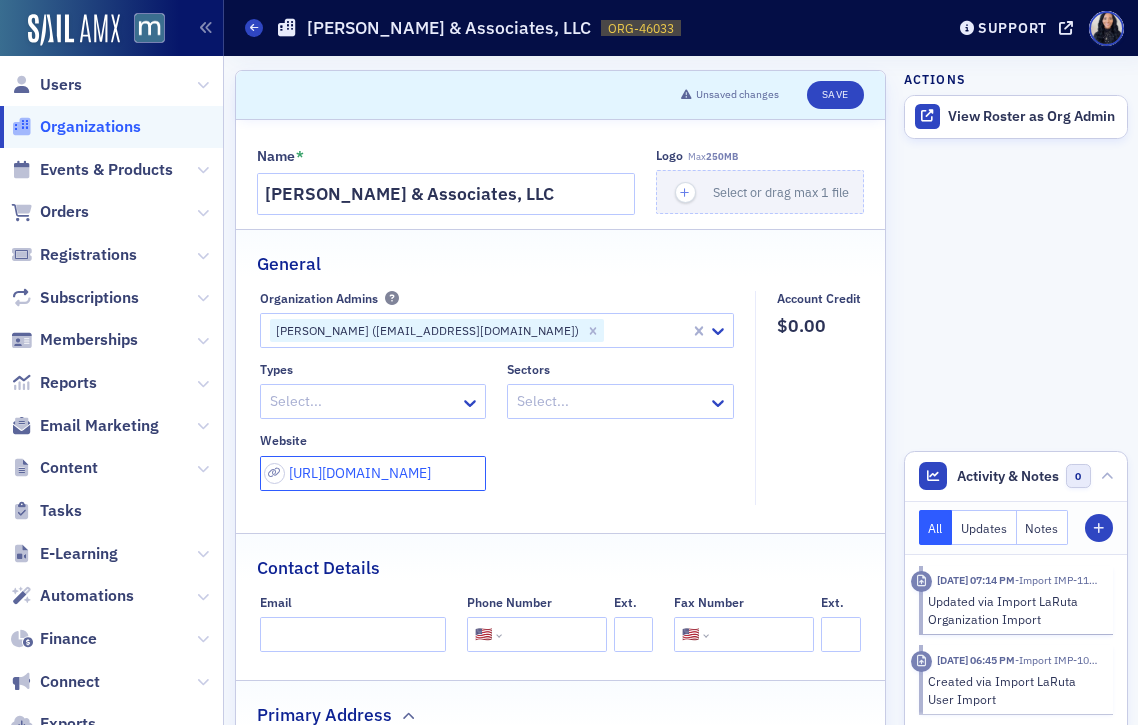 type on "[URL][DOMAIN_NAME]" 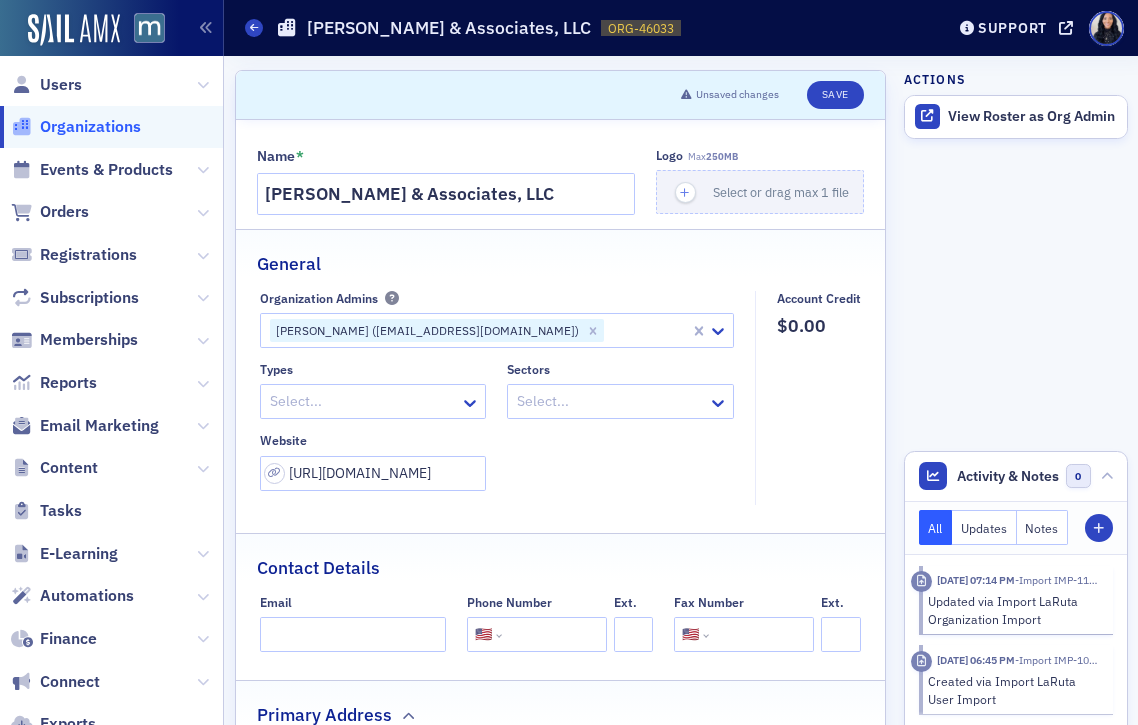 click on "Organization Admins [PERSON_NAME] ([EMAIL_ADDRESS][DOMAIN_NAME]) Types Select... Sectors Select... Website [URL][DOMAIN_NAME]" 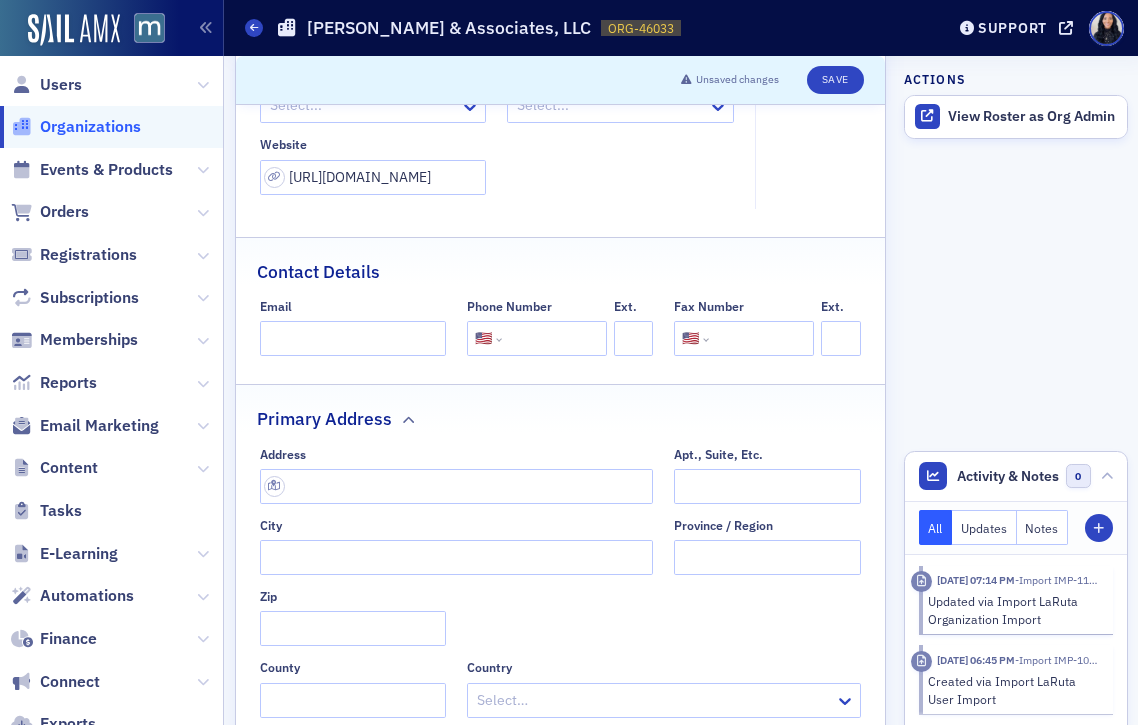 scroll, scrollTop: 297, scrollLeft: 0, axis: vertical 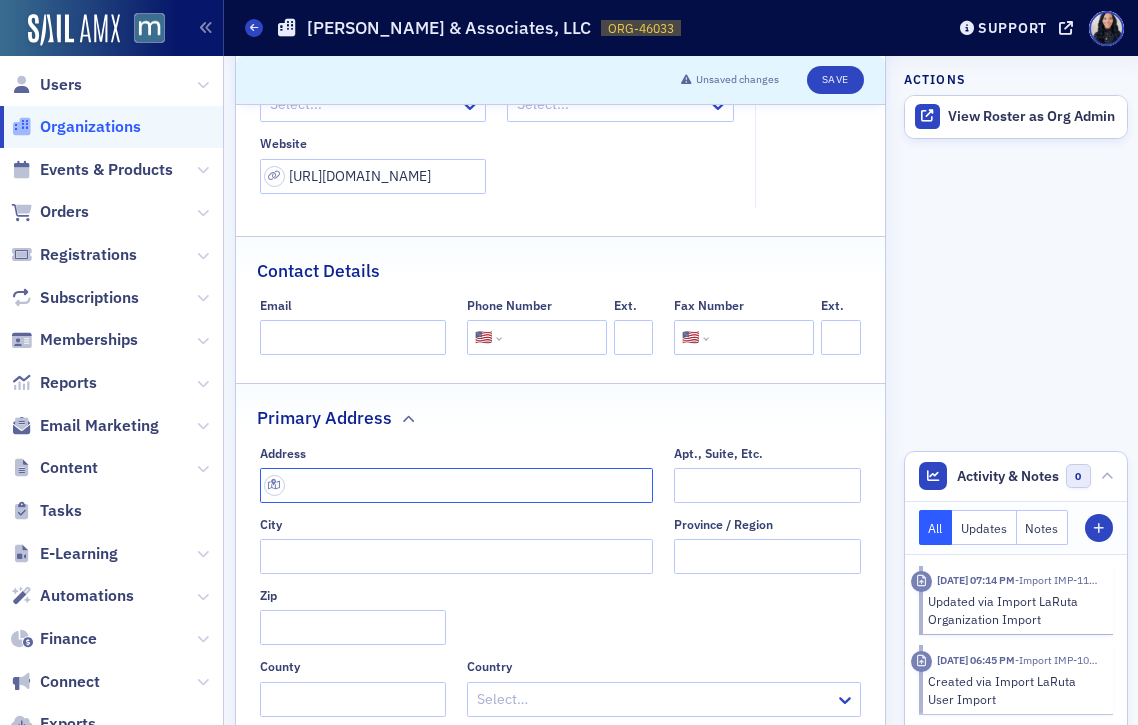 click 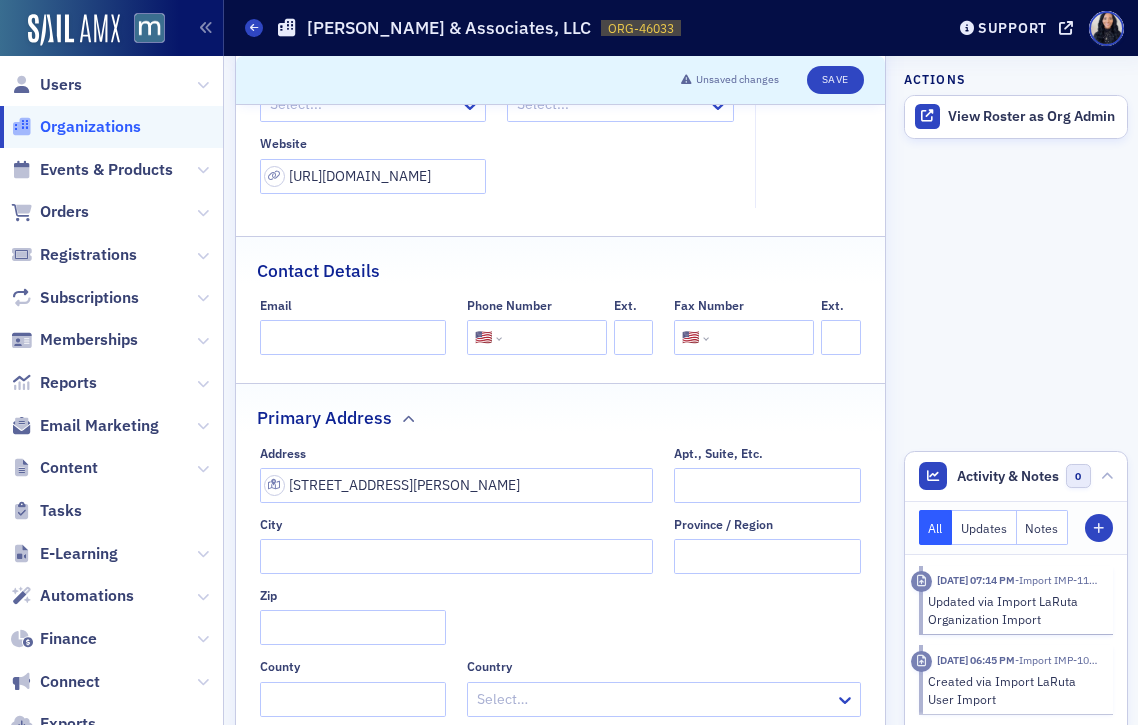 type on "[STREET_ADDRESS]" 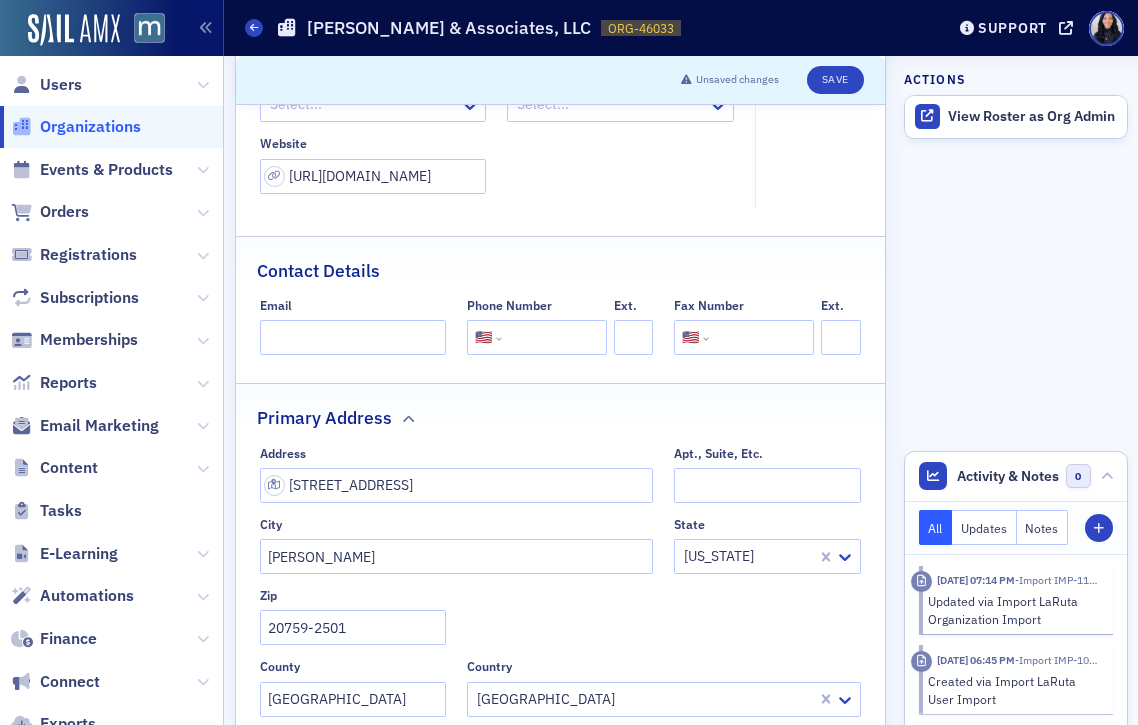 click 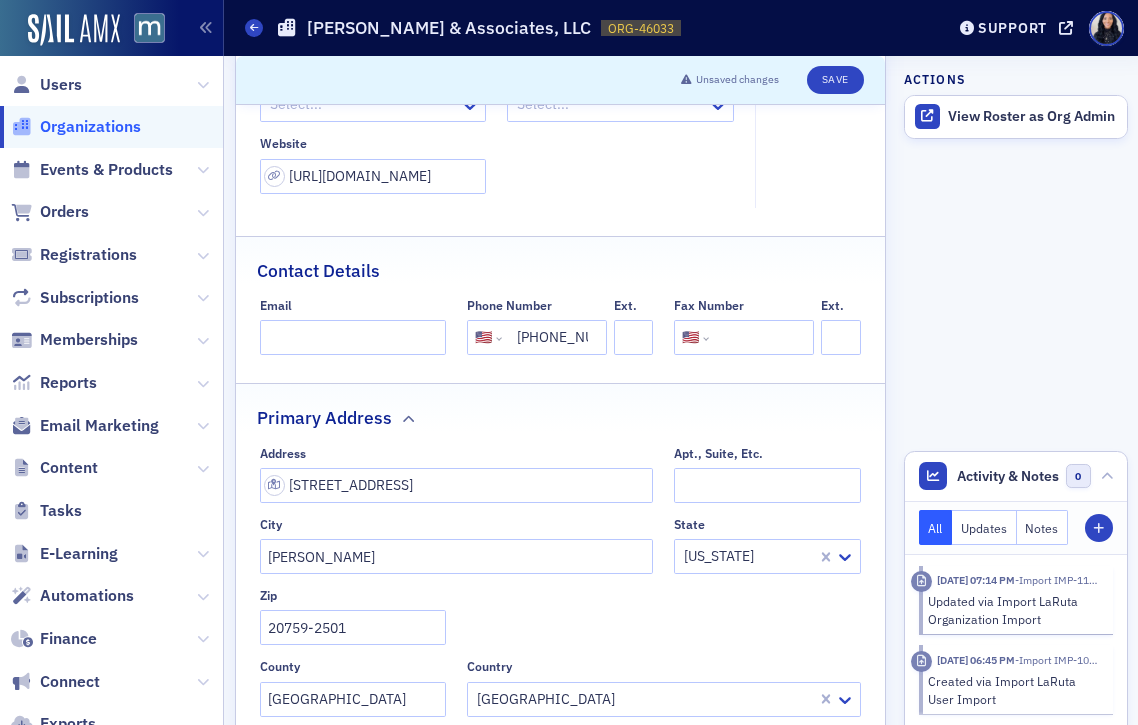 scroll, scrollTop: 0, scrollLeft: 32, axis: horizontal 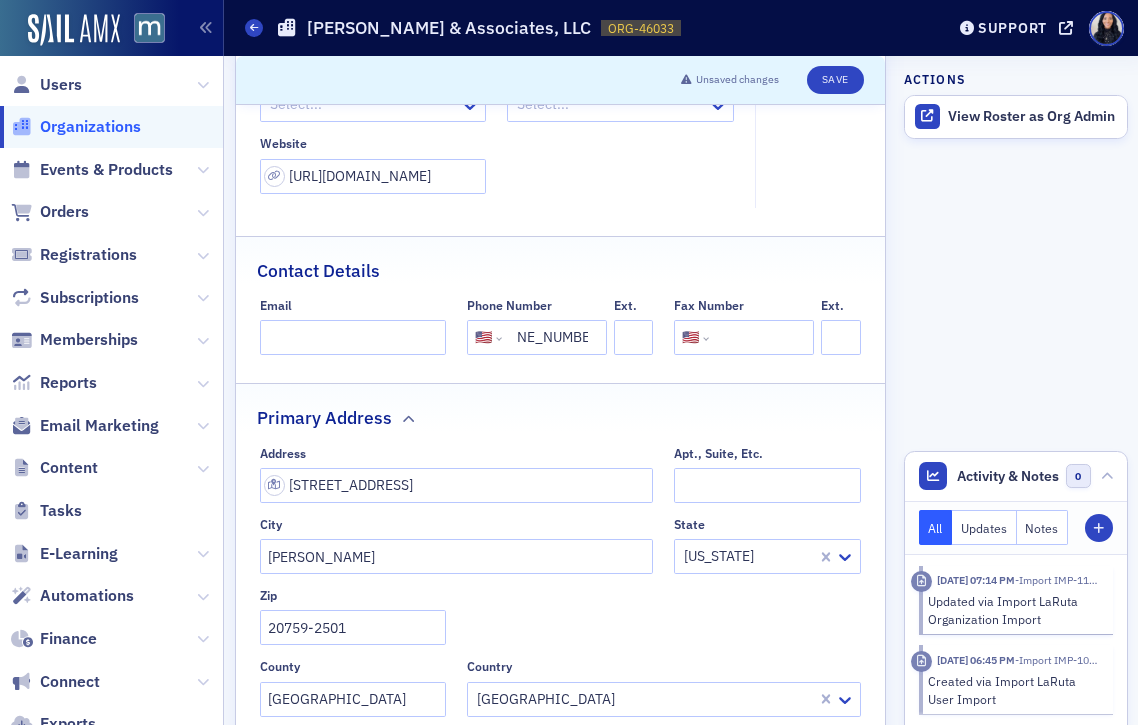 type on "[PHONE_NUMBER]" 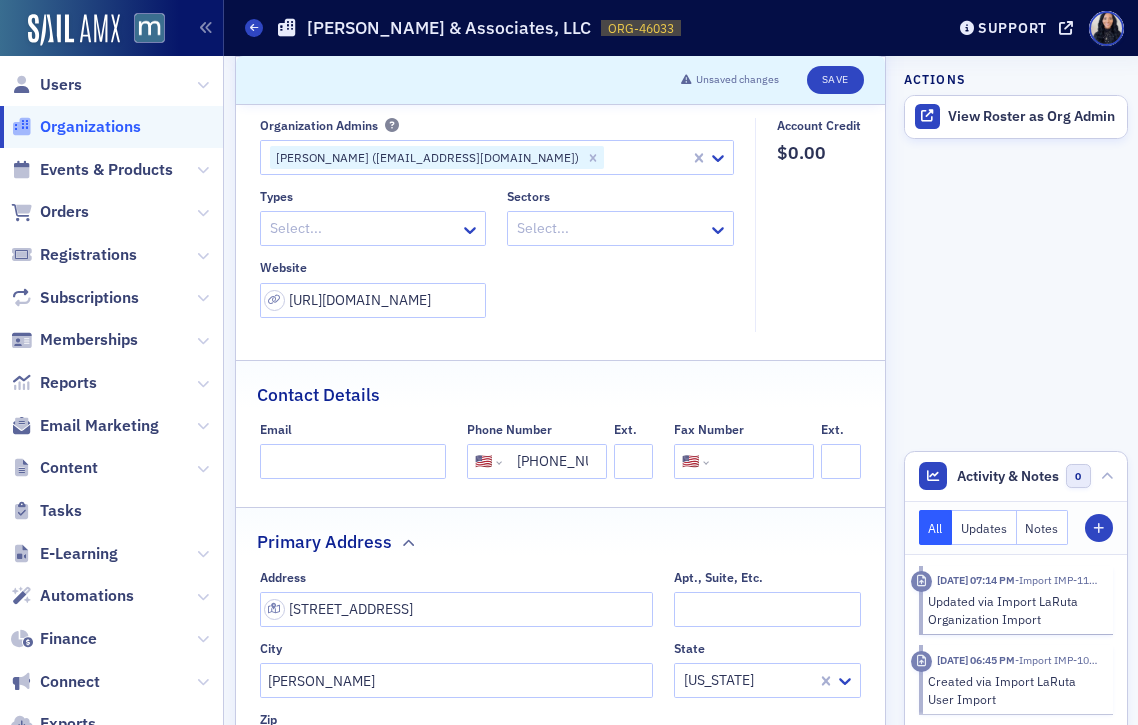scroll, scrollTop: 157, scrollLeft: 0, axis: vertical 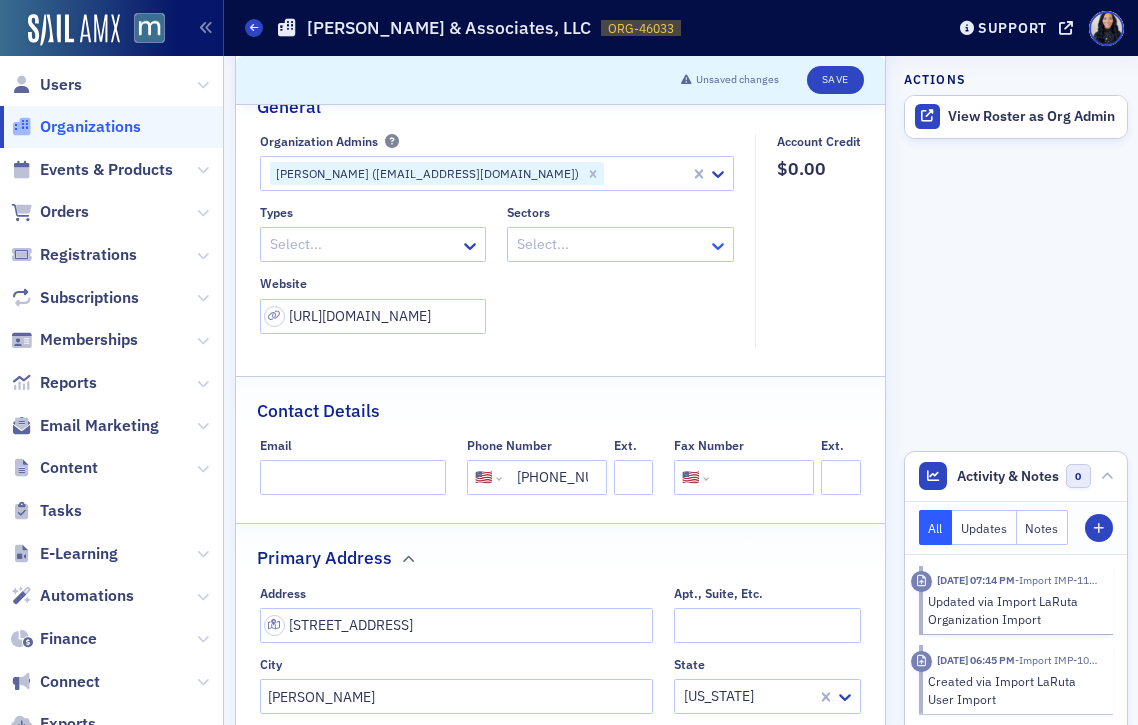 click 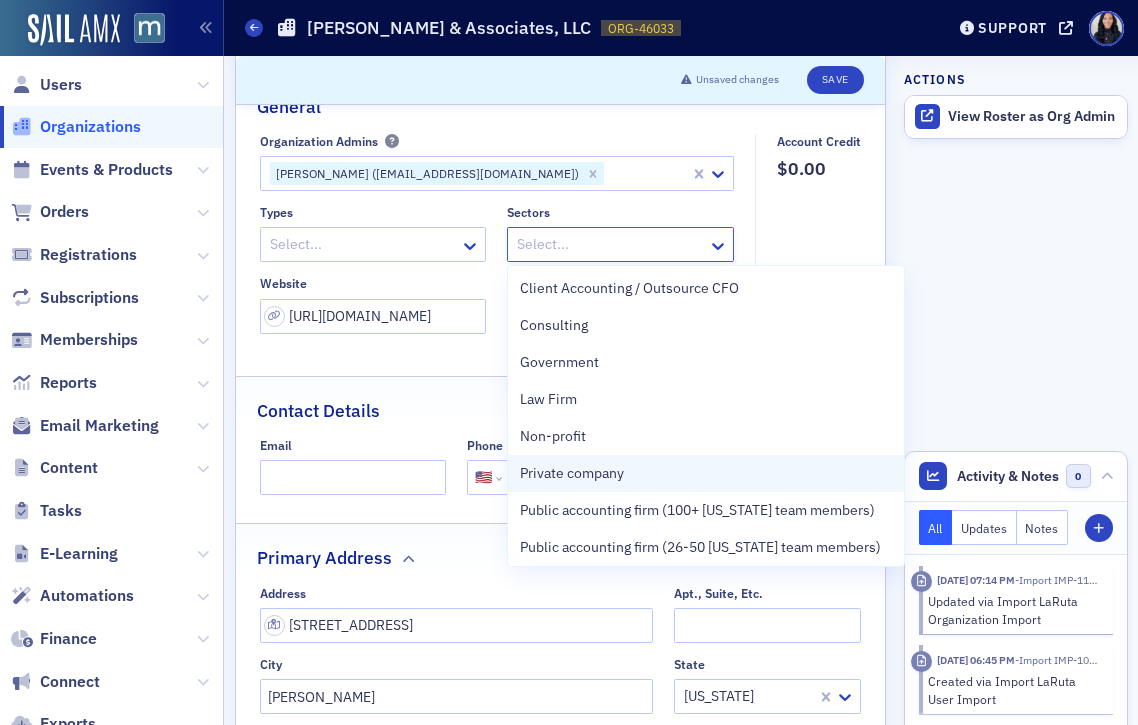 scroll, scrollTop: 247, scrollLeft: 0, axis: vertical 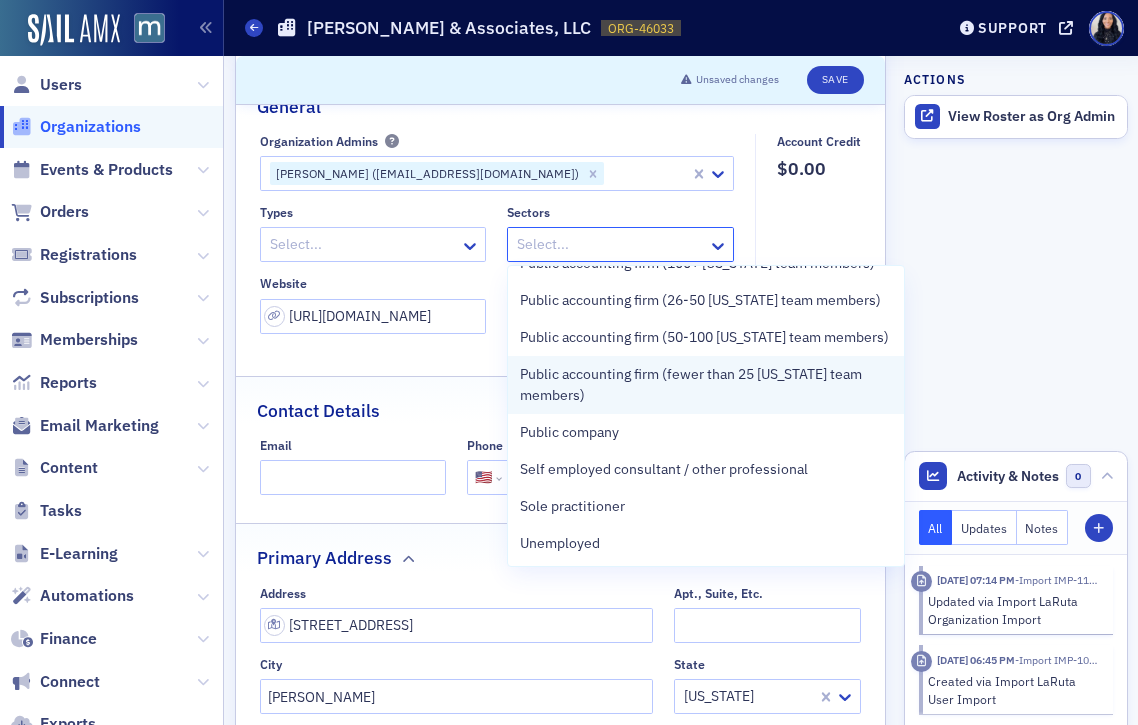 click on "Public accounting firm (fewer than 25 [US_STATE] team members)" at bounding box center [706, 385] 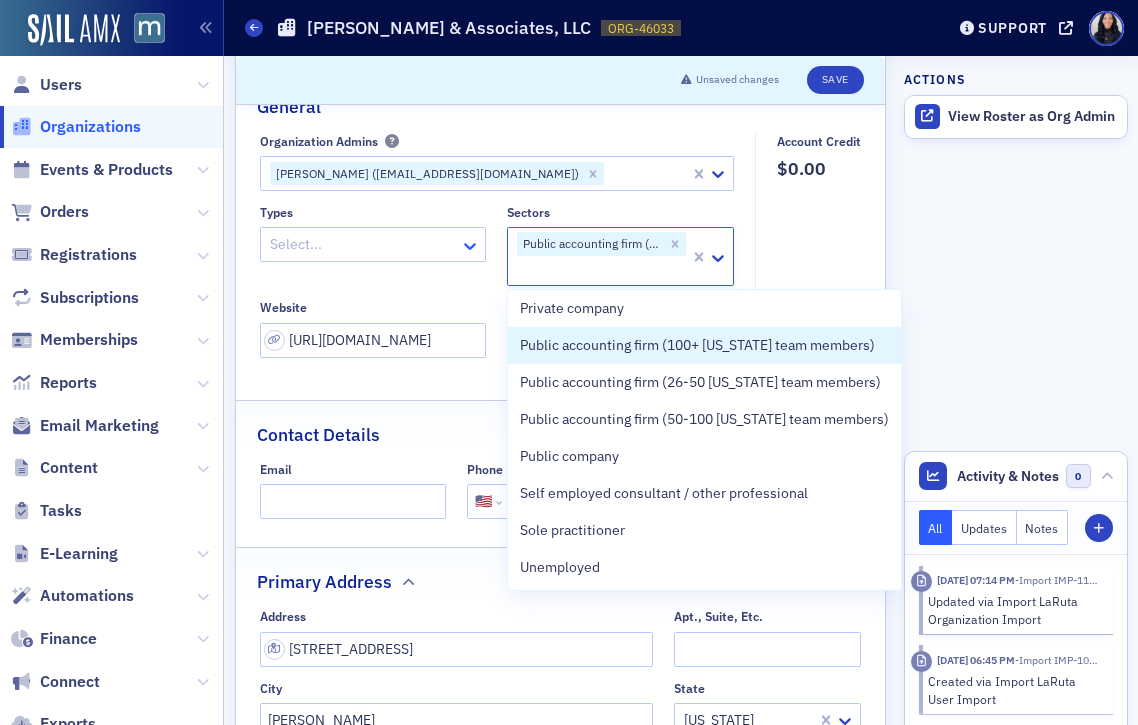 click 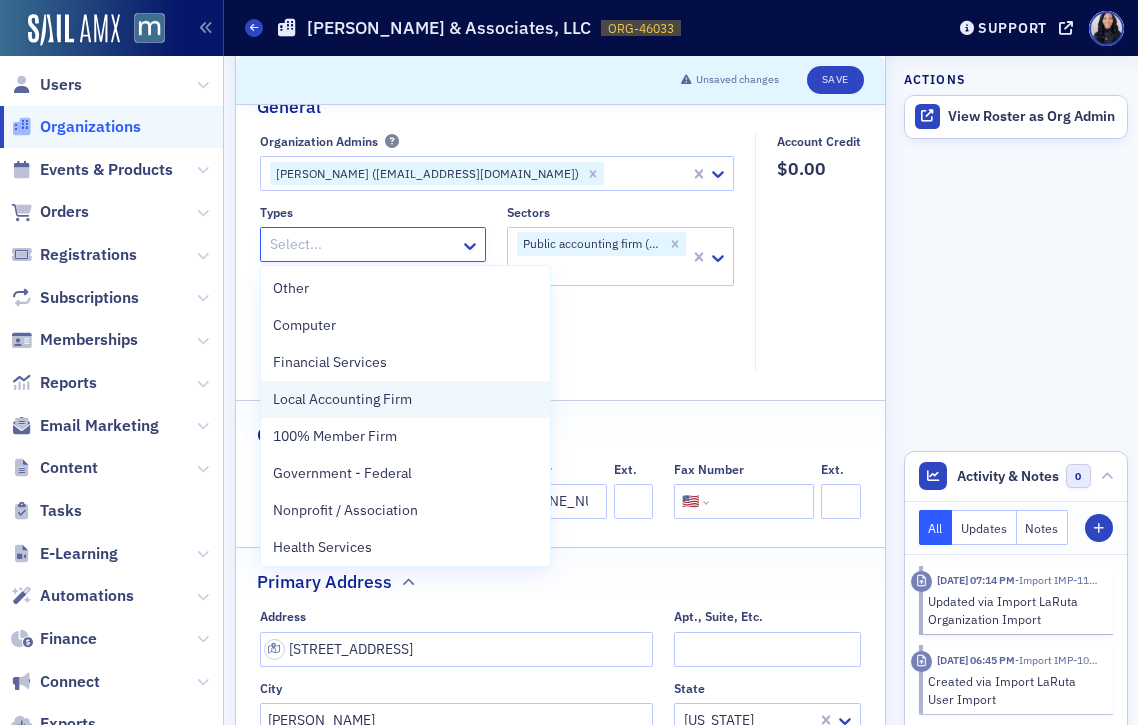 click on "Local Accounting Firm" at bounding box center [342, 399] 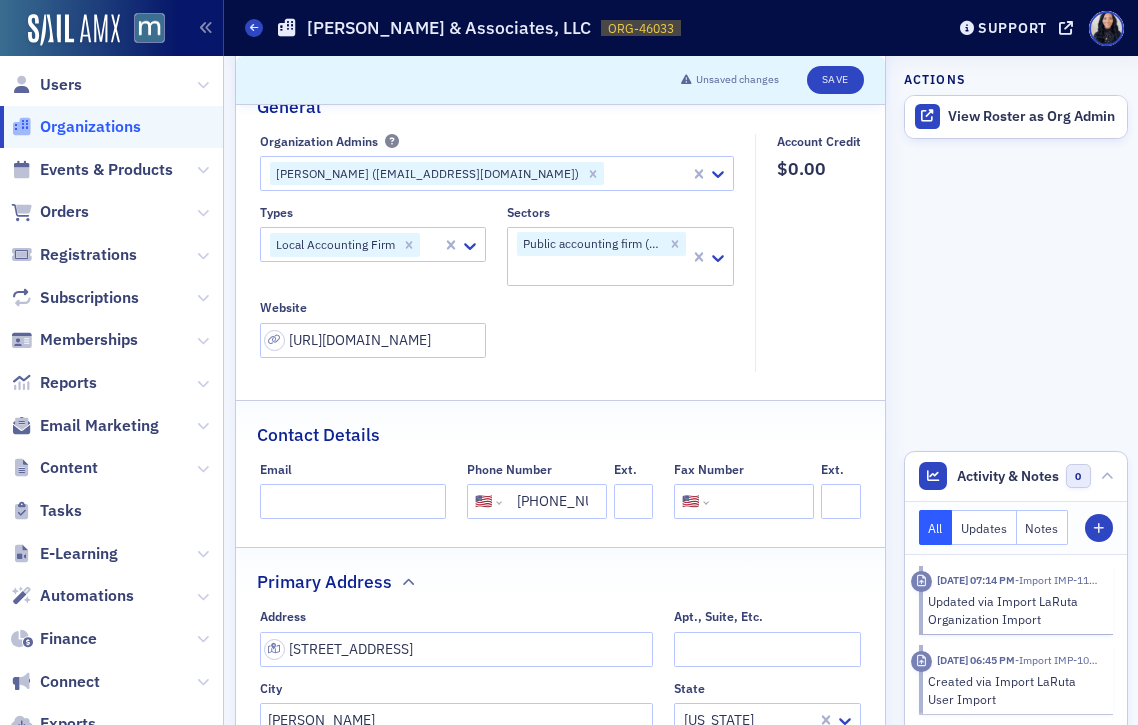 click on "Account Credit $0.00" 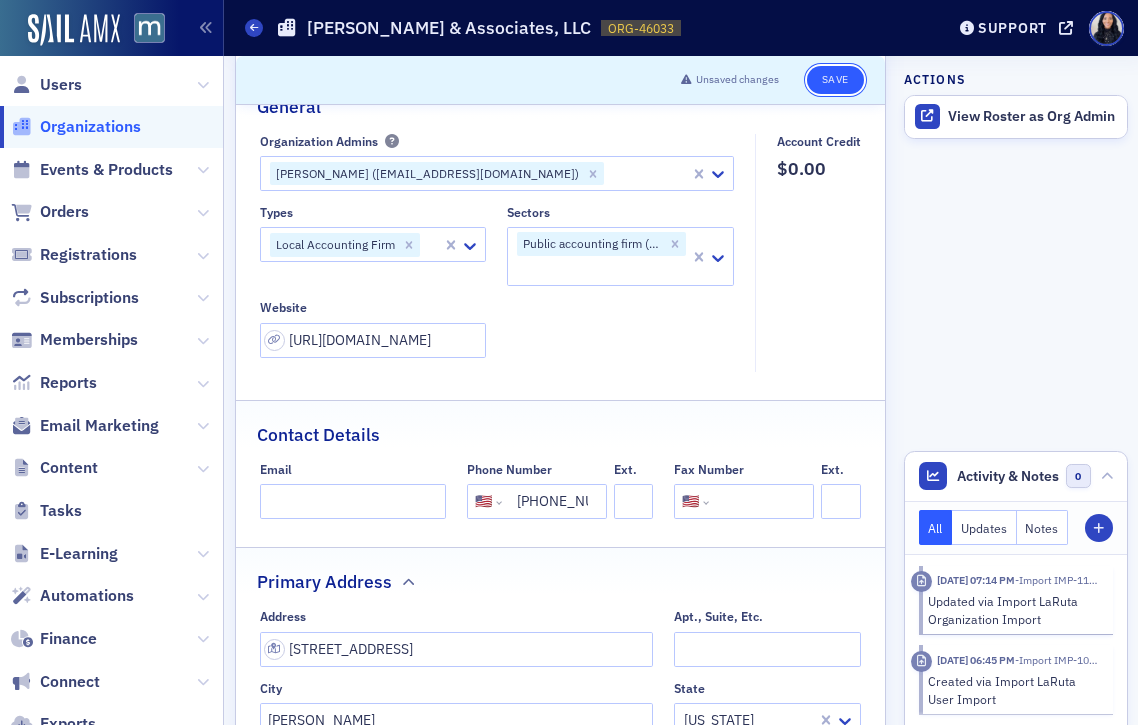 click on "Save" 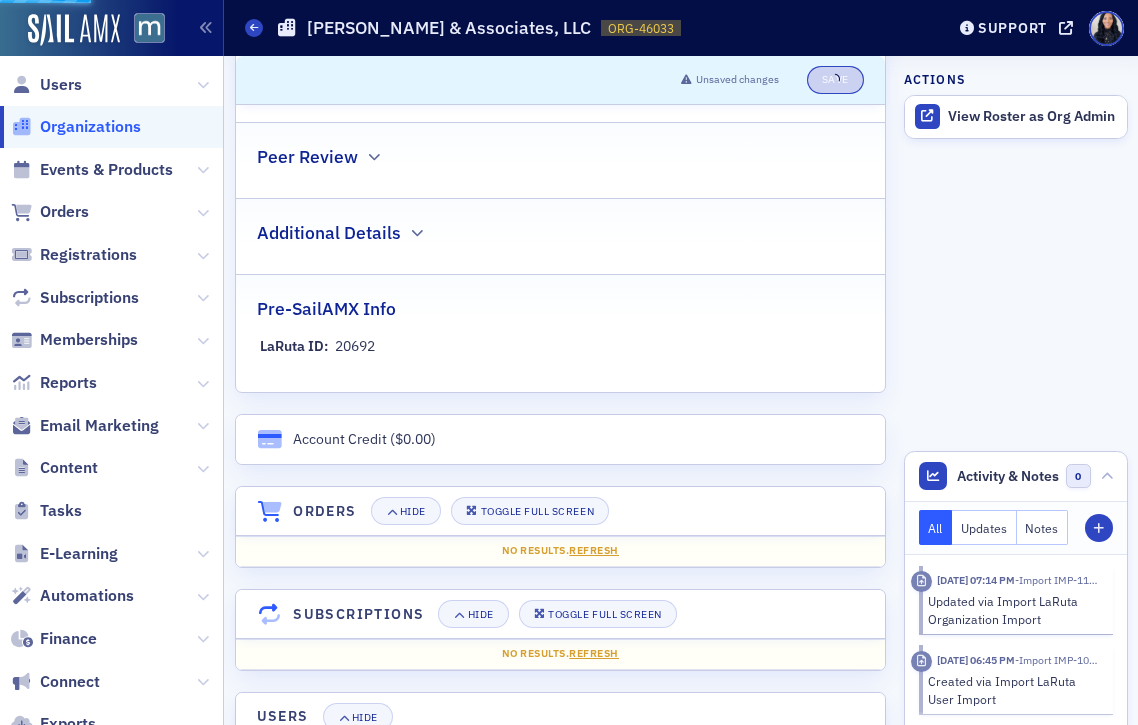 select on "US" 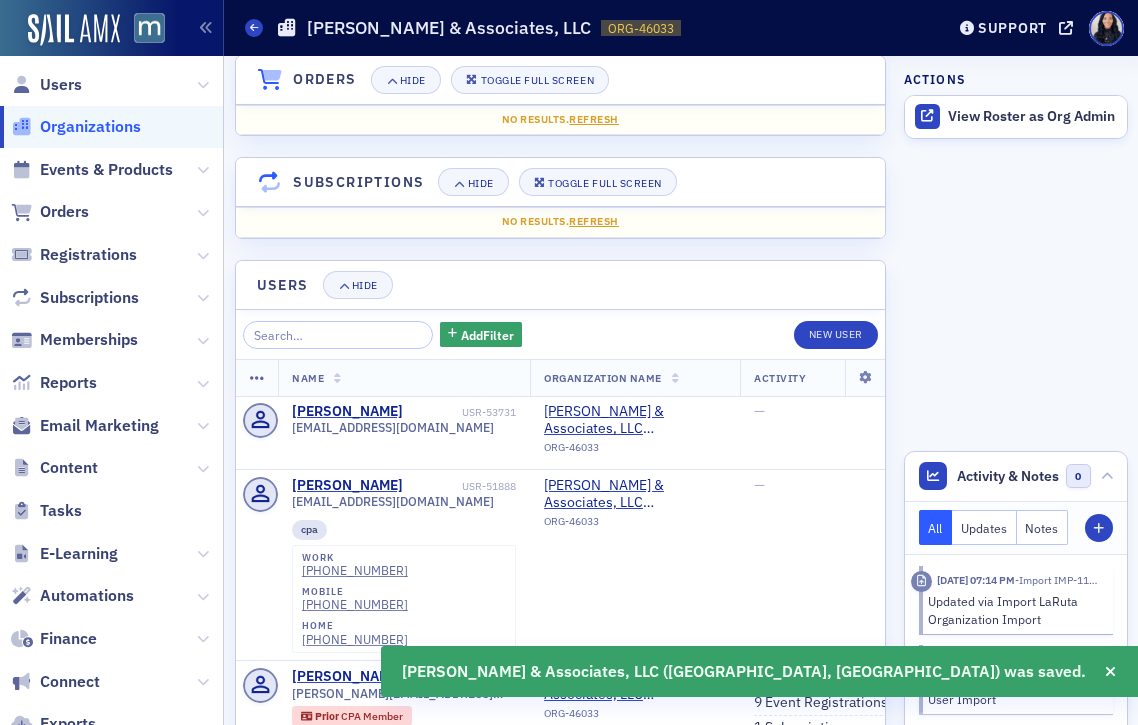 scroll, scrollTop: 1694, scrollLeft: 0, axis: vertical 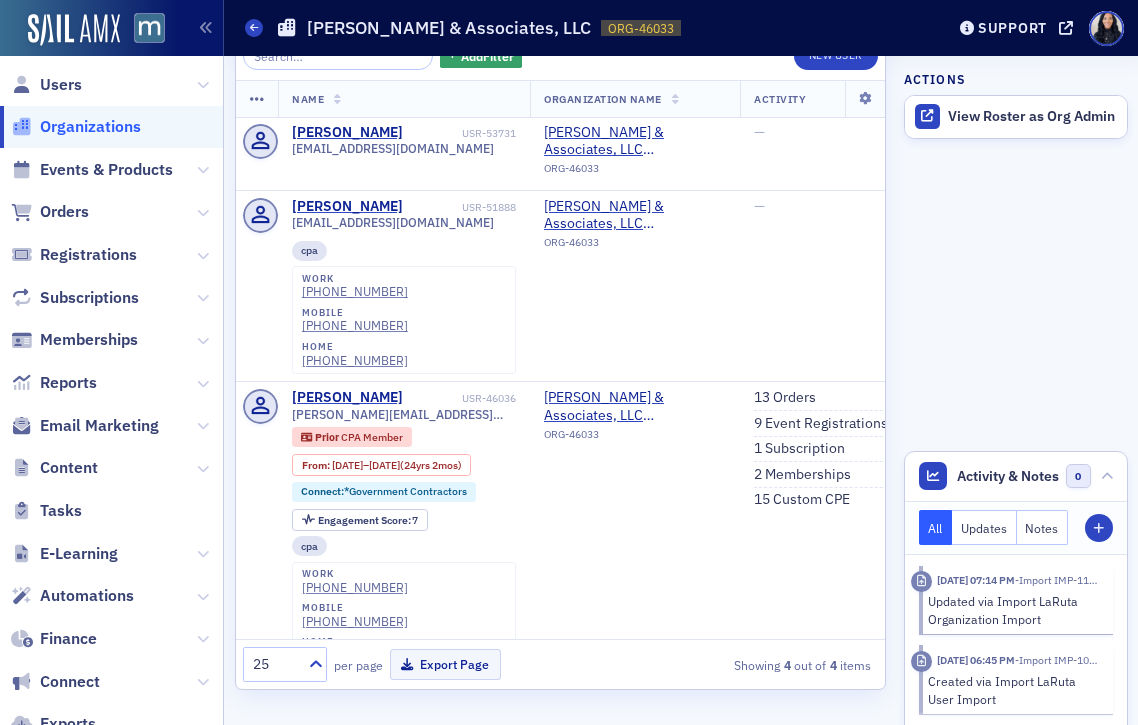 click on "Organizations" 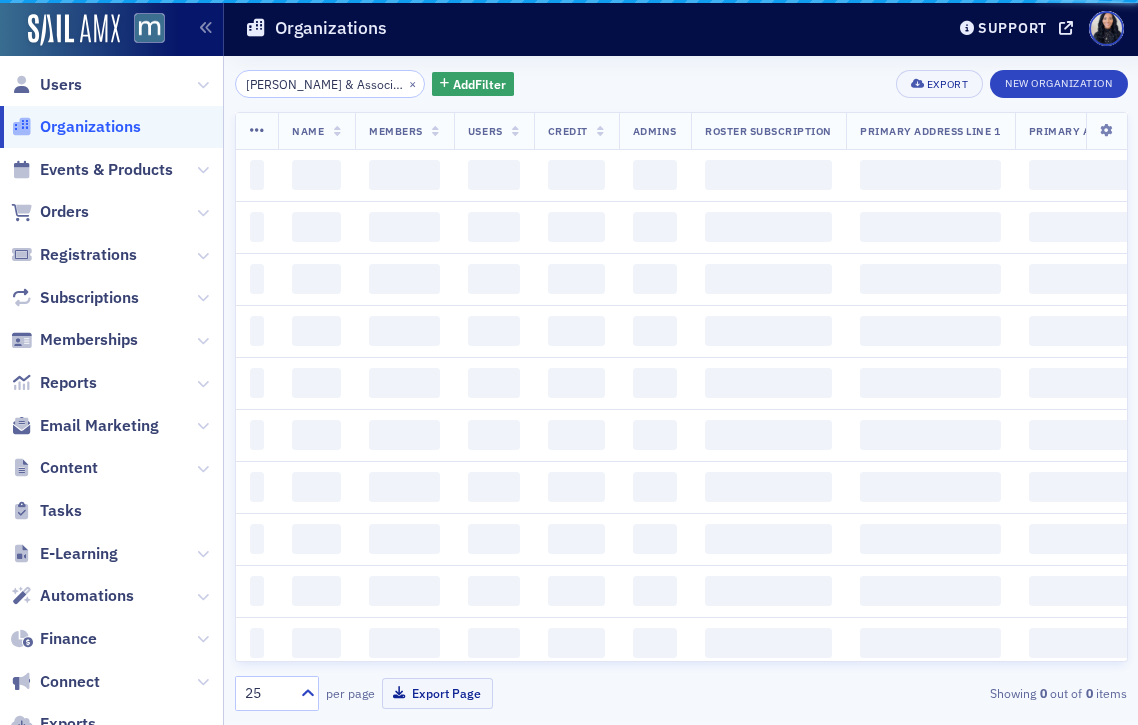 scroll, scrollTop: 0, scrollLeft: 0, axis: both 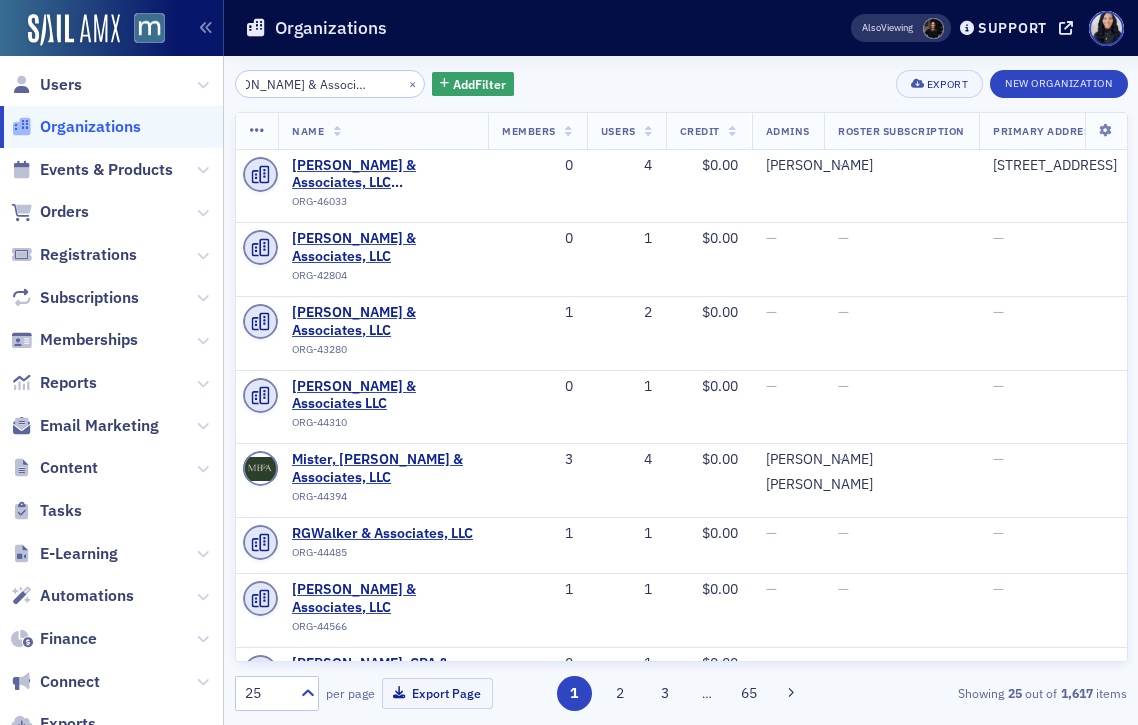 click on "[PERSON_NAME] & Associates LLC" 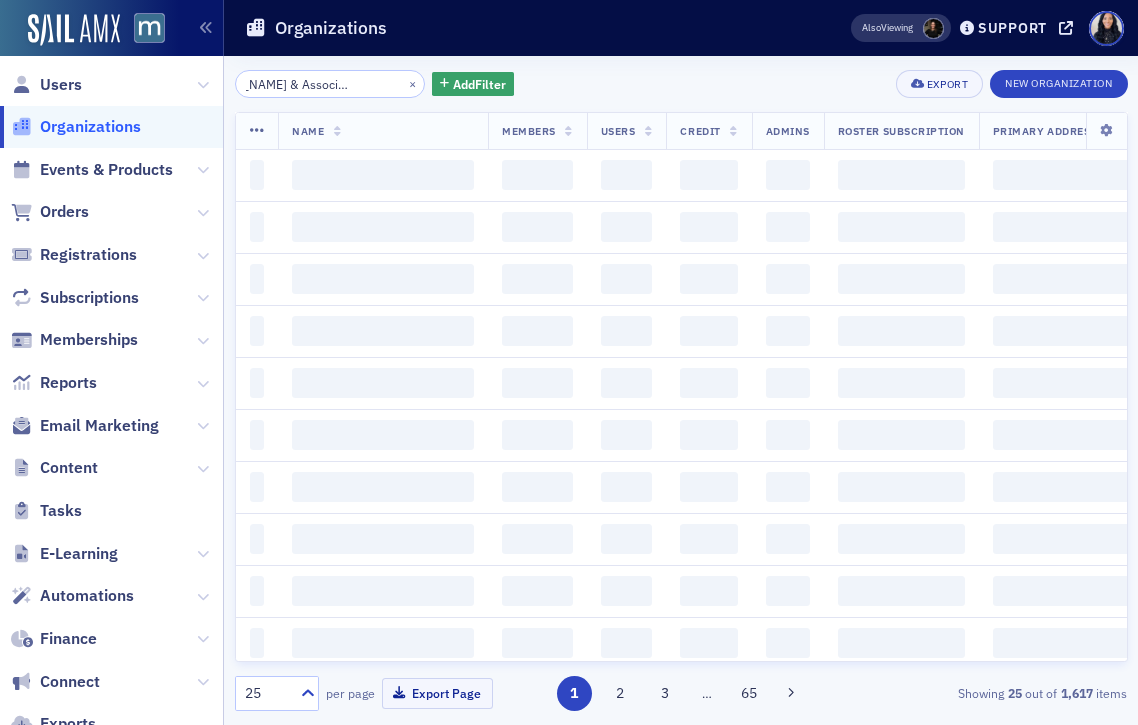 scroll, scrollTop: 0, scrollLeft: 39, axis: horizontal 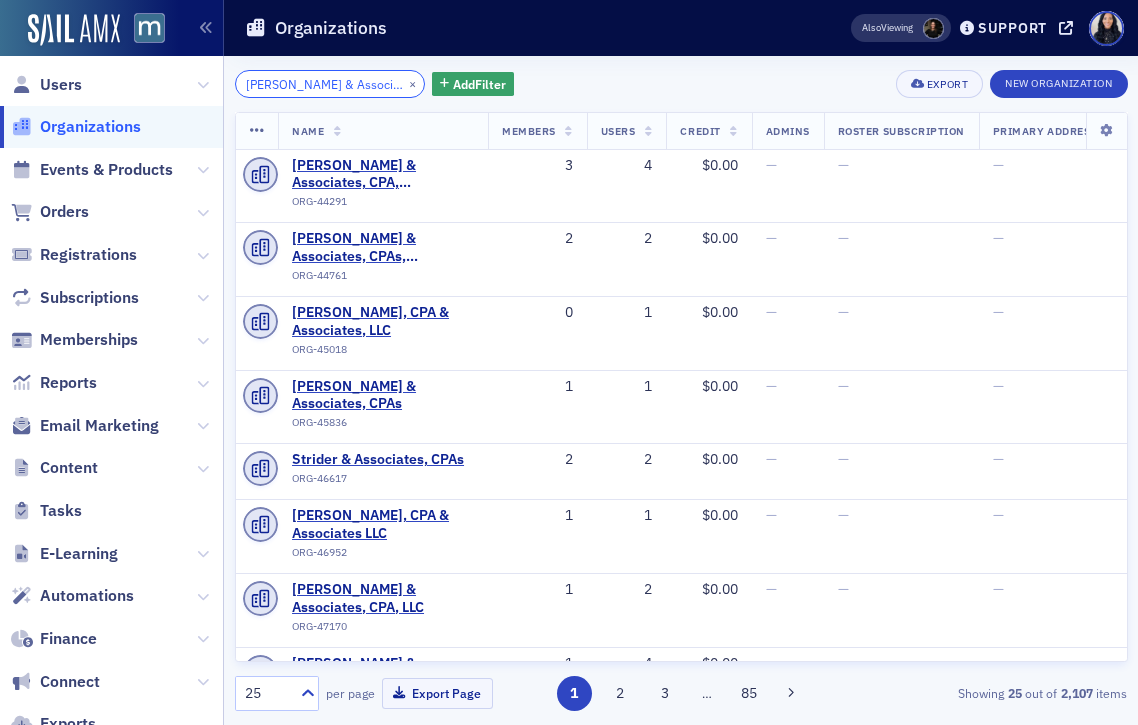 click on "[PERSON_NAME] & Associates CPA [GEOGRAPHIC_DATA]" 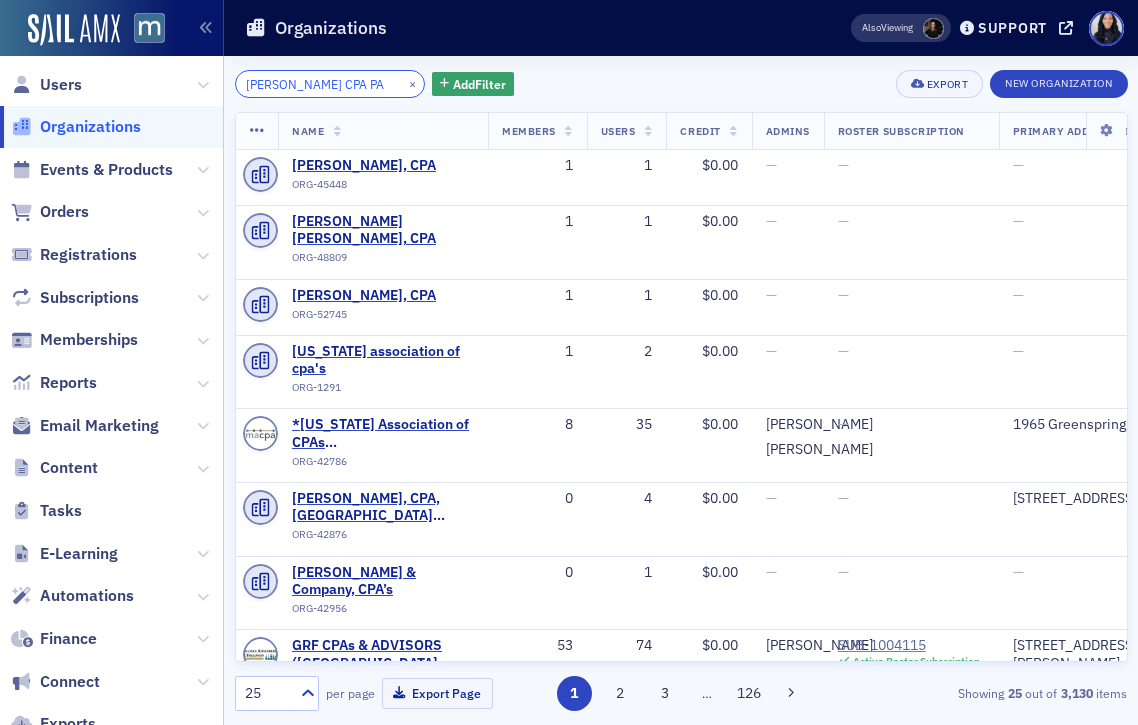 click on "[PERSON_NAME] CPA PA" 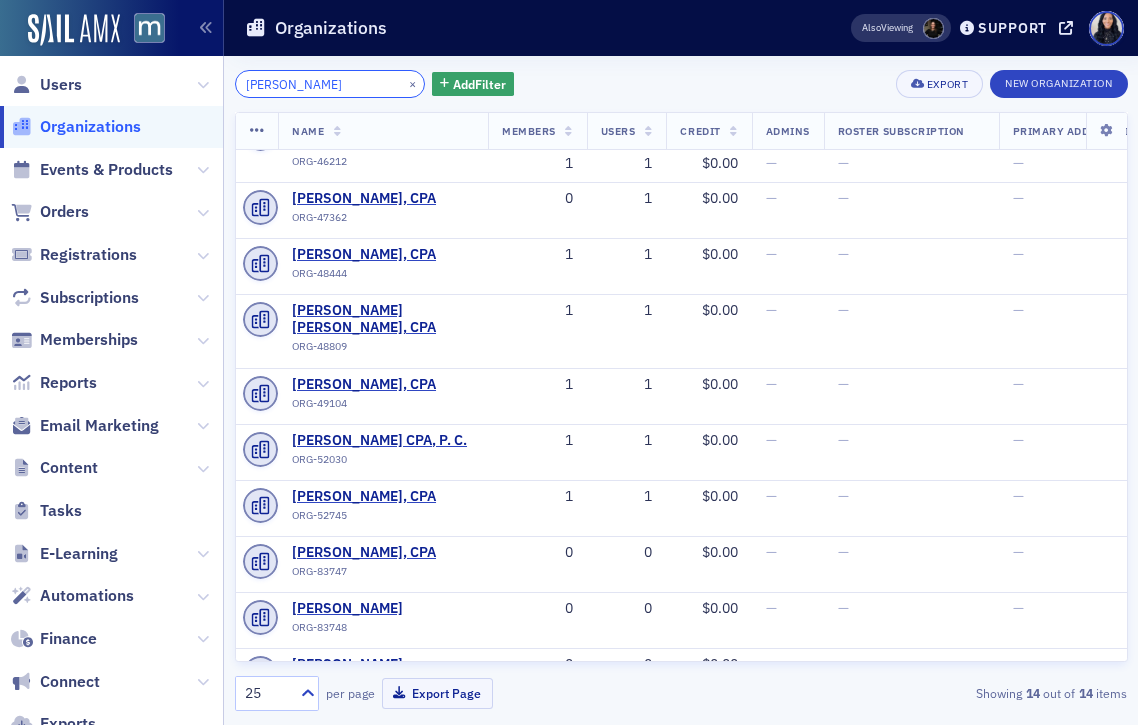 scroll, scrollTop: 351, scrollLeft: 0, axis: vertical 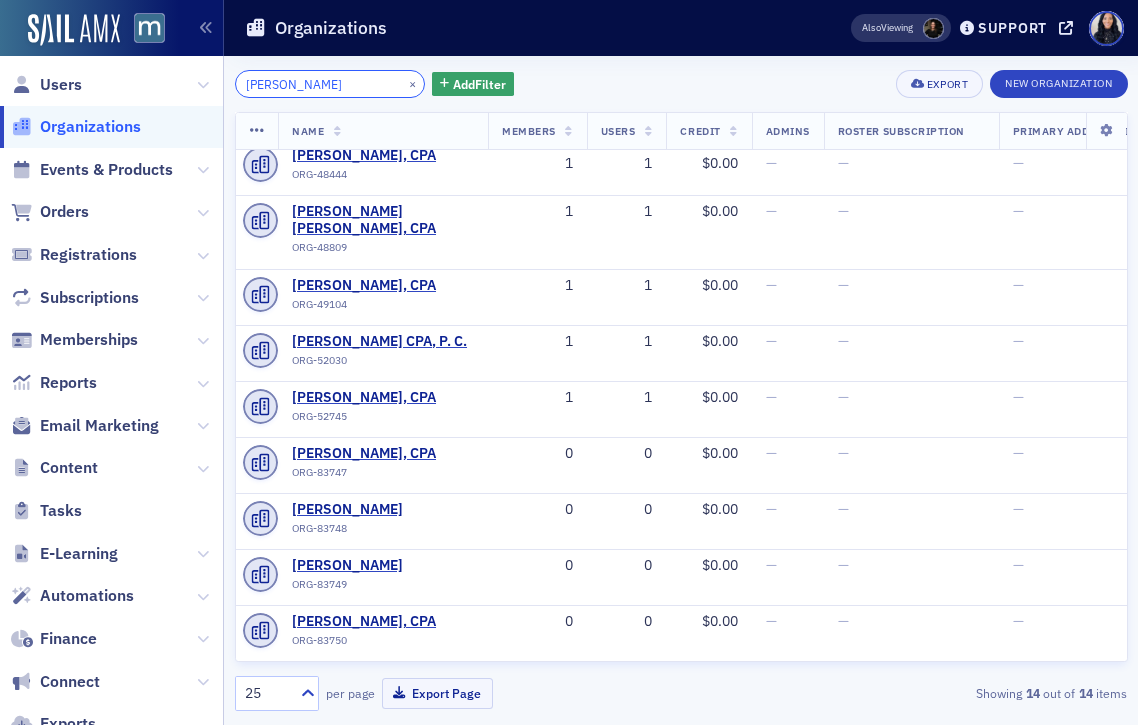 click on "[PERSON_NAME]" 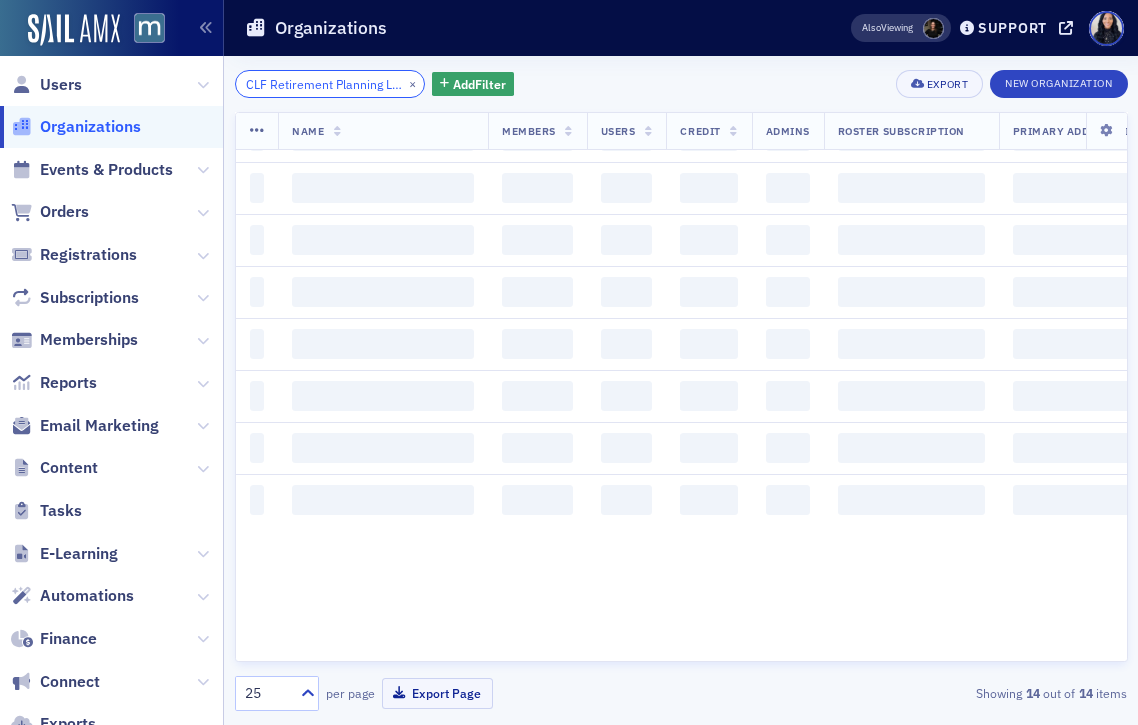 scroll, scrollTop: 0, scrollLeft: 27, axis: horizontal 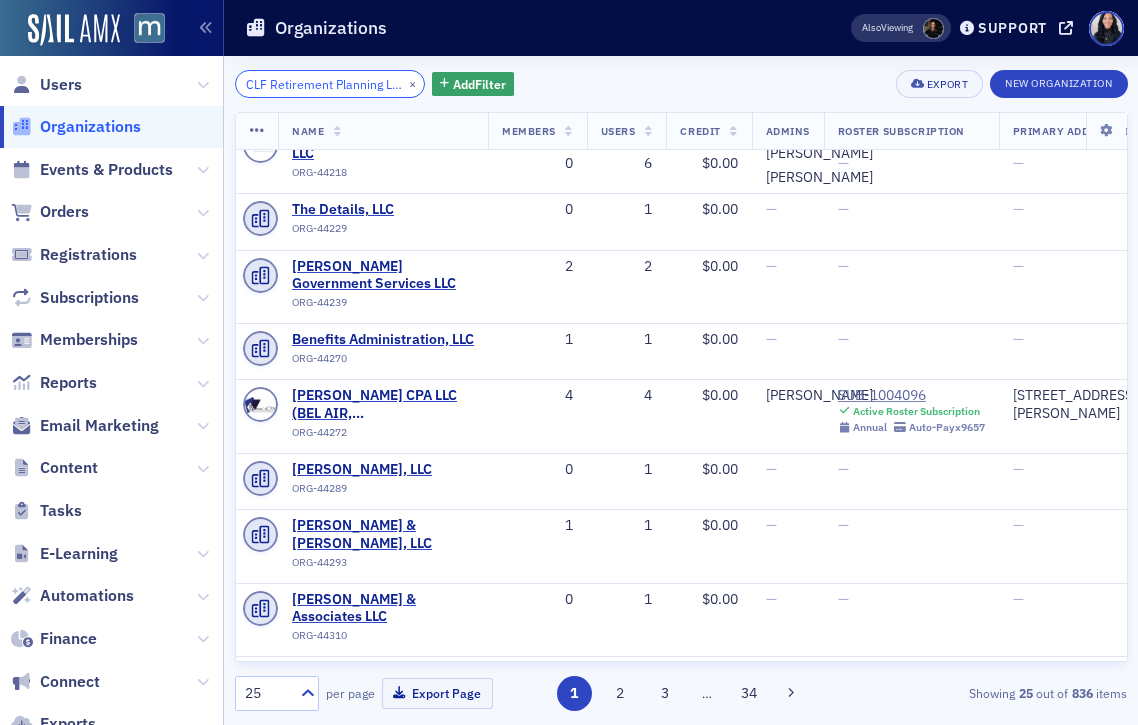 click on "CLF Retirement Planning LLC" 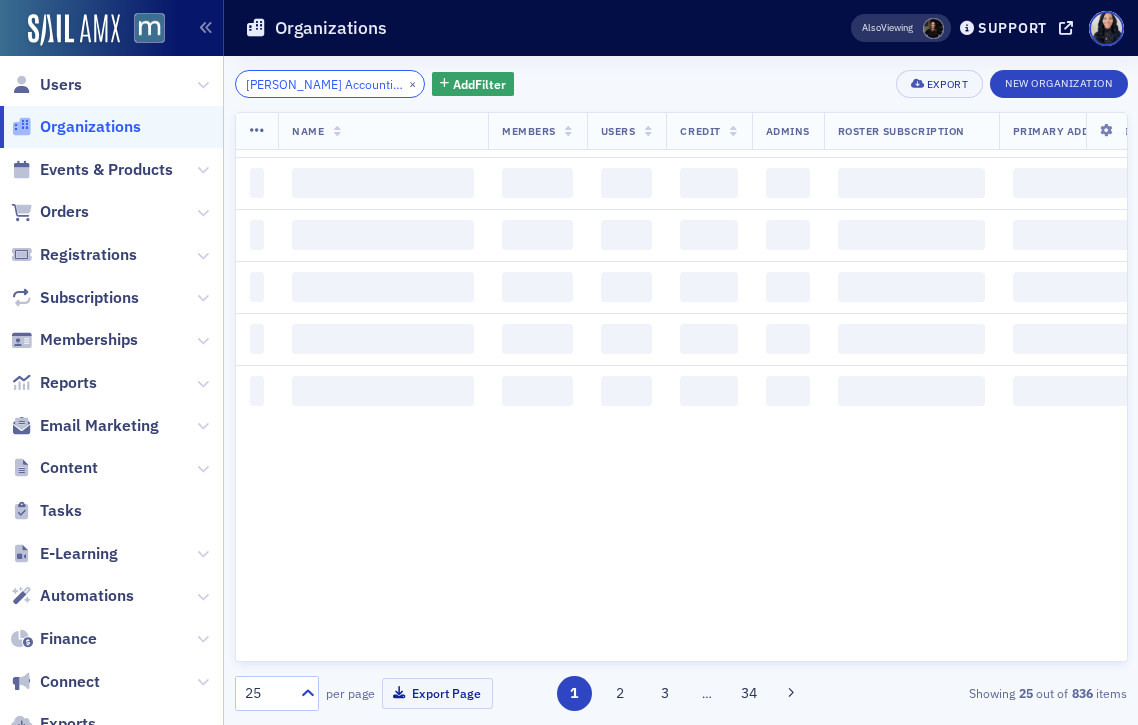 scroll, scrollTop: 0, scrollLeft: 82, axis: horizontal 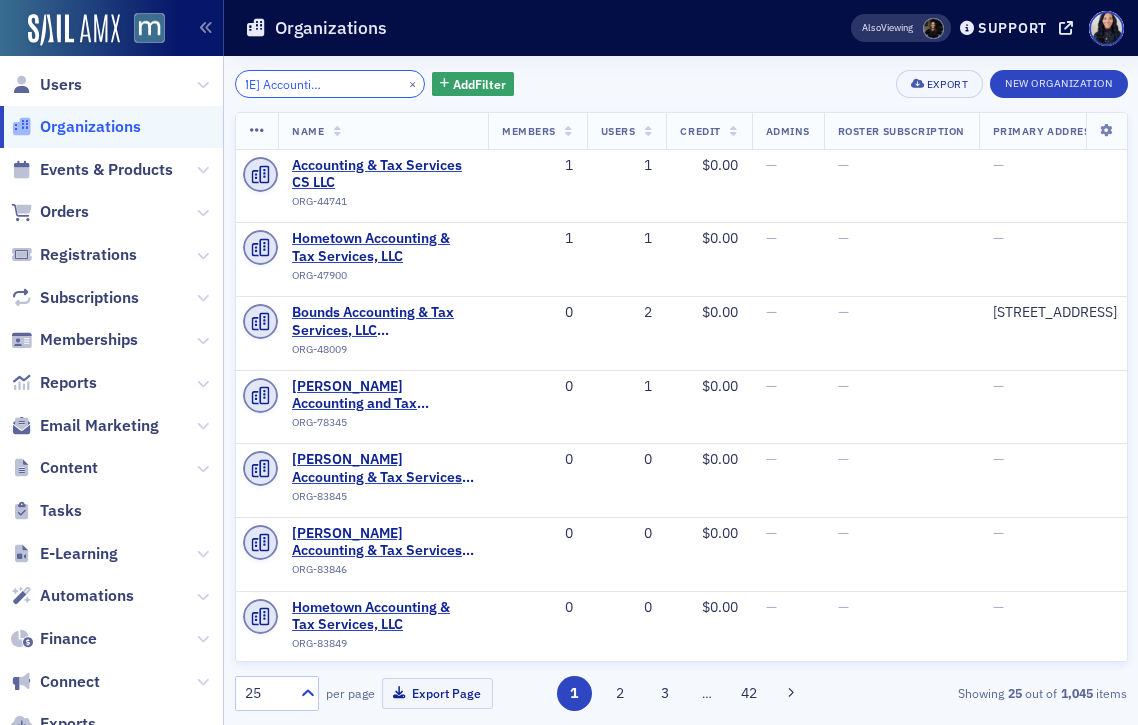 click on "[PERSON_NAME] Accounting and Tax Services LLC" 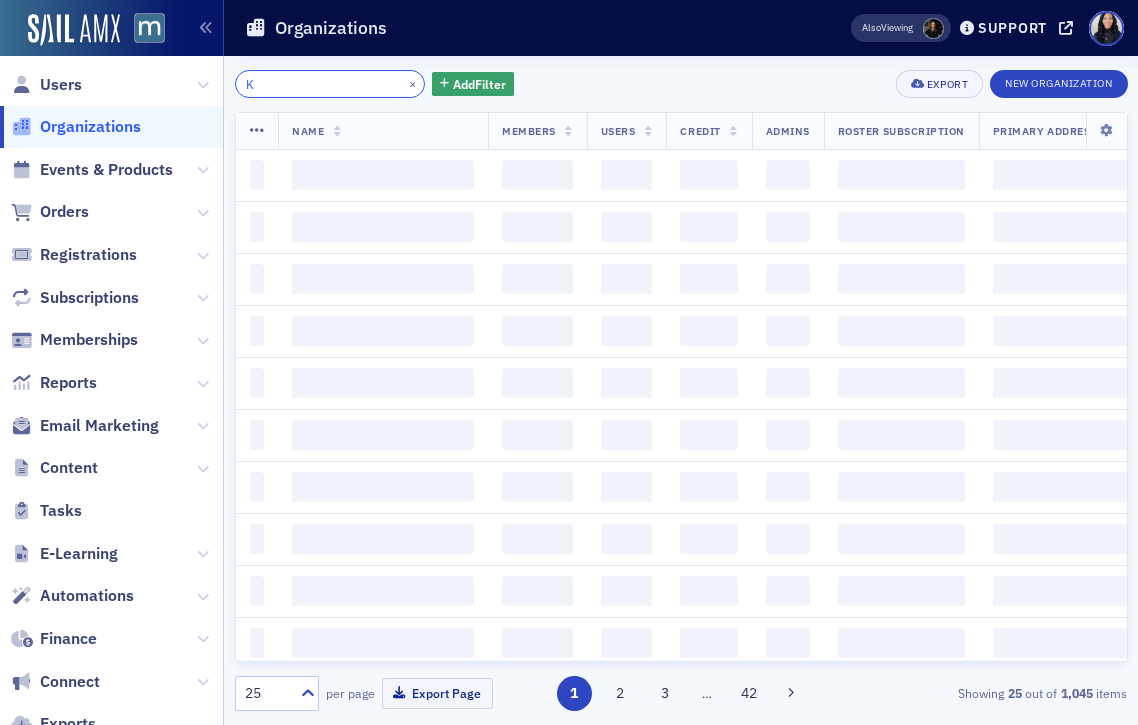 scroll, scrollTop: 0, scrollLeft: 0, axis: both 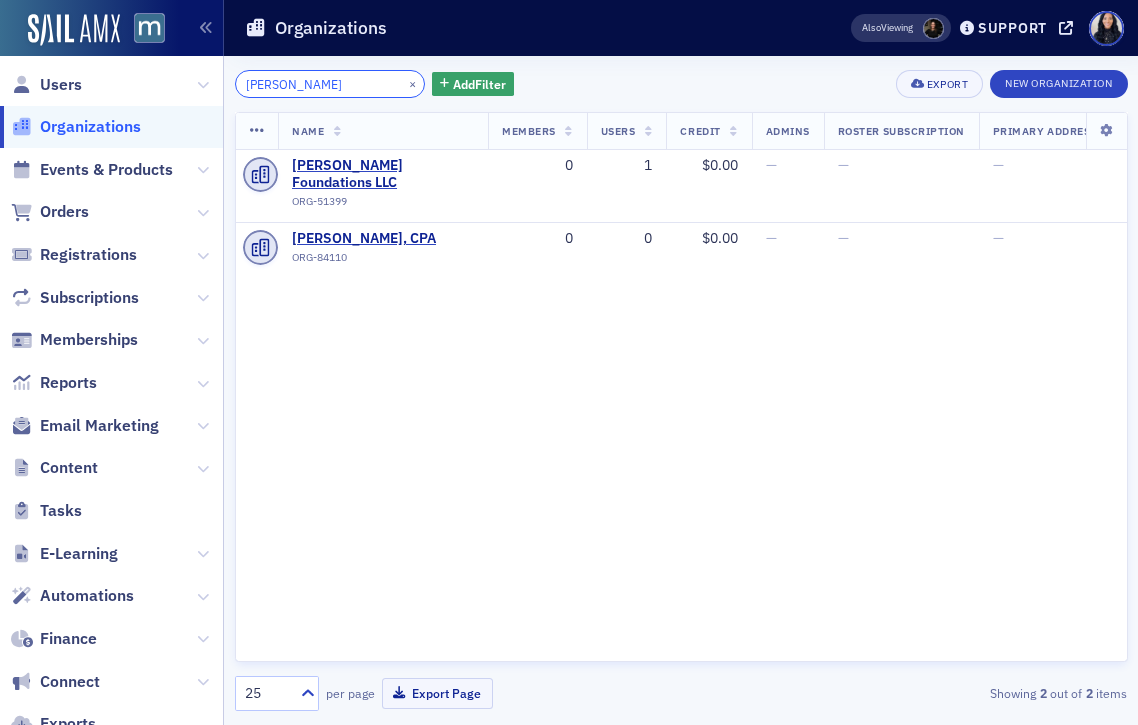 type on "[PERSON_NAME]" 